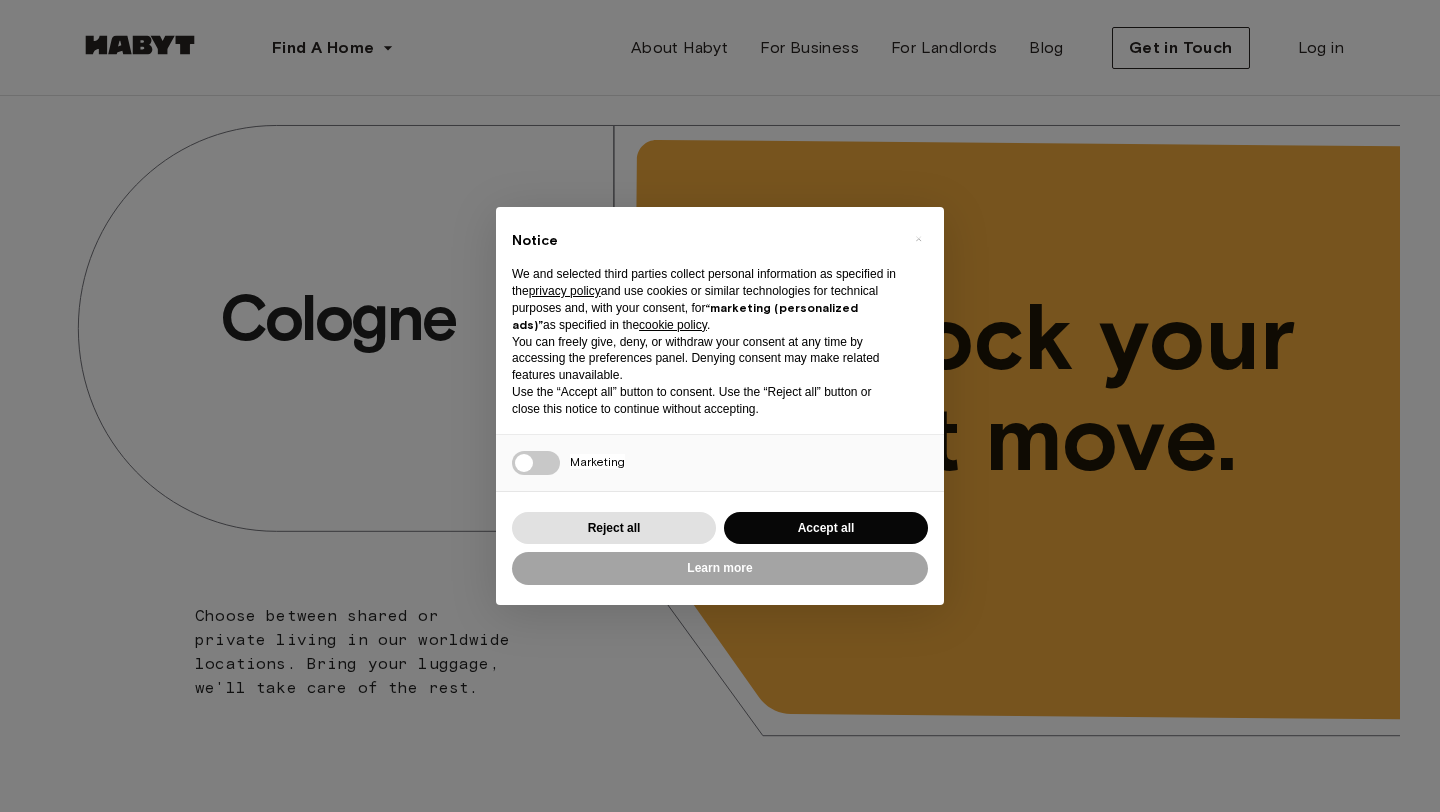 scroll, scrollTop: 0, scrollLeft: 0, axis: both 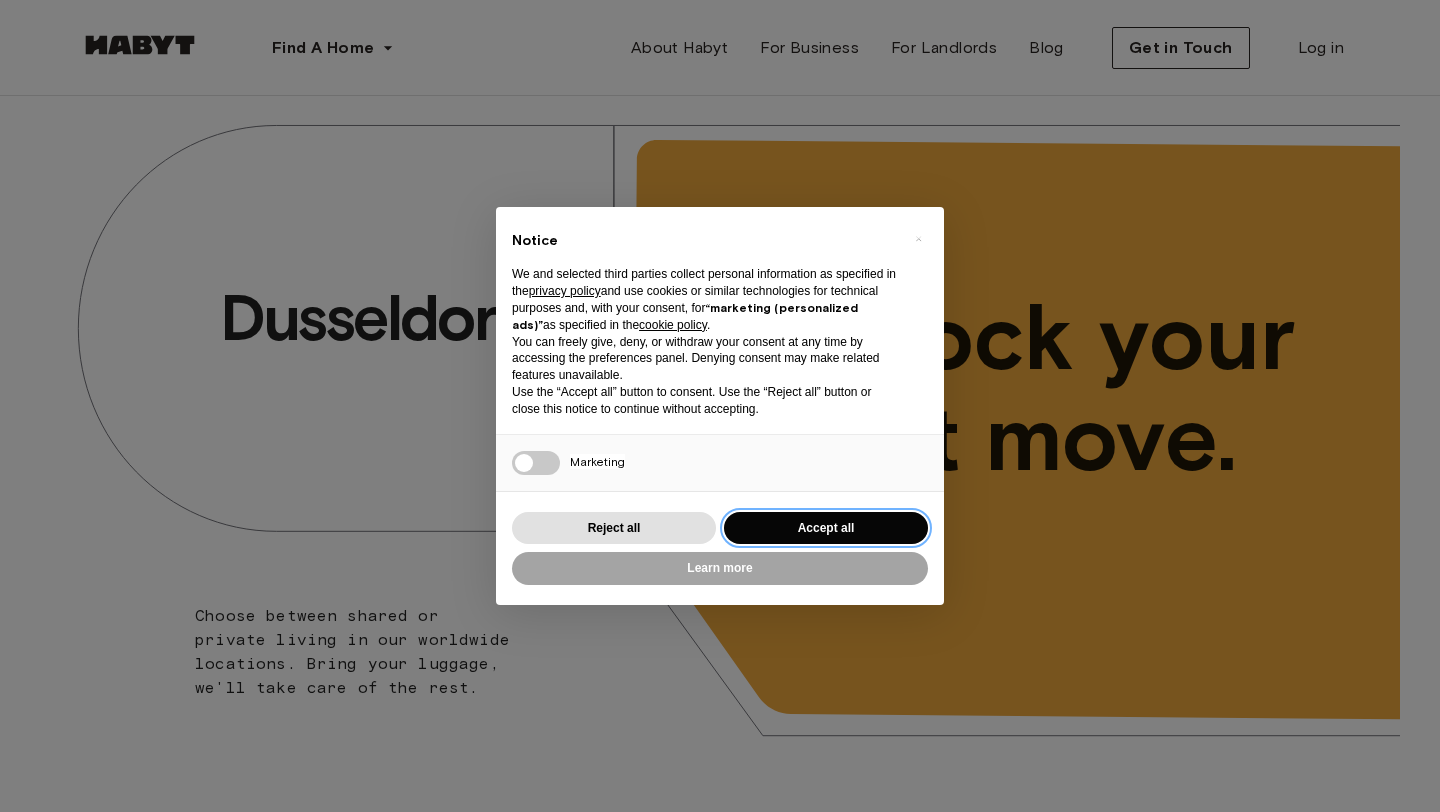 click on "Accept all" at bounding box center (826, 528) 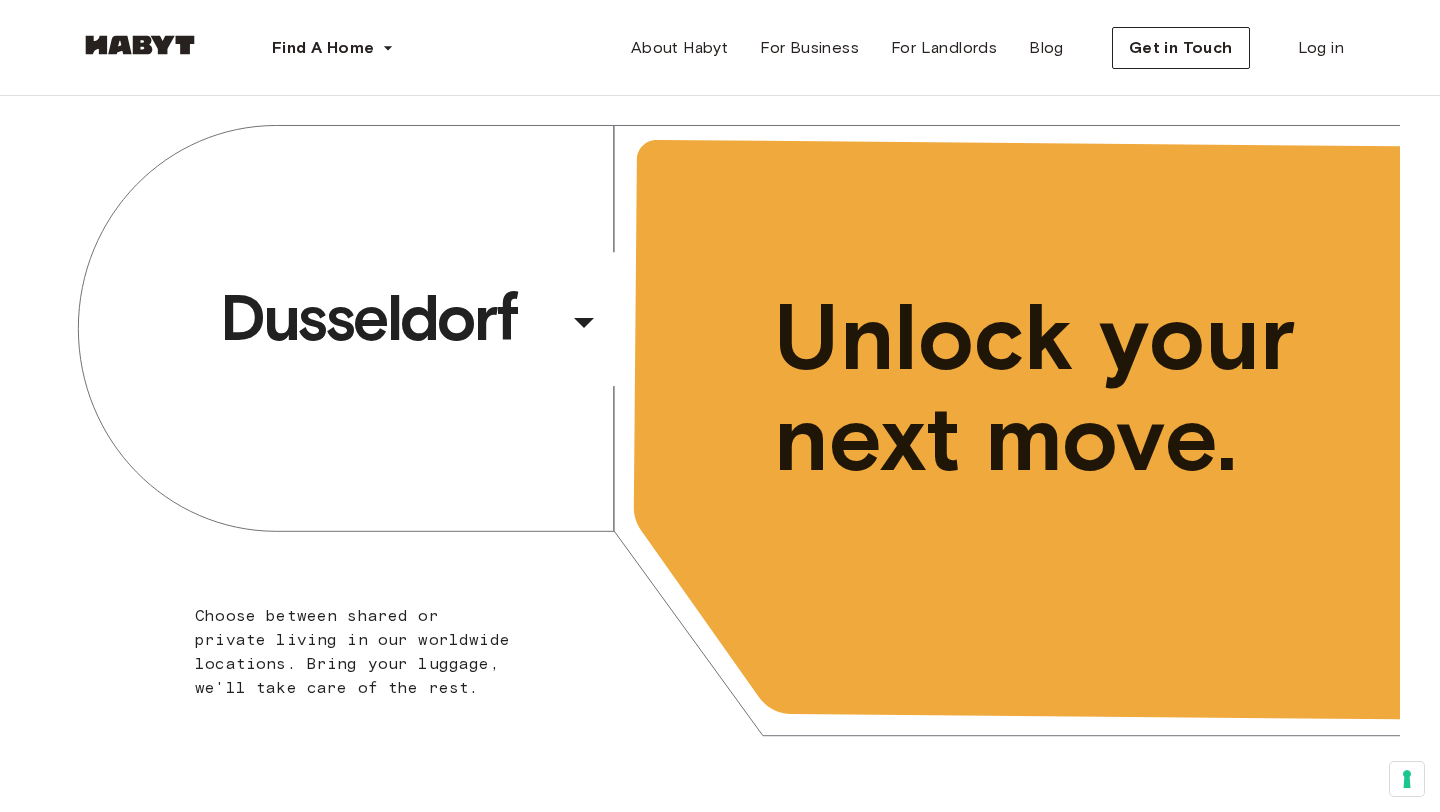 scroll, scrollTop: 0, scrollLeft: 0, axis: both 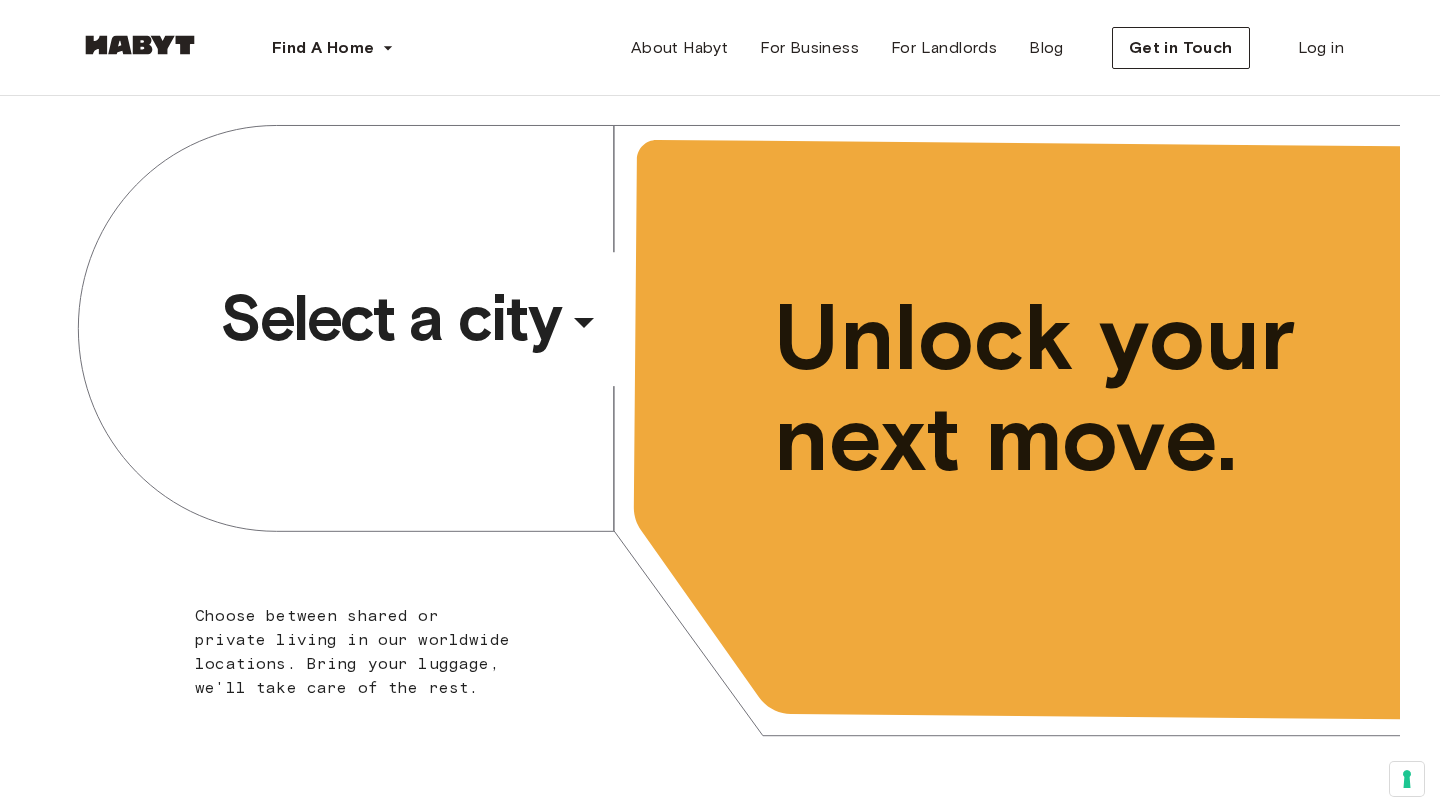 click 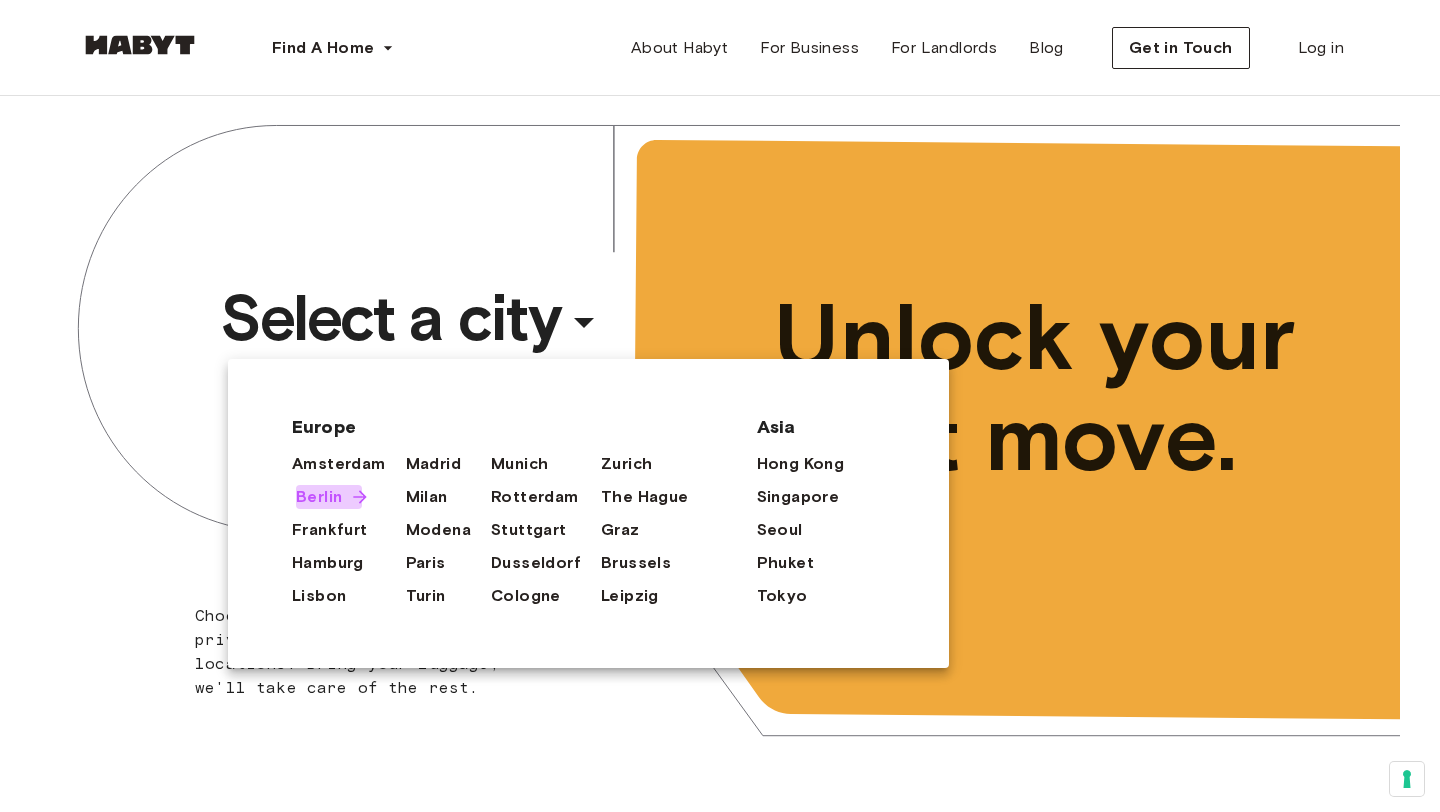 click on "Berlin" at bounding box center (319, 497) 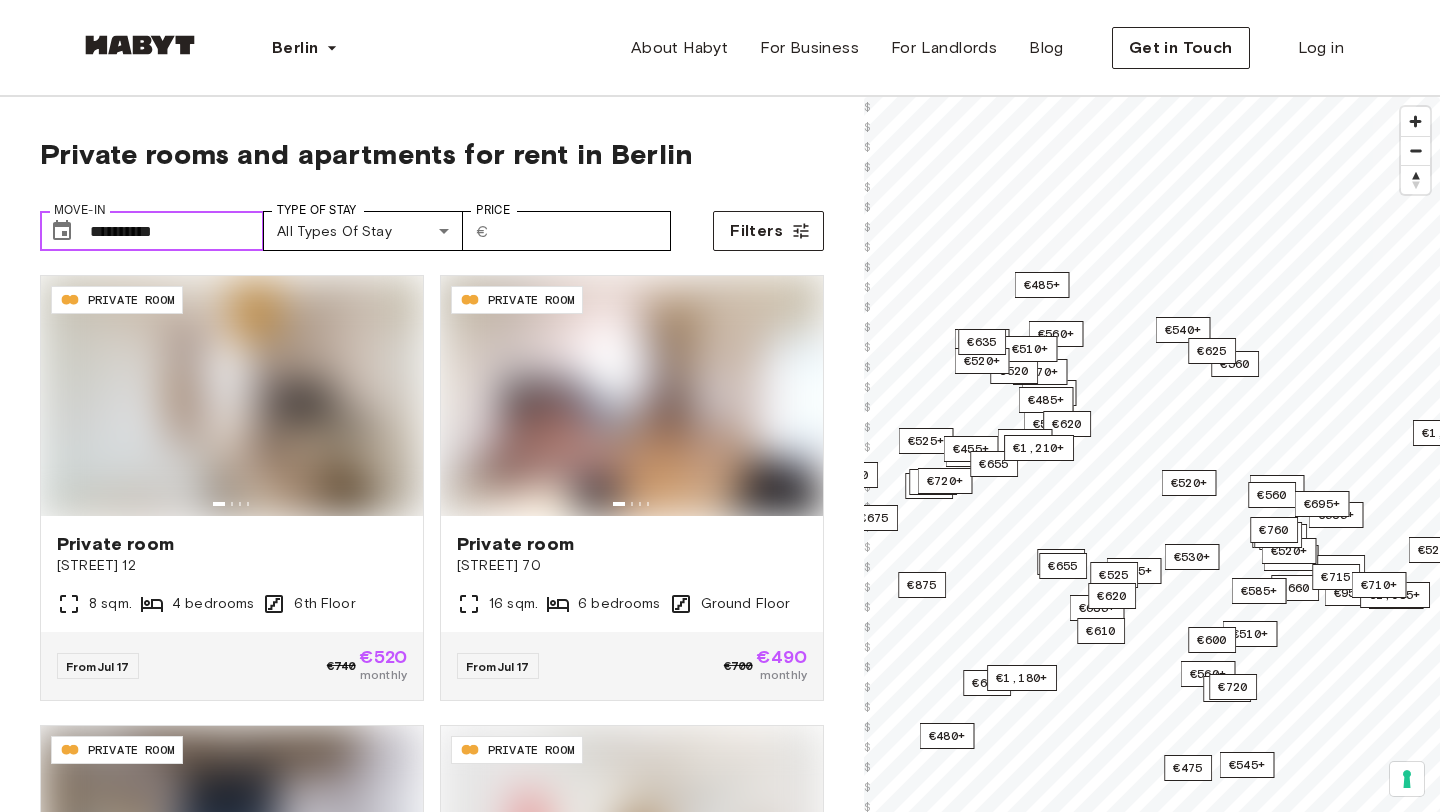 click on "**********" at bounding box center (177, 231) 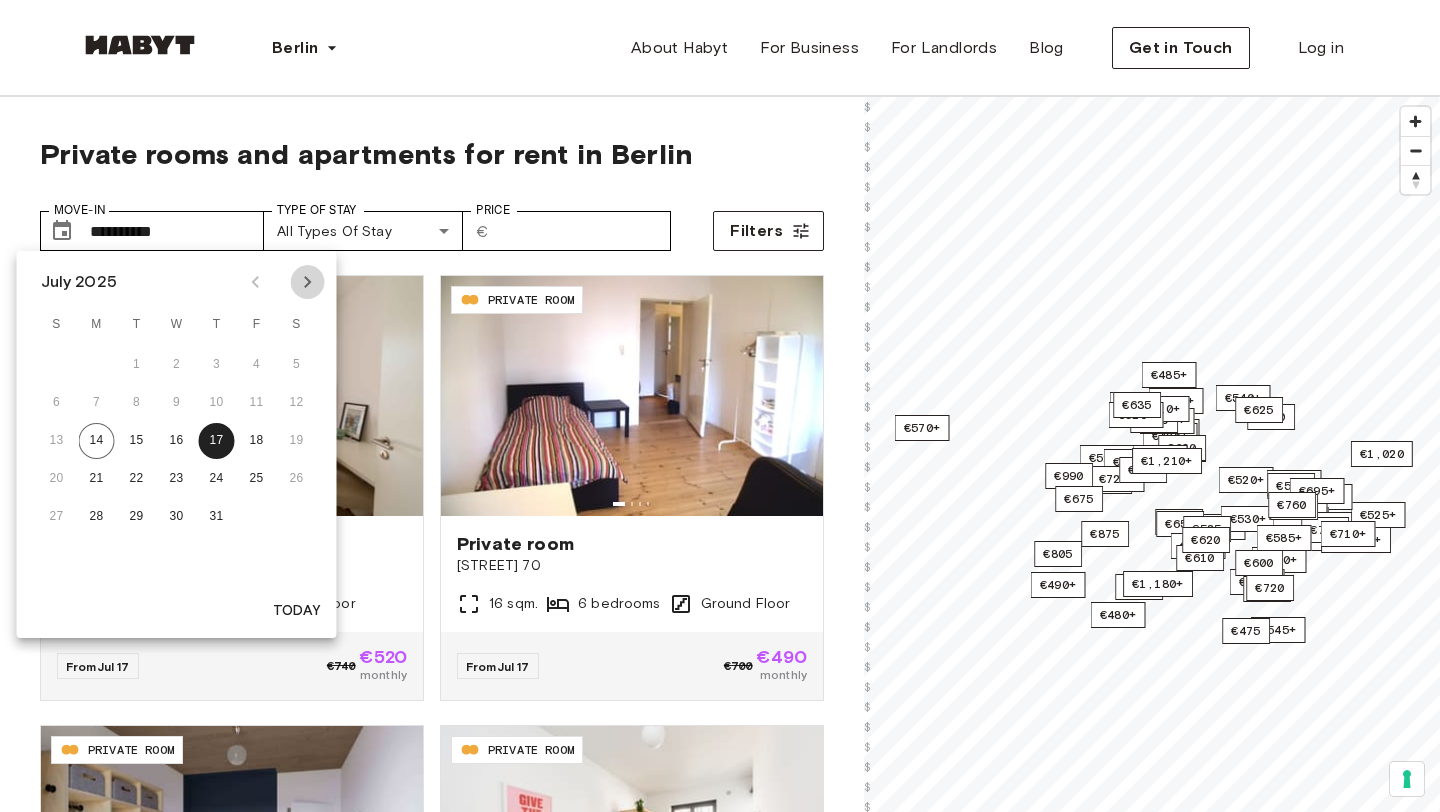 click 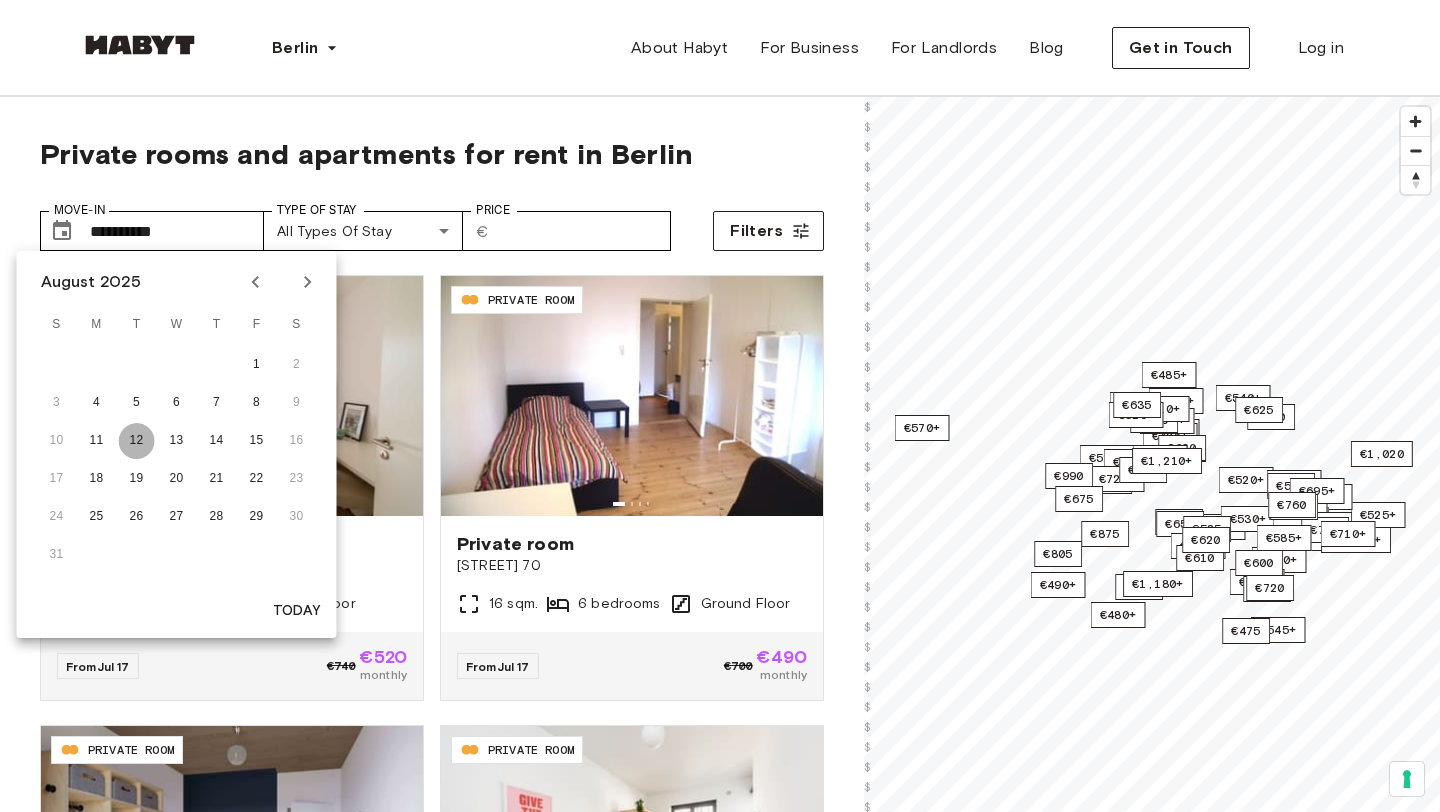 click on "12" at bounding box center [137, 441] 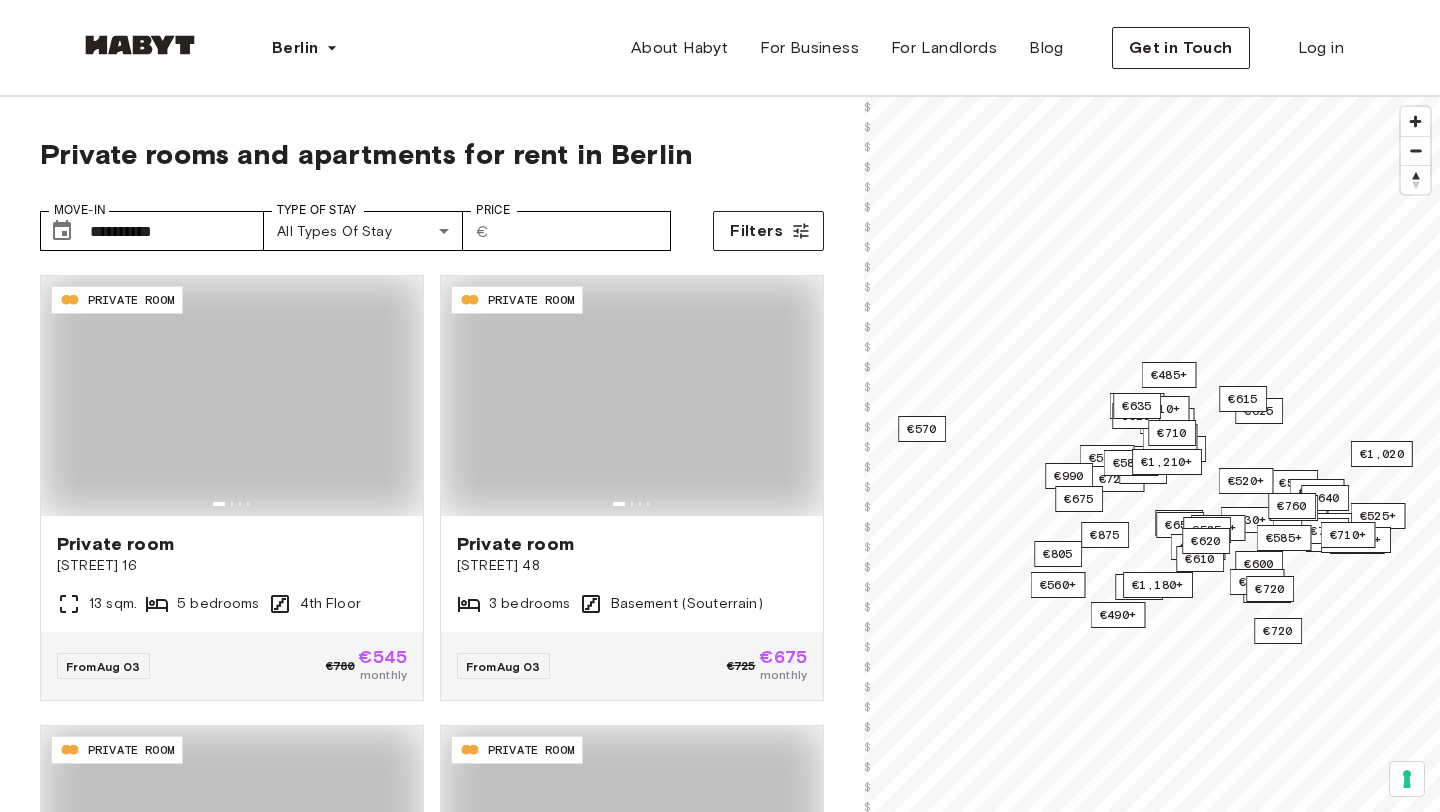 type on "**********" 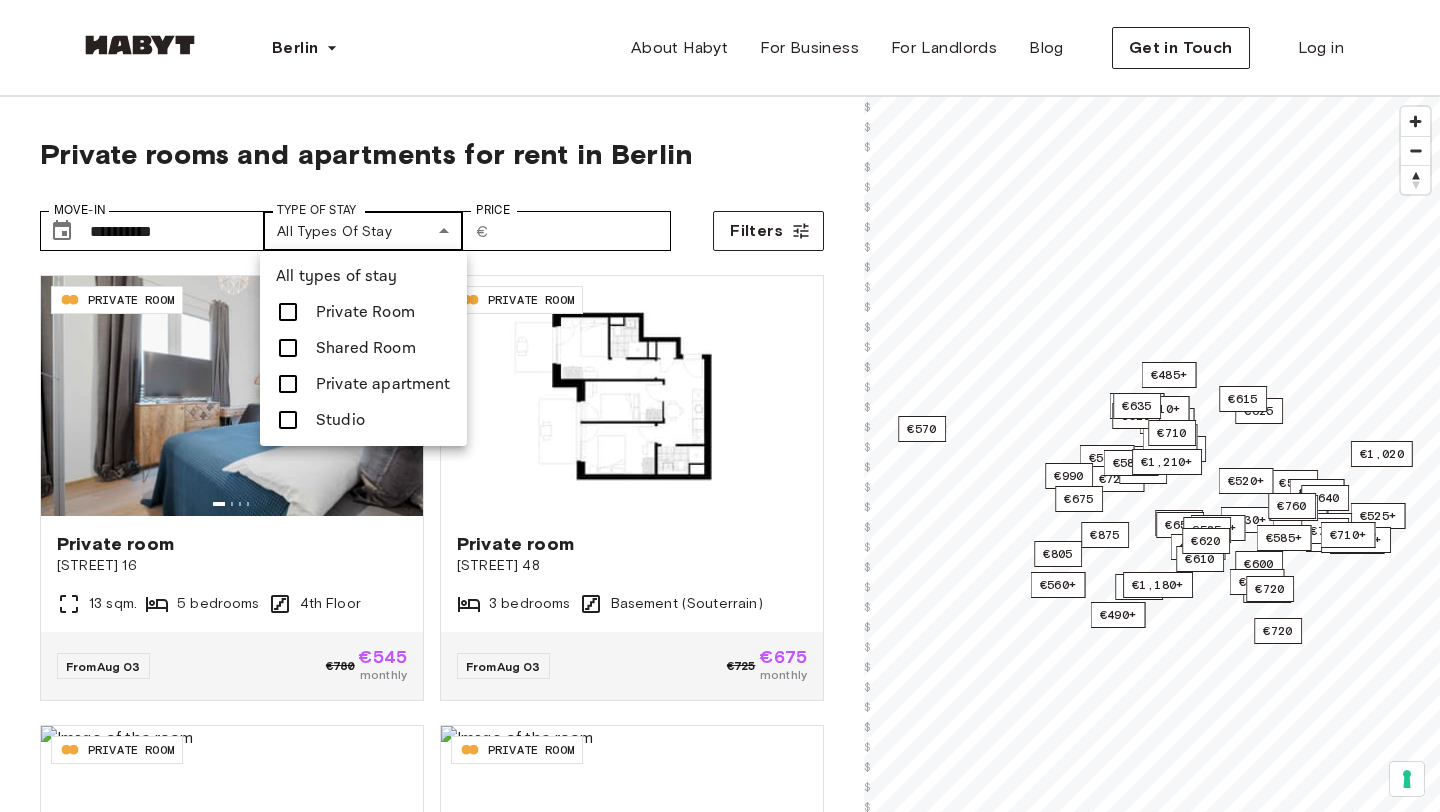 click on "**********" at bounding box center [720, 2439] 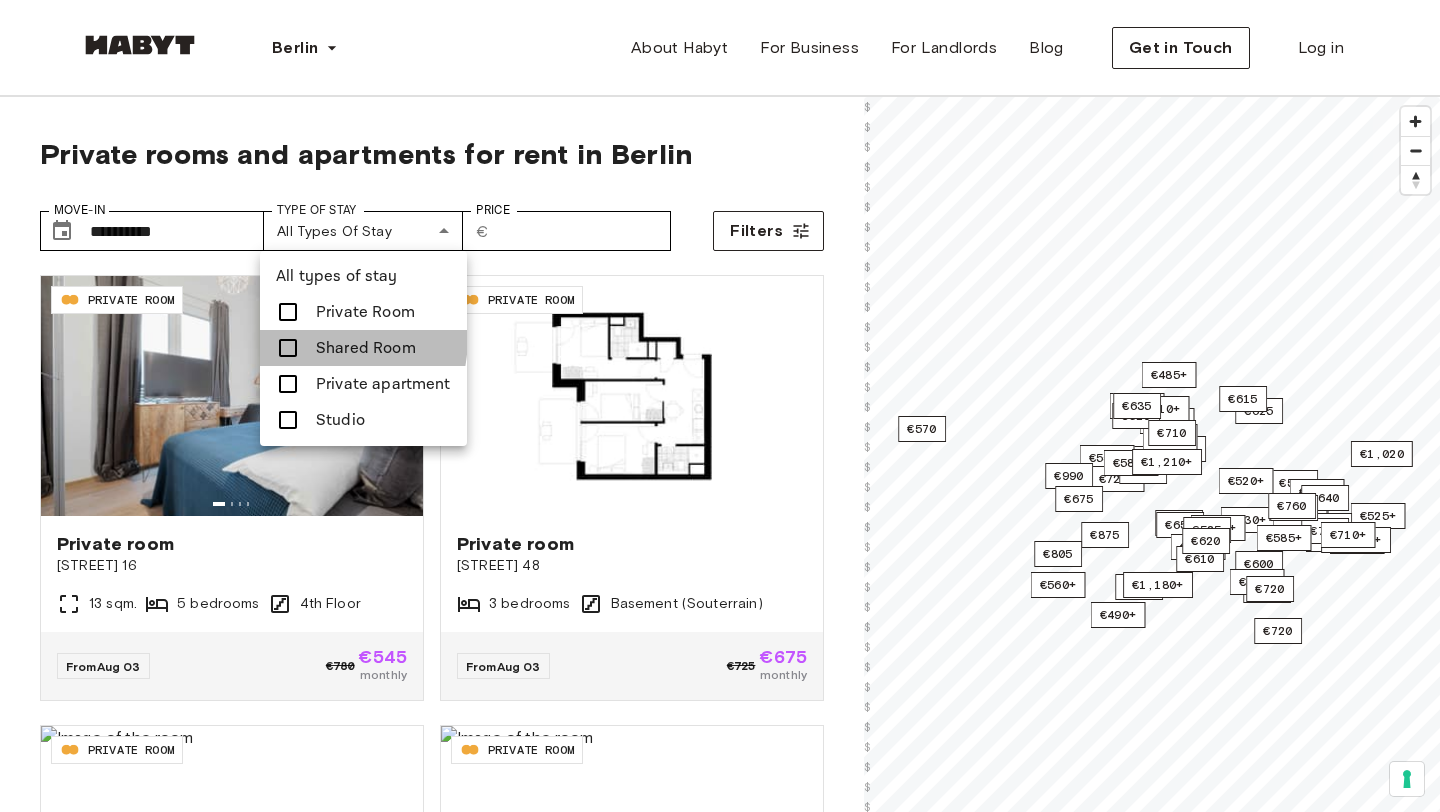 click at bounding box center [288, 348] 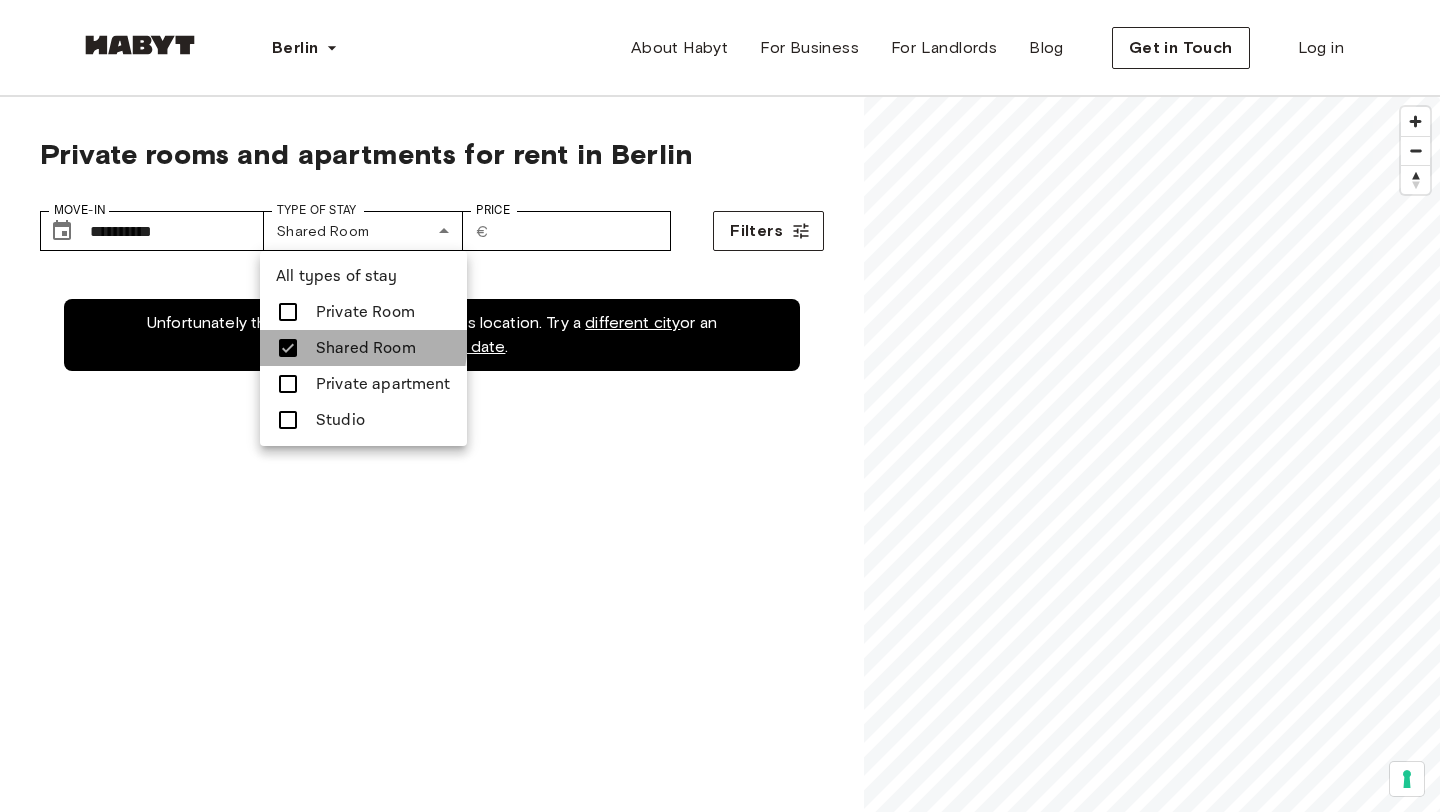 click at bounding box center [288, 348] 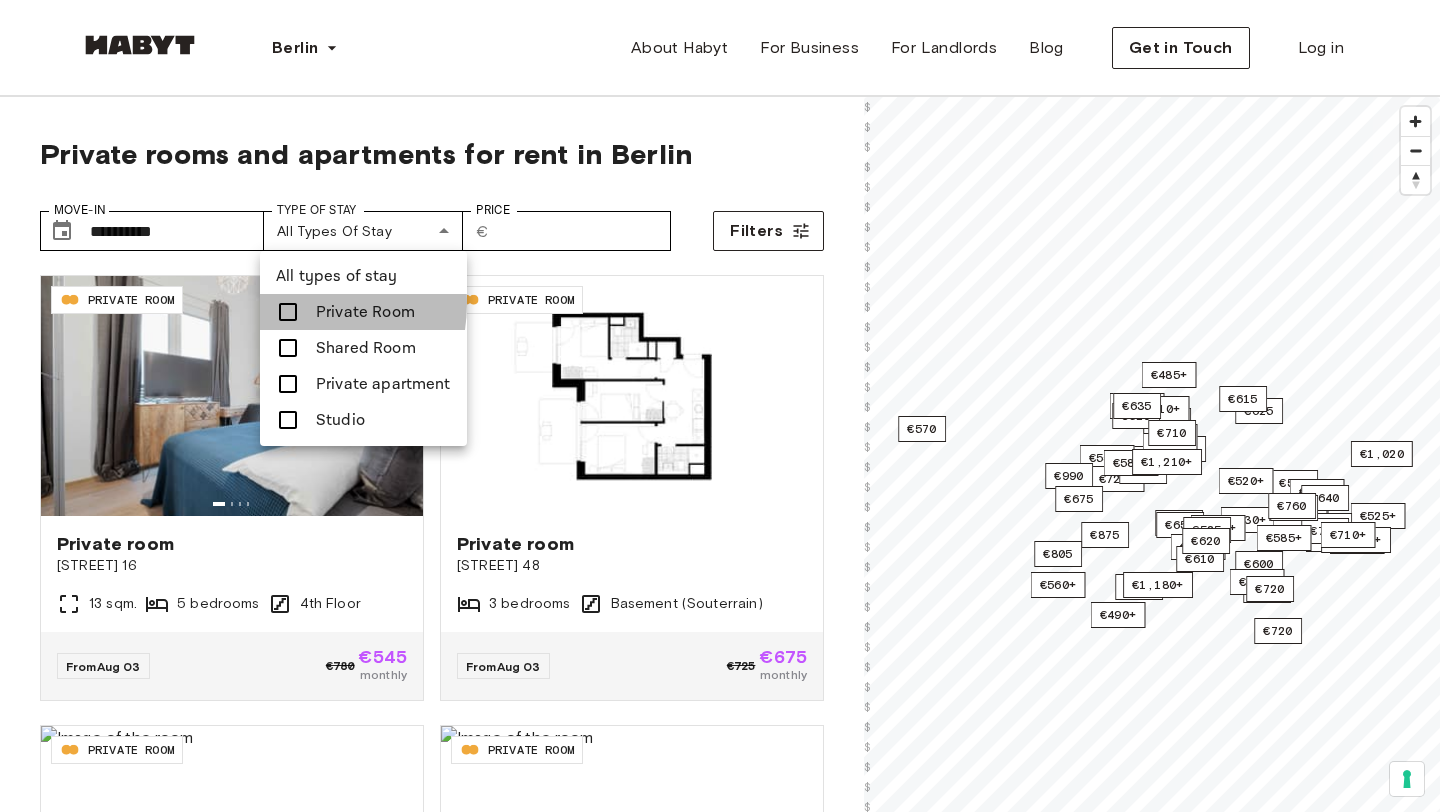 click at bounding box center [288, 312] 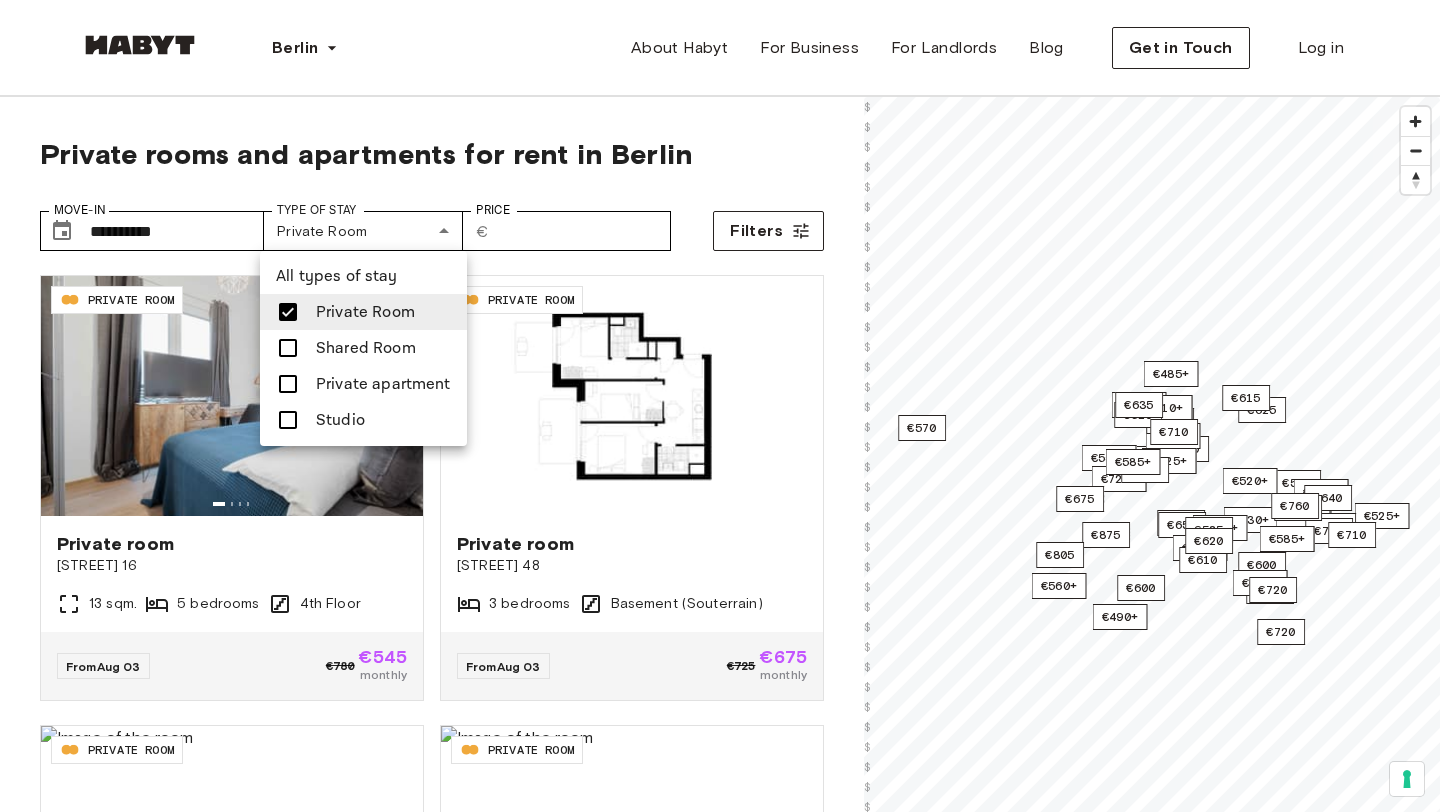 click at bounding box center (720, 406) 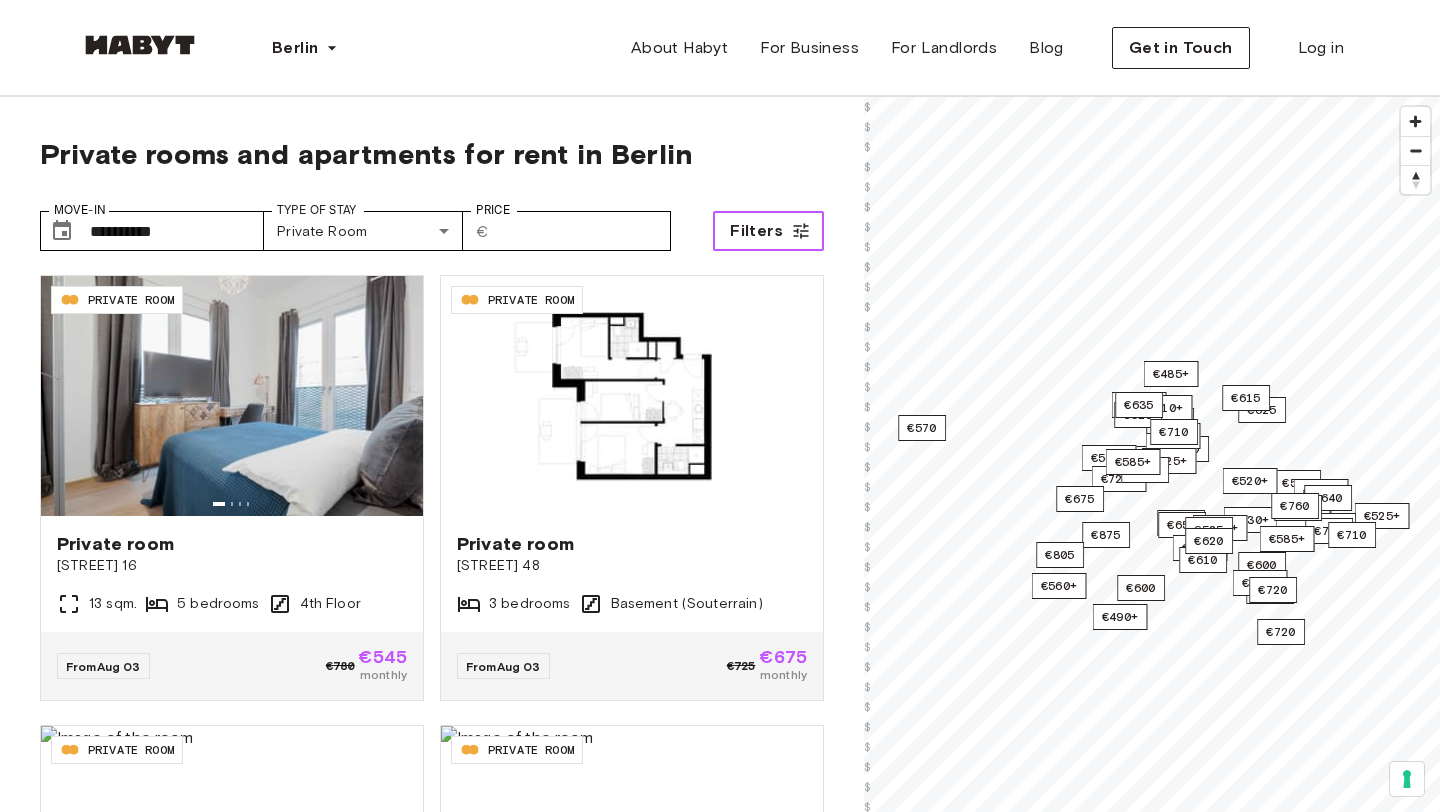 click on "Filters" at bounding box center (768, 231) 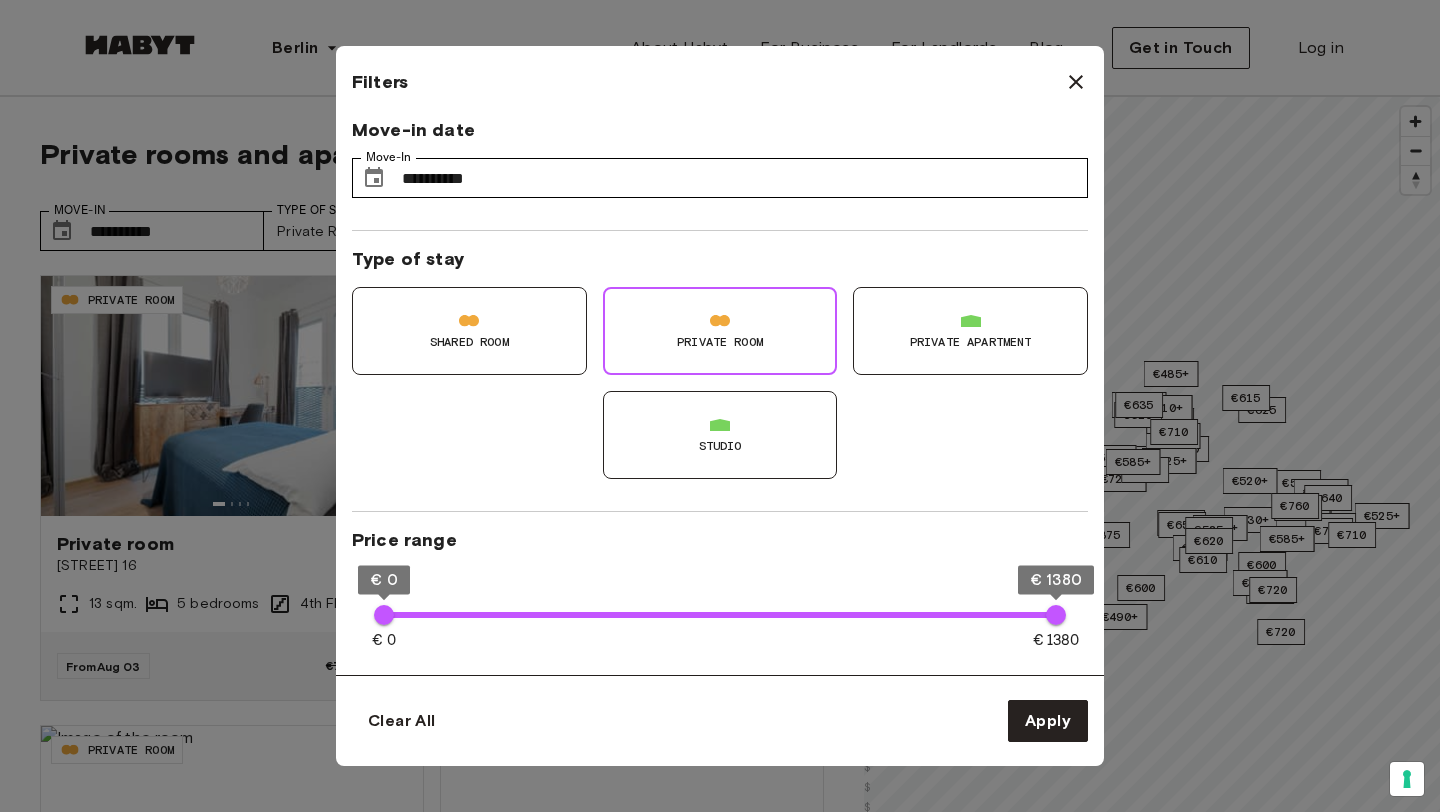 click on "Shared Room" at bounding box center (469, 342) 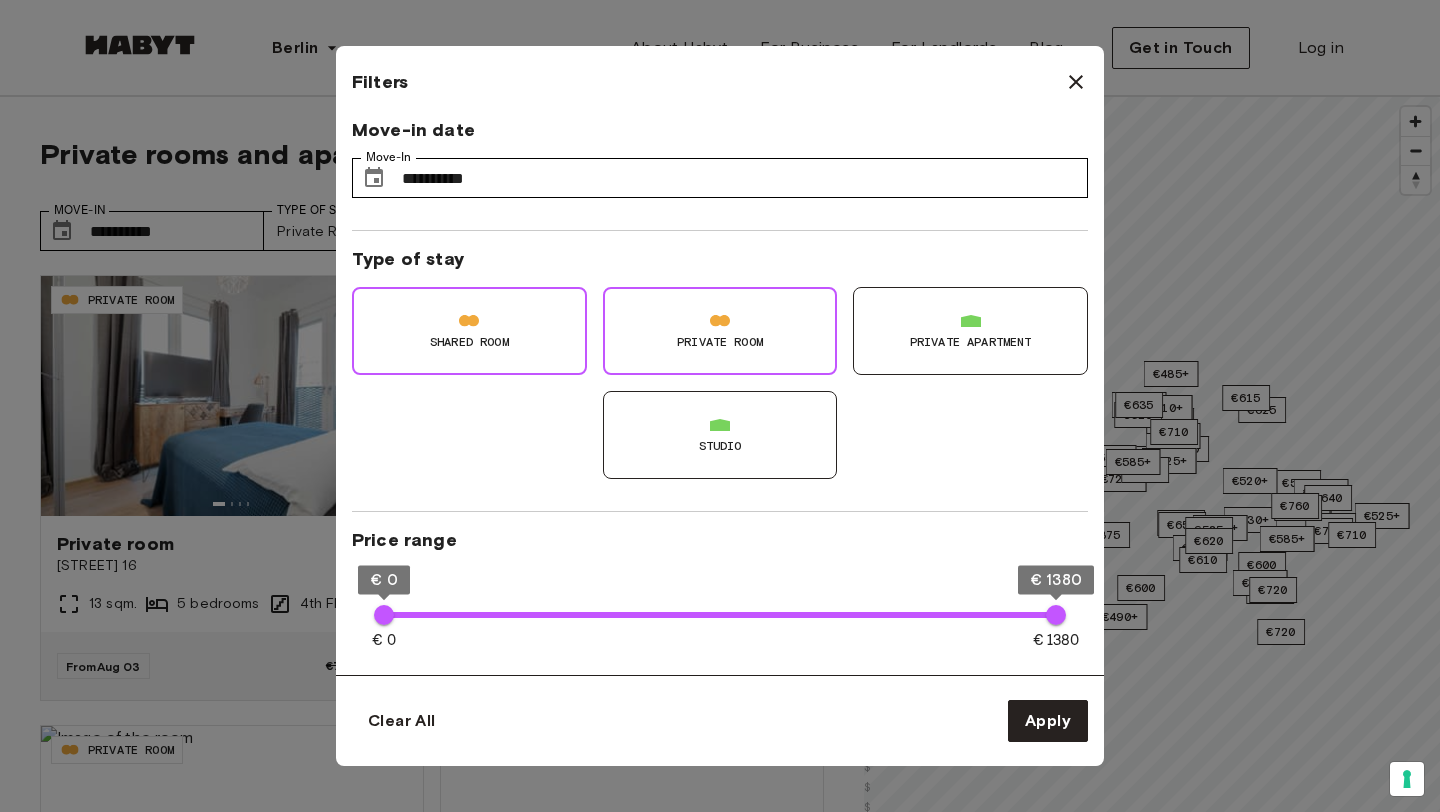 type on "**" 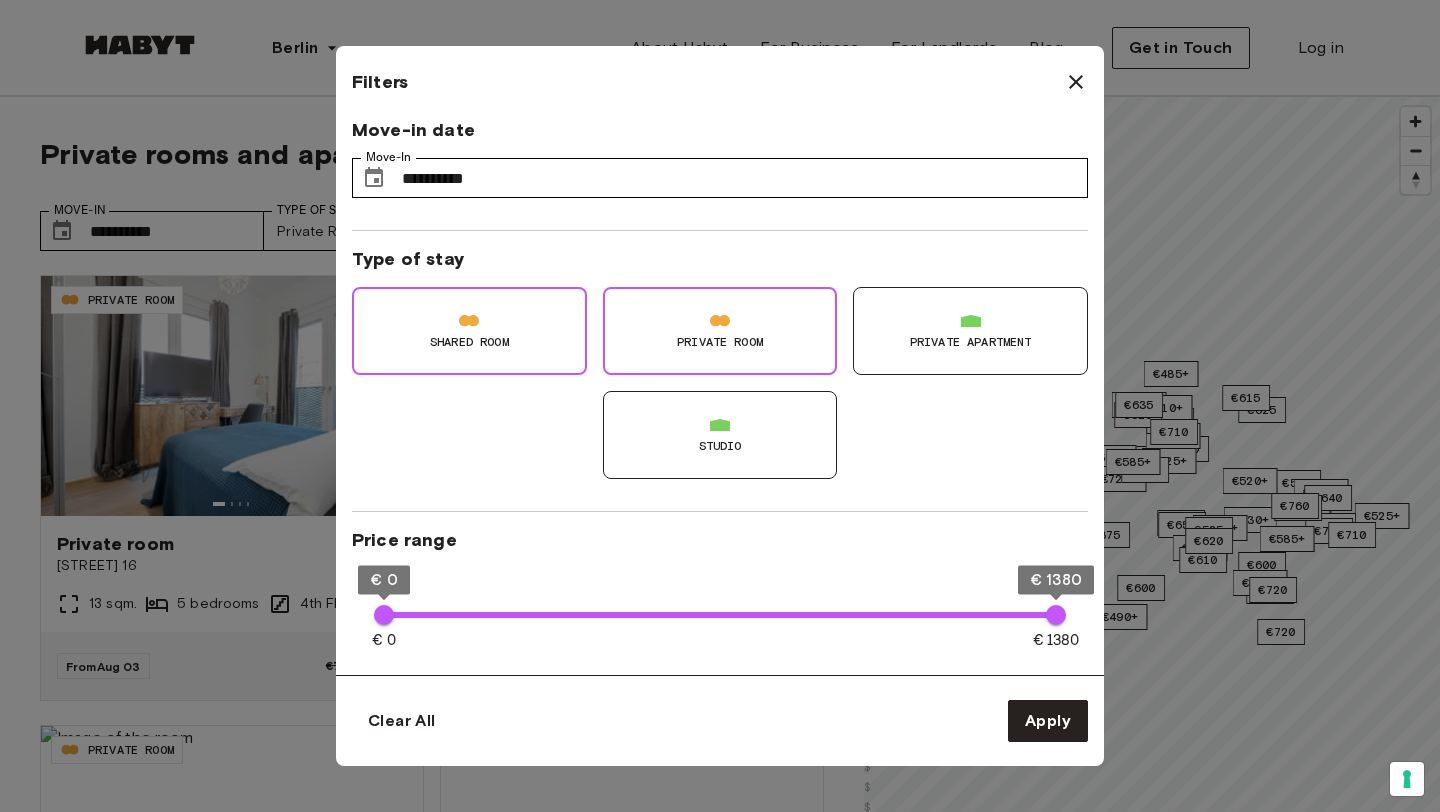 click on "Shared Room" at bounding box center [469, 331] 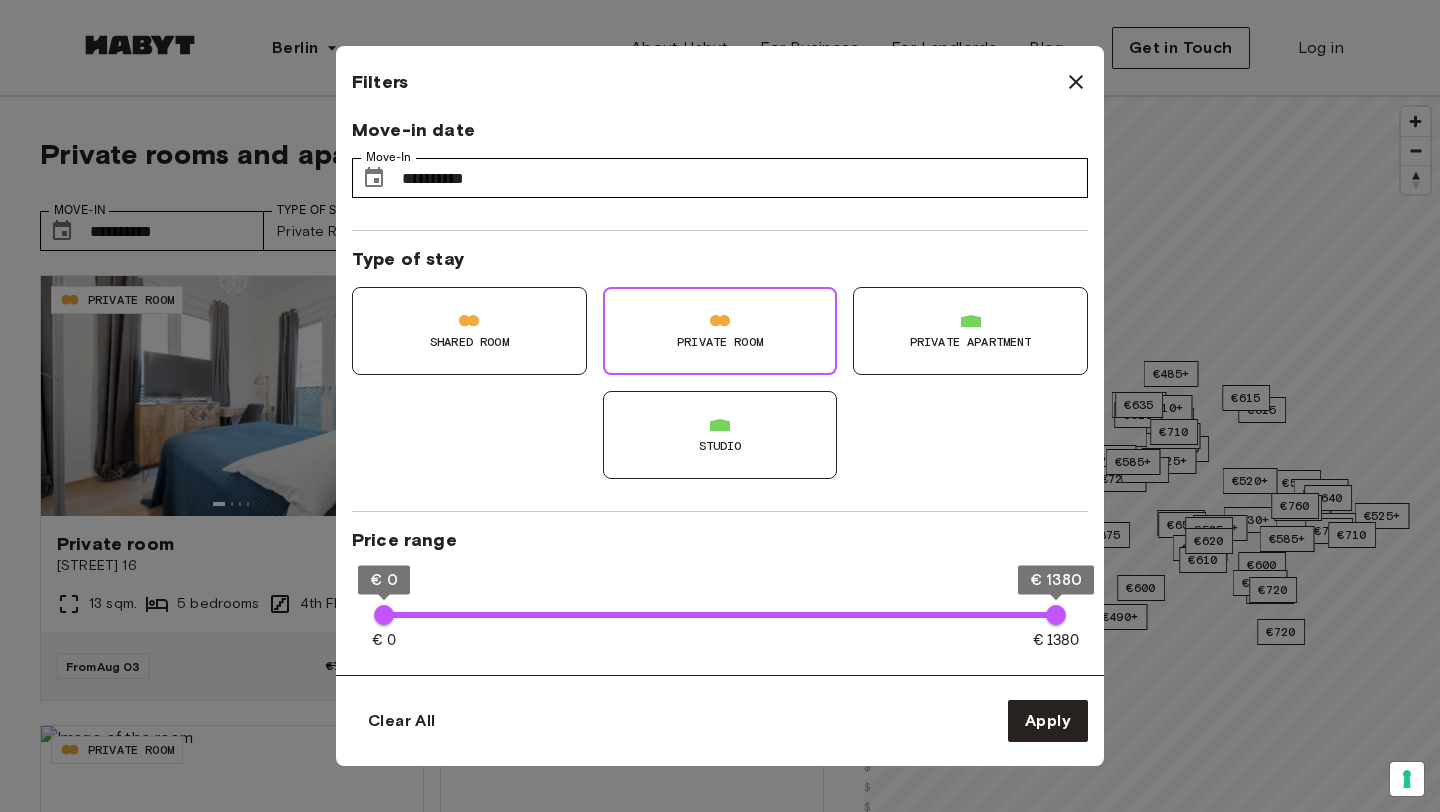 type on "**" 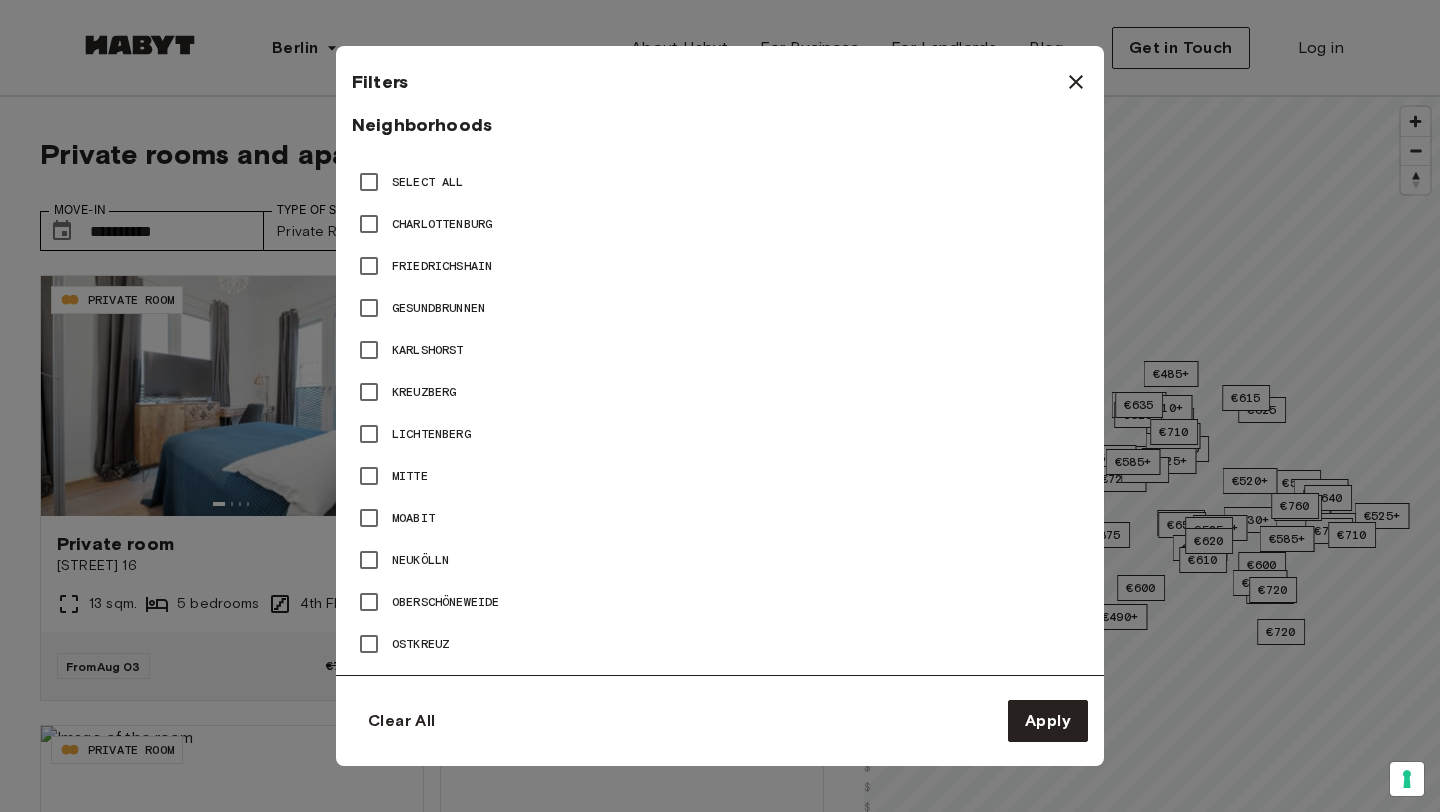 scroll, scrollTop: 902, scrollLeft: 0, axis: vertical 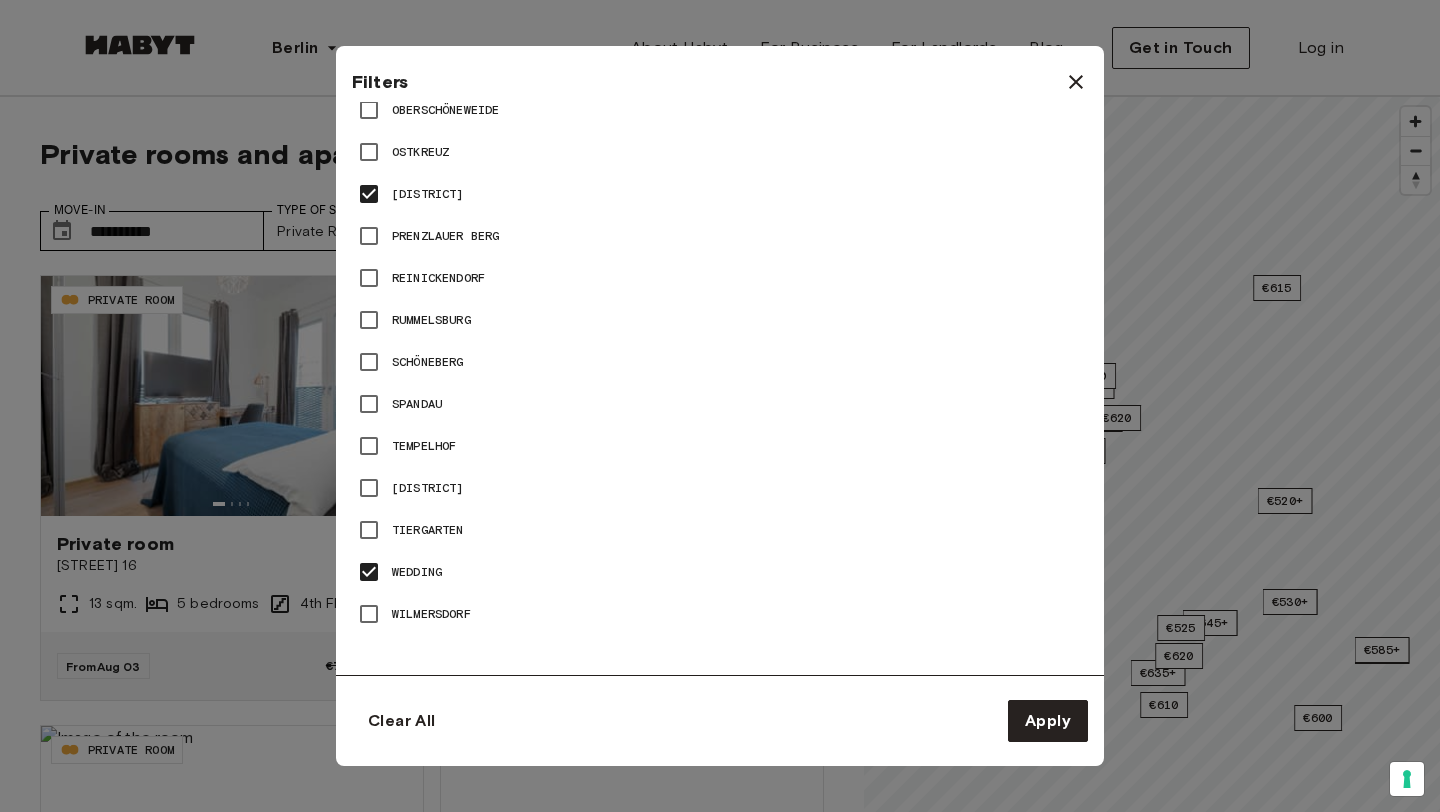 type on "**" 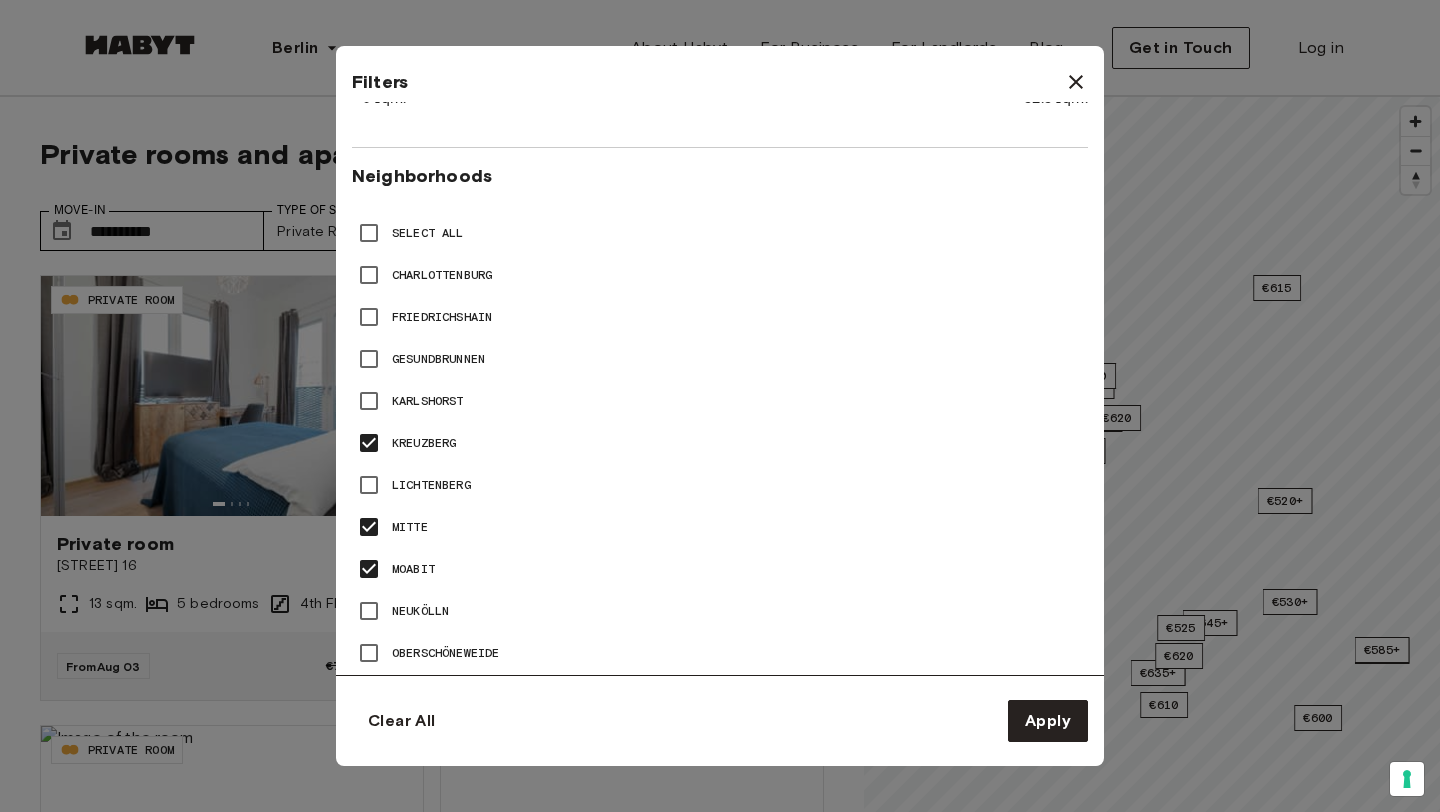 scroll, scrollTop: 792, scrollLeft: 0, axis: vertical 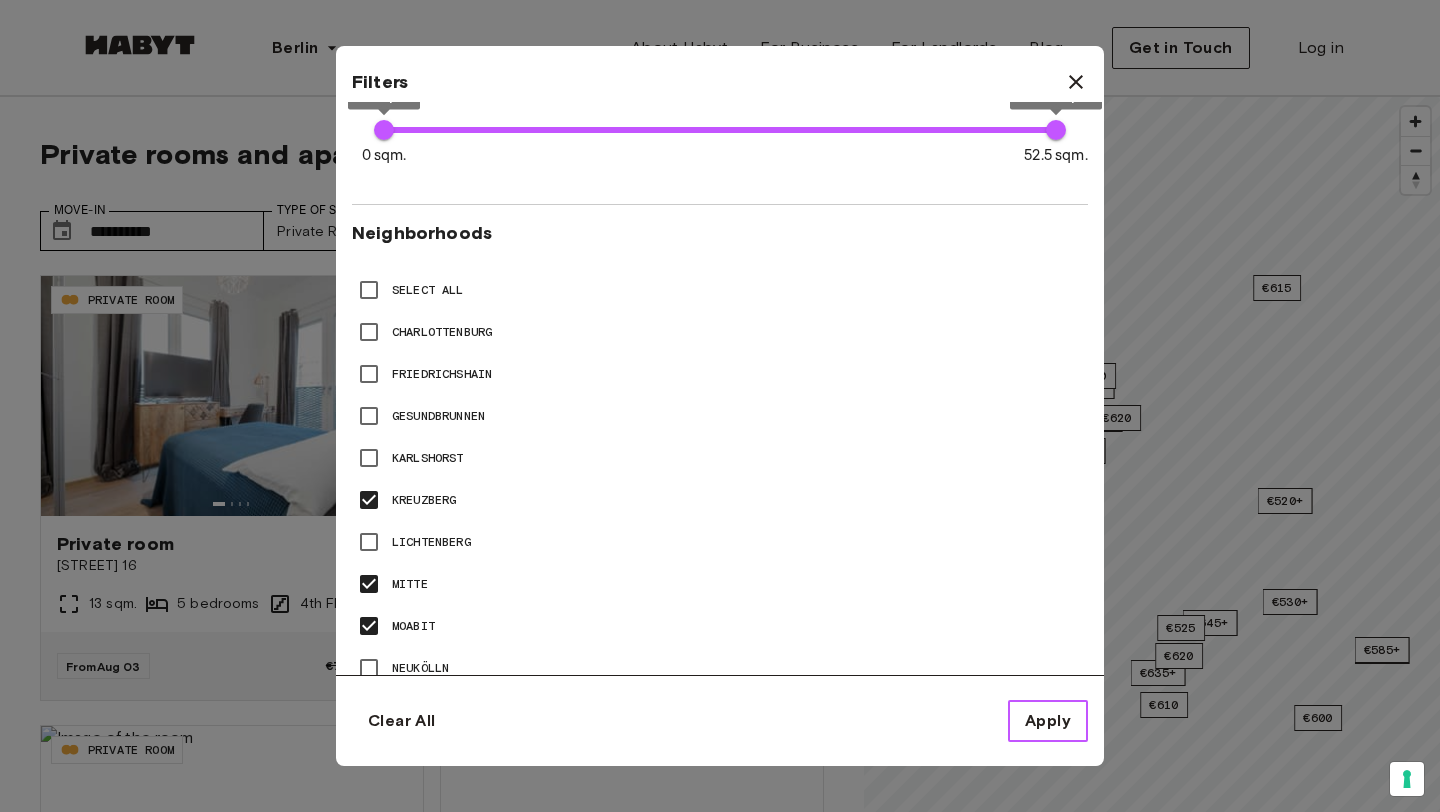 click on "Apply" at bounding box center [1048, 721] 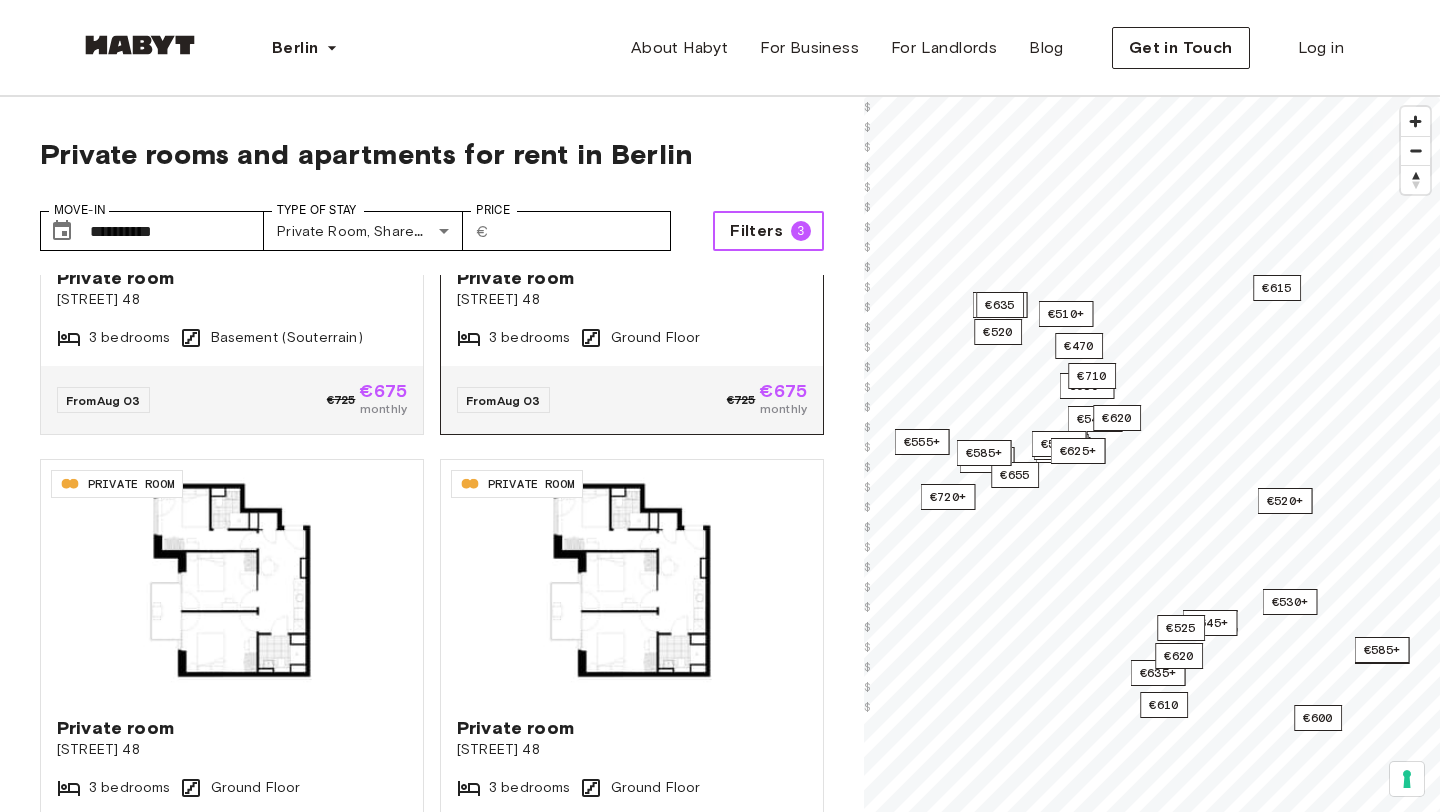 scroll, scrollTop: 1133, scrollLeft: 0, axis: vertical 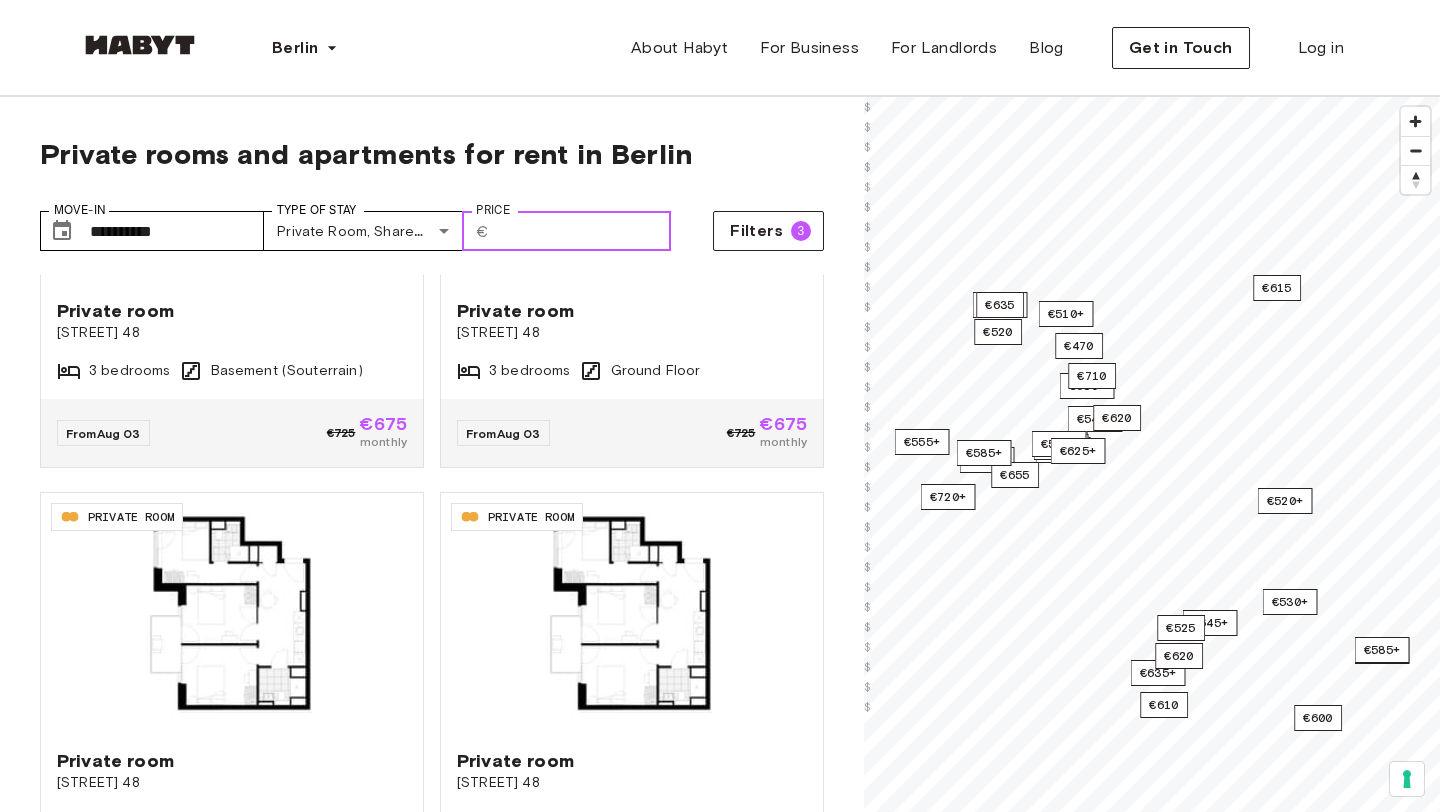 click on "Price" at bounding box center [584, 231] 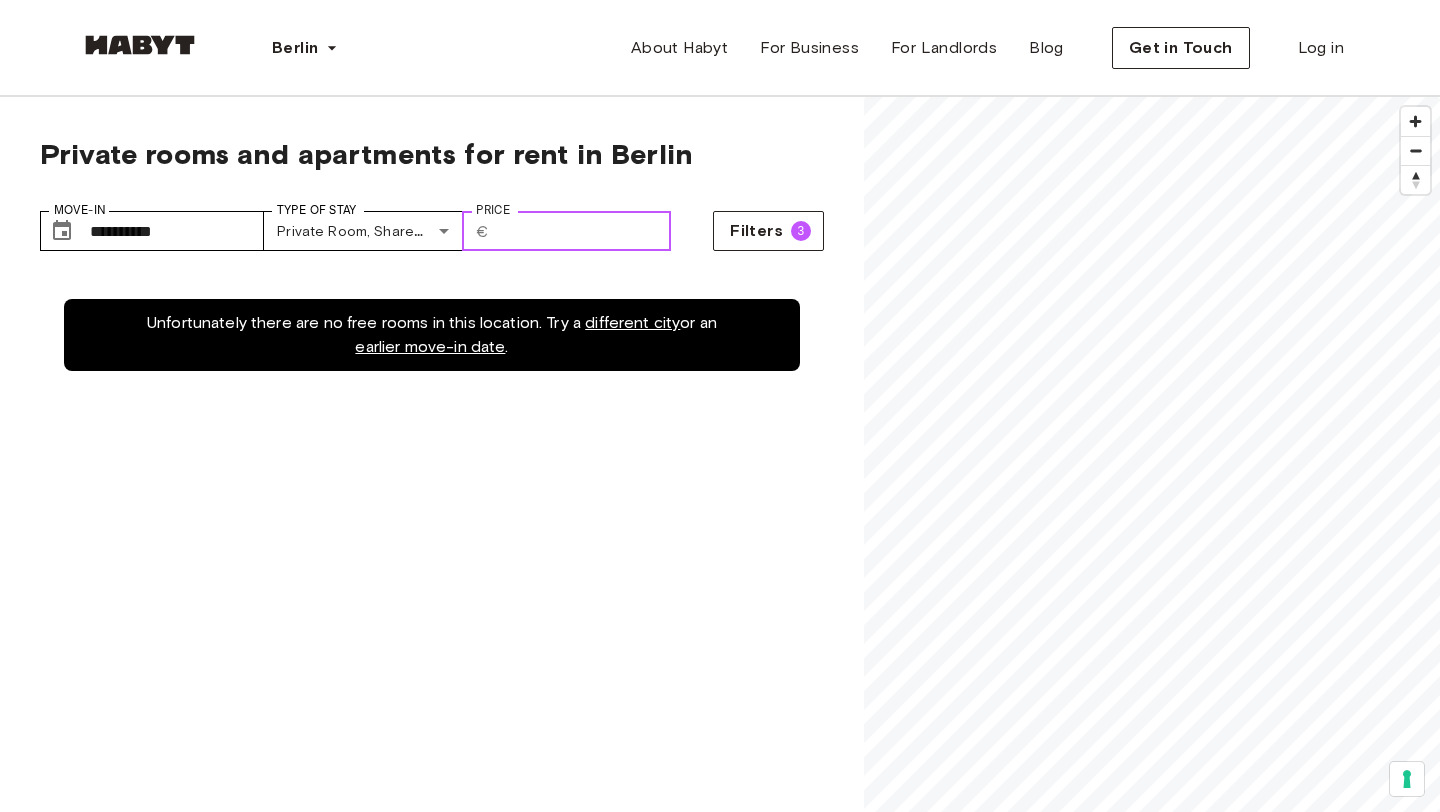 scroll, scrollTop: 0, scrollLeft: 0, axis: both 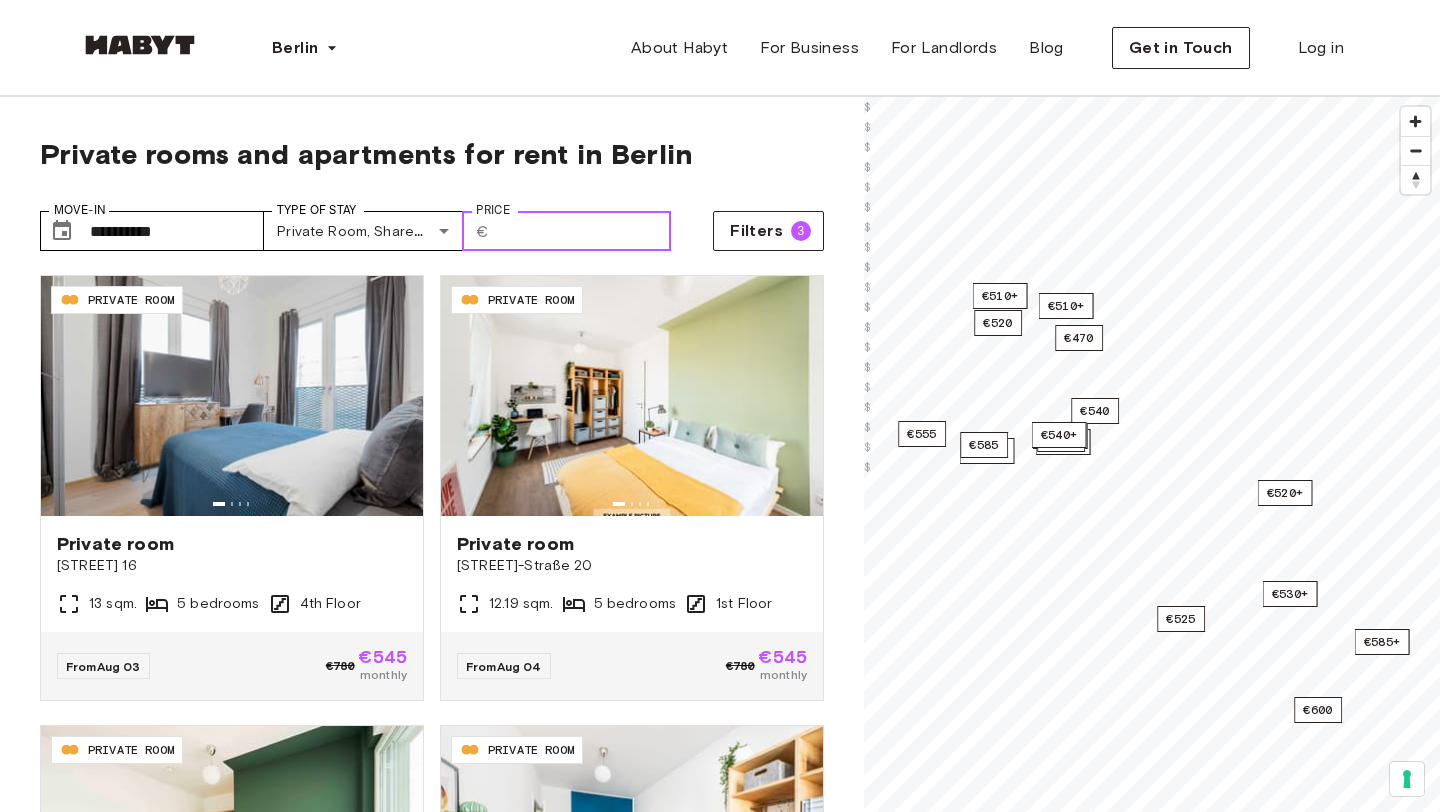 type on "***" 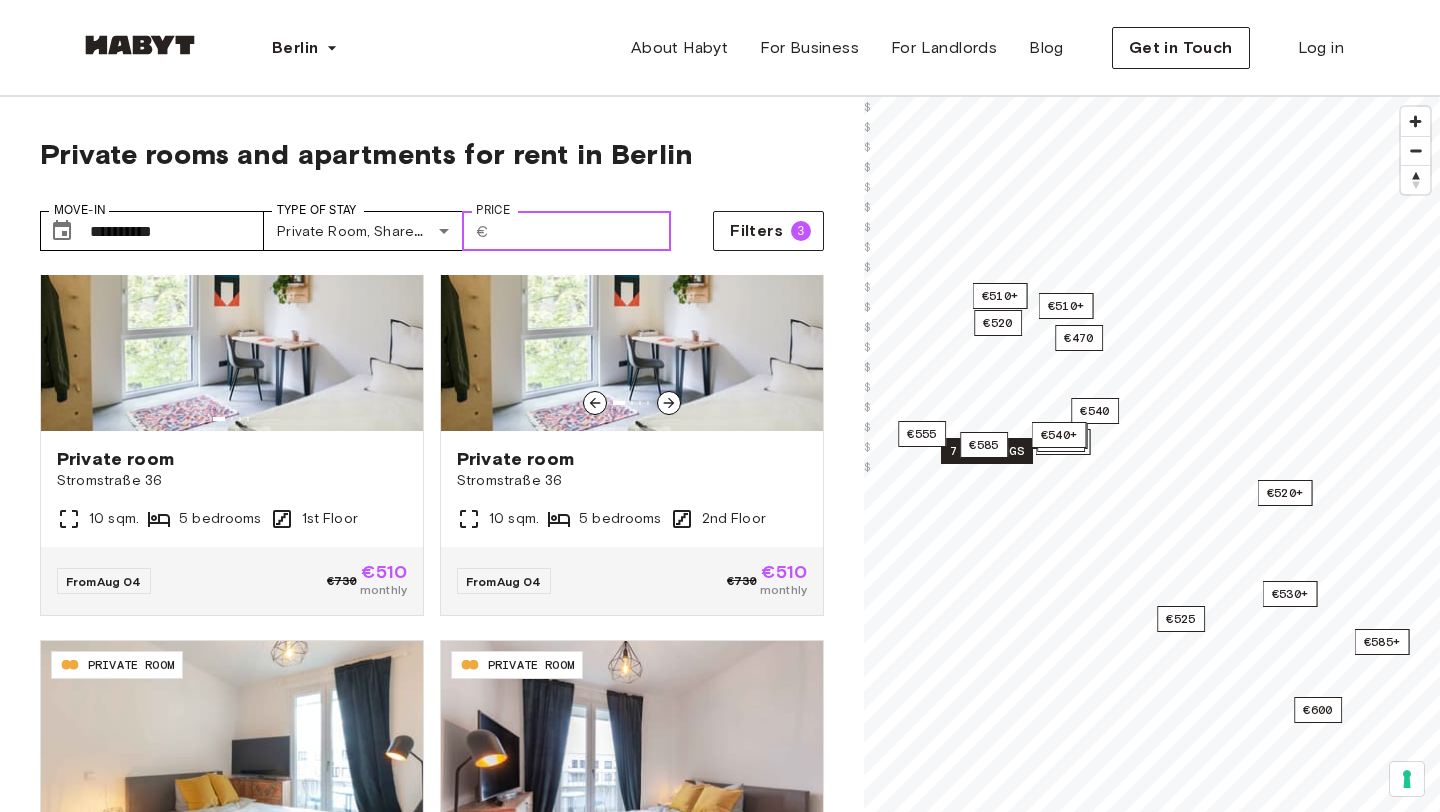 scroll, scrollTop: 3778, scrollLeft: 0, axis: vertical 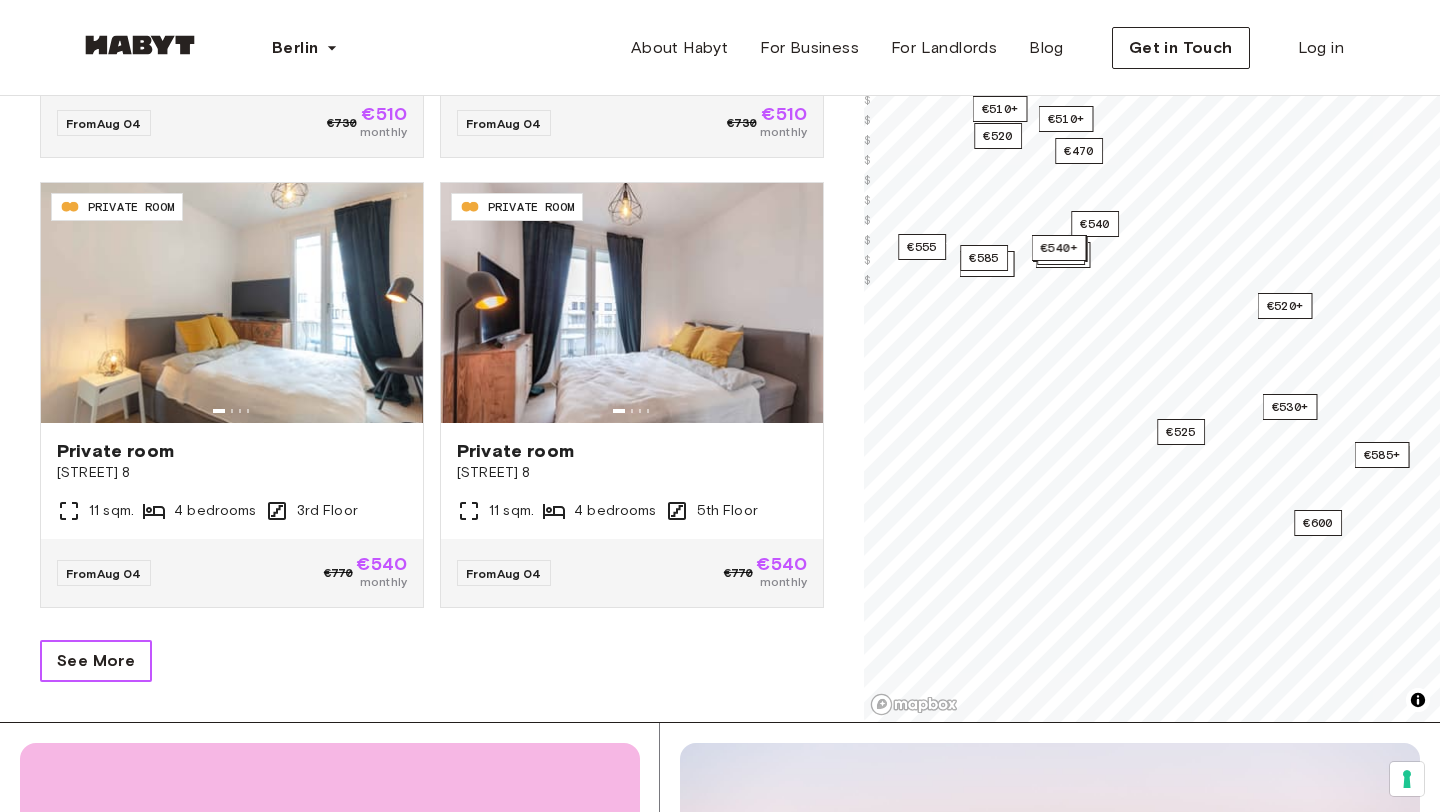 click on "See More" at bounding box center (96, 661) 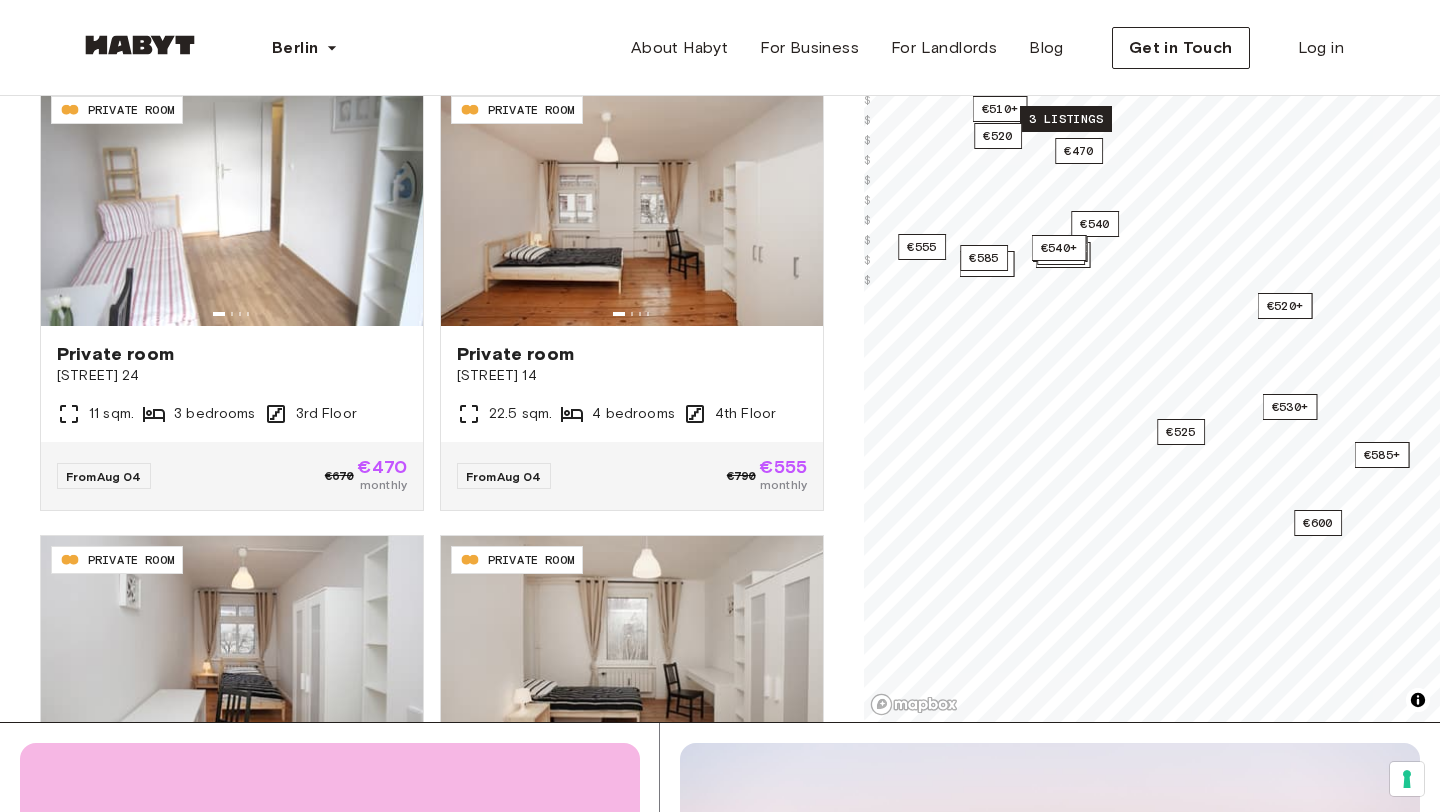 scroll, scrollTop: 6121, scrollLeft: 0, axis: vertical 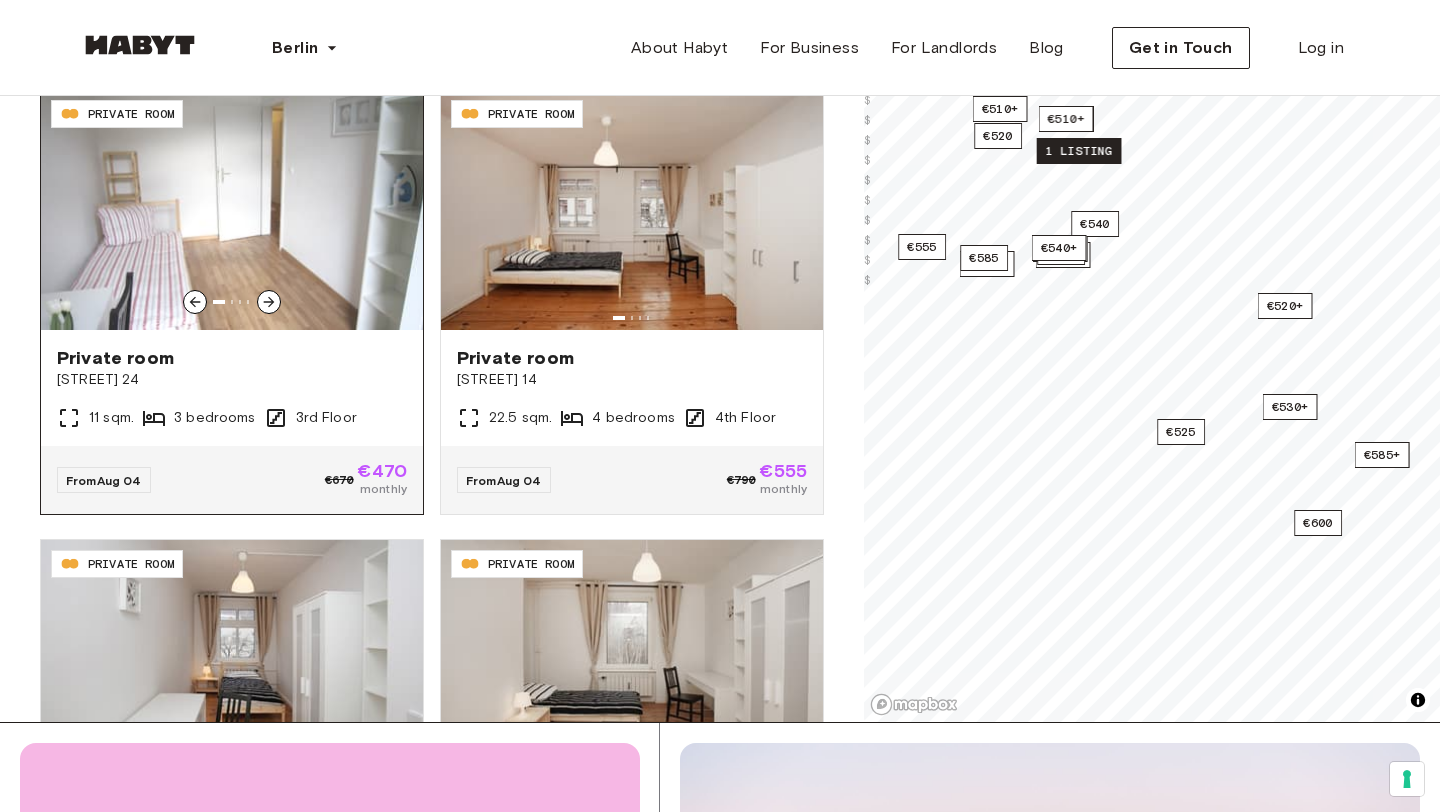 click 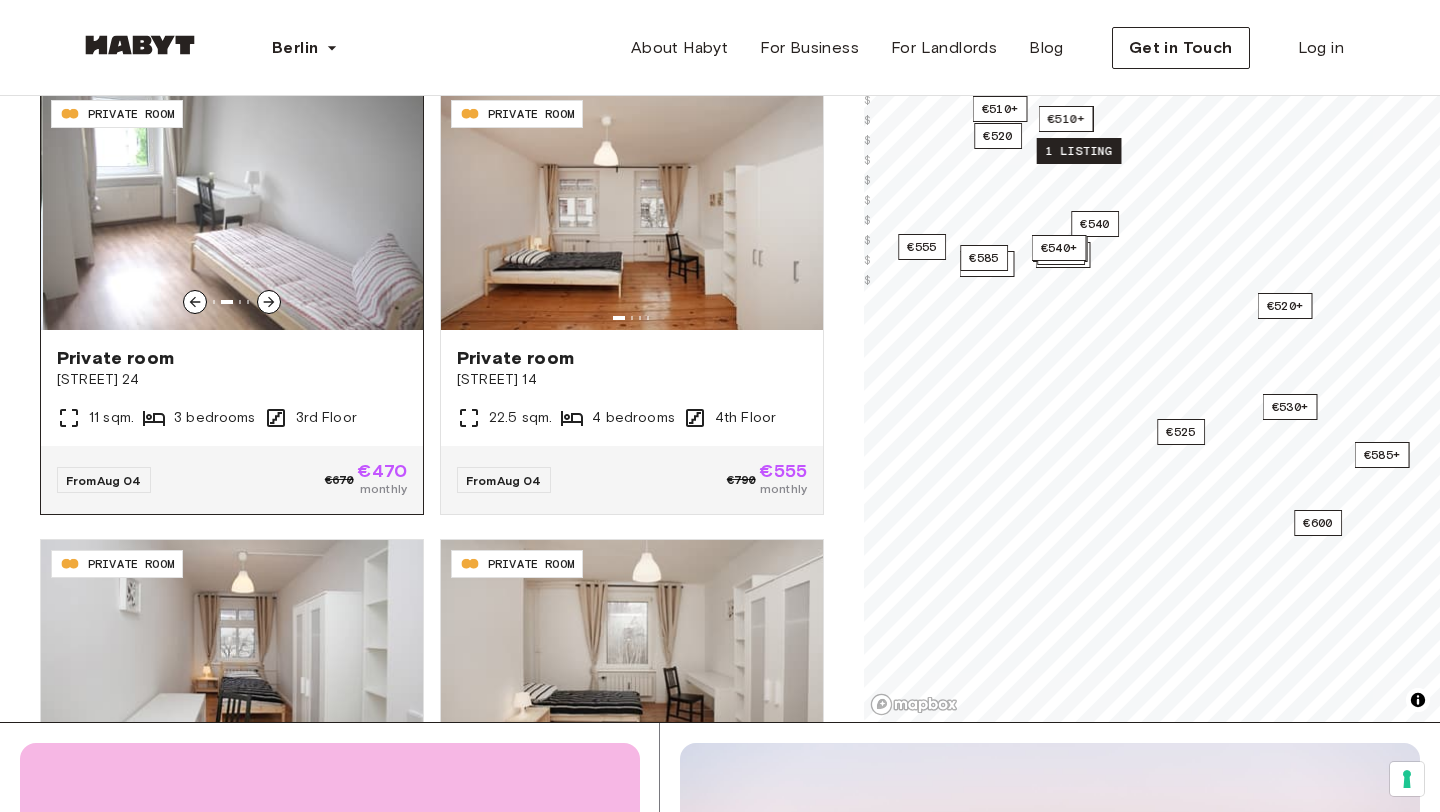 click 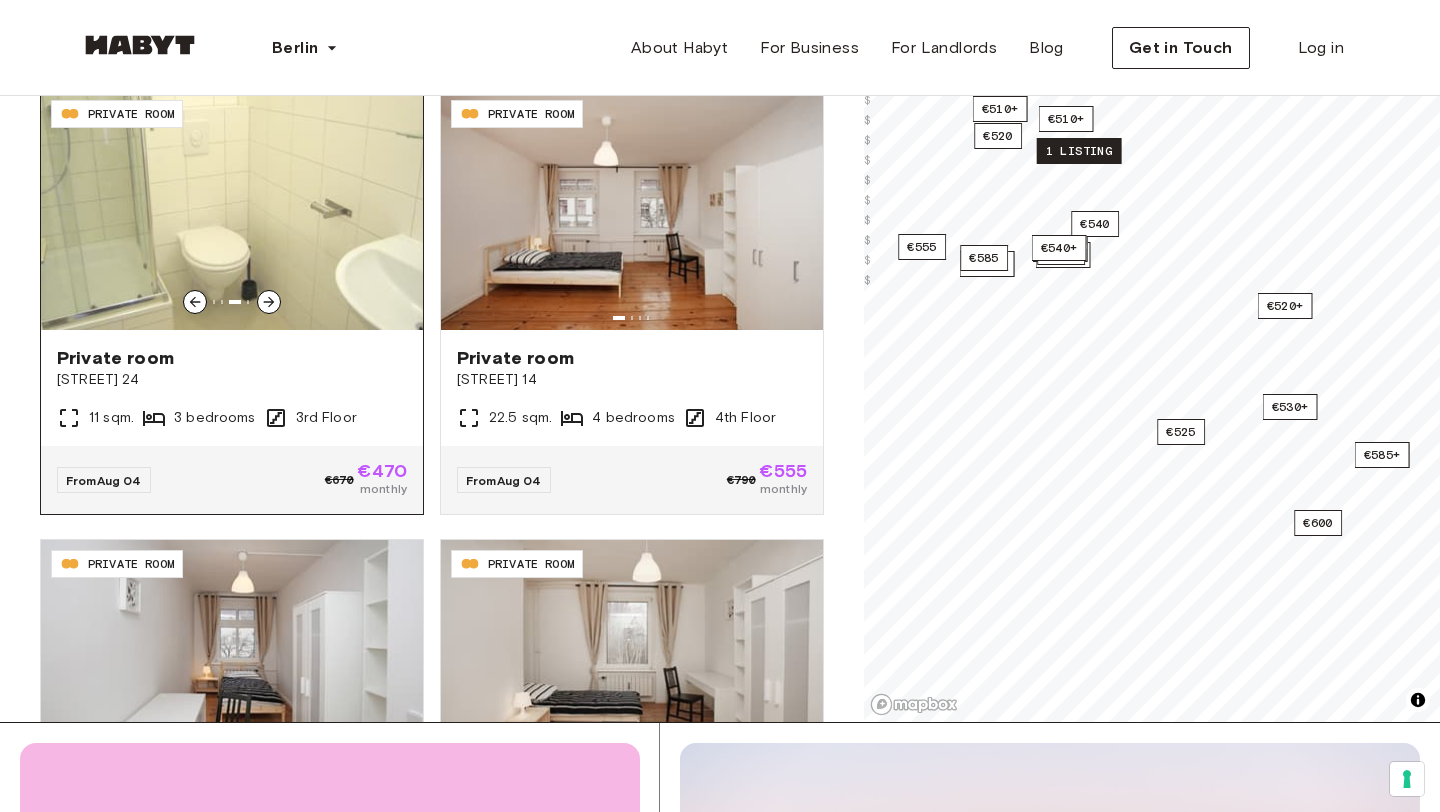 click 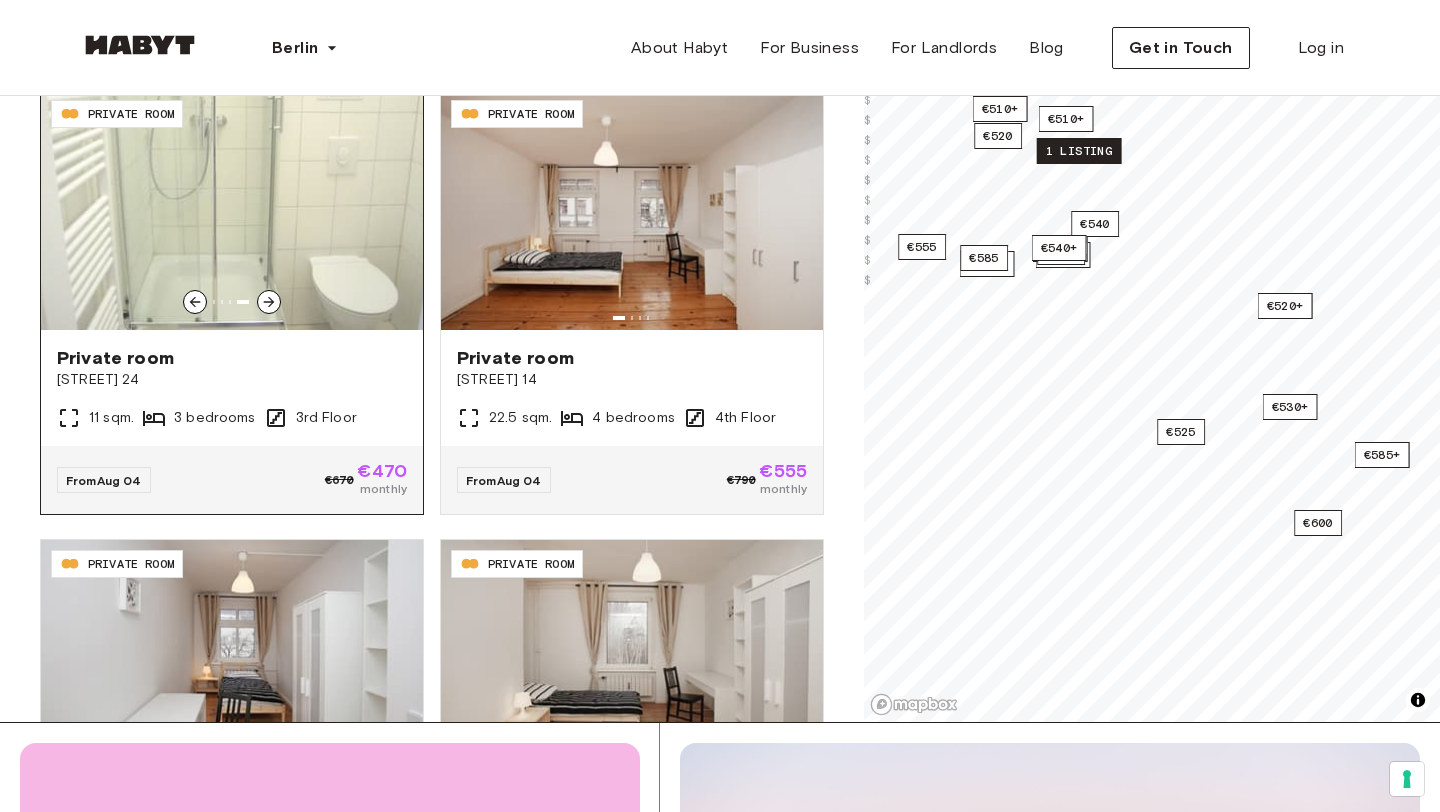 click 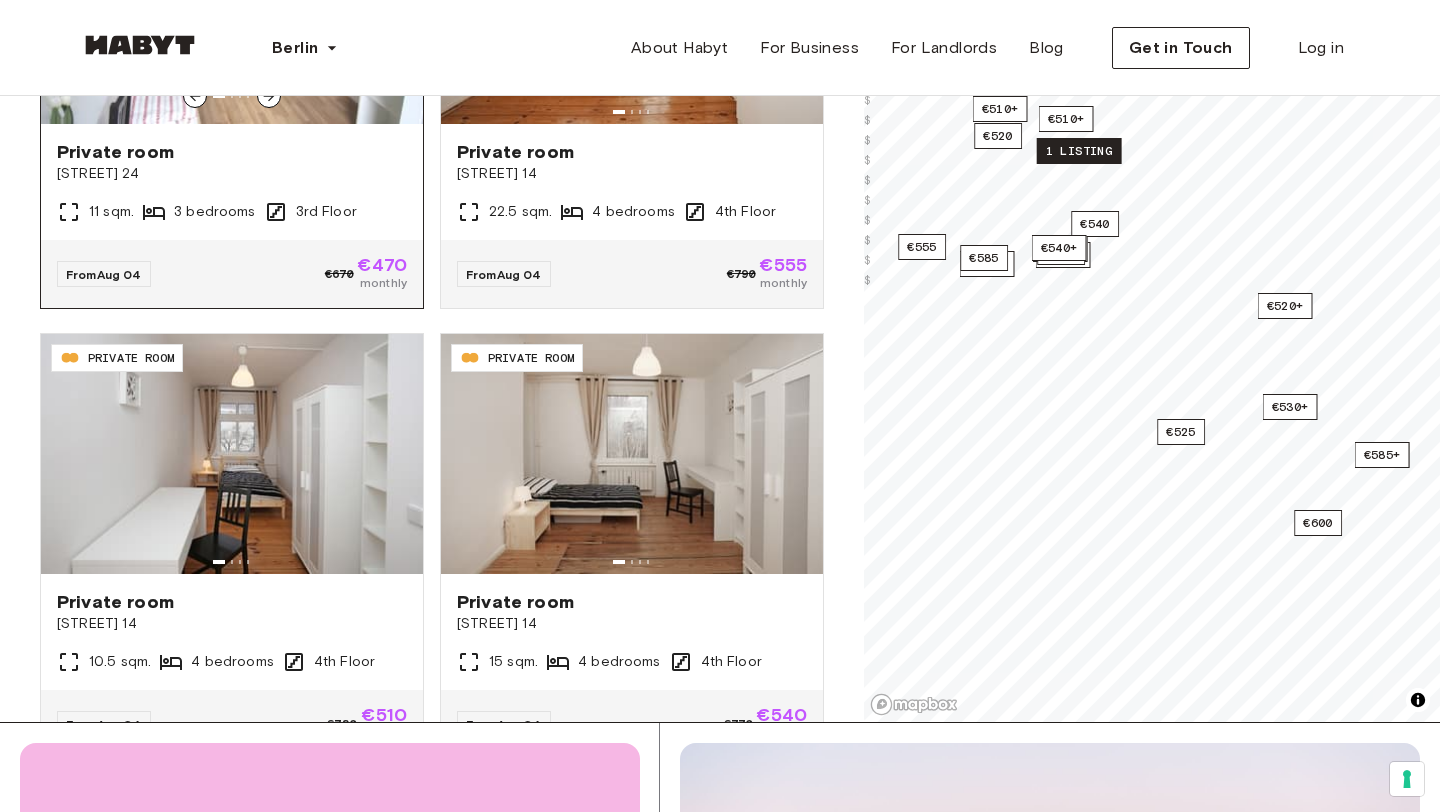 scroll, scrollTop: 6372, scrollLeft: 0, axis: vertical 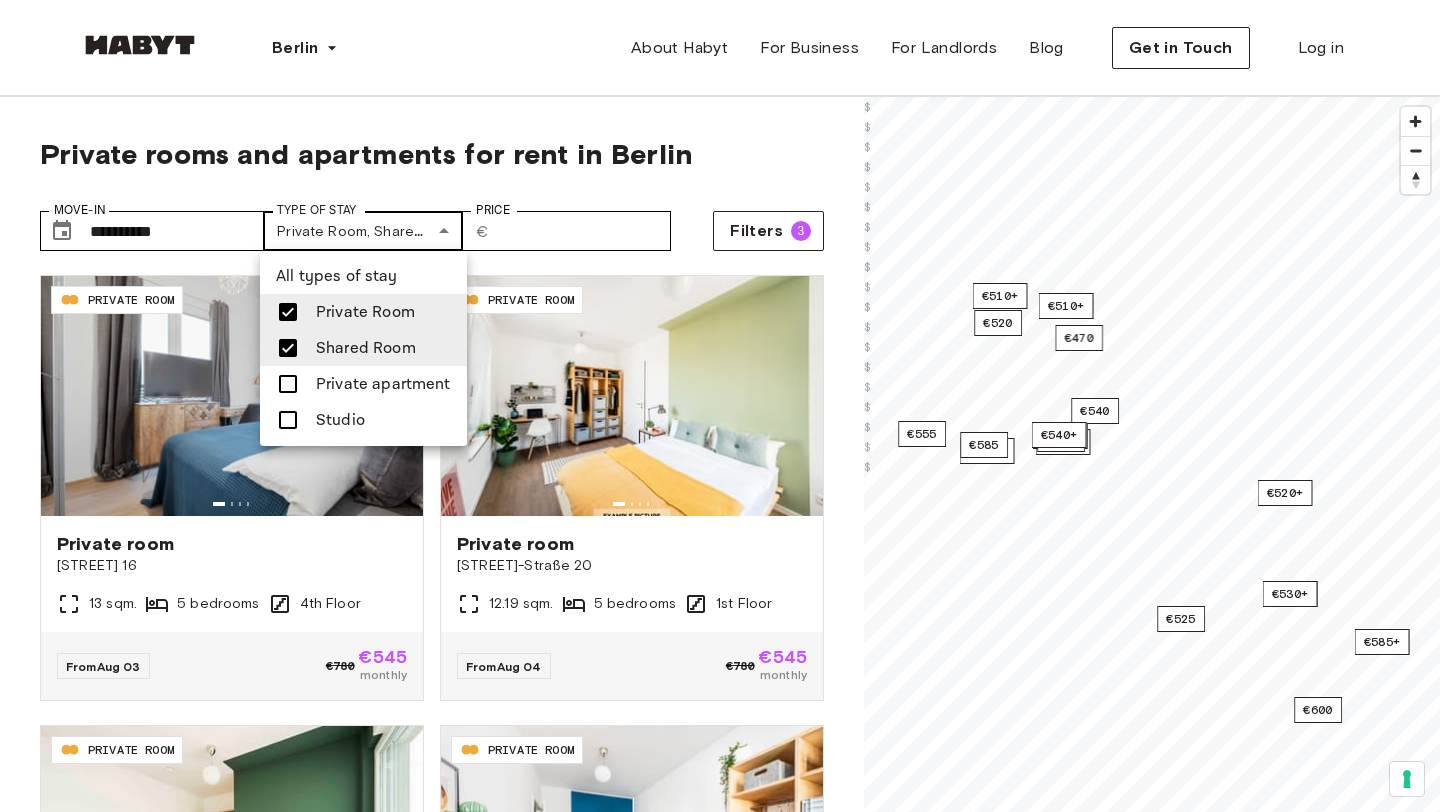 click on "**********" at bounding box center (720, 2439) 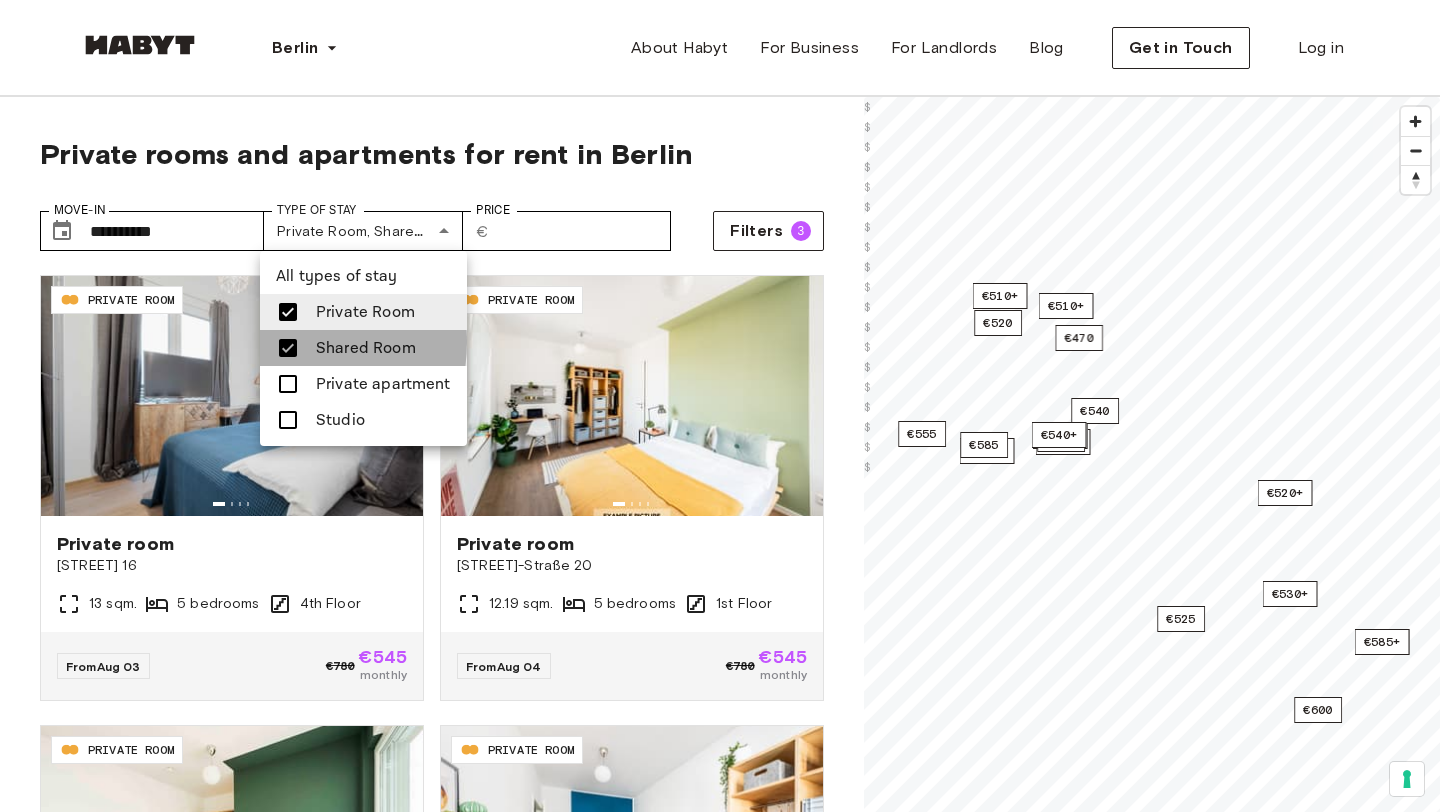 click at bounding box center [288, 348] 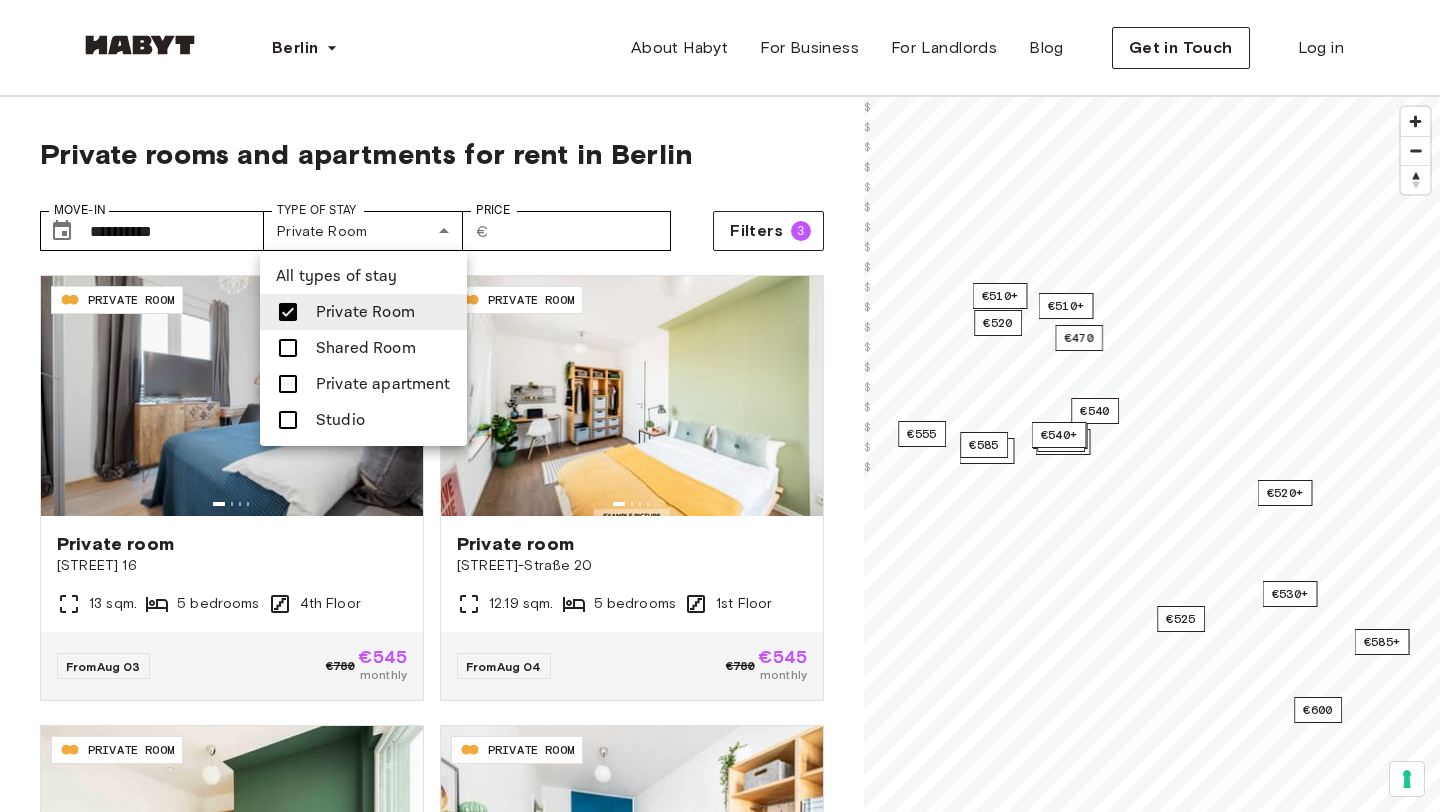 click at bounding box center (720, 406) 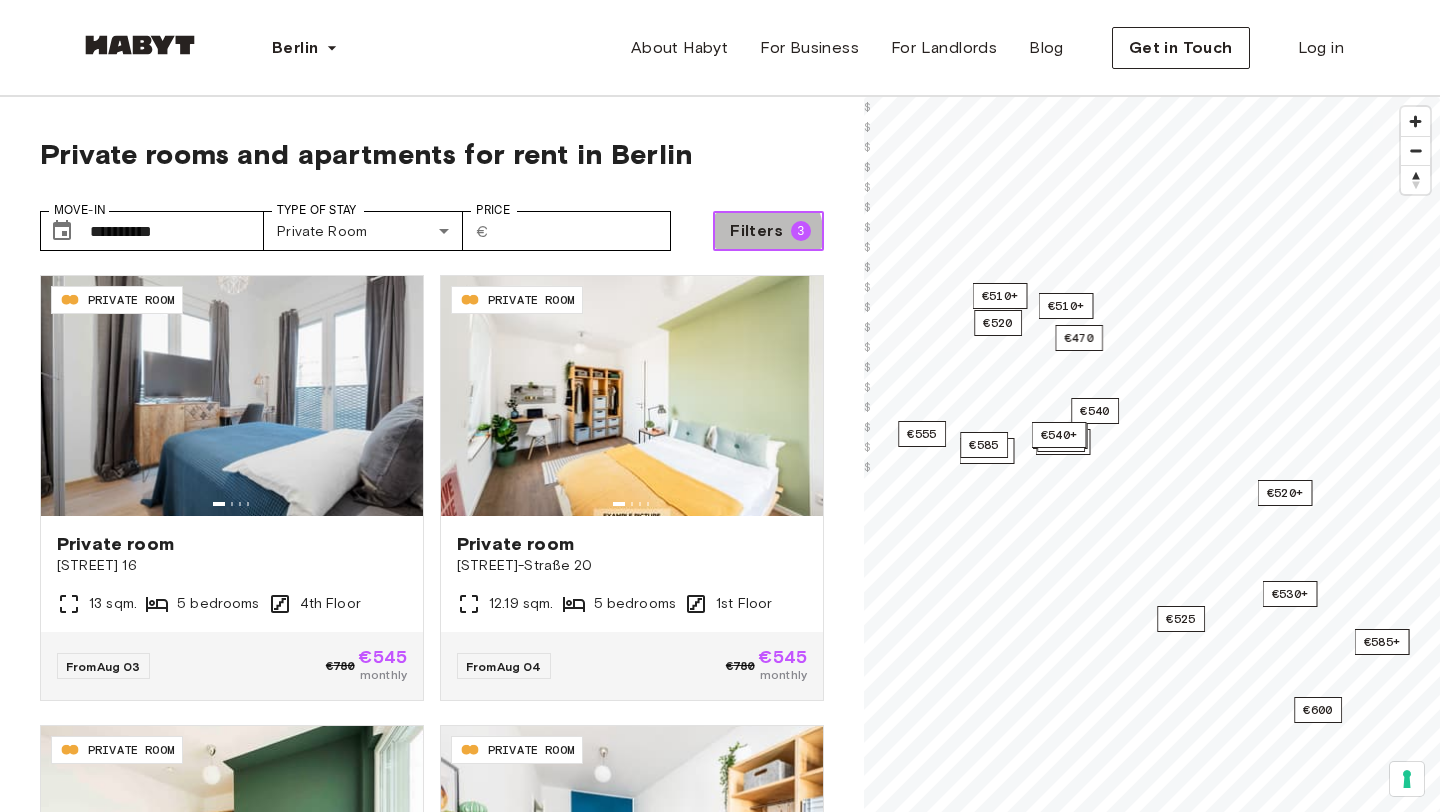 click on "Filters" at bounding box center [756, 231] 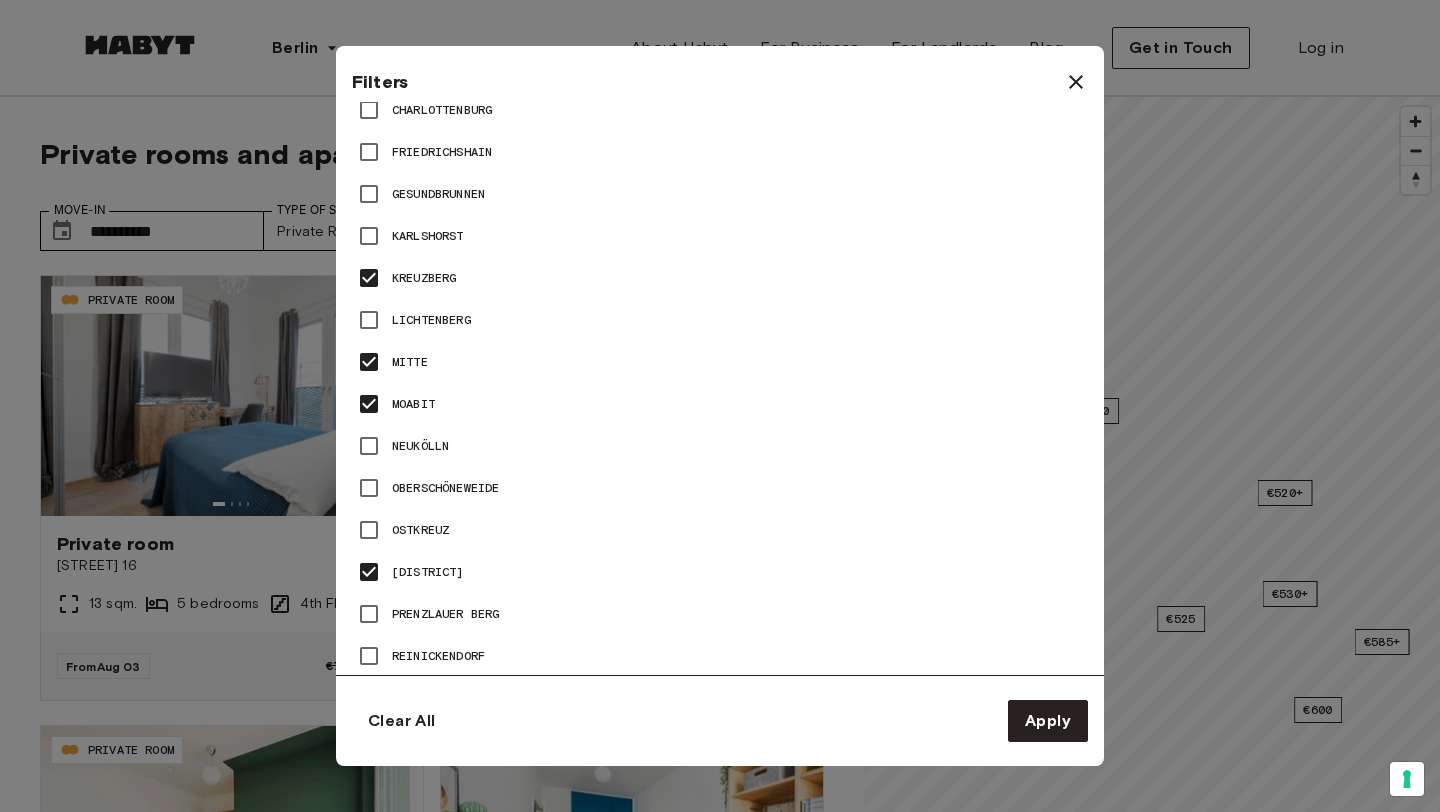 scroll, scrollTop: 1026, scrollLeft: 0, axis: vertical 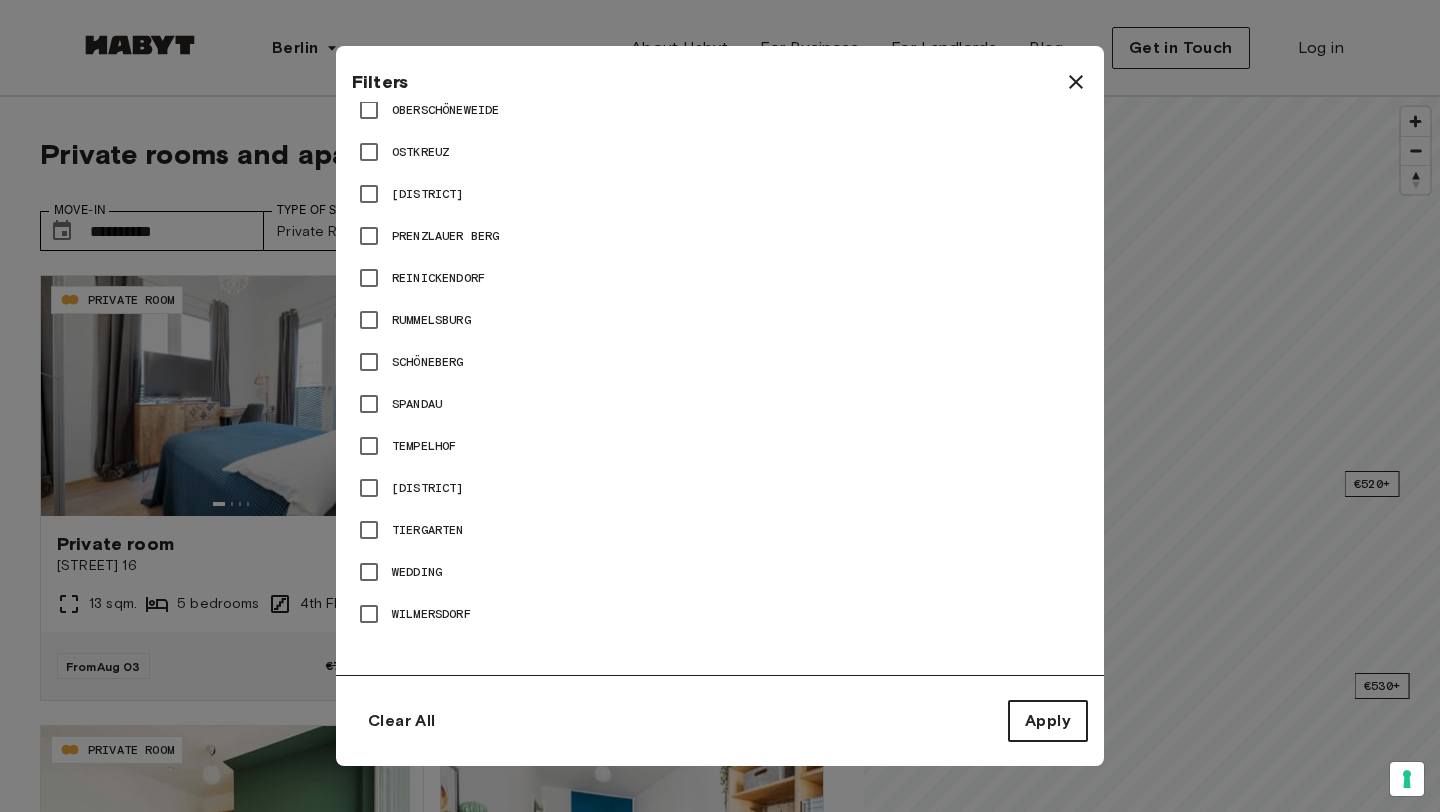 type on "**" 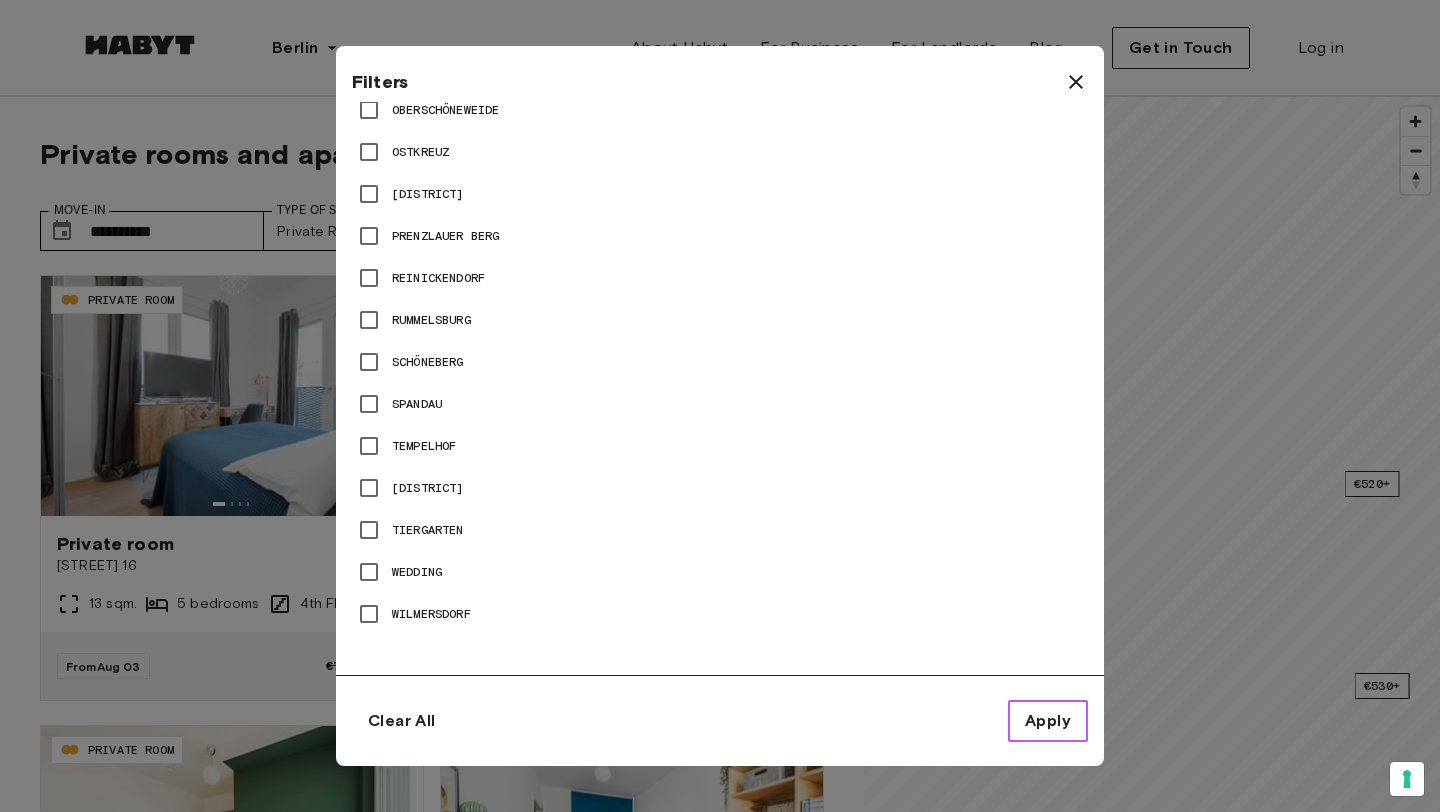 click on "Apply" at bounding box center [1048, 721] 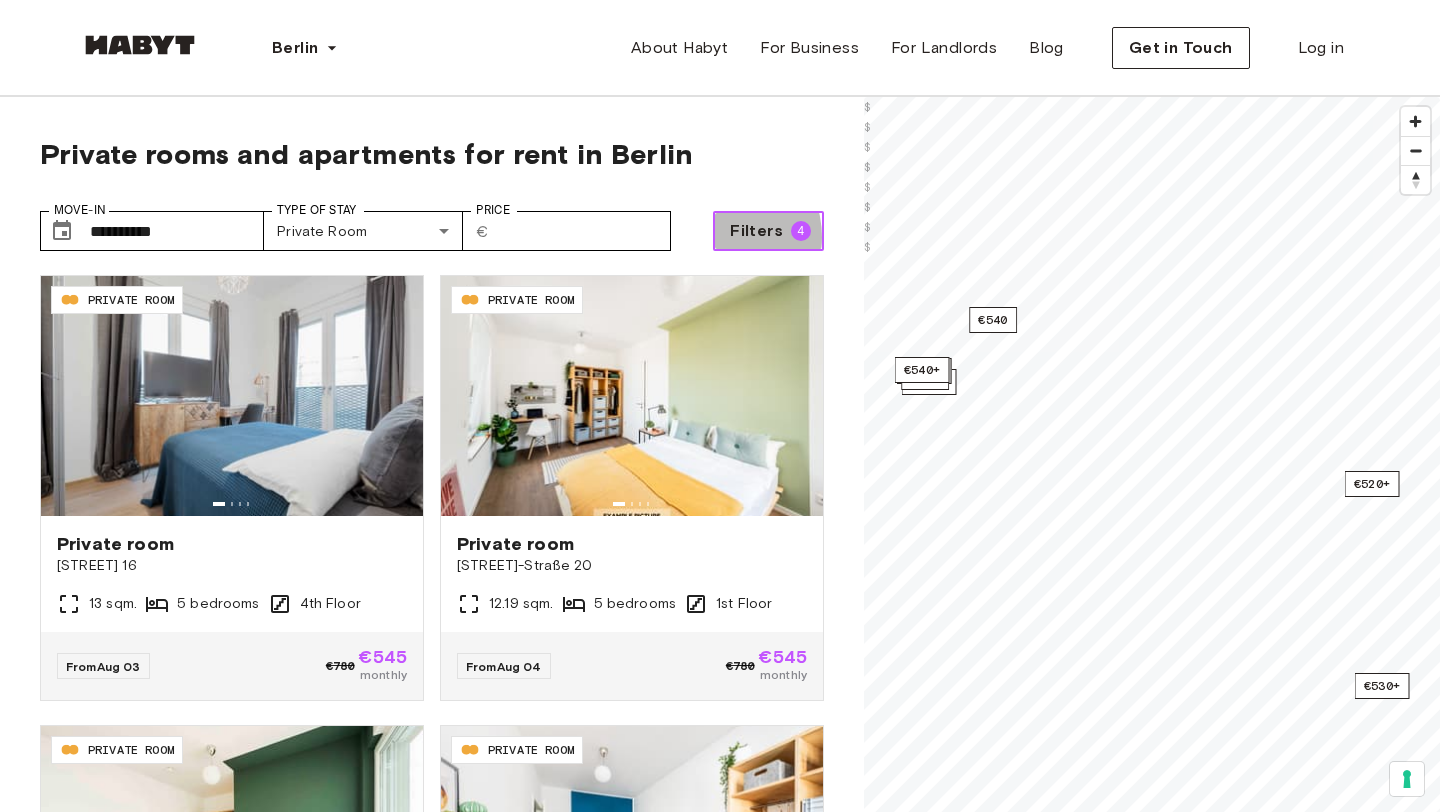 click on "Filters 4" at bounding box center [768, 231] 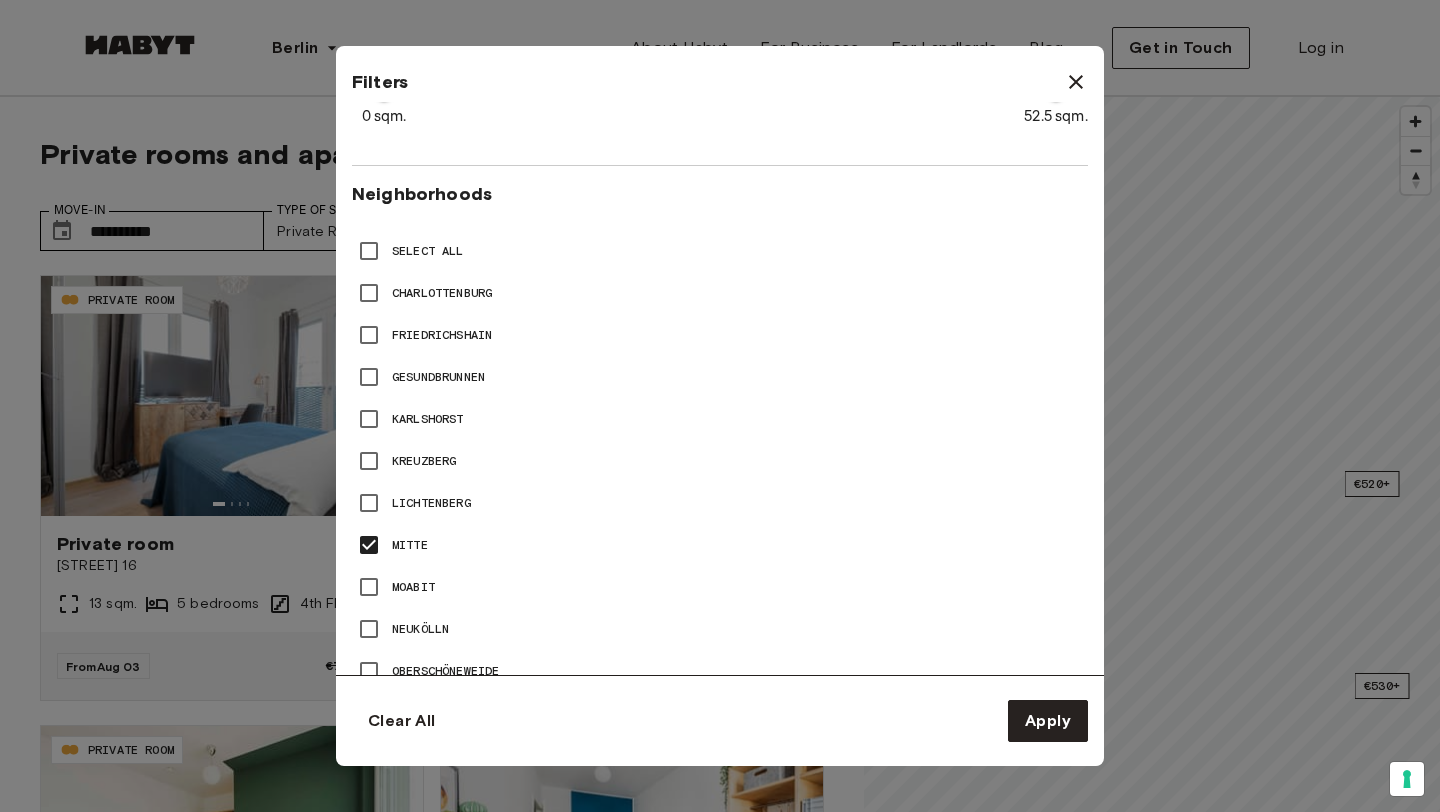 scroll, scrollTop: 832, scrollLeft: 0, axis: vertical 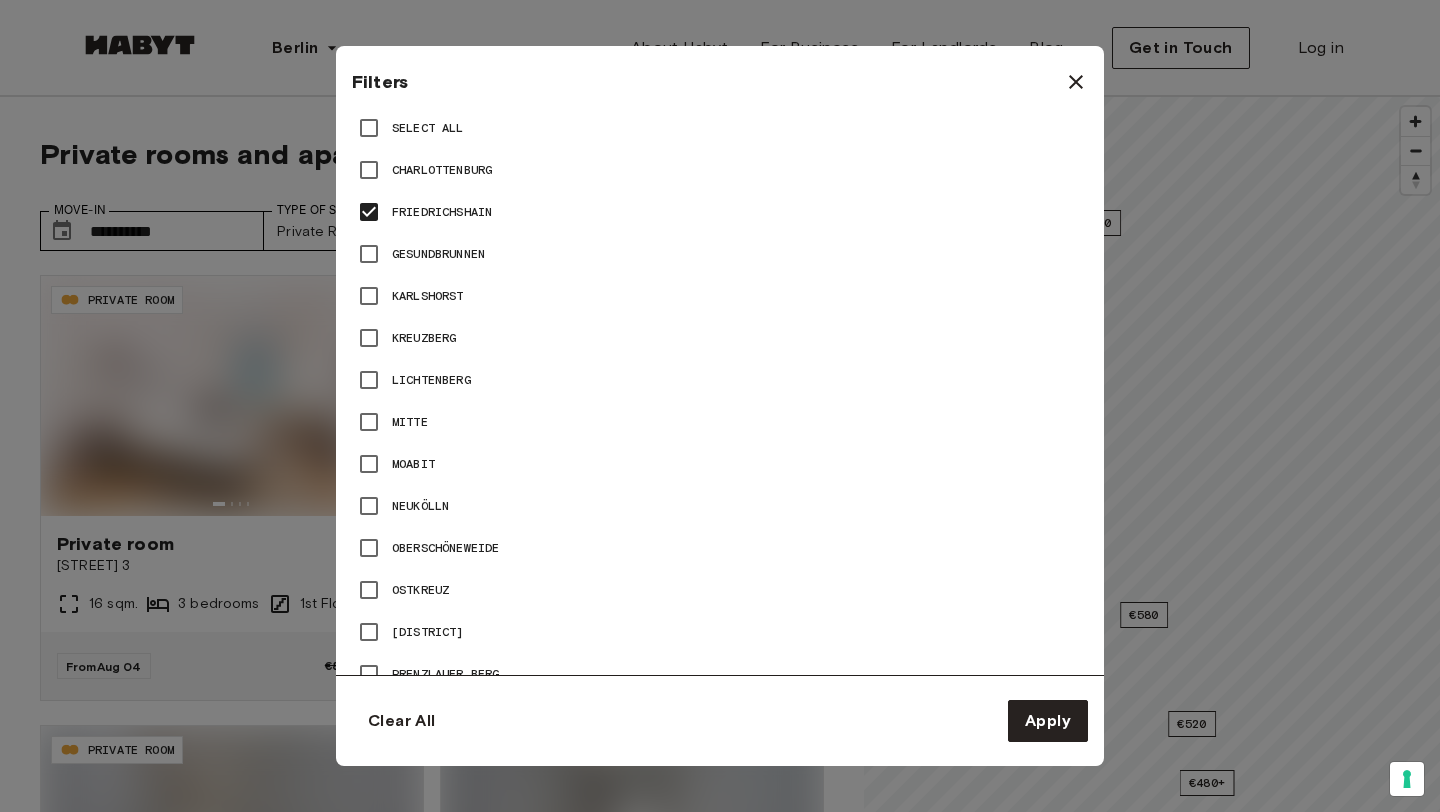 type on "**" 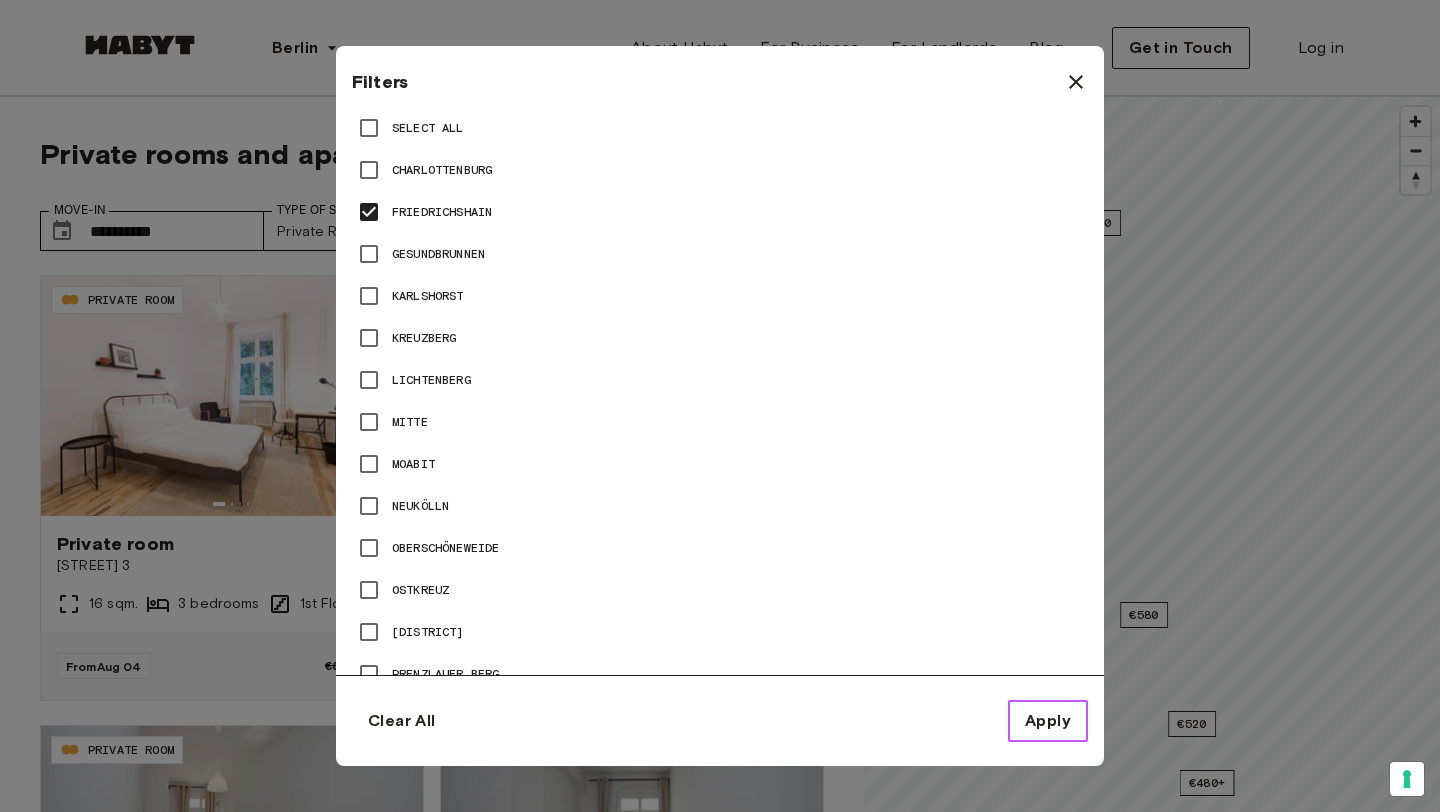 click on "Apply" at bounding box center [1048, 721] 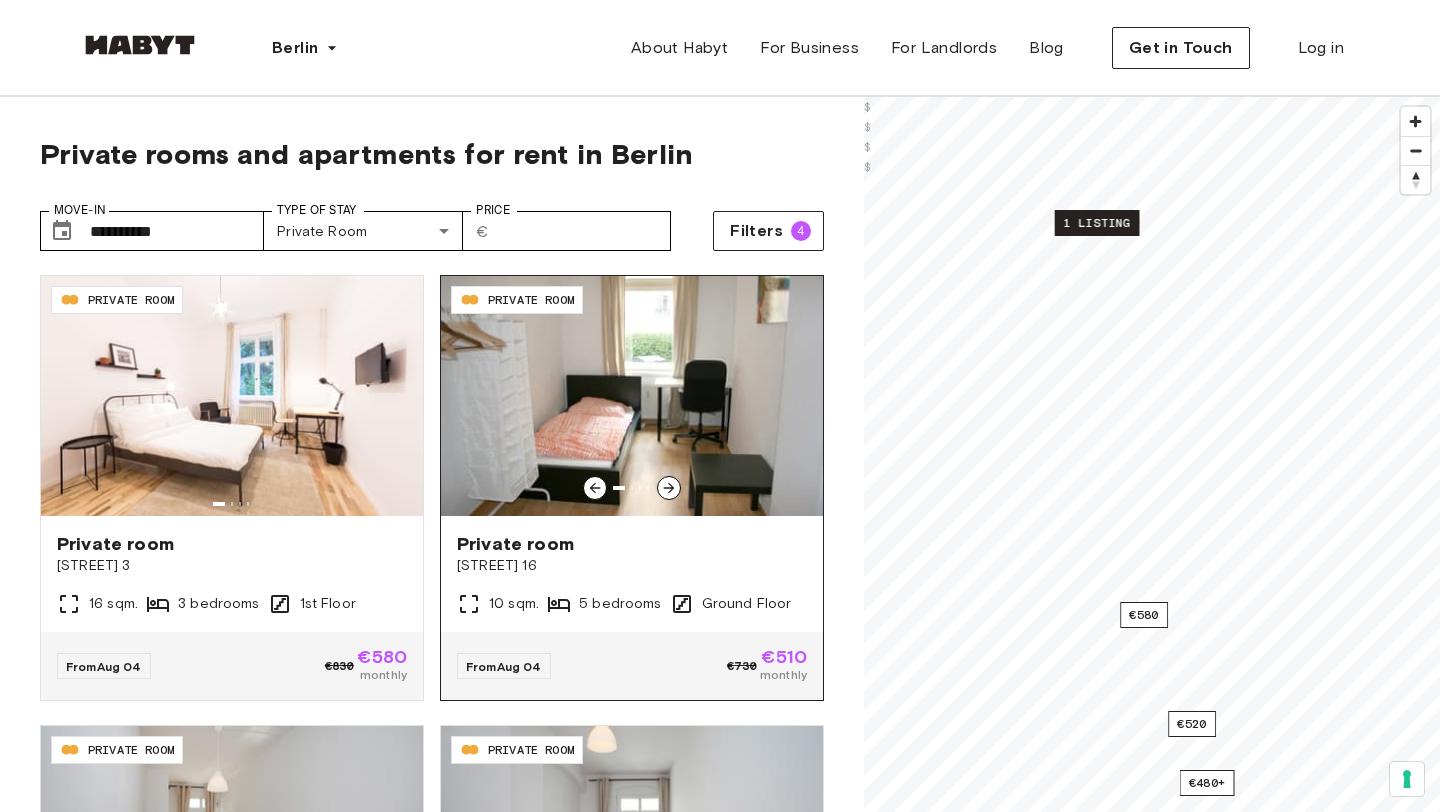 click 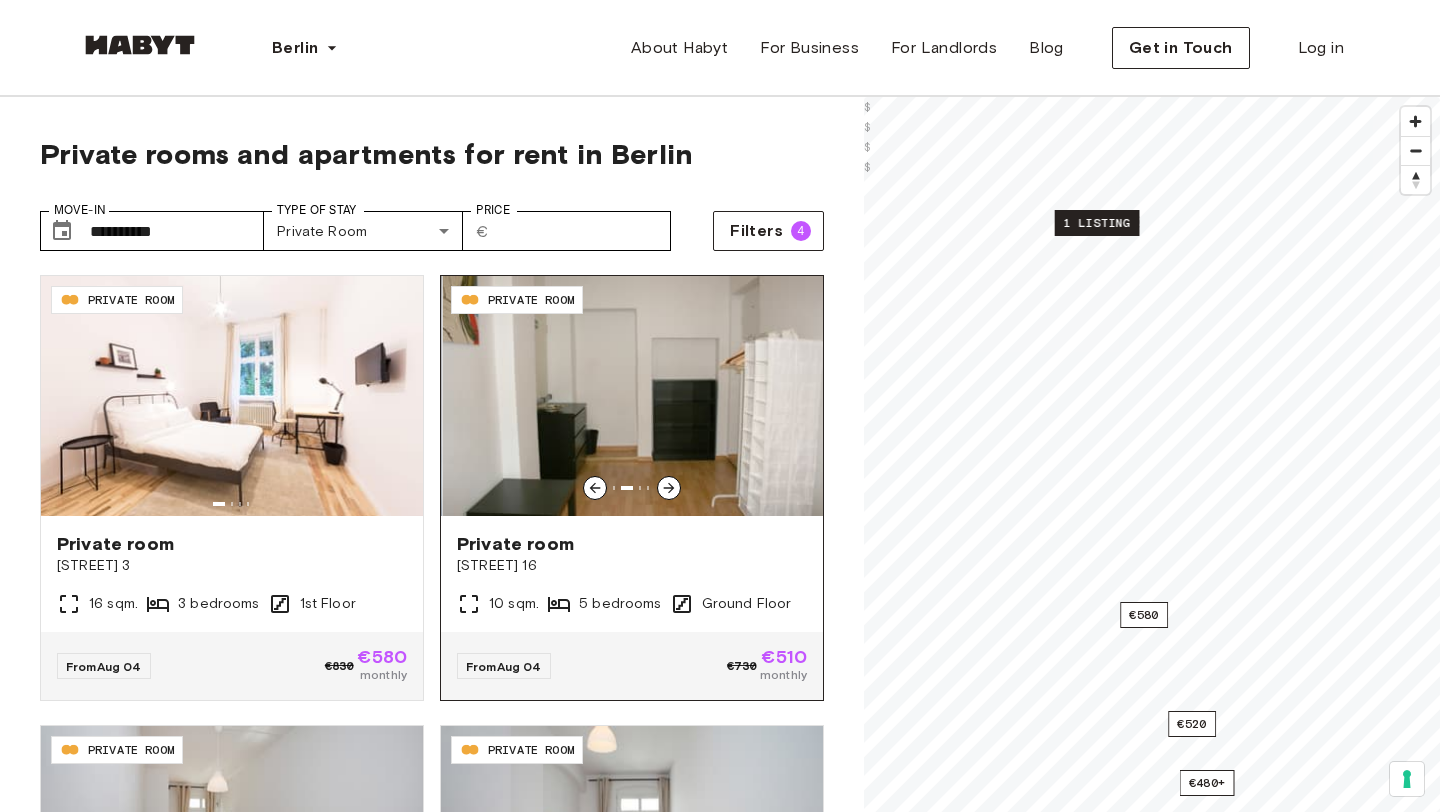 click 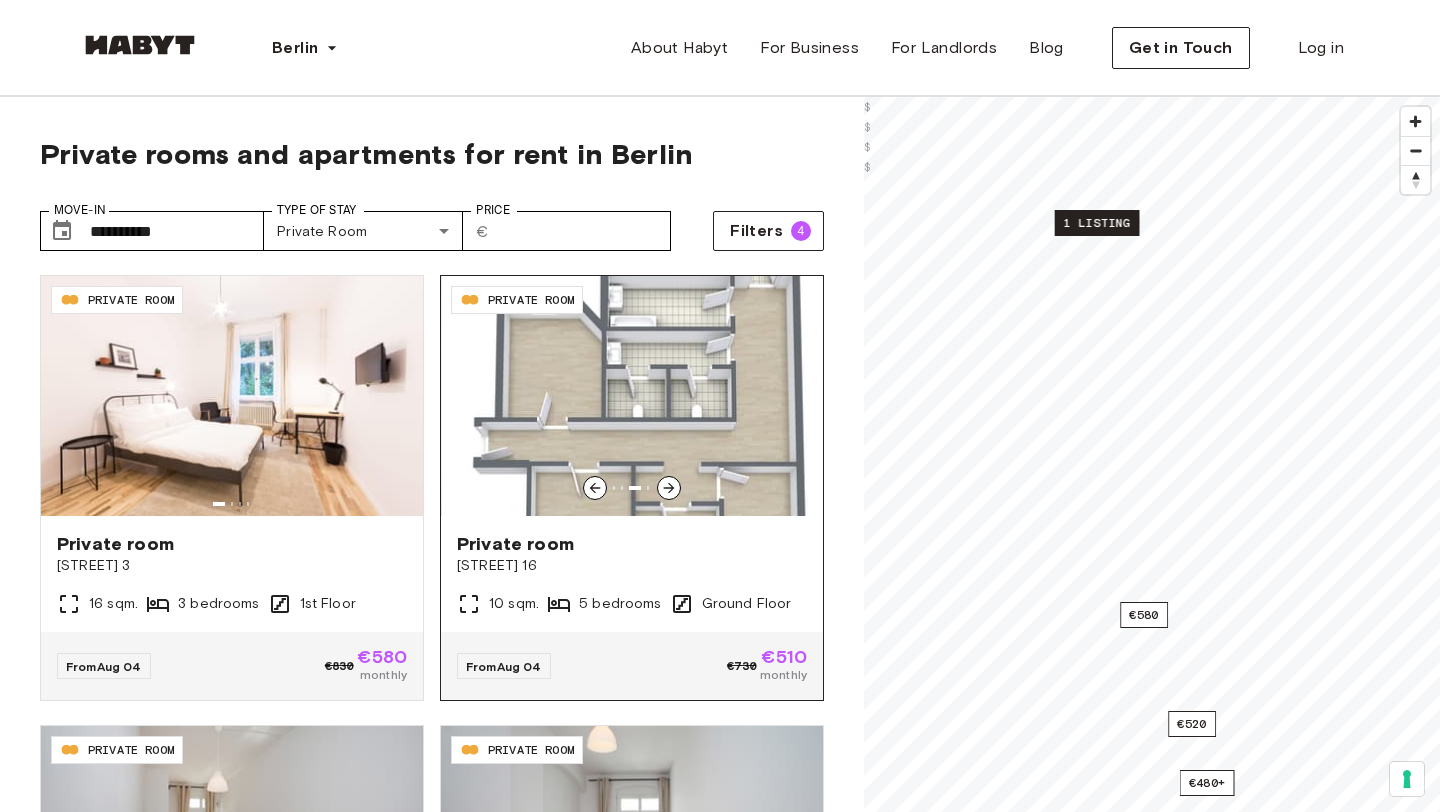 click 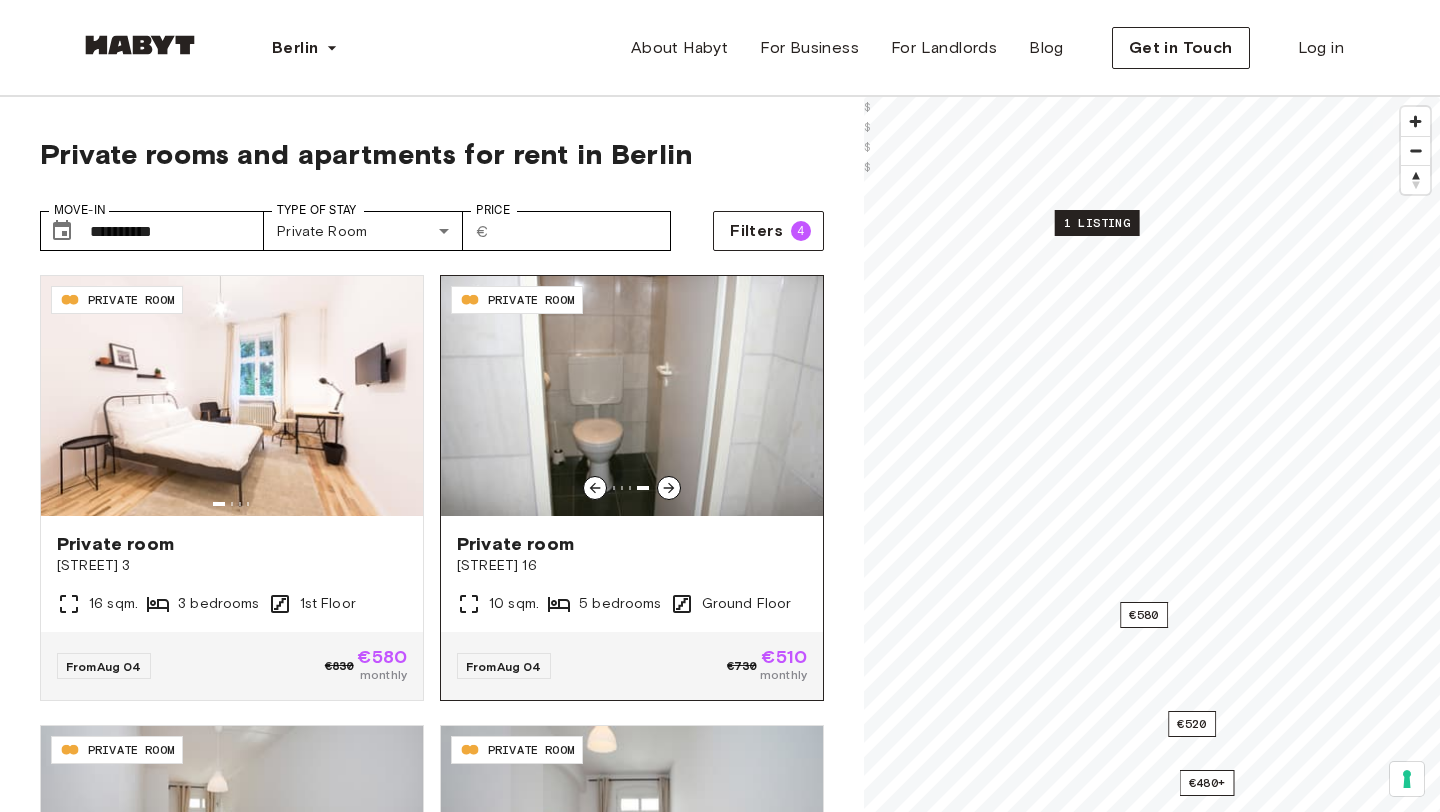 click 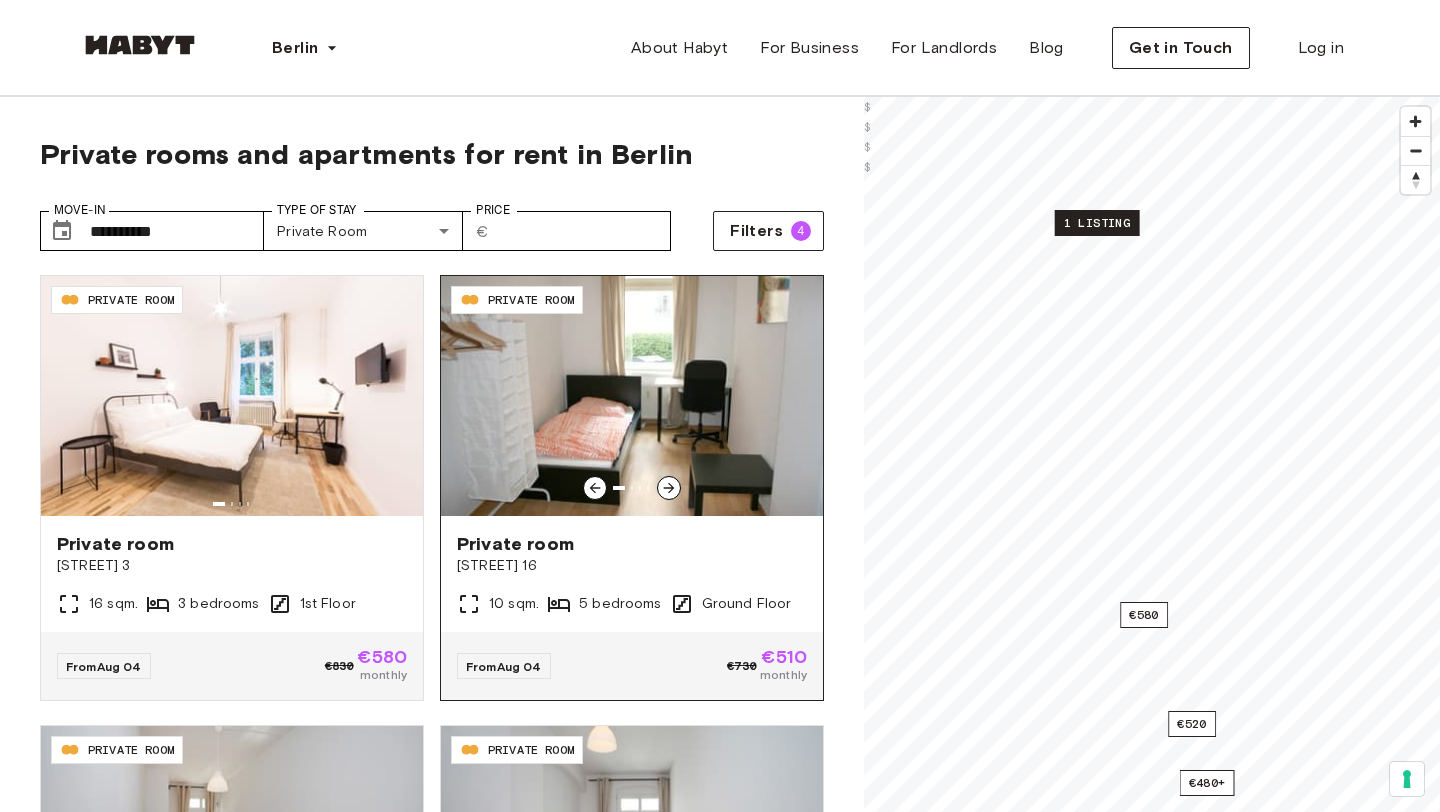 click 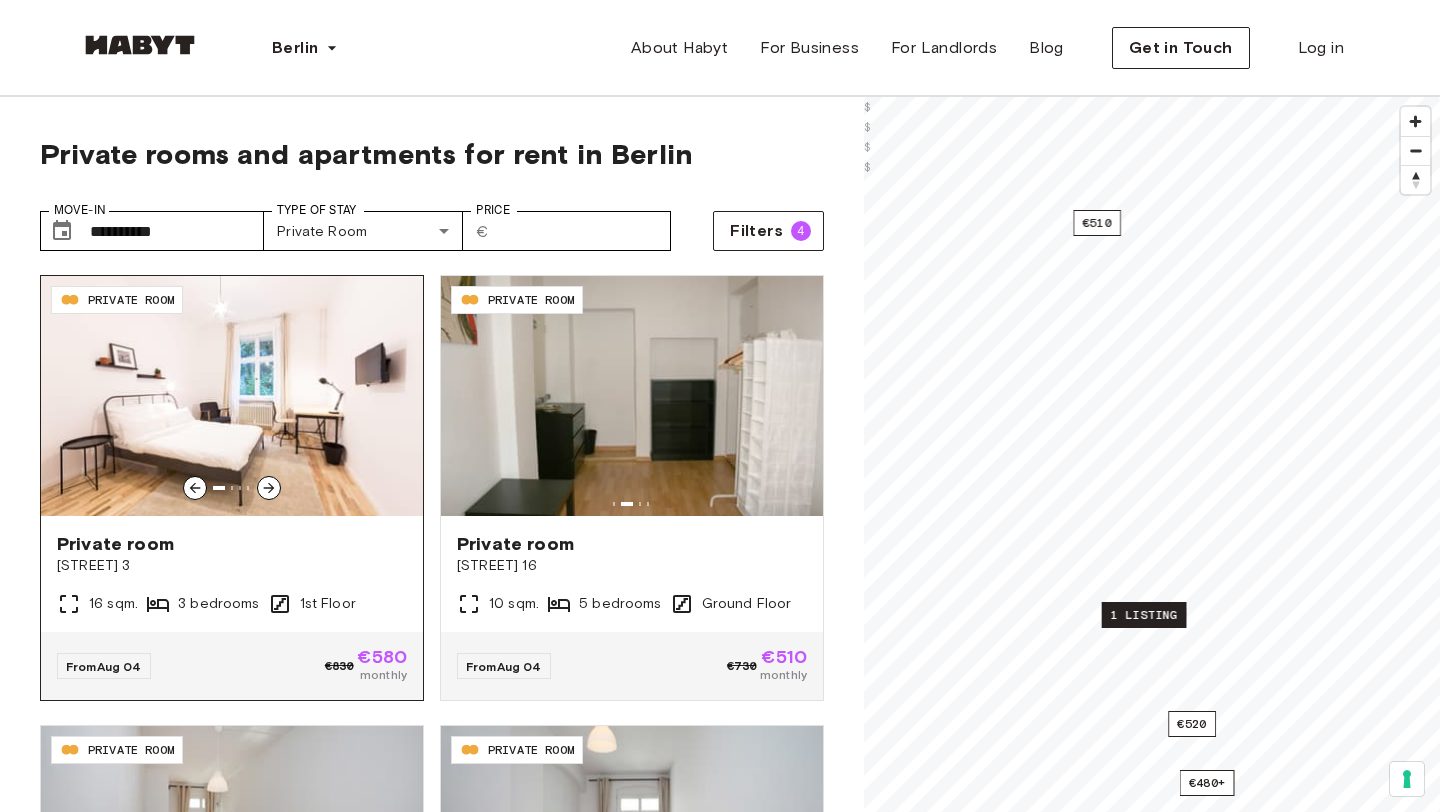 click at bounding box center (232, 396) 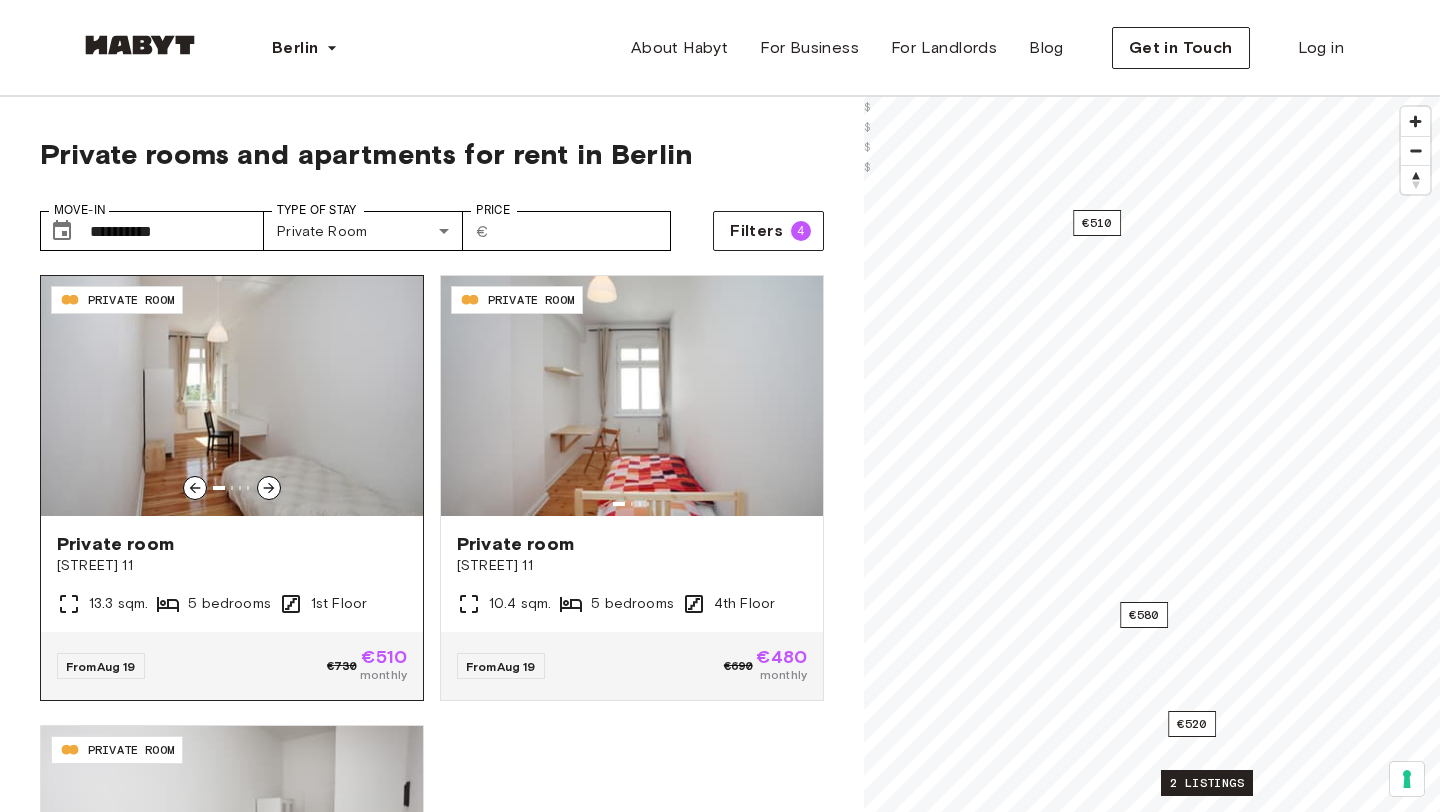 scroll, scrollTop: 554, scrollLeft: 0, axis: vertical 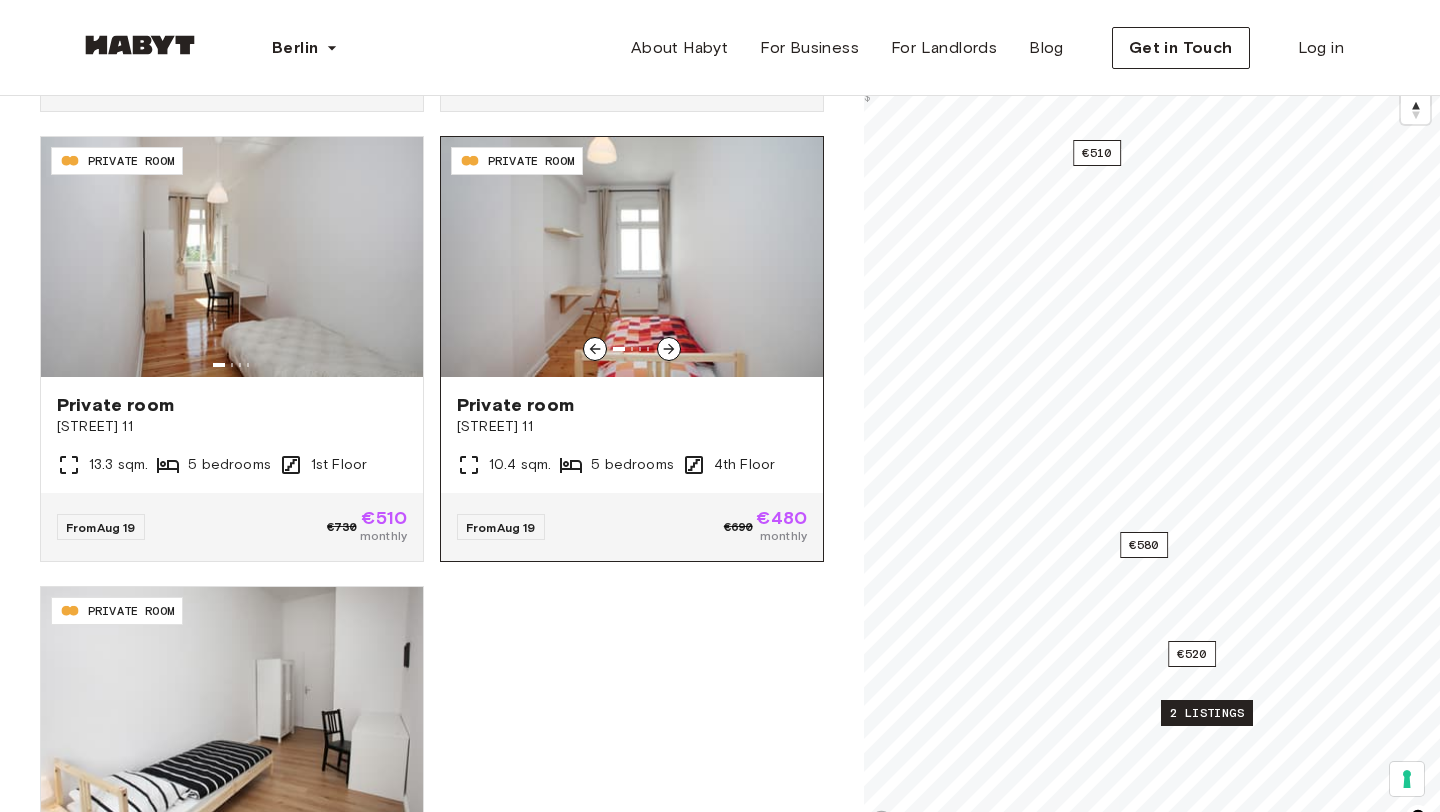 click at bounding box center (632, 257) 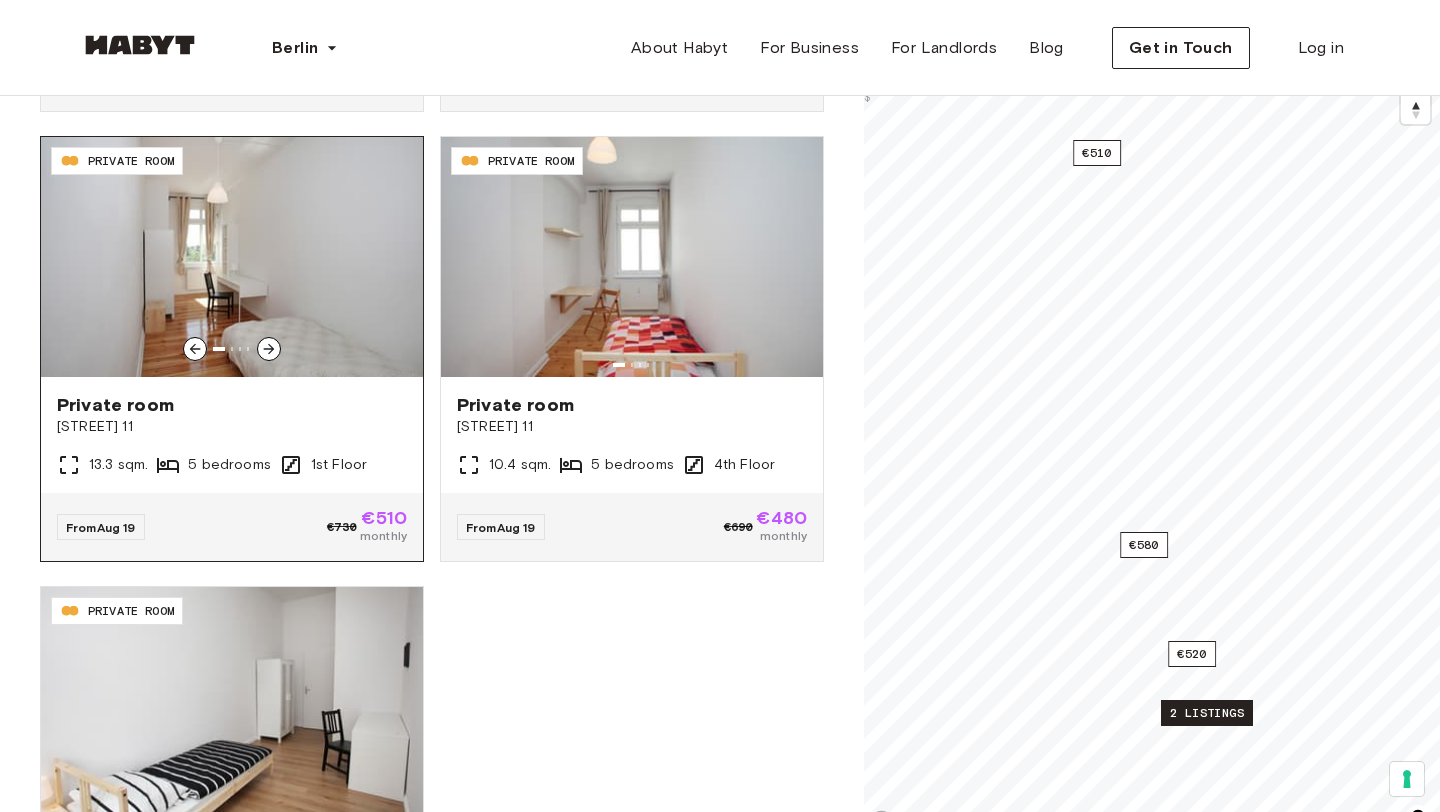 click at bounding box center [232, 257] 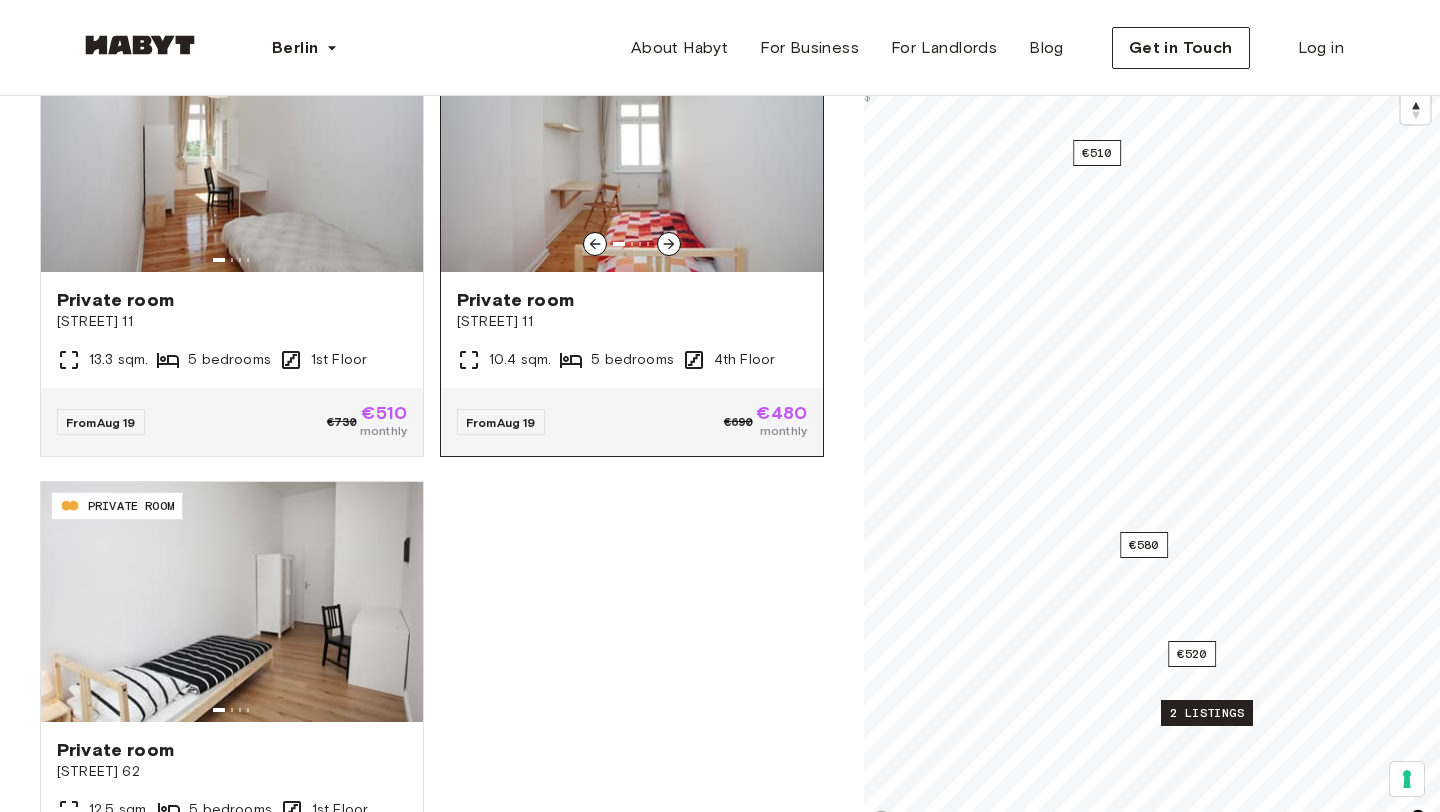 scroll, scrollTop: 554, scrollLeft: 0, axis: vertical 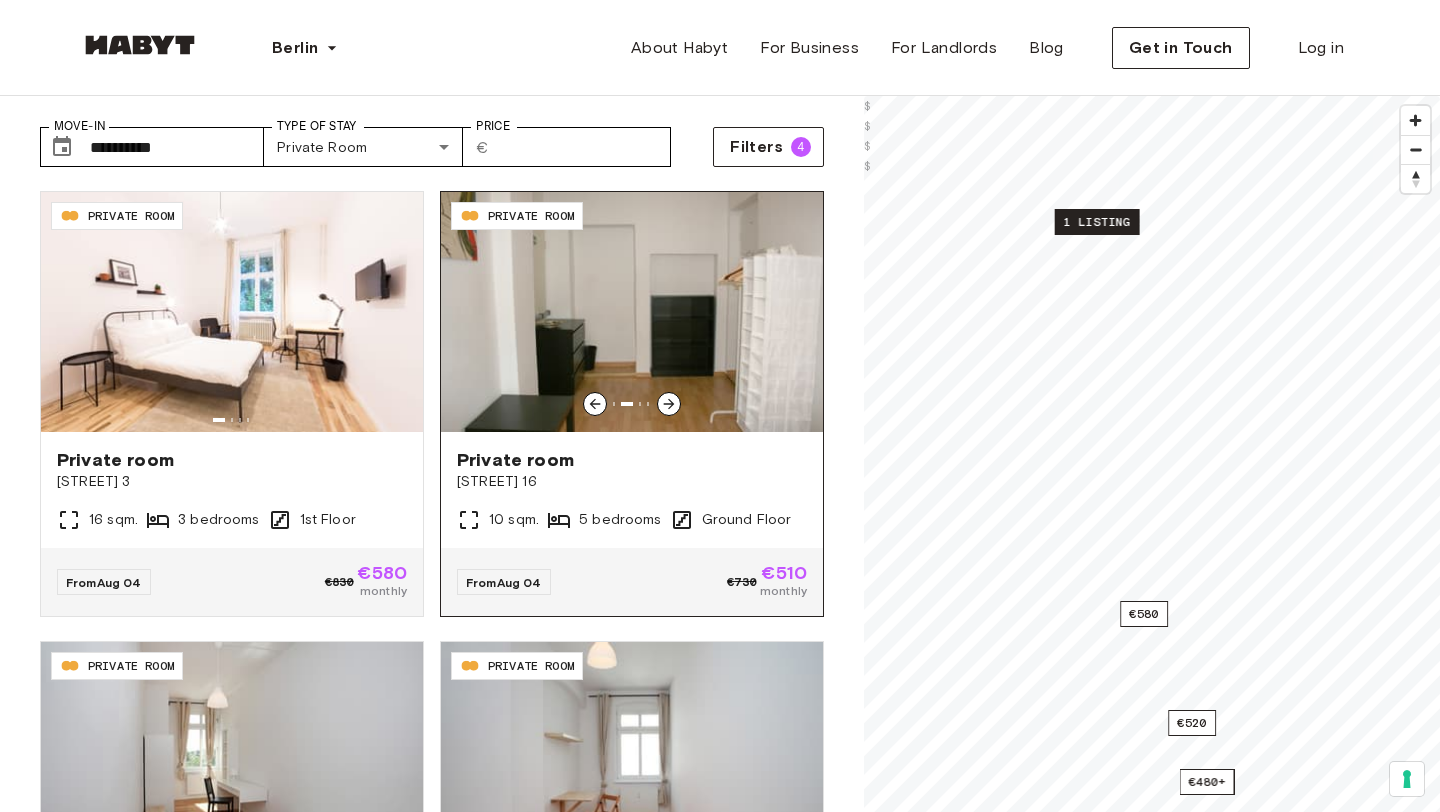 click 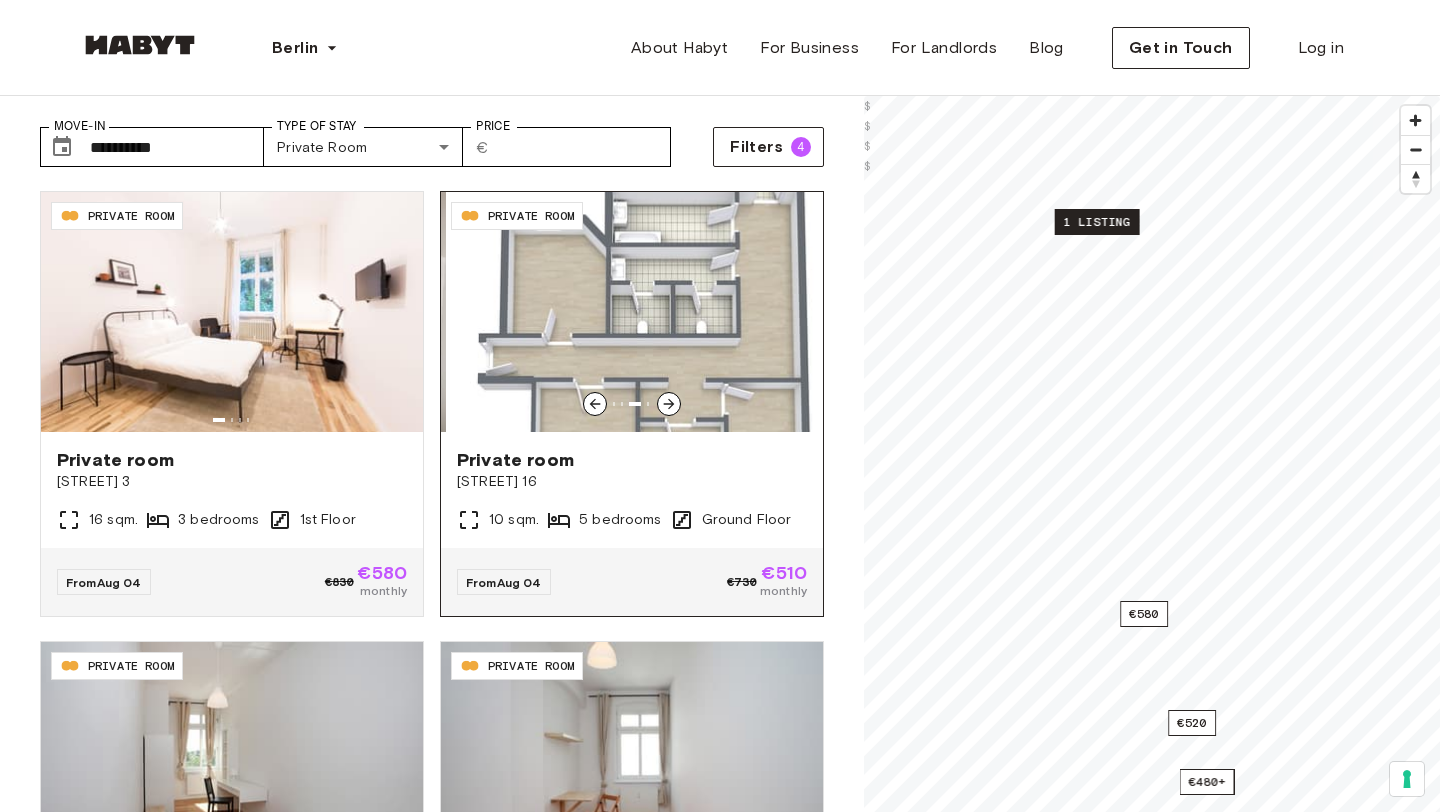 click 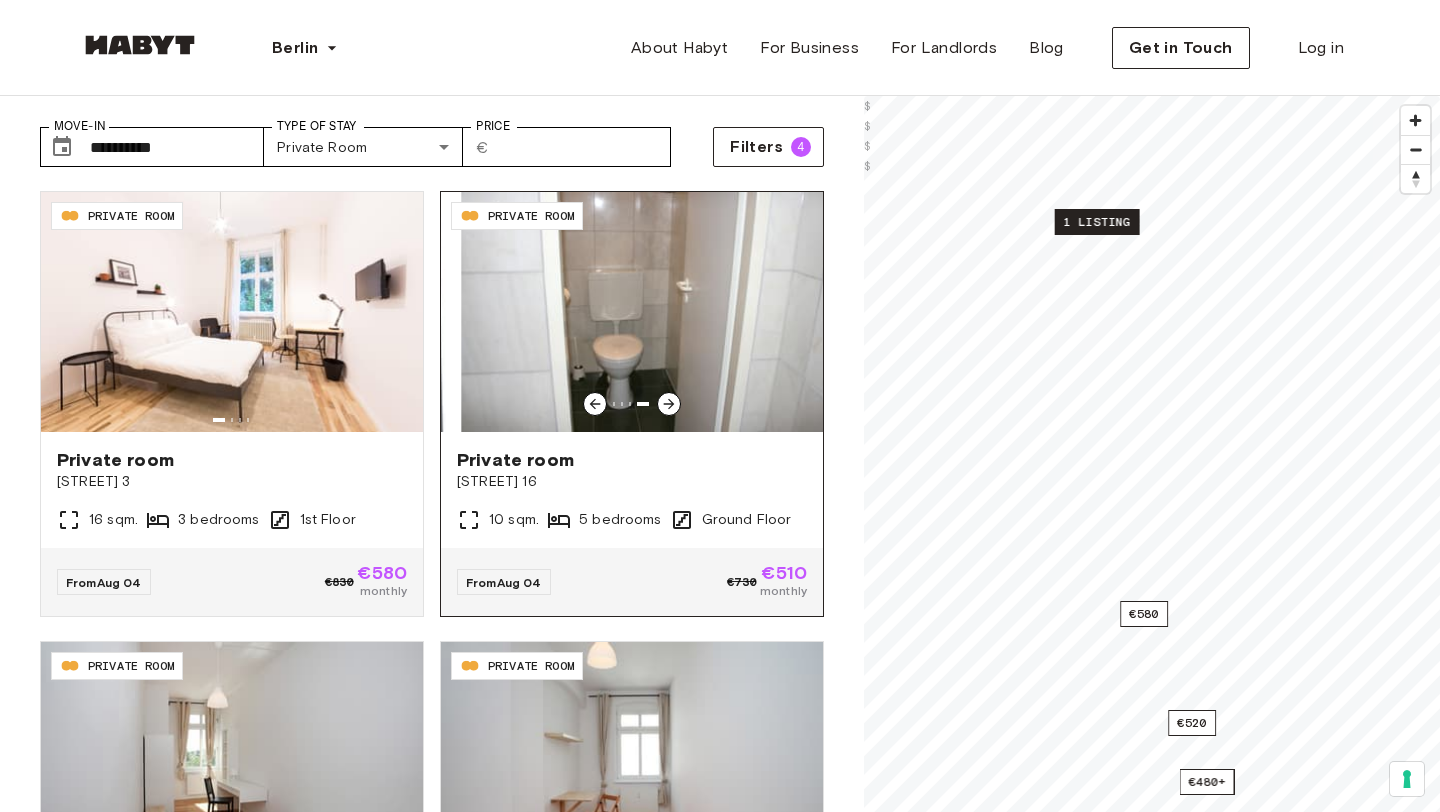 click 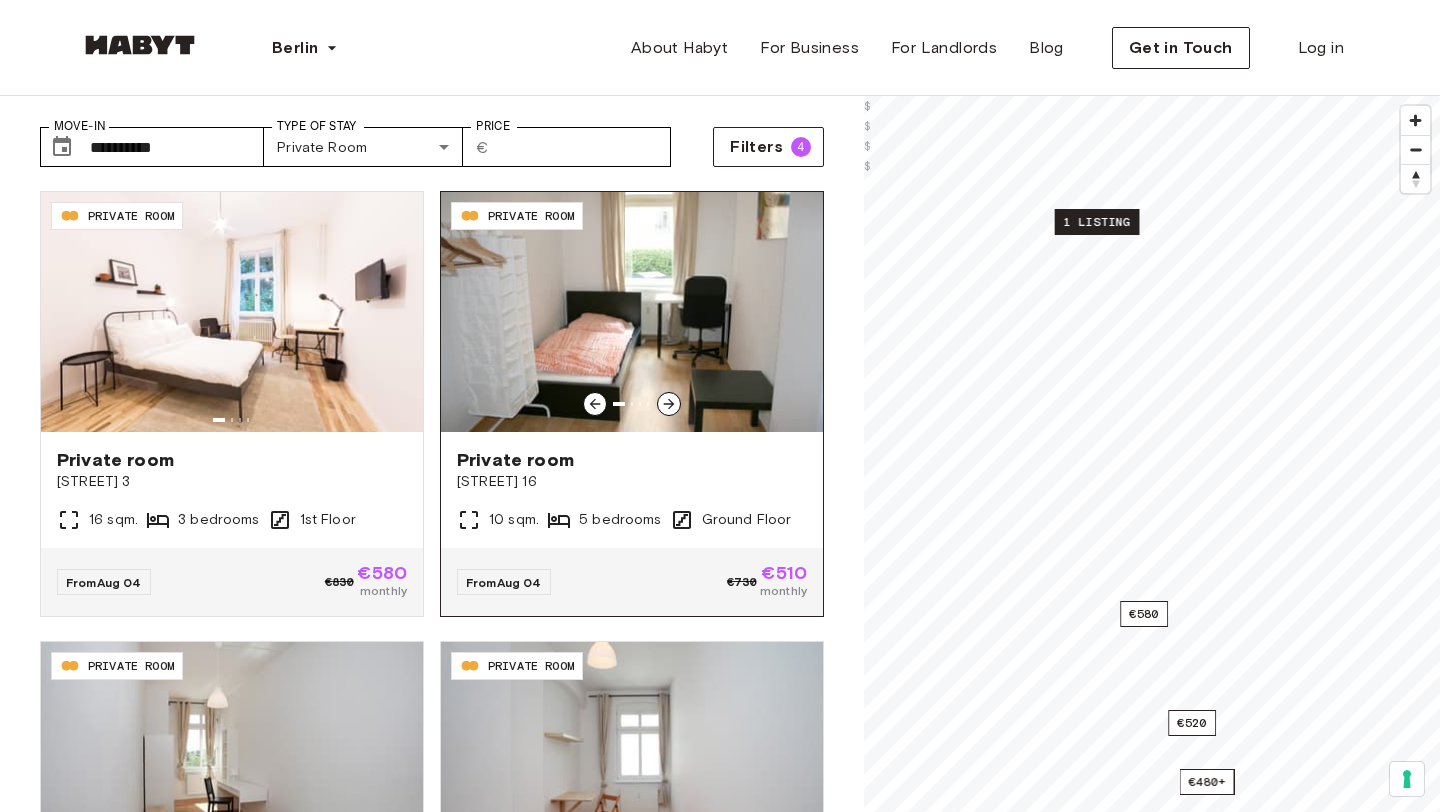 scroll, scrollTop: 0, scrollLeft: 0, axis: both 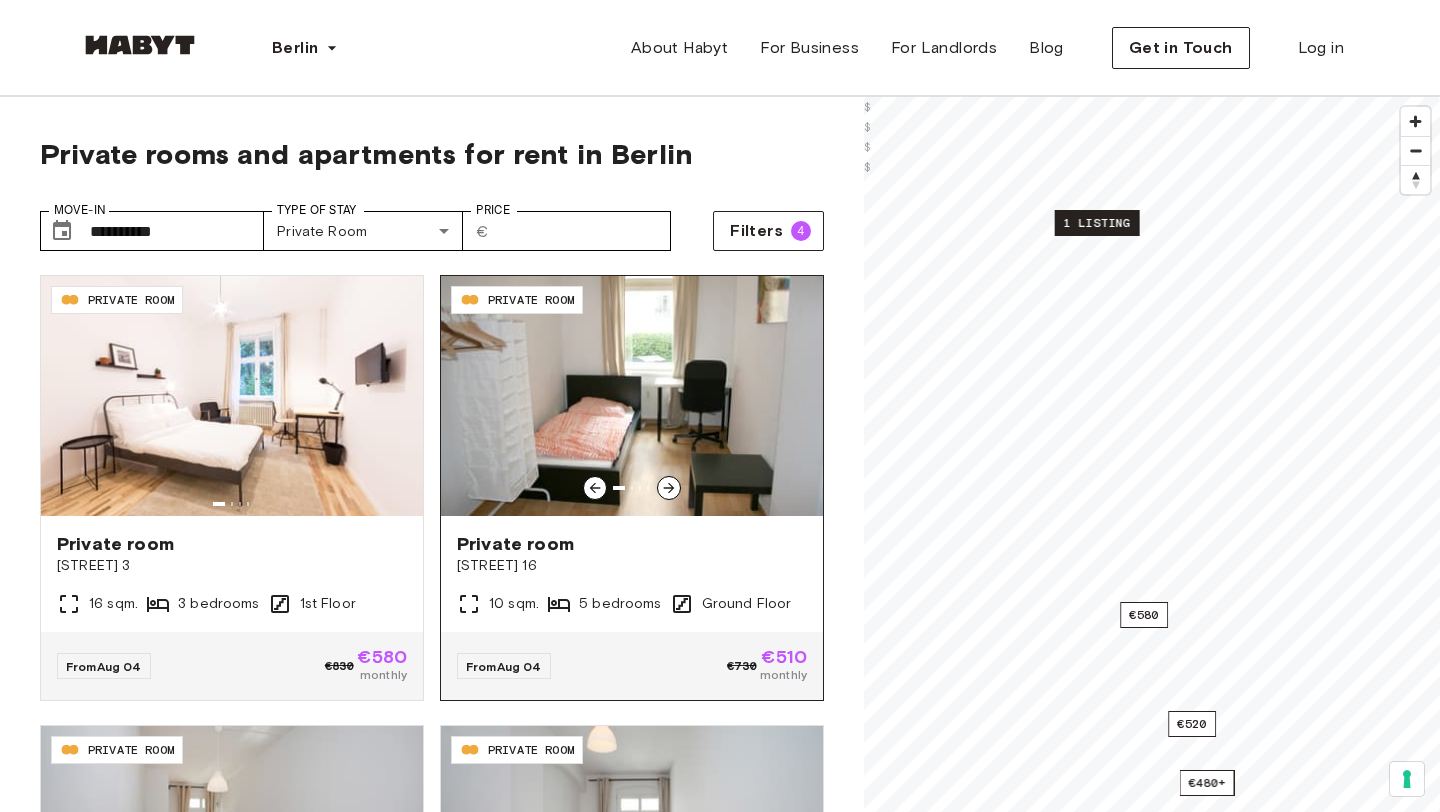 click at bounding box center (632, 396) 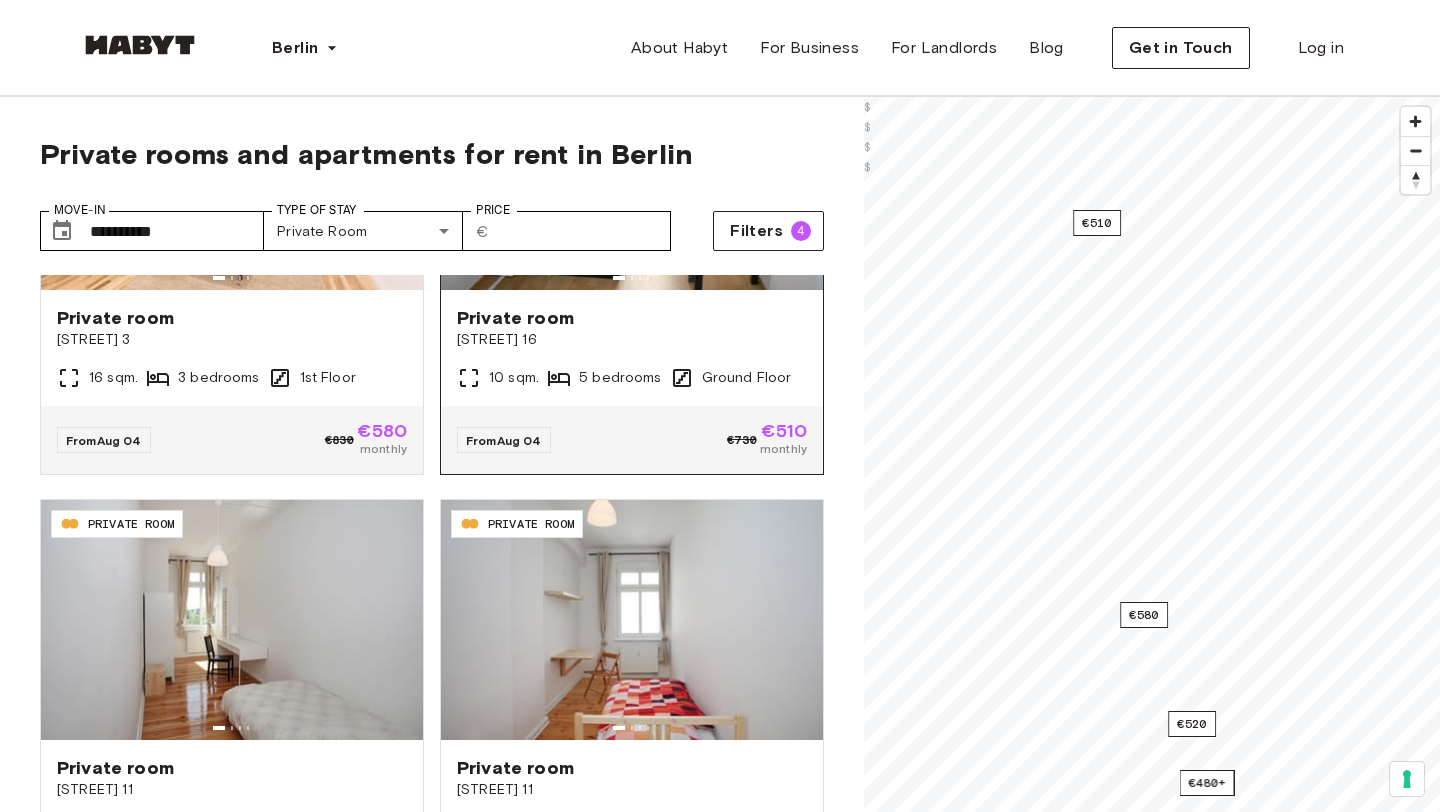 scroll, scrollTop: 231, scrollLeft: 0, axis: vertical 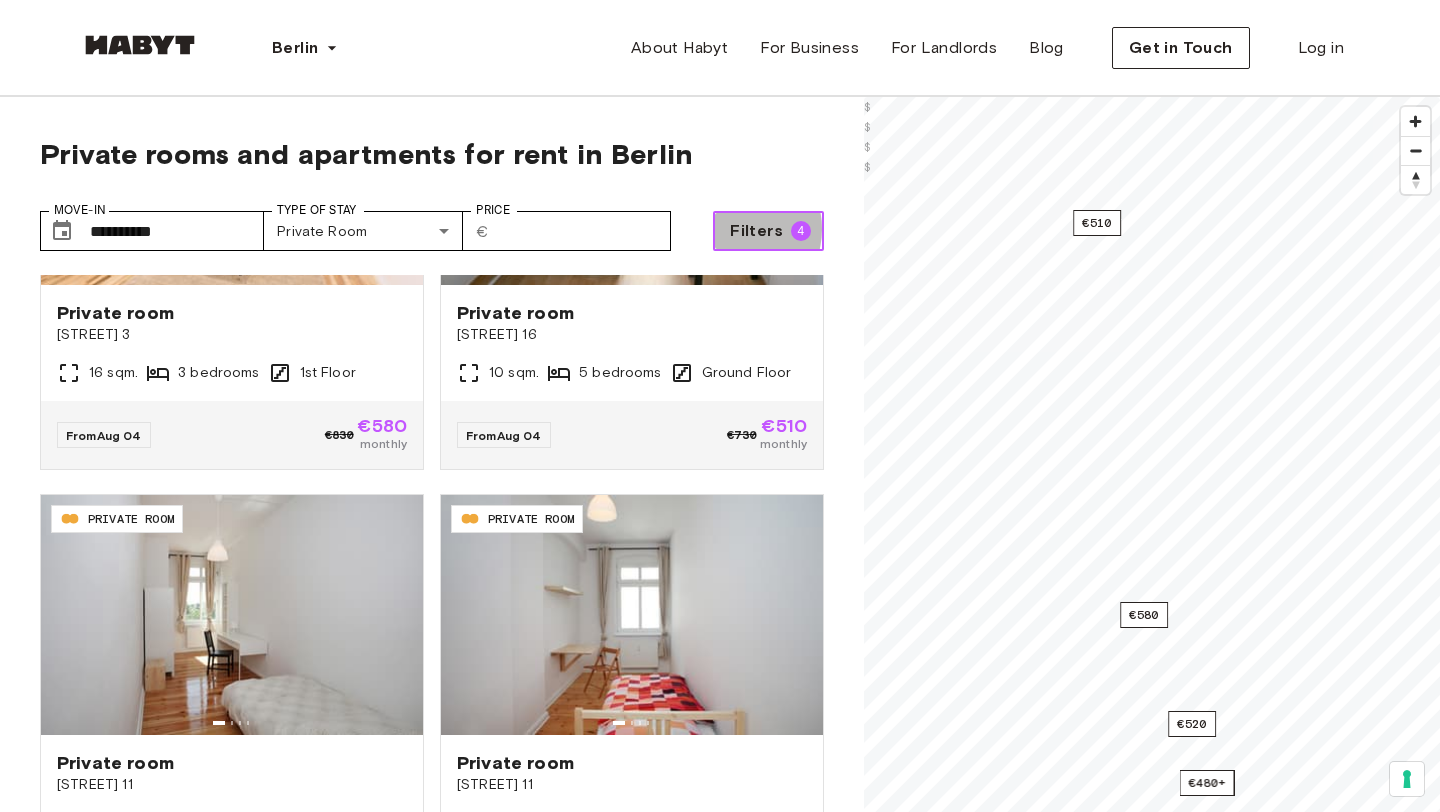 click on "Filters" at bounding box center (756, 231) 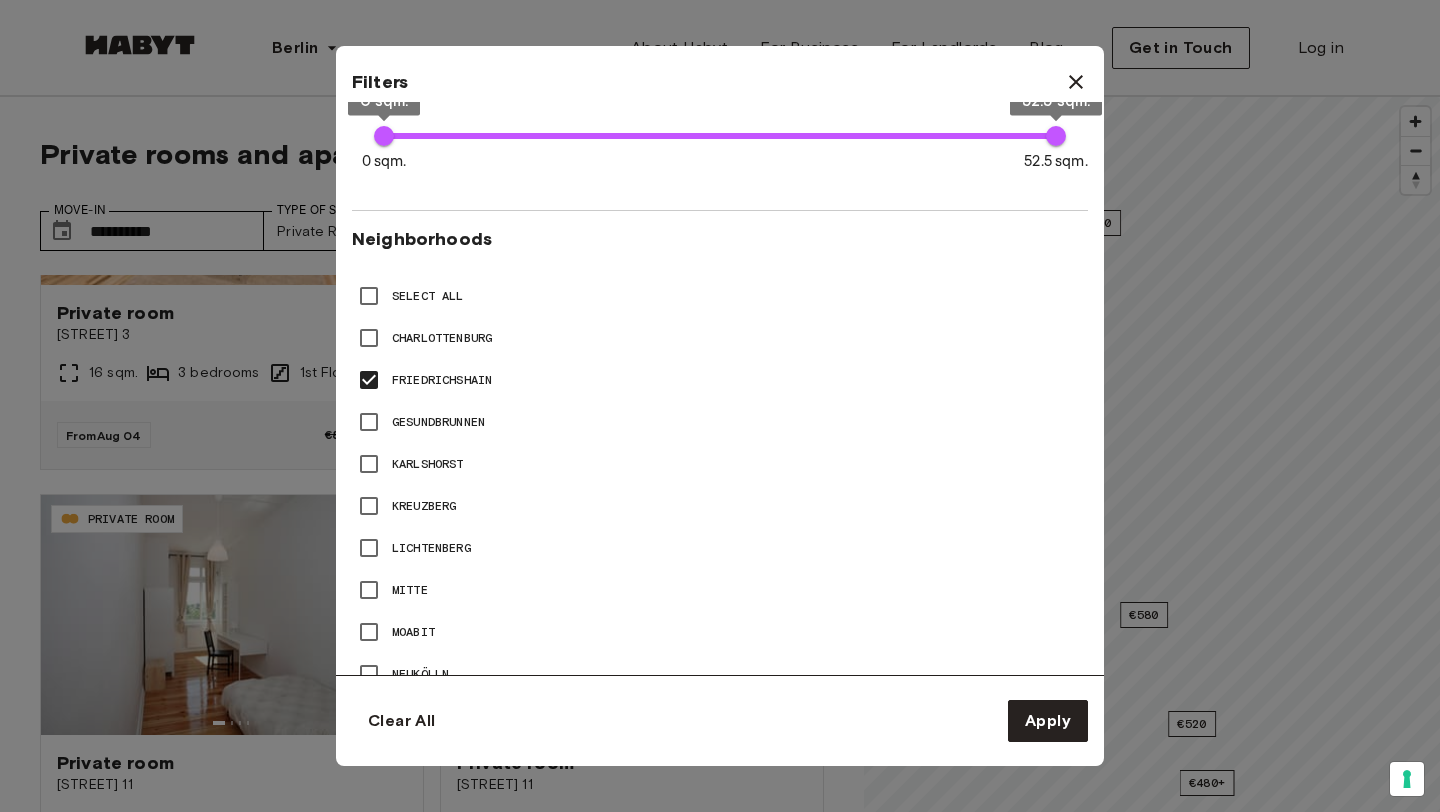 scroll, scrollTop: 844, scrollLeft: 0, axis: vertical 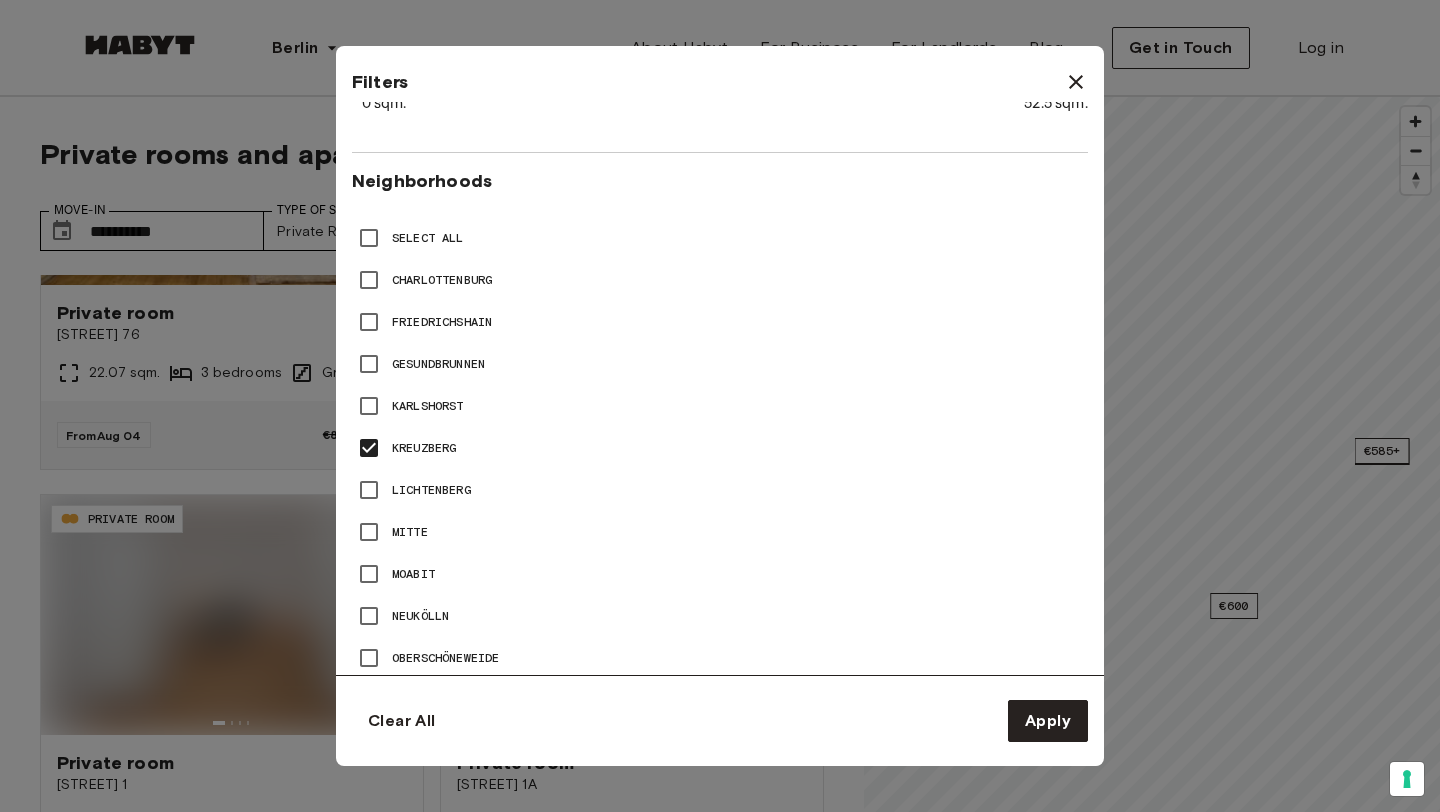 type on "**" 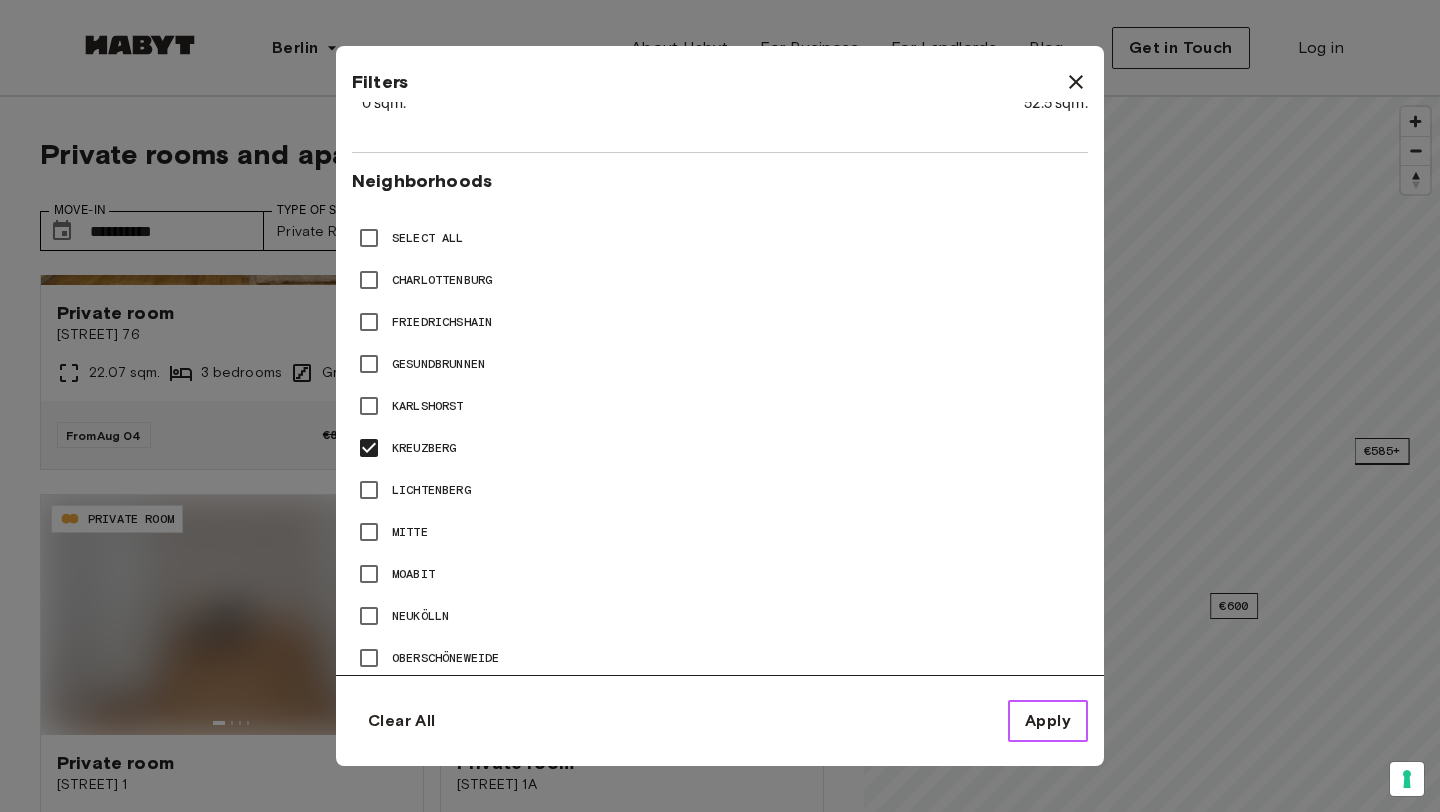 click on "Apply" at bounding box center [1048, 721] 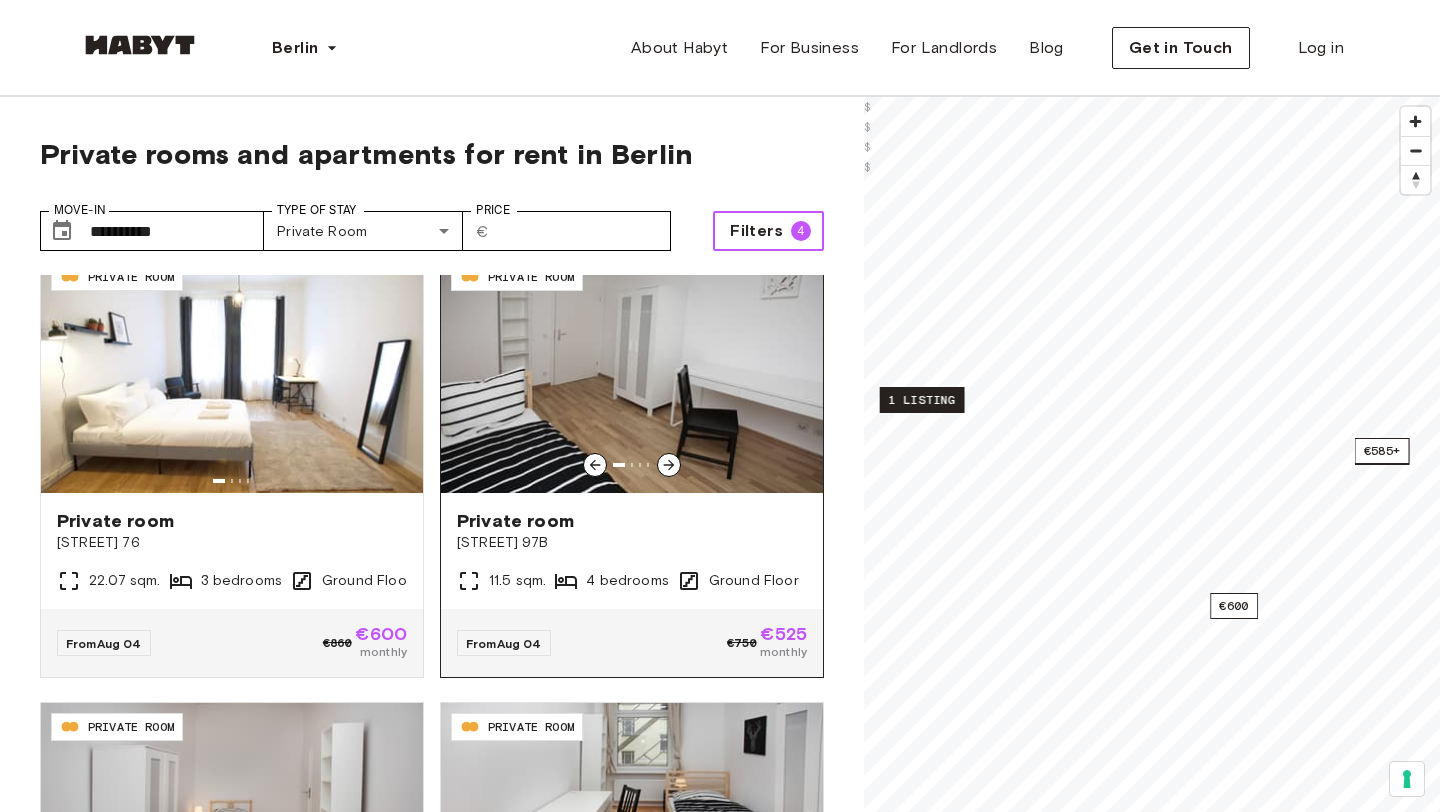 scroll, scrollTop: 0, scrollLeft: 0, axis: both 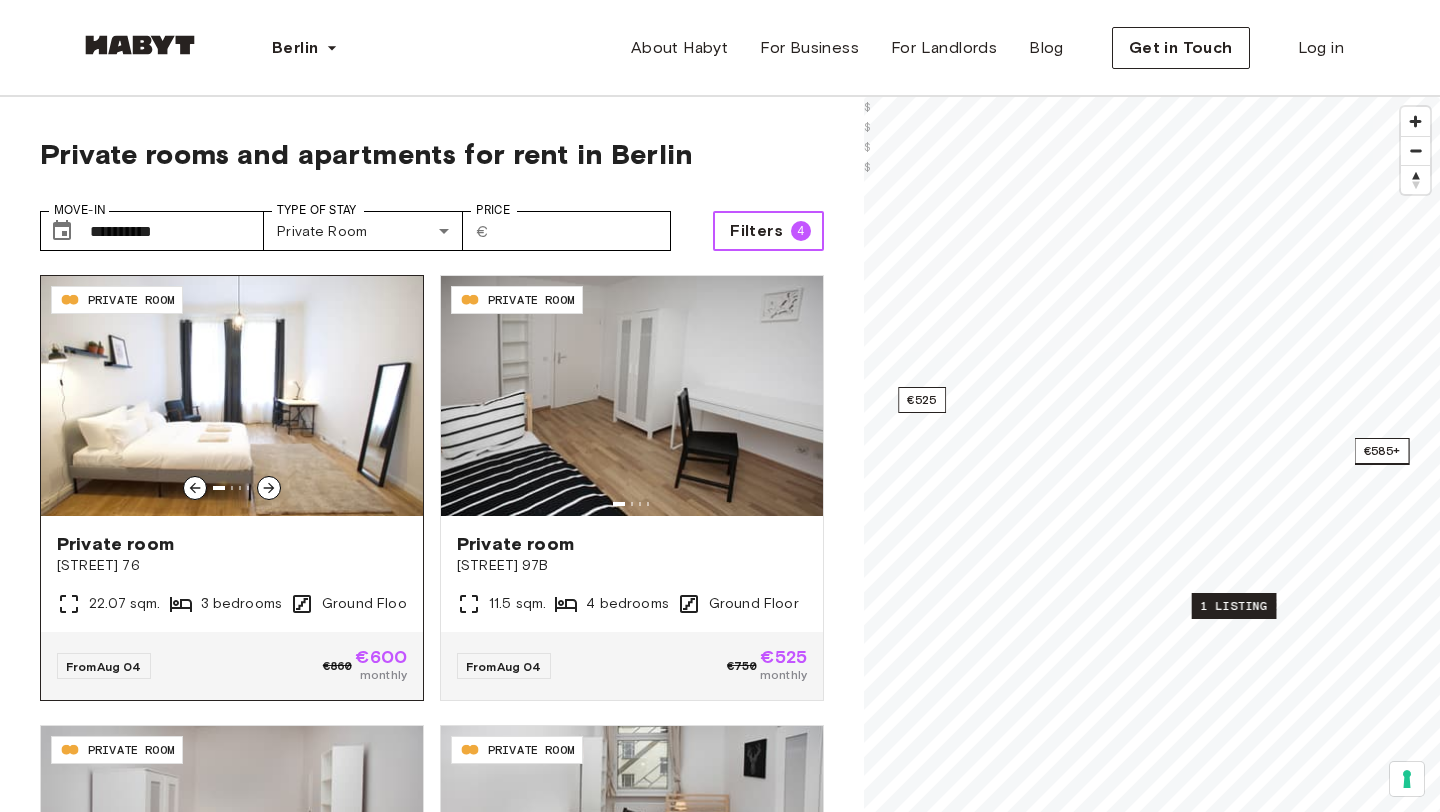 click at bounding box center [232, 396] 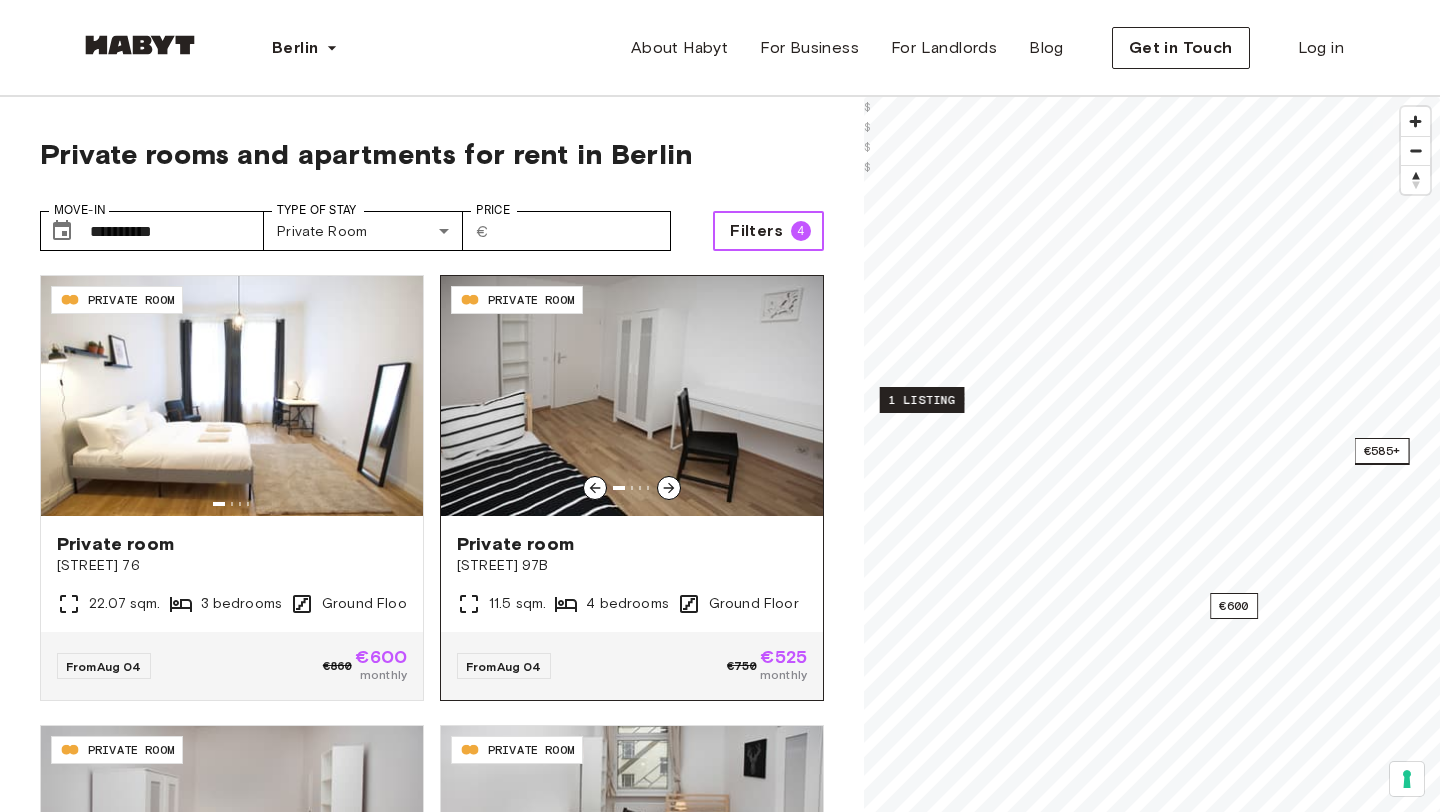 click at bounding box center [632, 396] 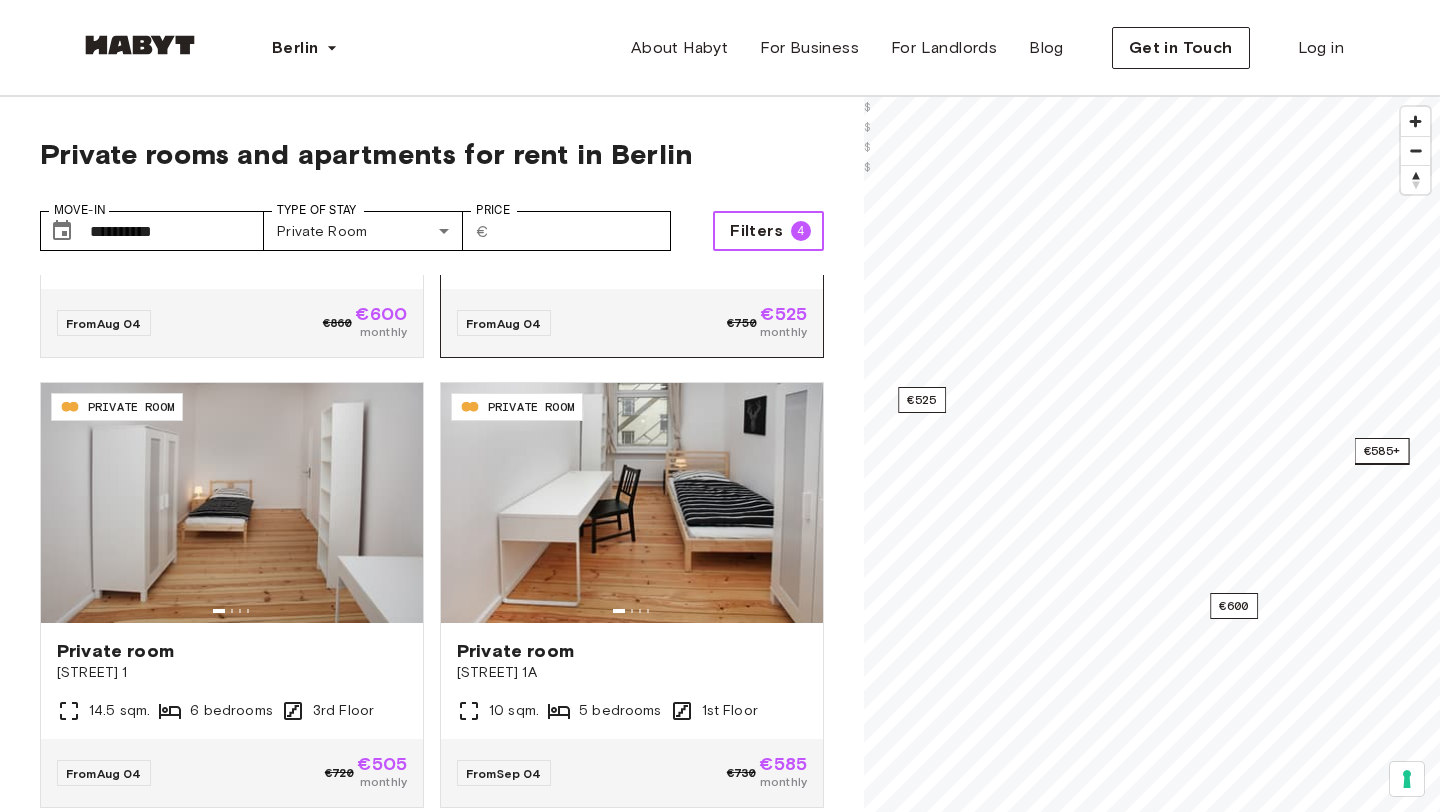 scroll, scrollTop: 391, scrollLeft: 0, axis: vertical 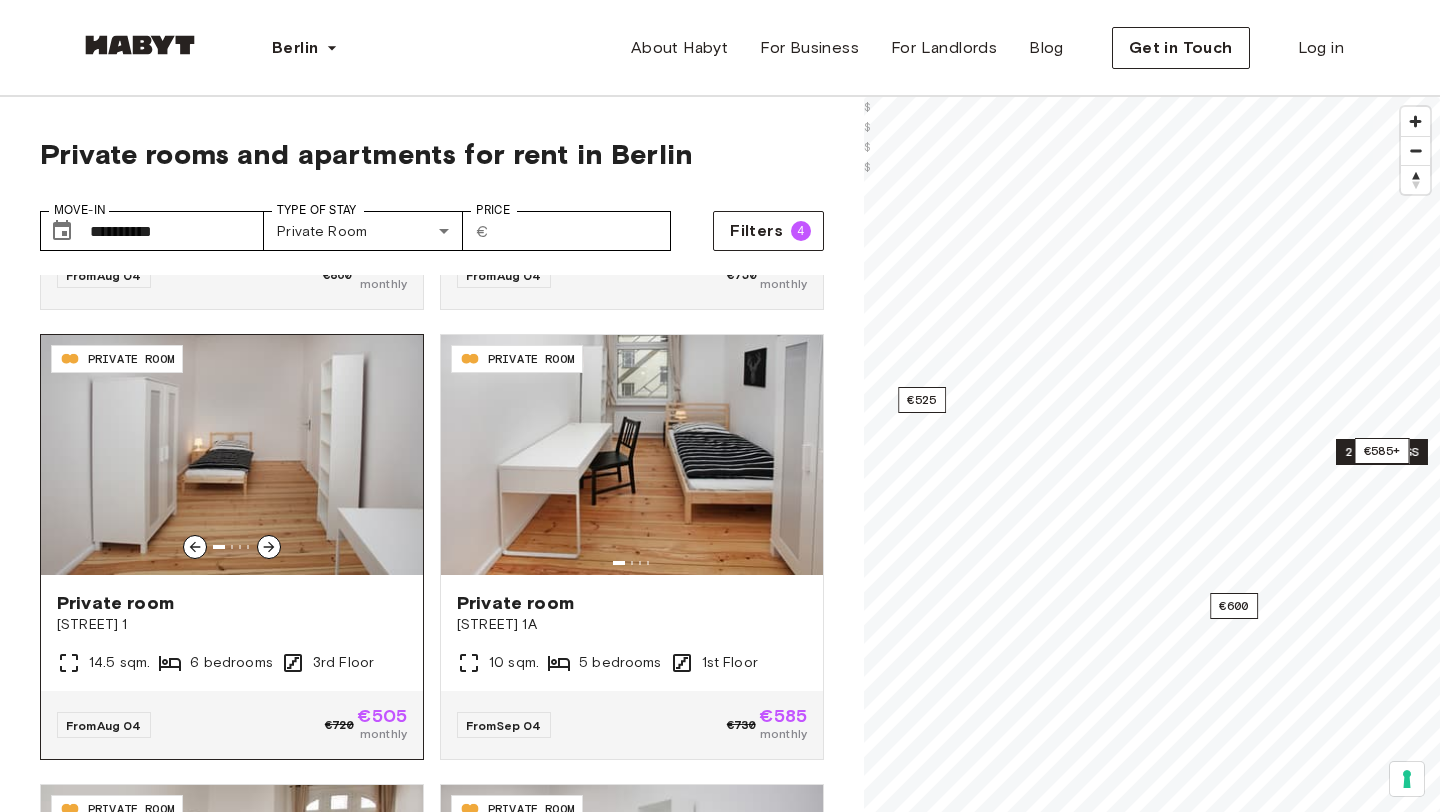 click 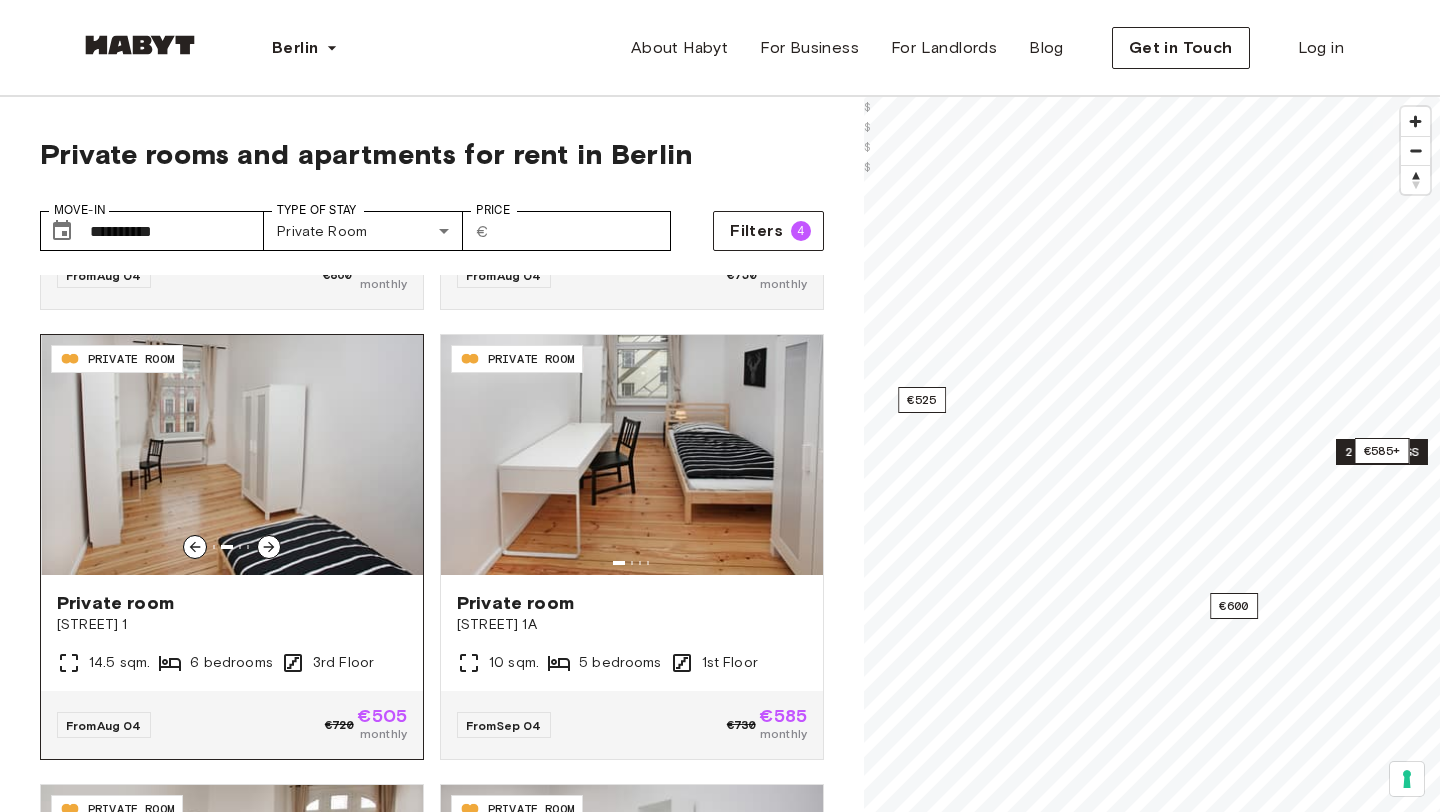 click 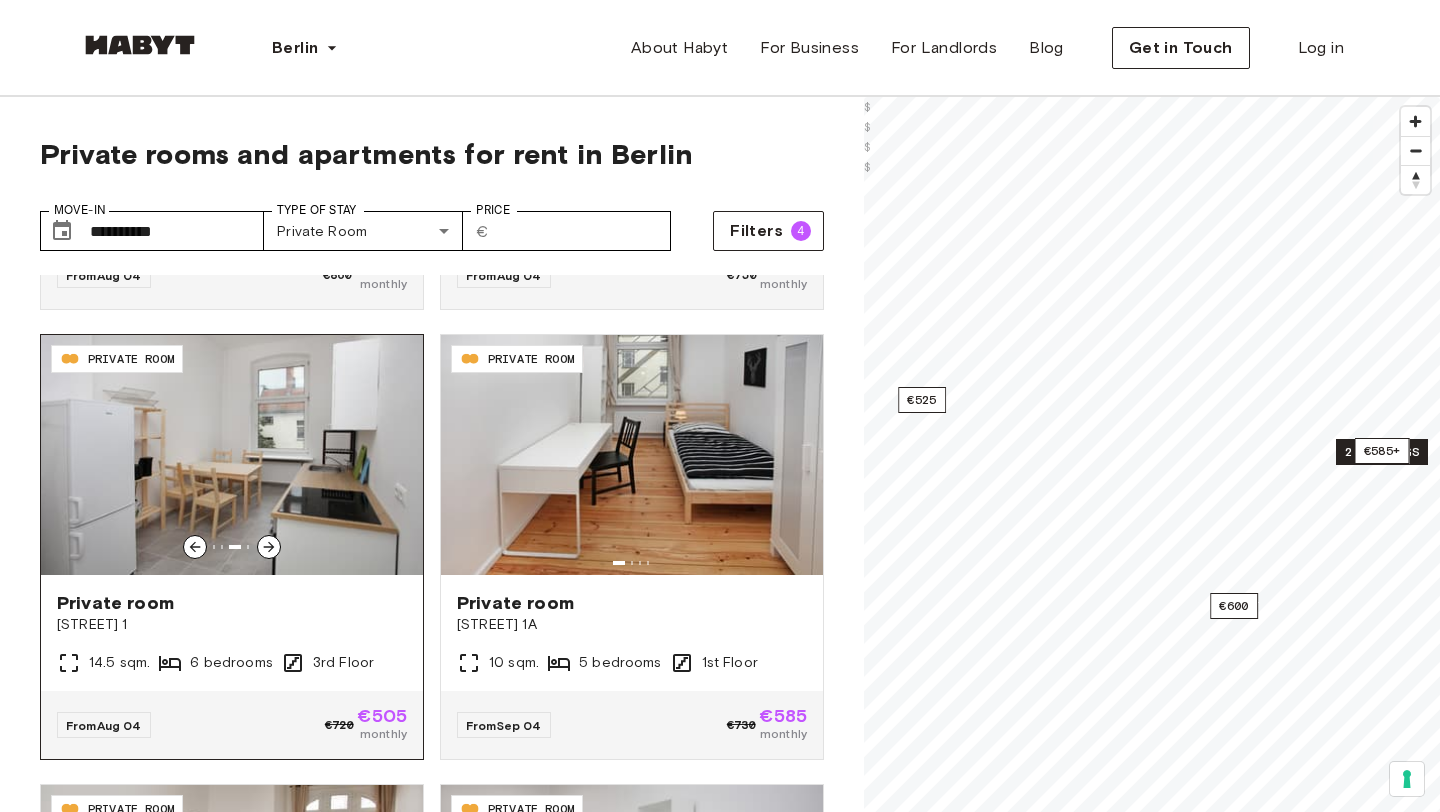 click 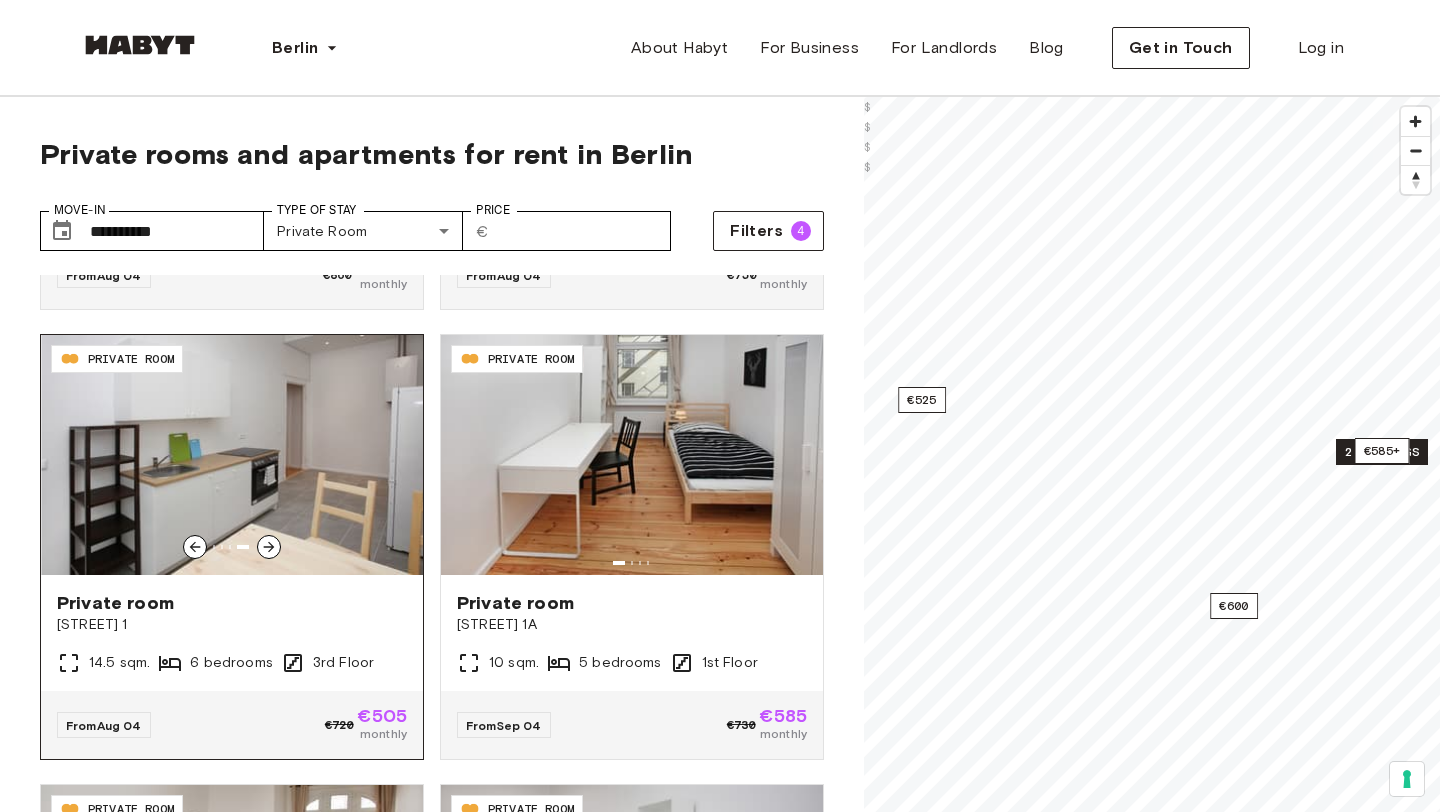 click 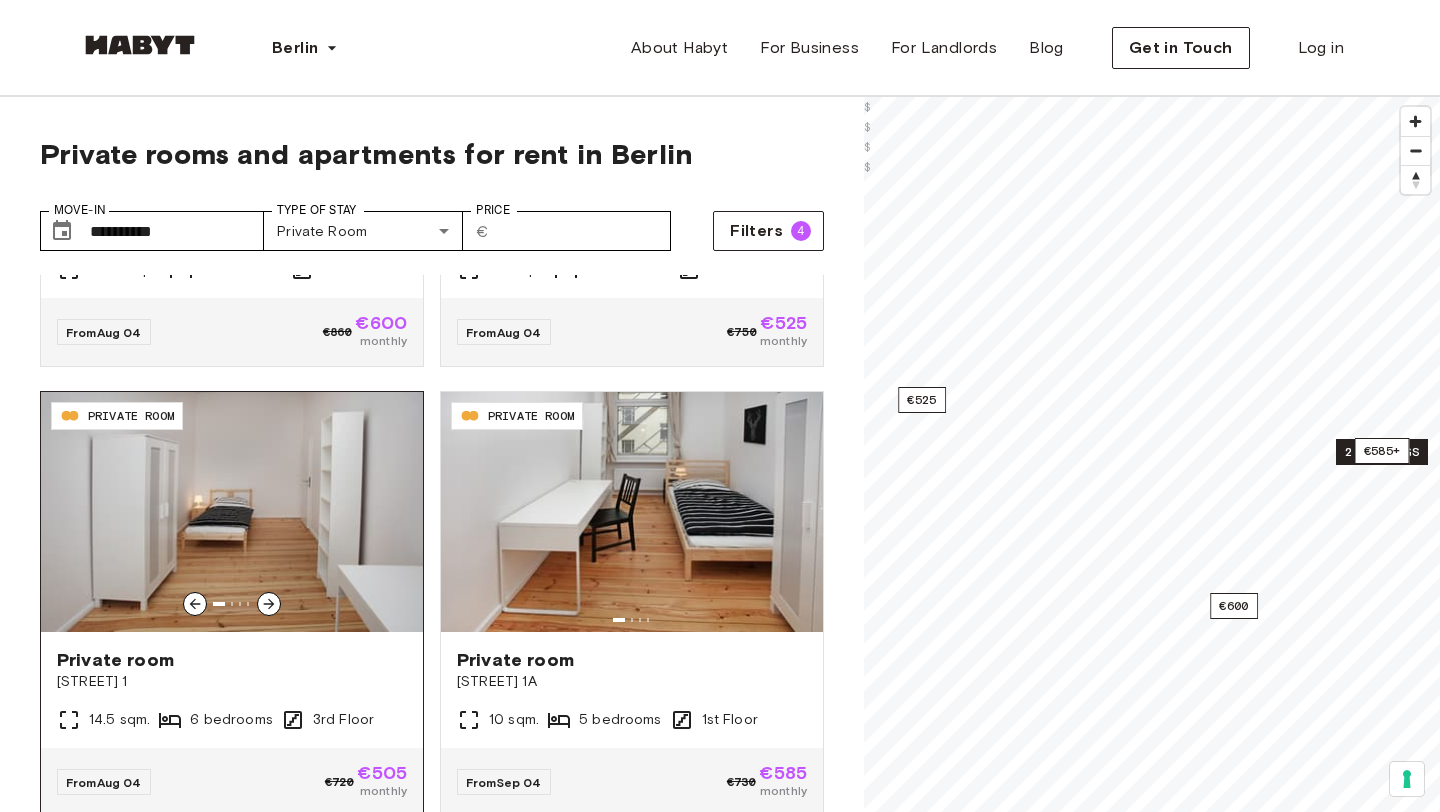 scroll, scrollTop: 376, scrollLeft: 0, axis: vertical 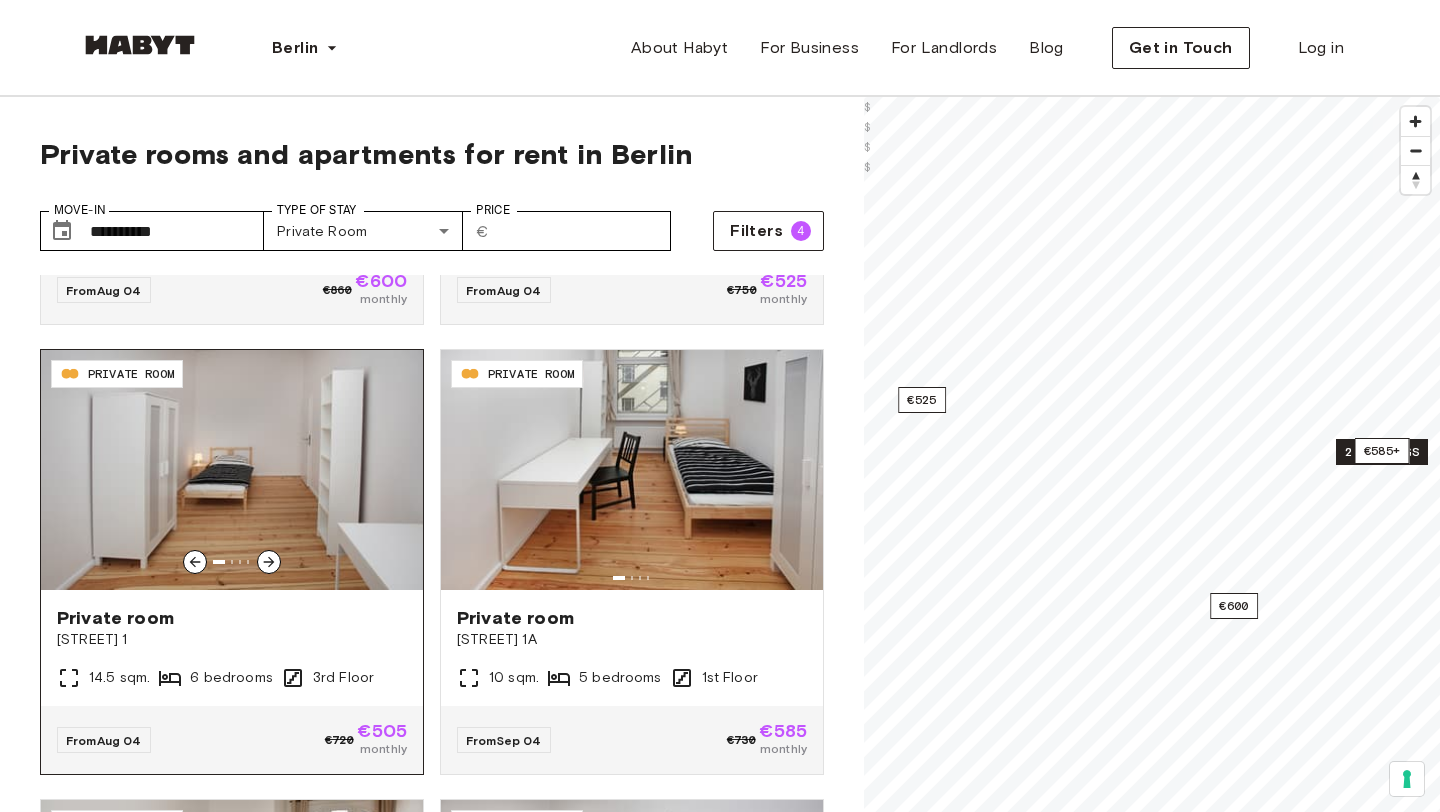 click 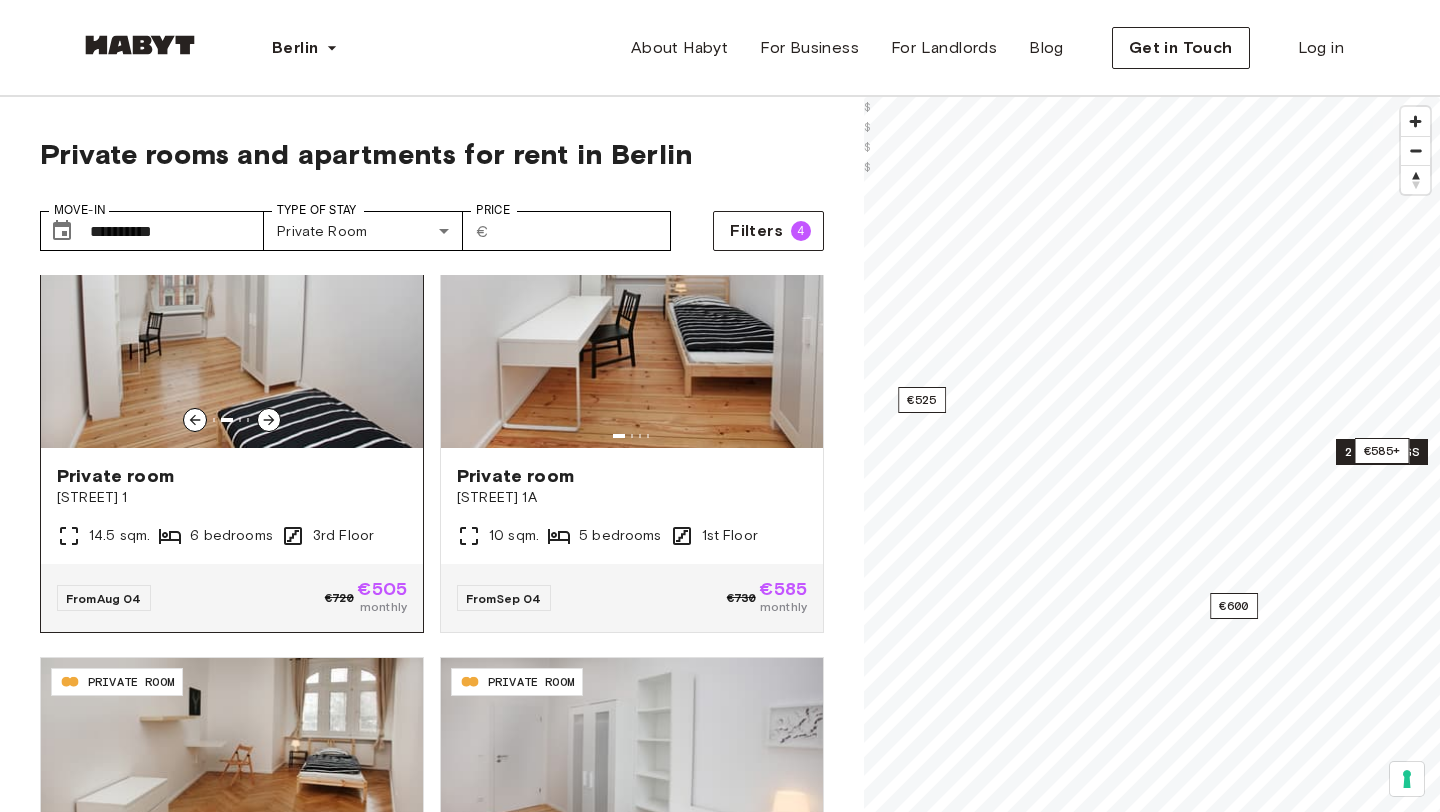 scroll, scrollTop: 554, scrollLeft: 0, axis: vertical 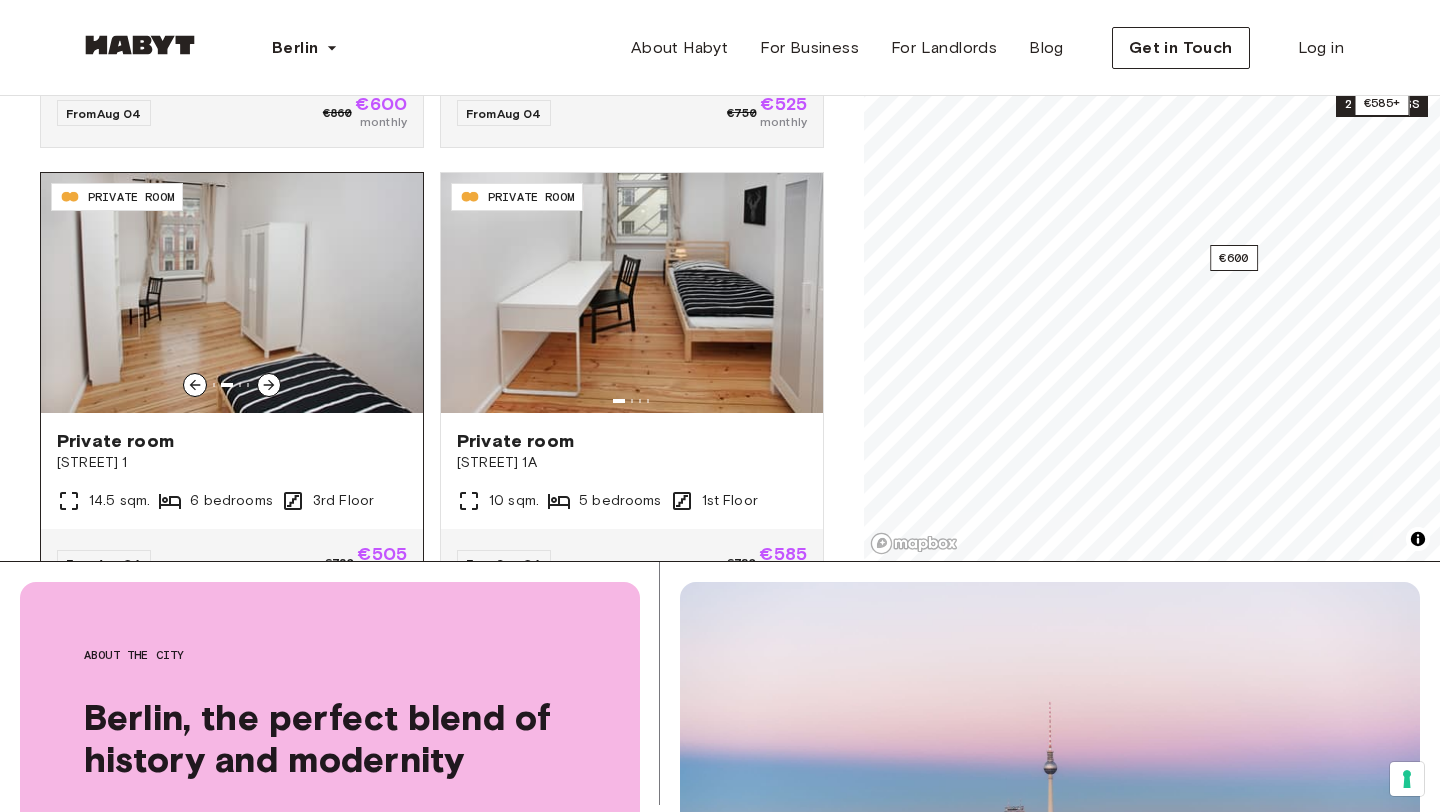 click at bounding box center (232, 293) 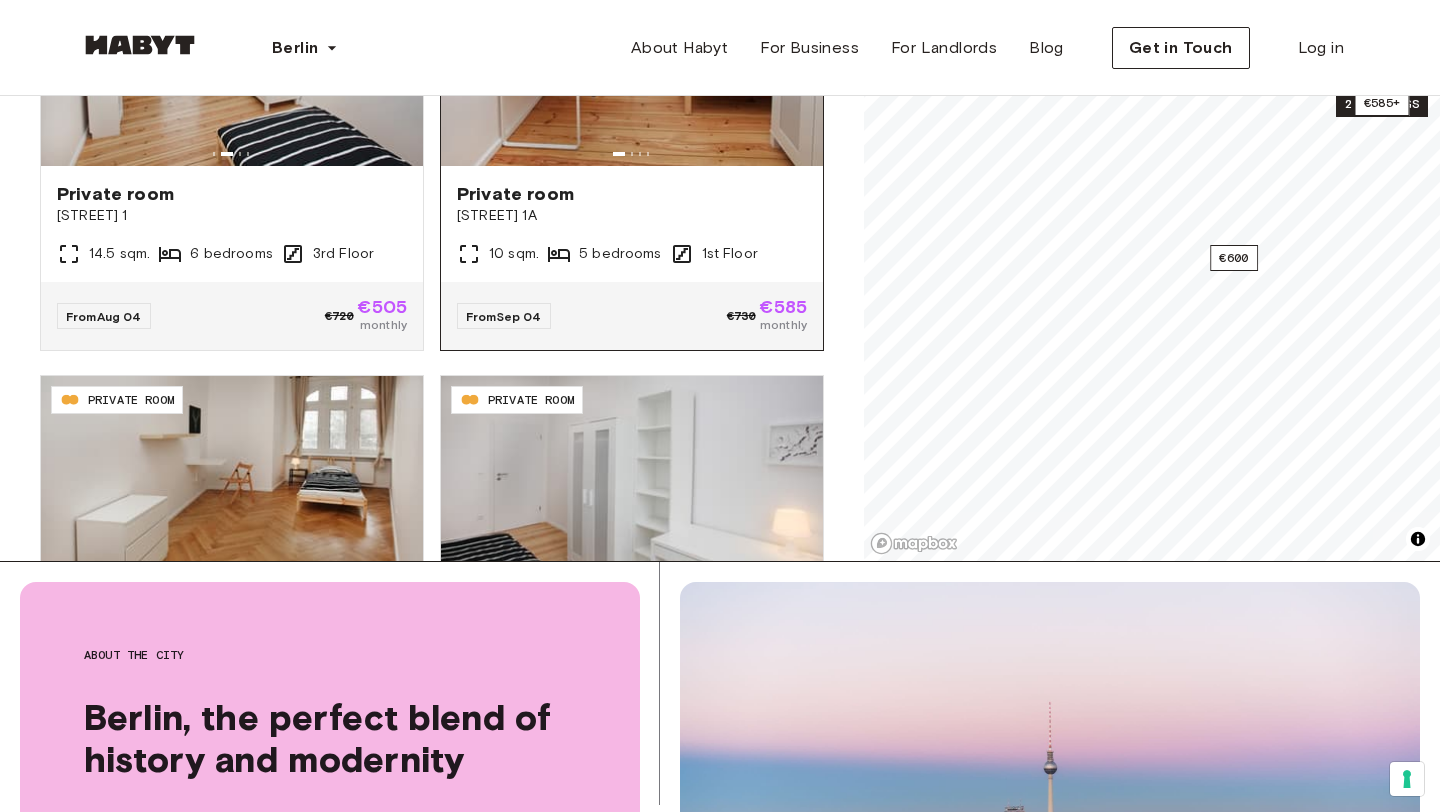 scroll, scrollTop: 271, scrollLeft: 0, axis: vertical 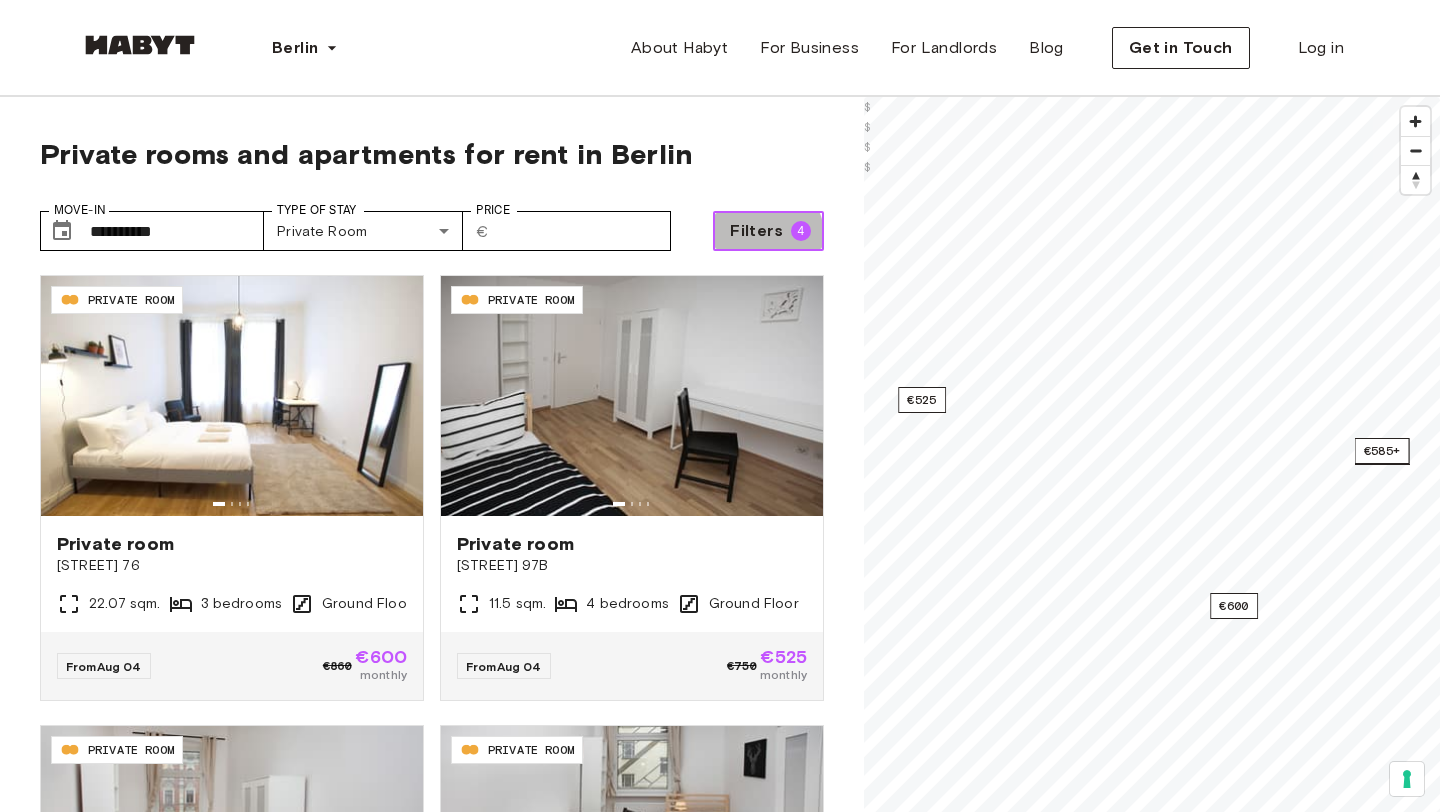 click on "Filters" at bounding box center [756, 231] 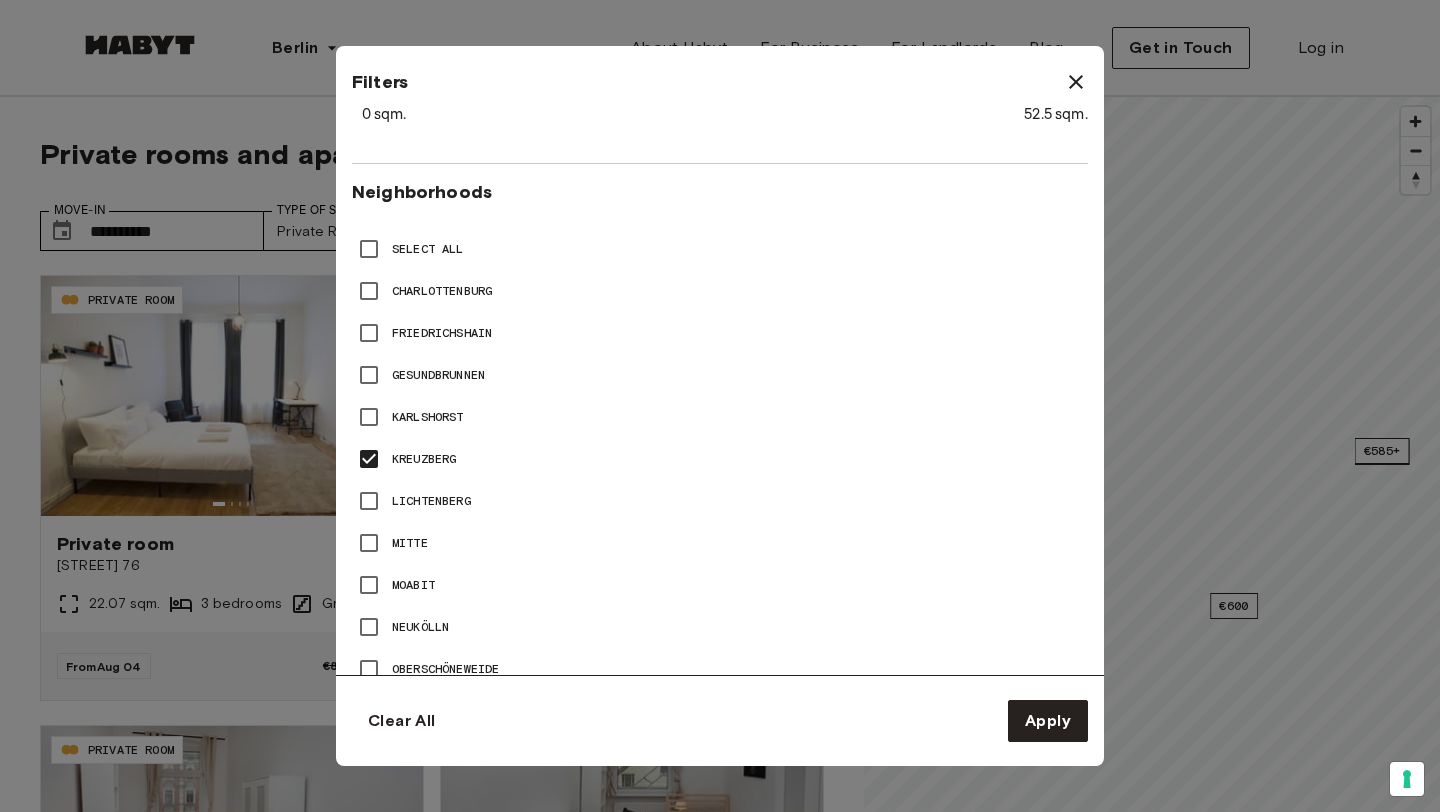 scroll, scrollTop: 834, scrollLeft: 0, axis: vertical 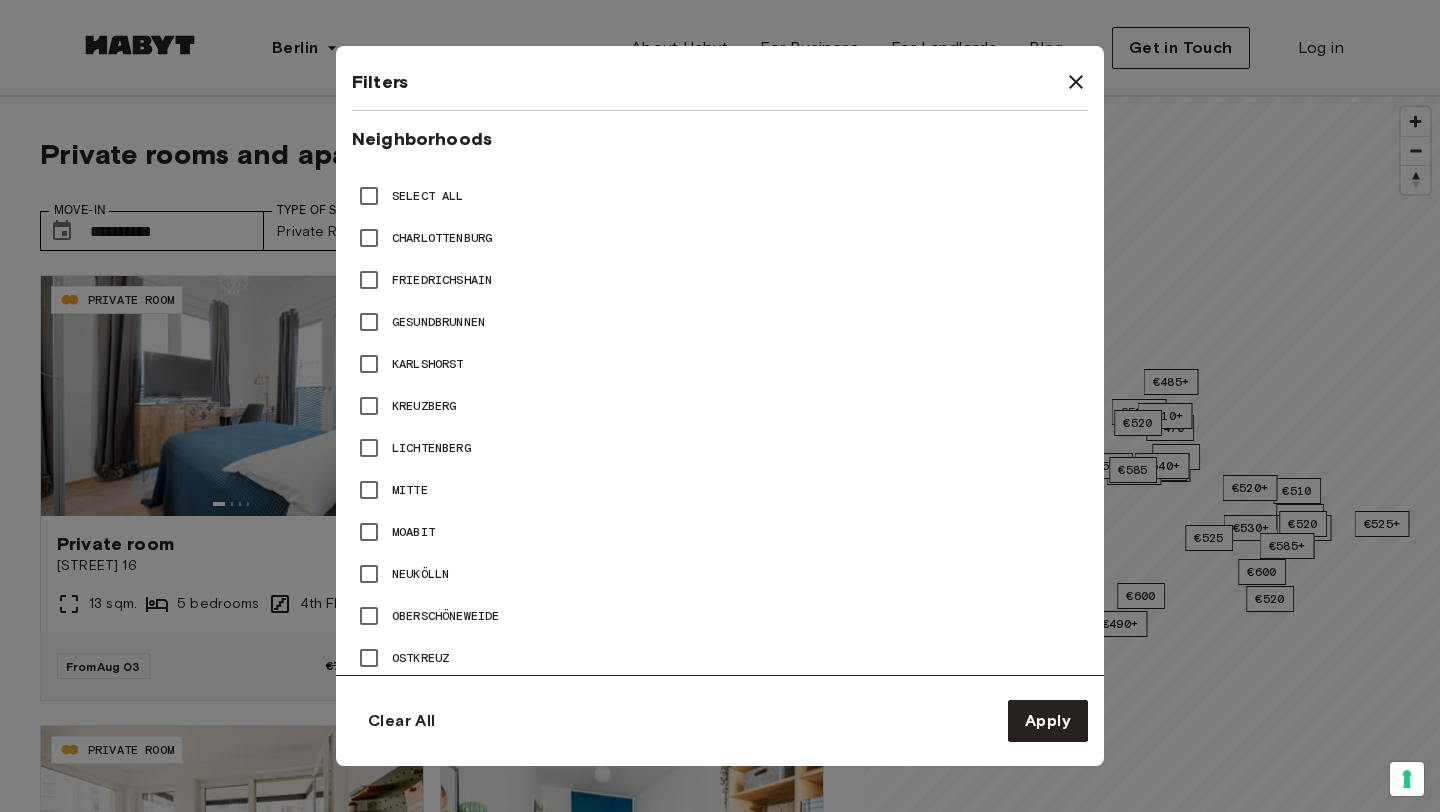 type on "**" 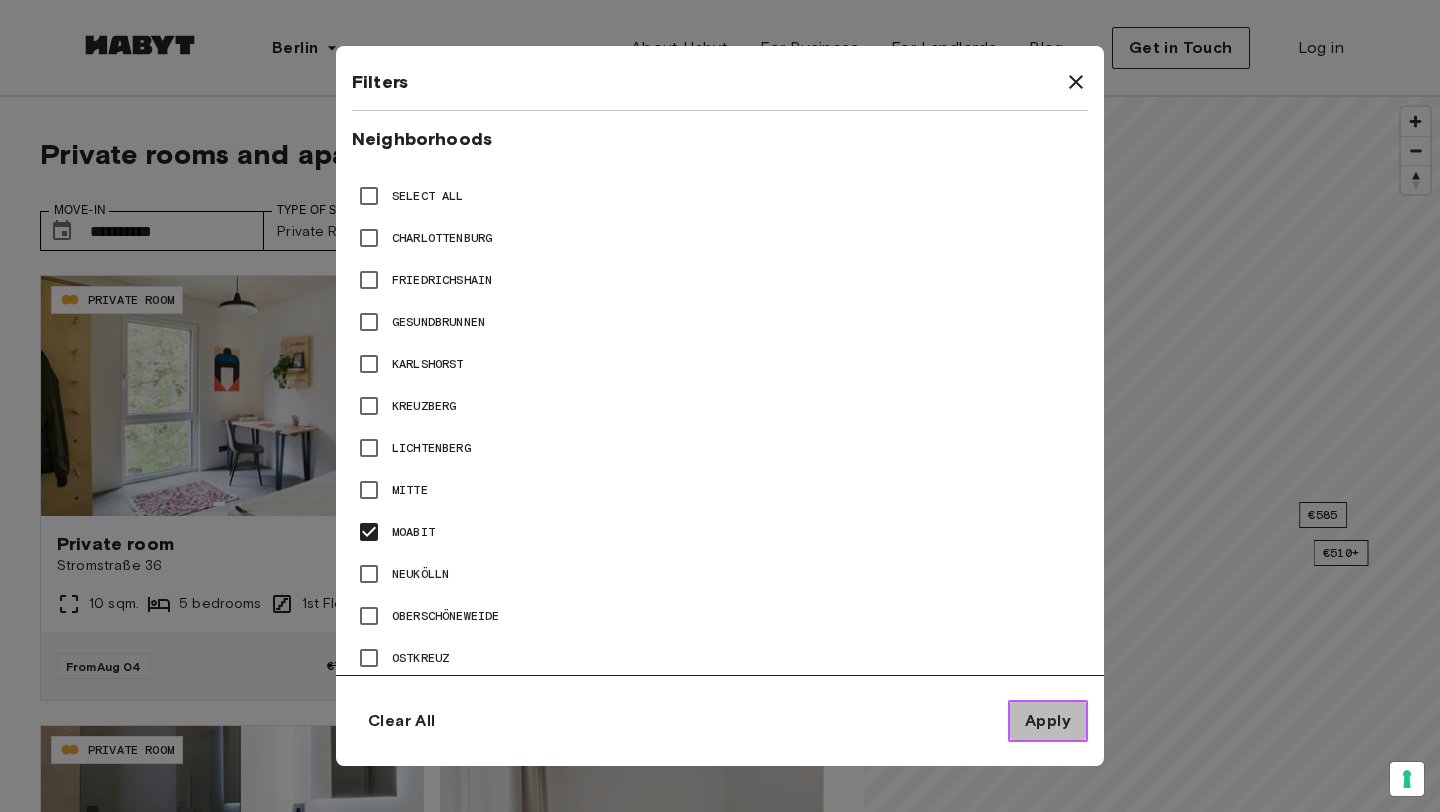 click on "Apply" at bounding box center (1048, 721) 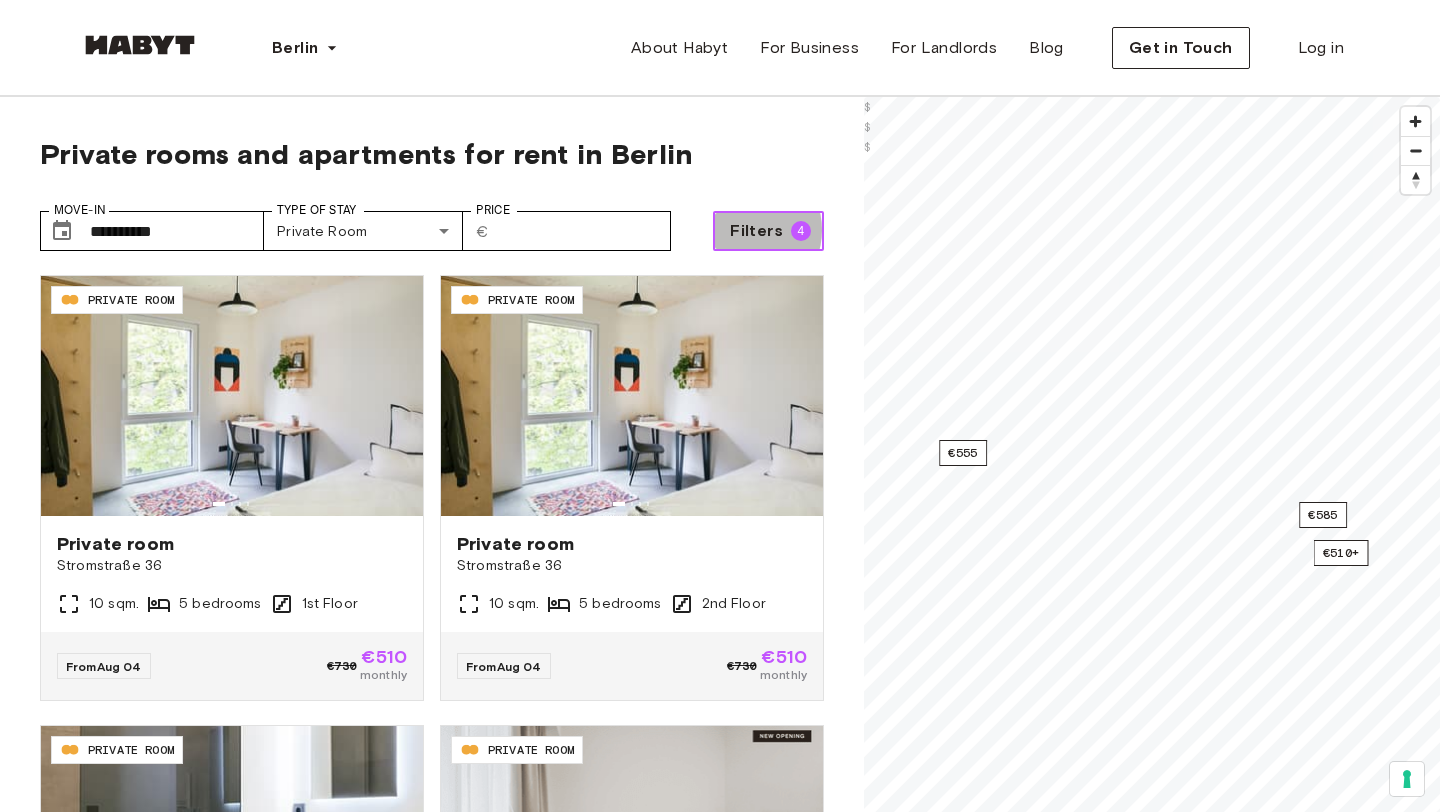 click on "Filters" at bounding box center [756, 231] 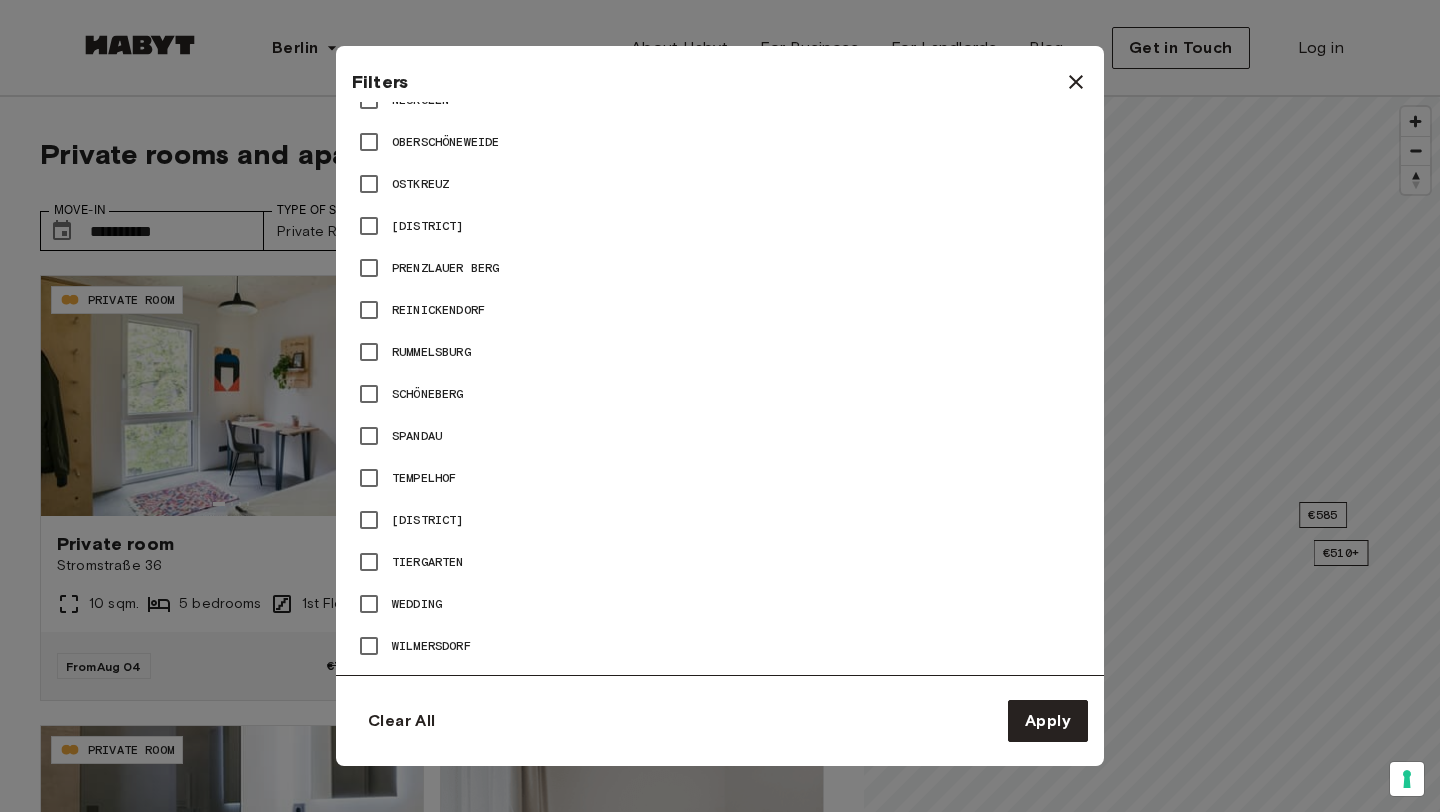 scroll, scrollTop: 1392, scrollLeft: 0, axis: vertical 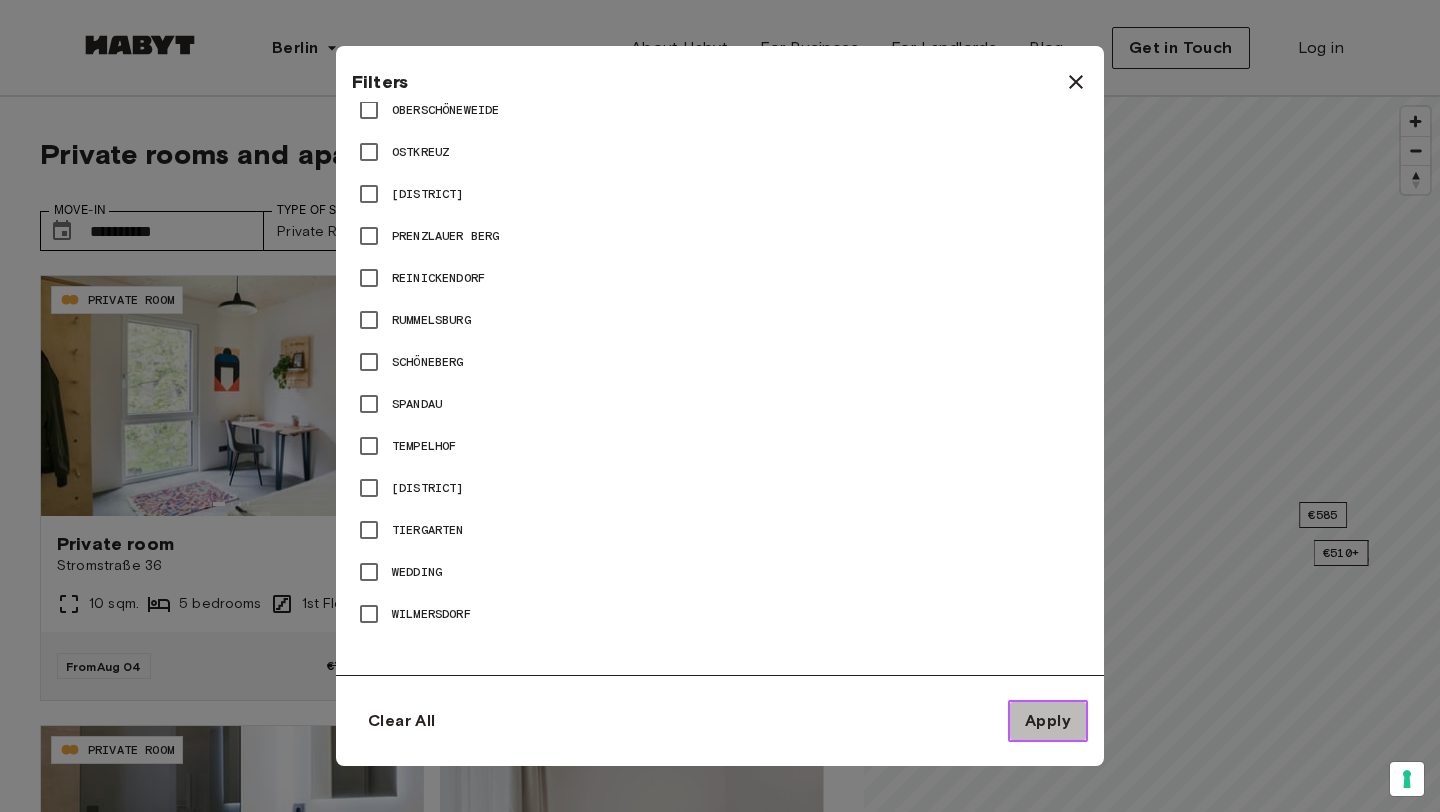 click on "Apply" at bounding box center [1048, 721] 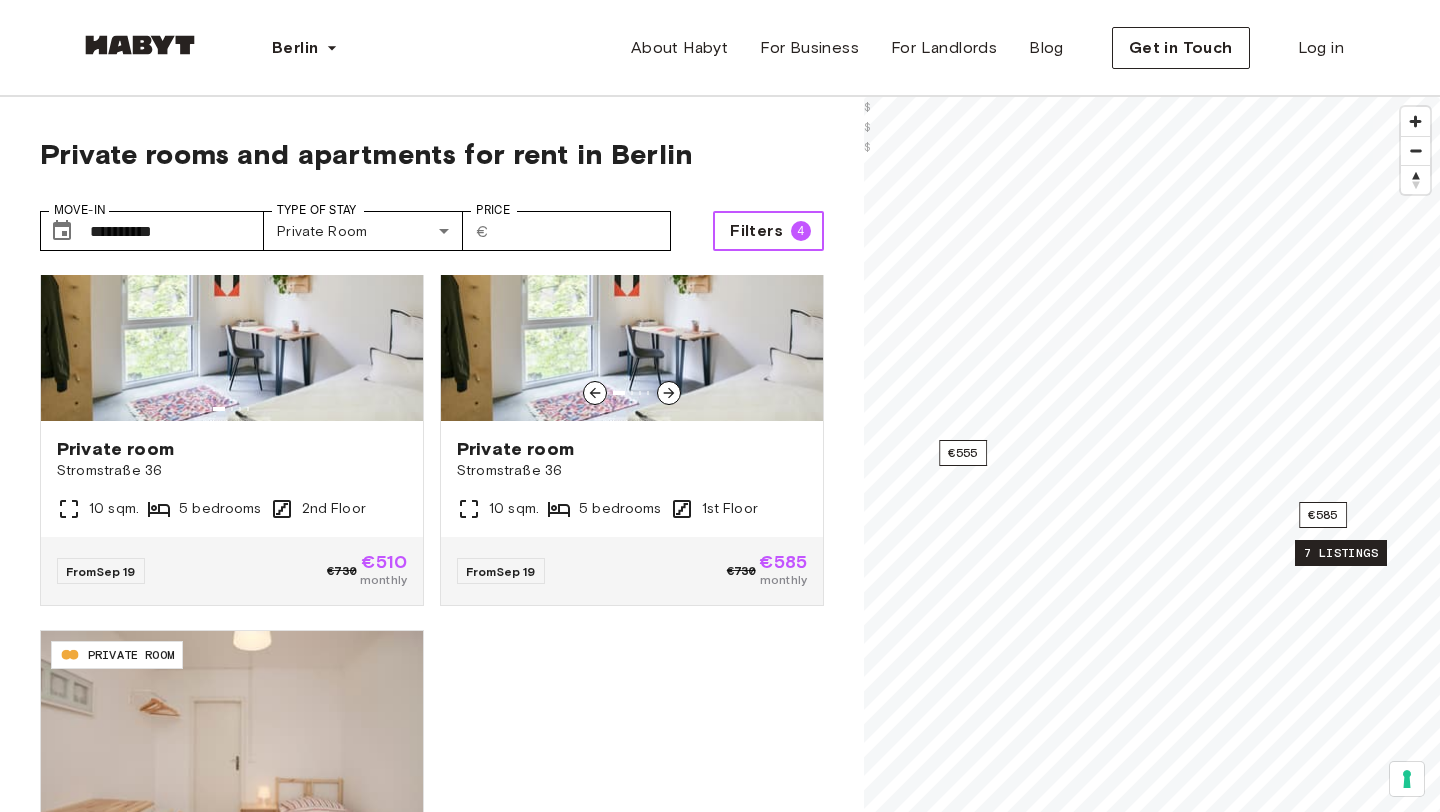 scroll, scrollTop: 1454, scrollLeft: 0, axis: vertical 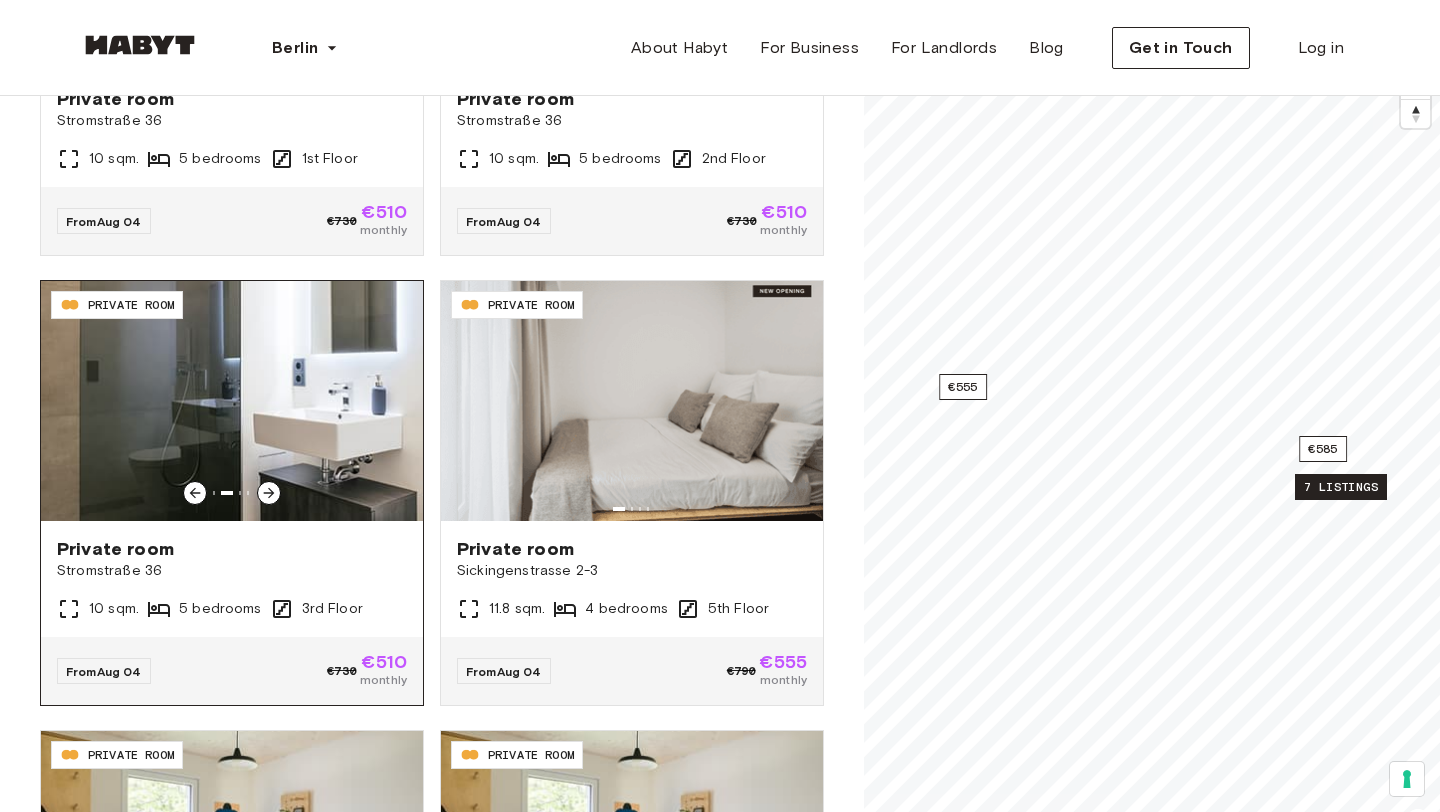 click at bounding box center (232, 401) 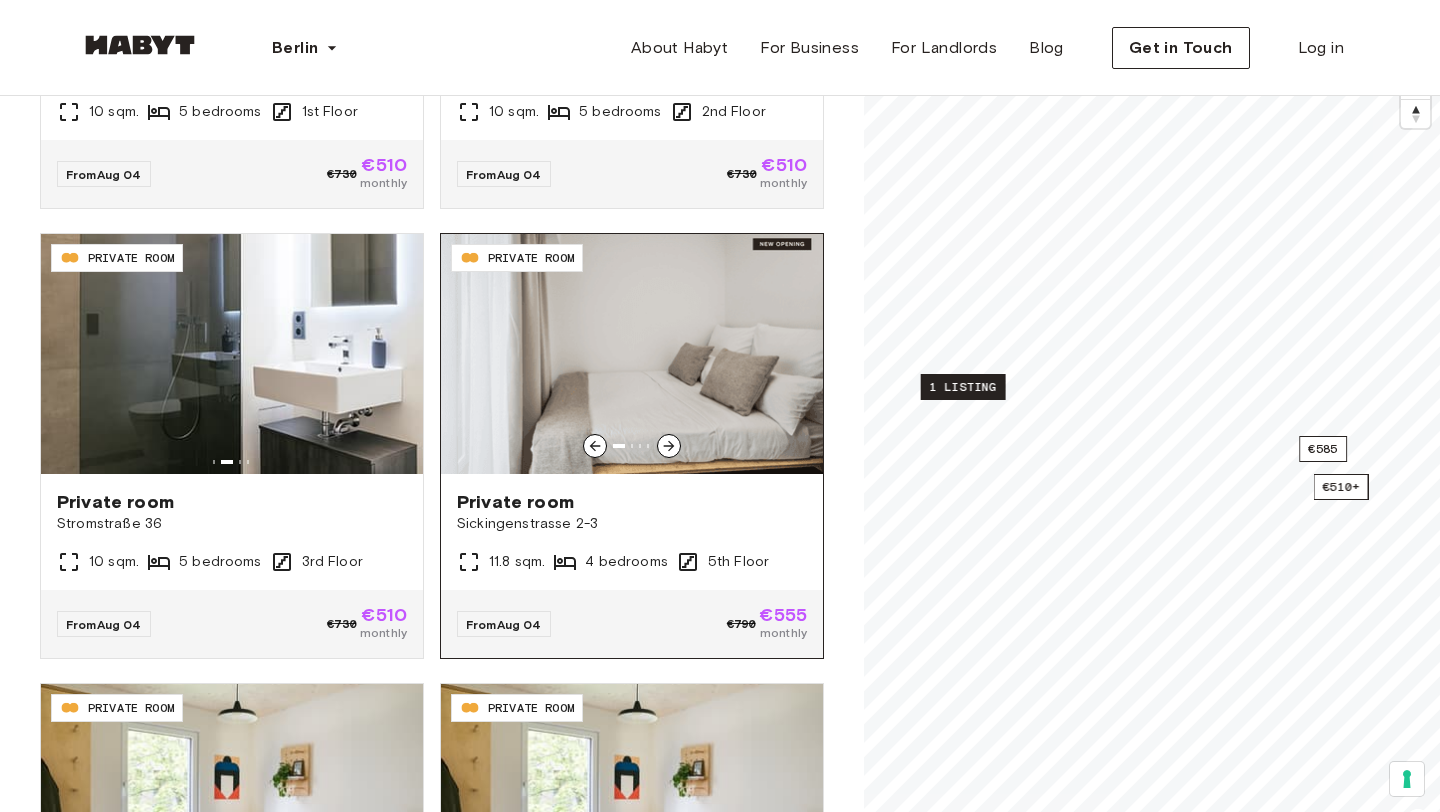 scroll, scrollTop: 252, scrollLeft: 0, axis: vertical 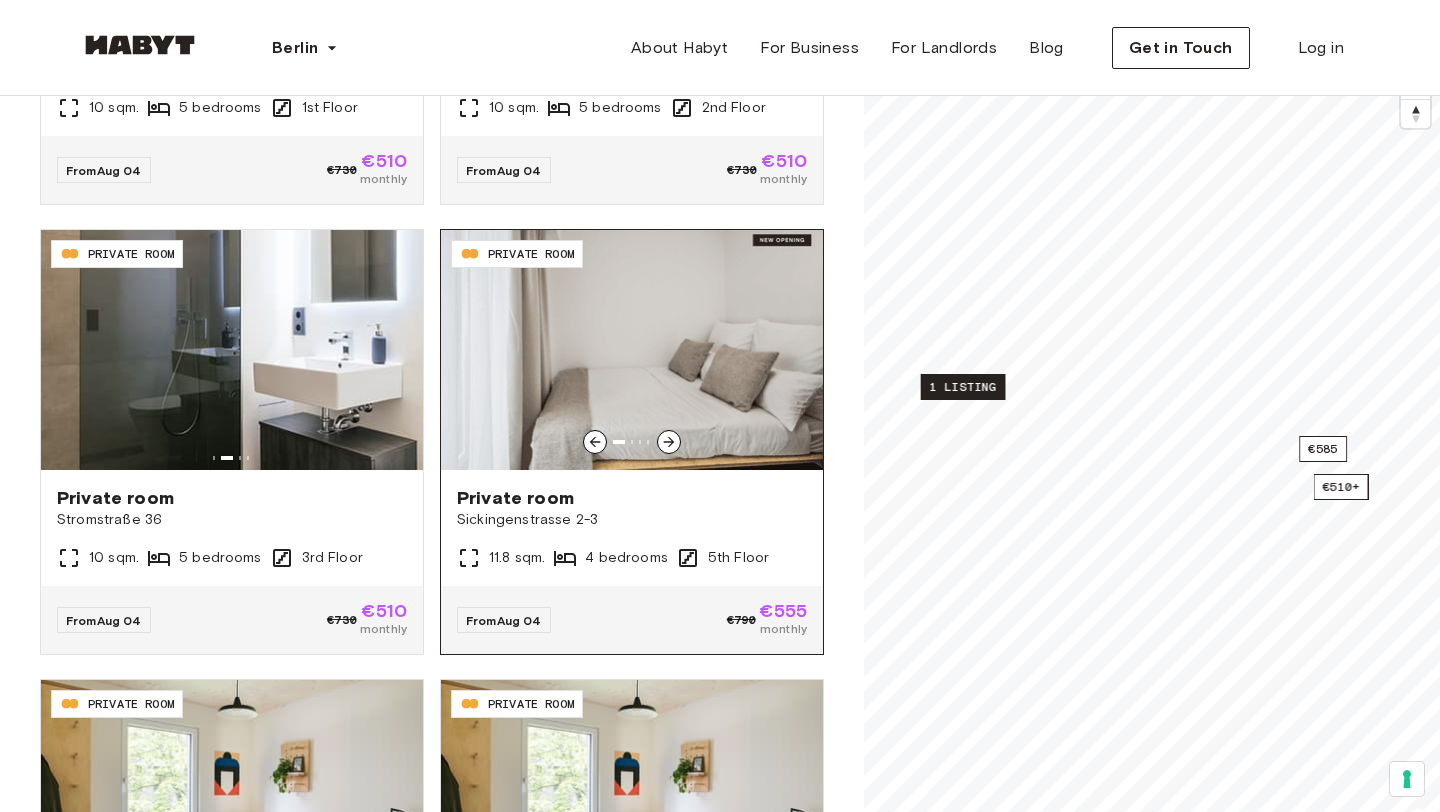click at bounding box center (669, 442) 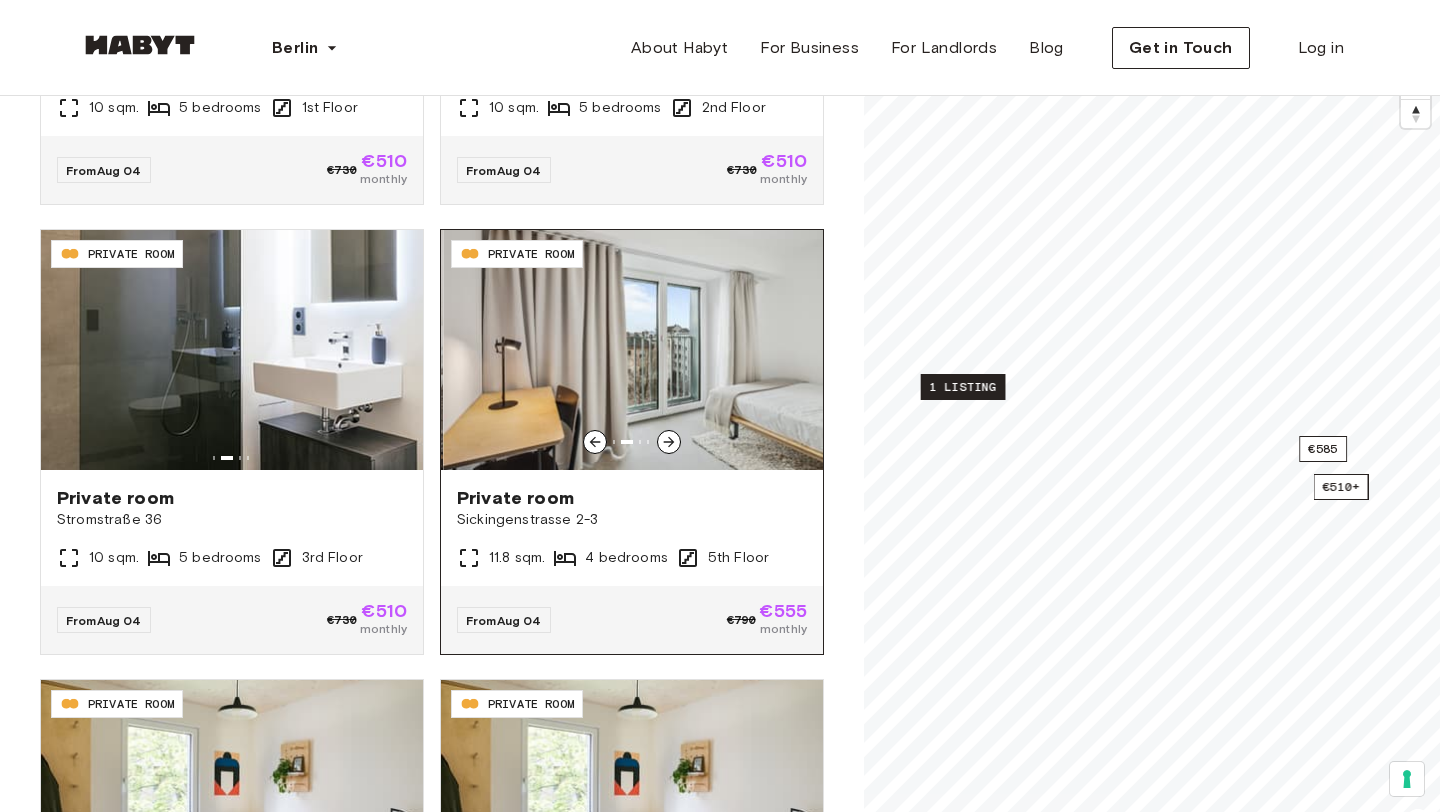 click at bounding box center (669, 442) 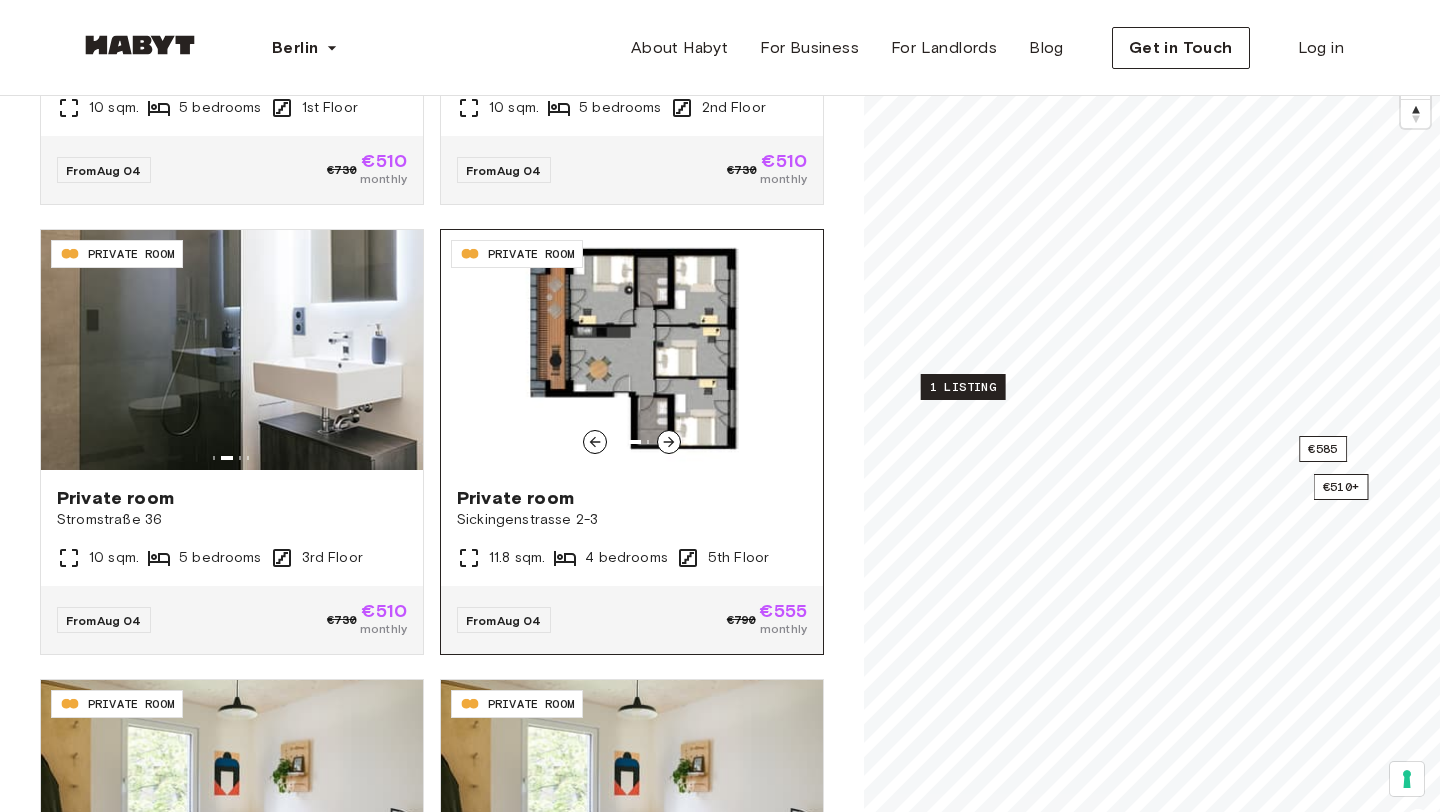 click at bounding box center (632, 350) 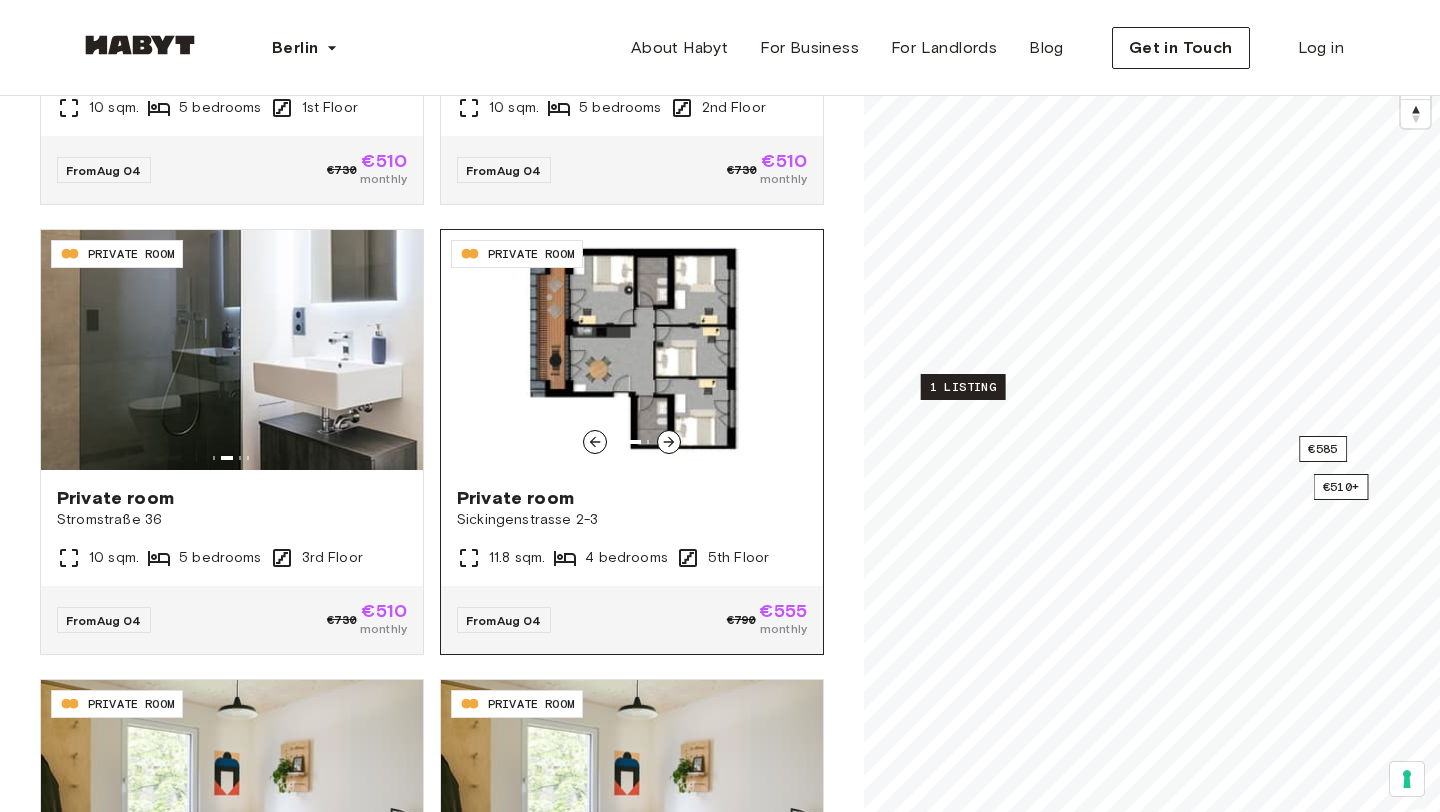 click 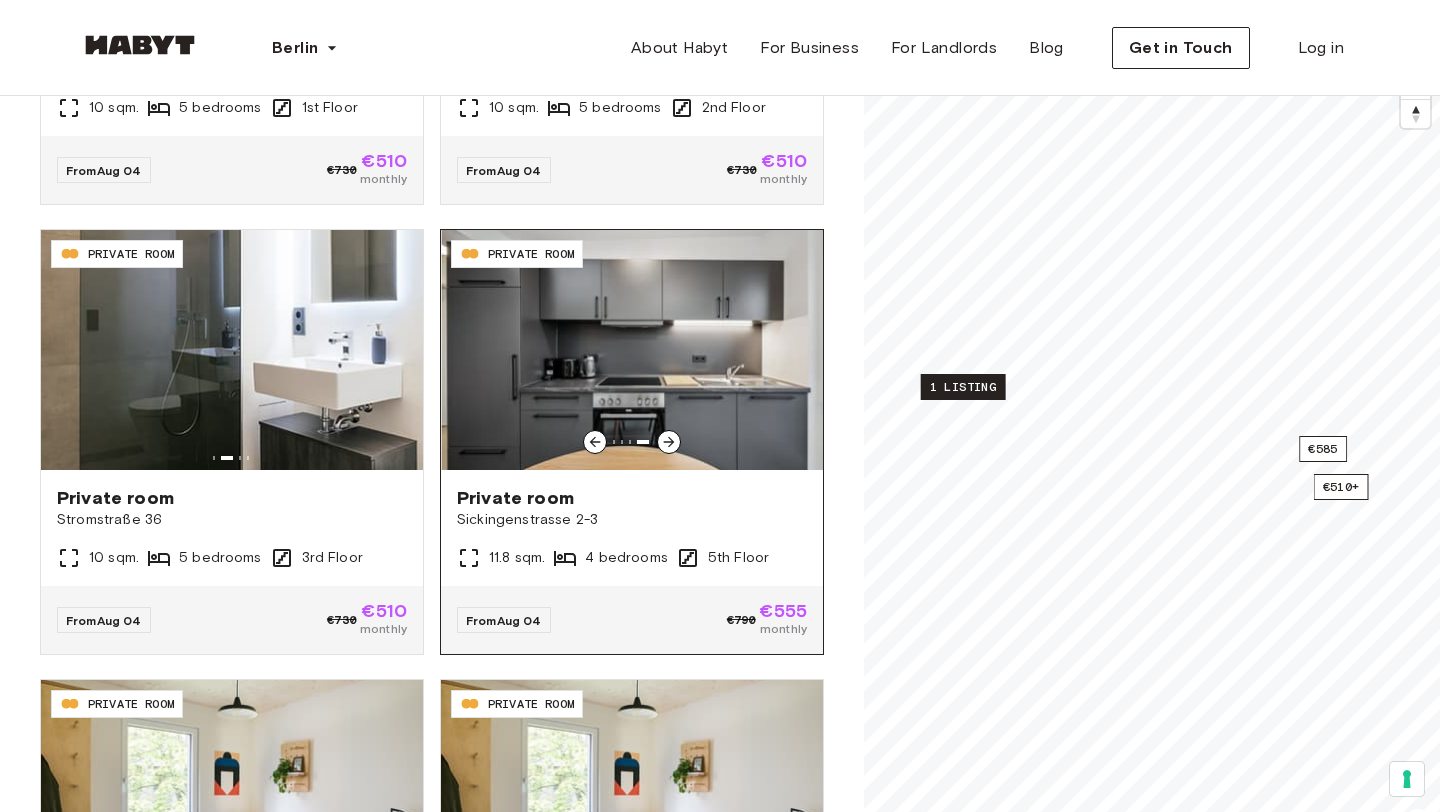 click 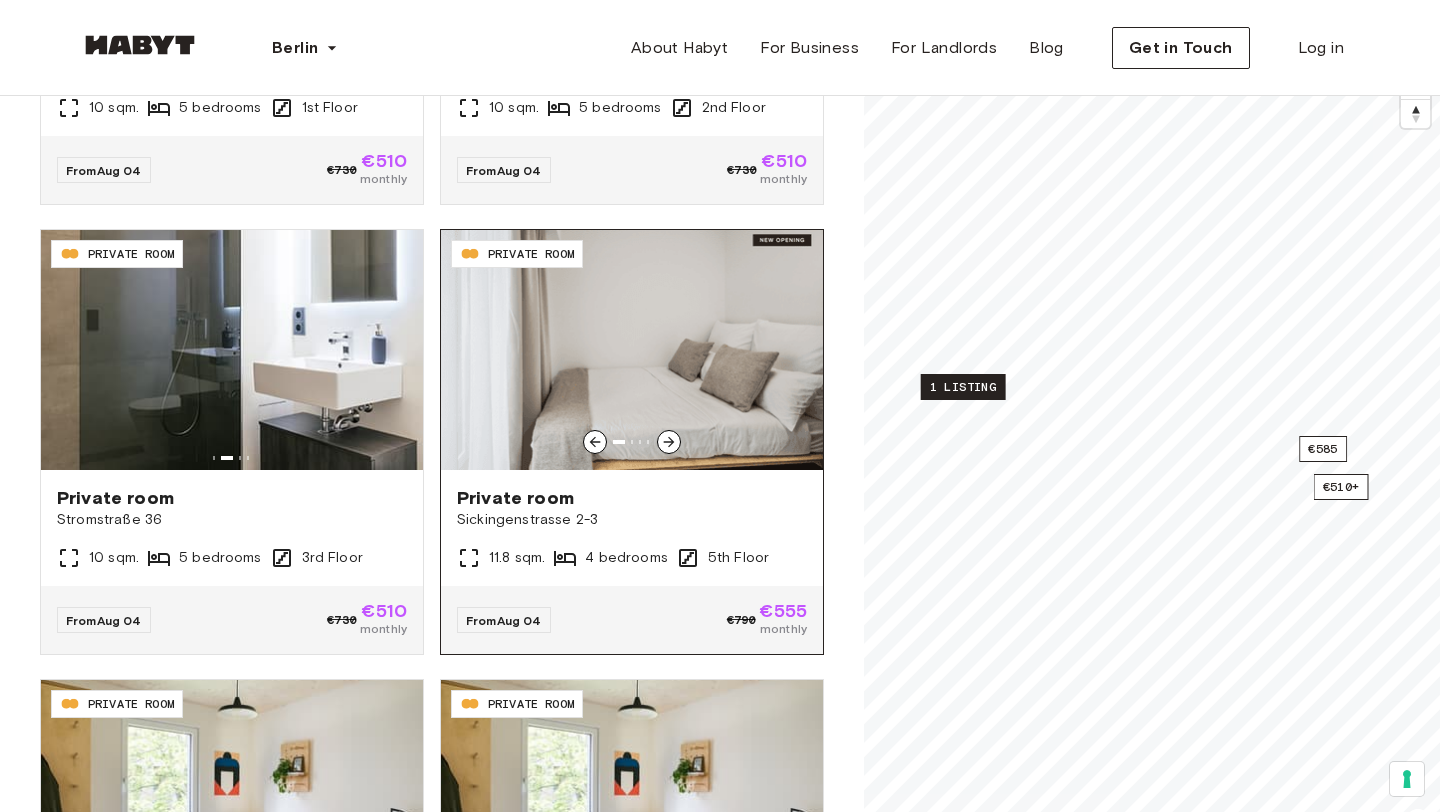 click 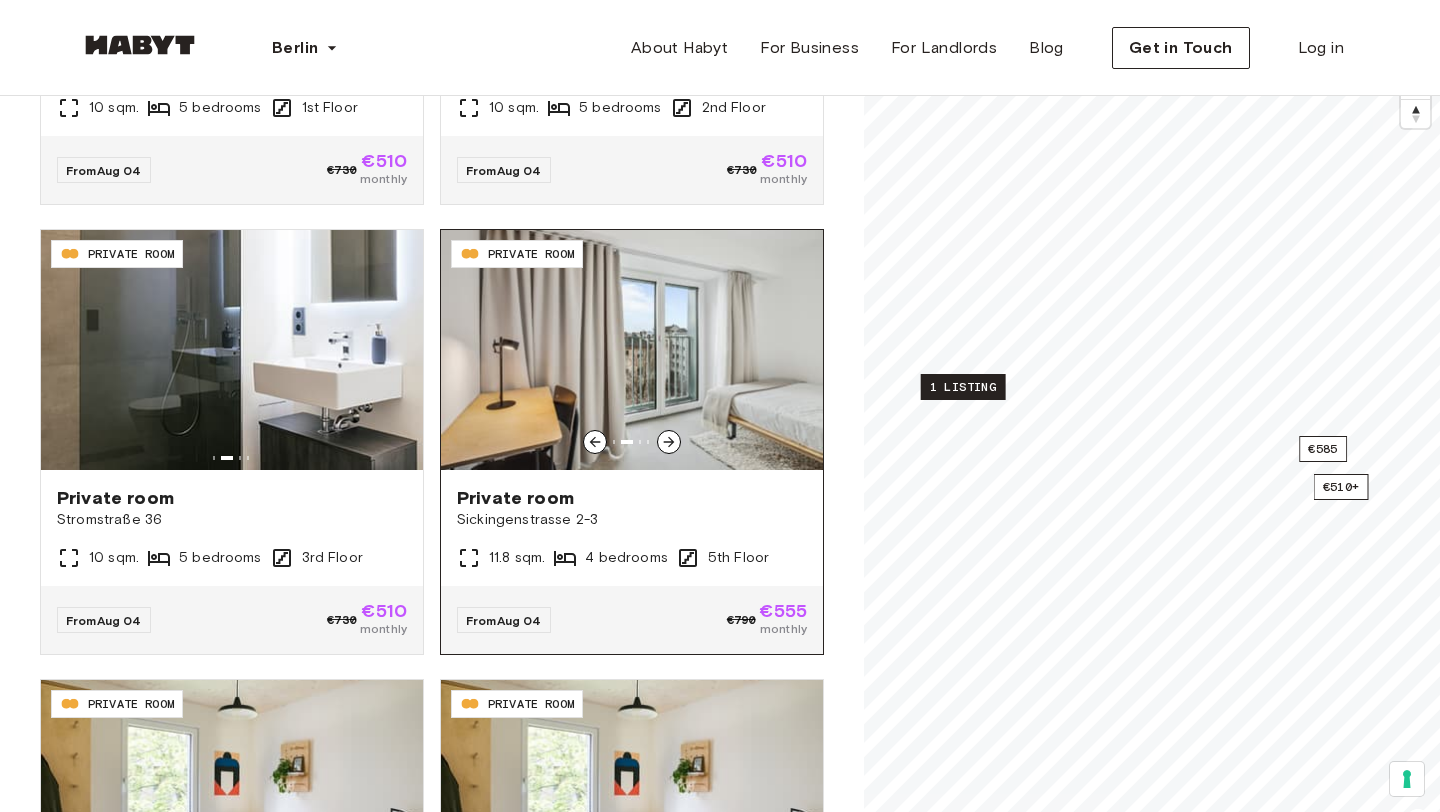 click at bounding box center [632, 350] 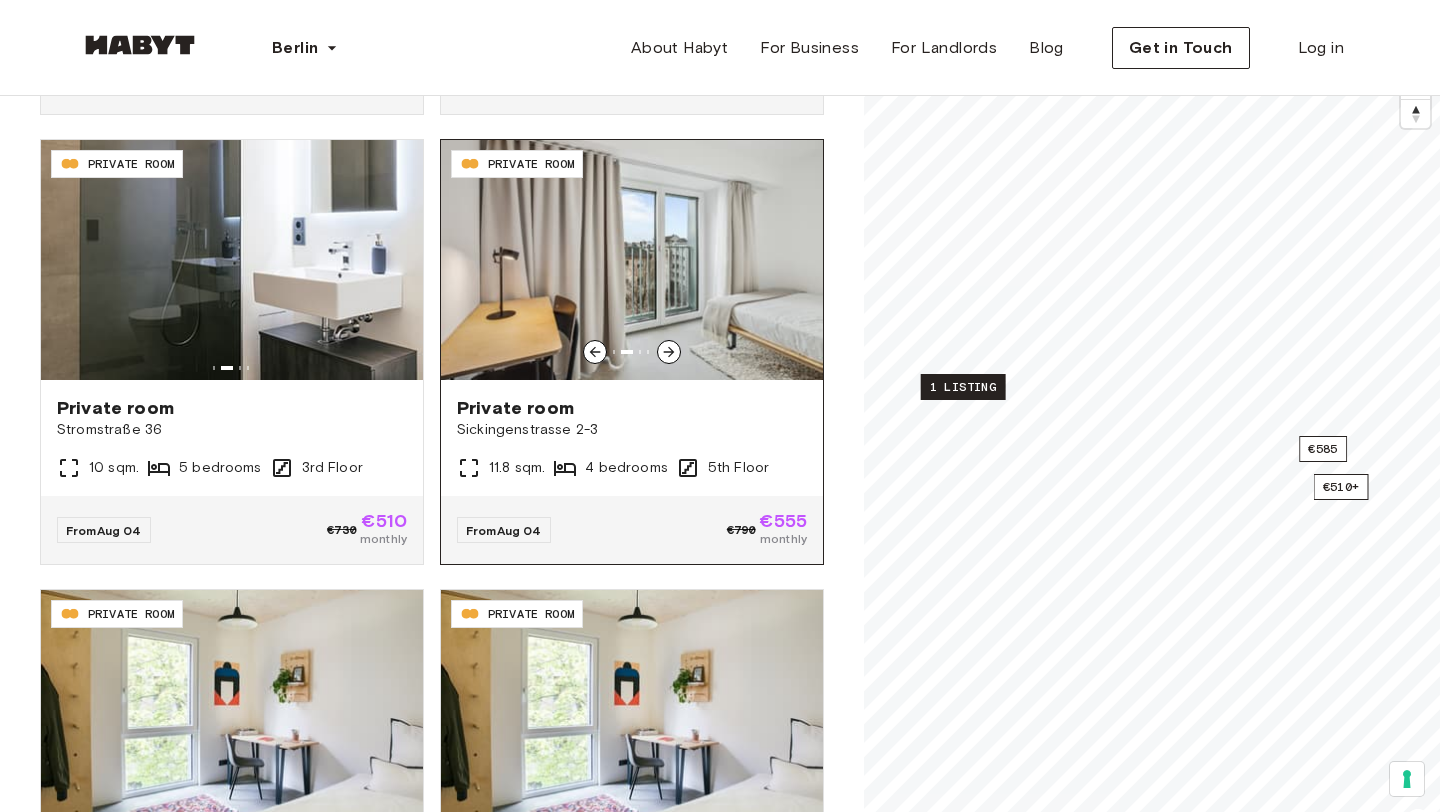 scroll, scrollTop: 341, scrollLeft: 0, axis: vertical 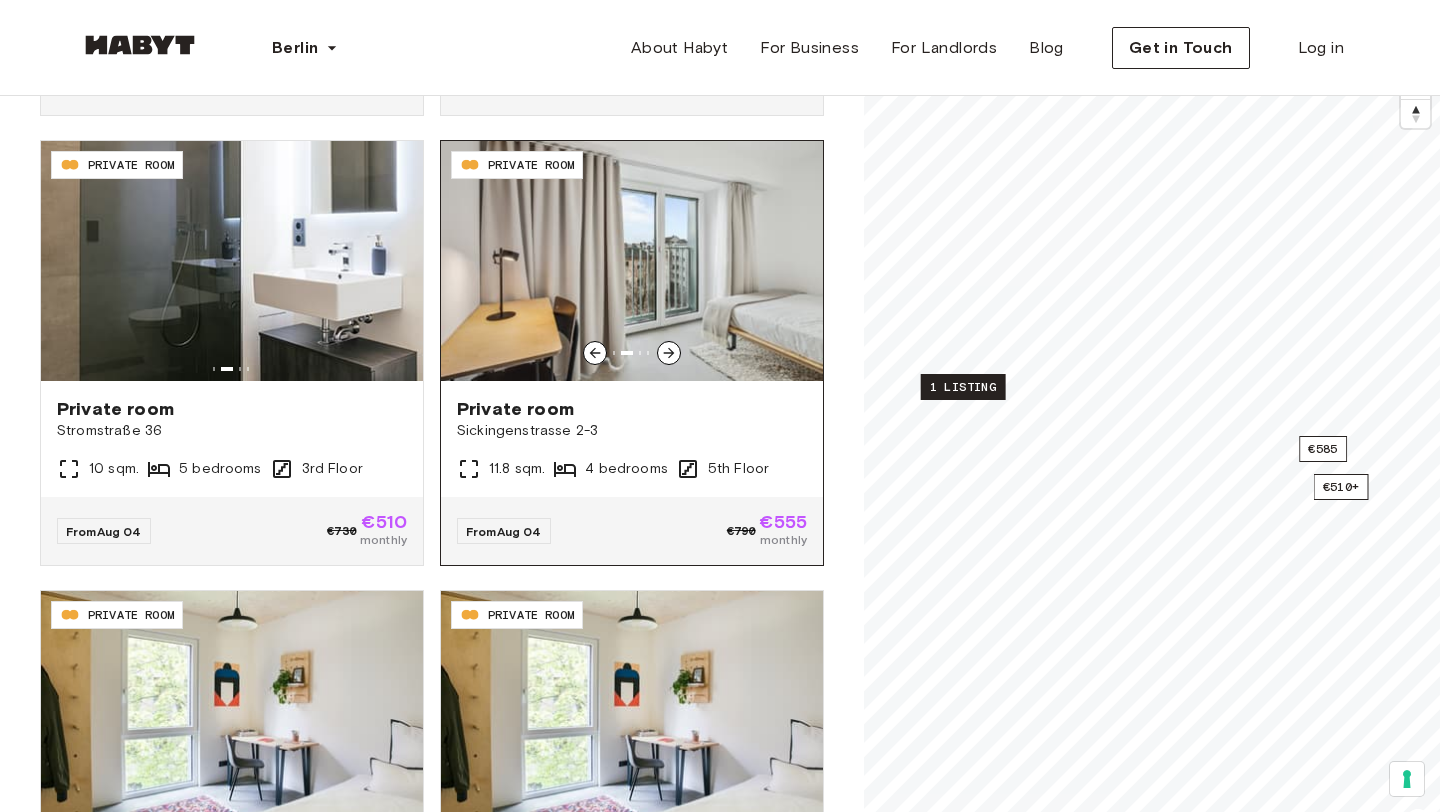 click at bounding box center [669, 353] 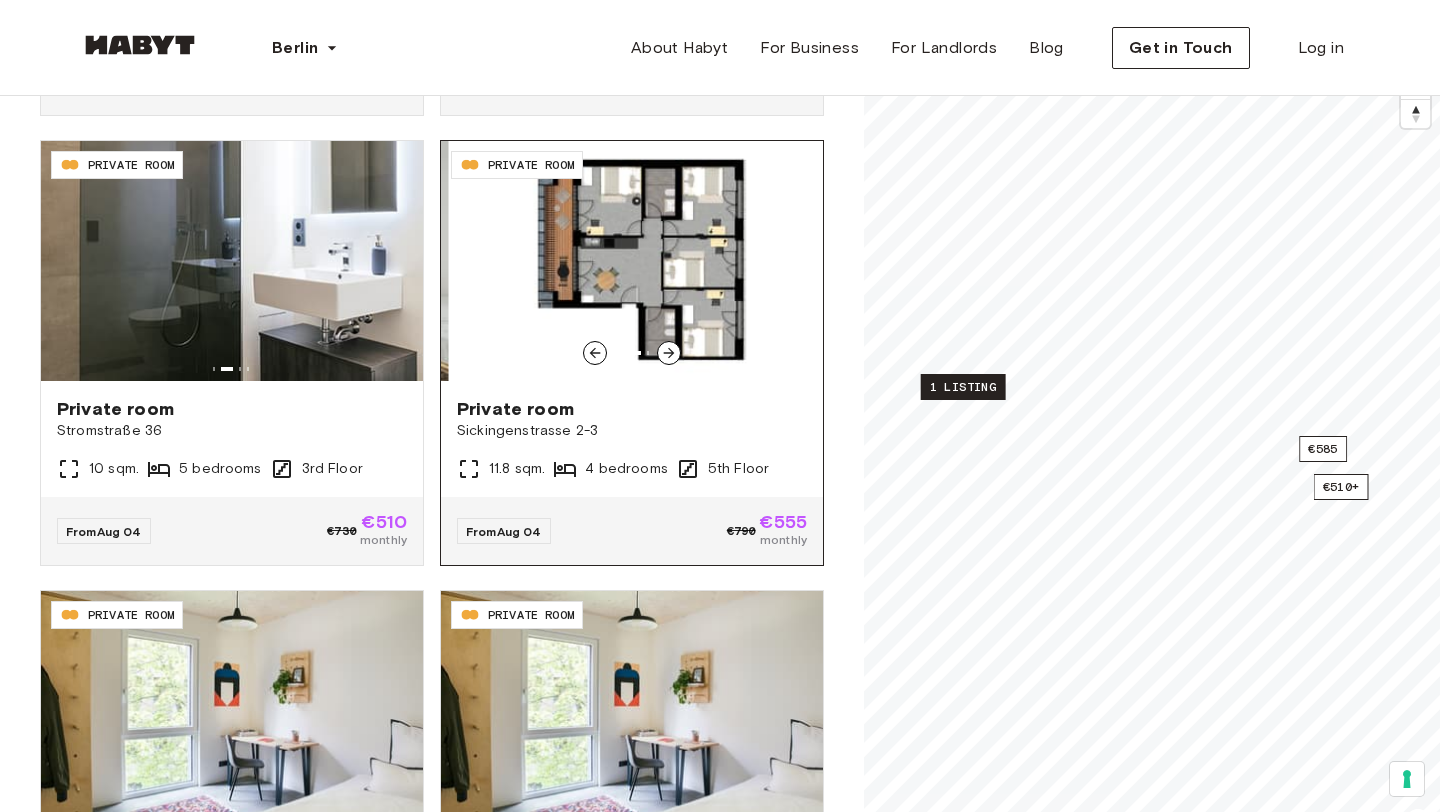 click at bounding box center [669, 353] 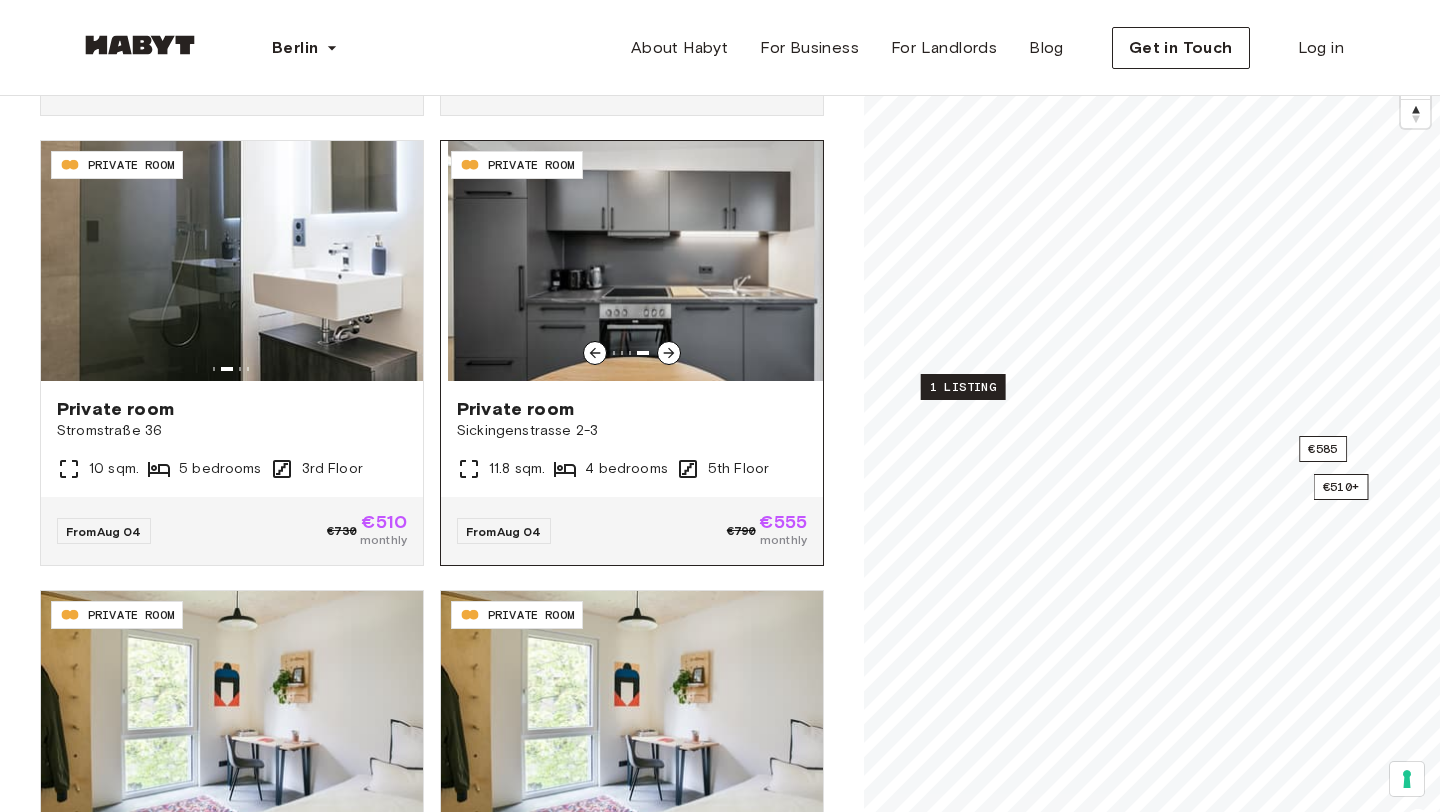 click at bounding box center (669, 353) 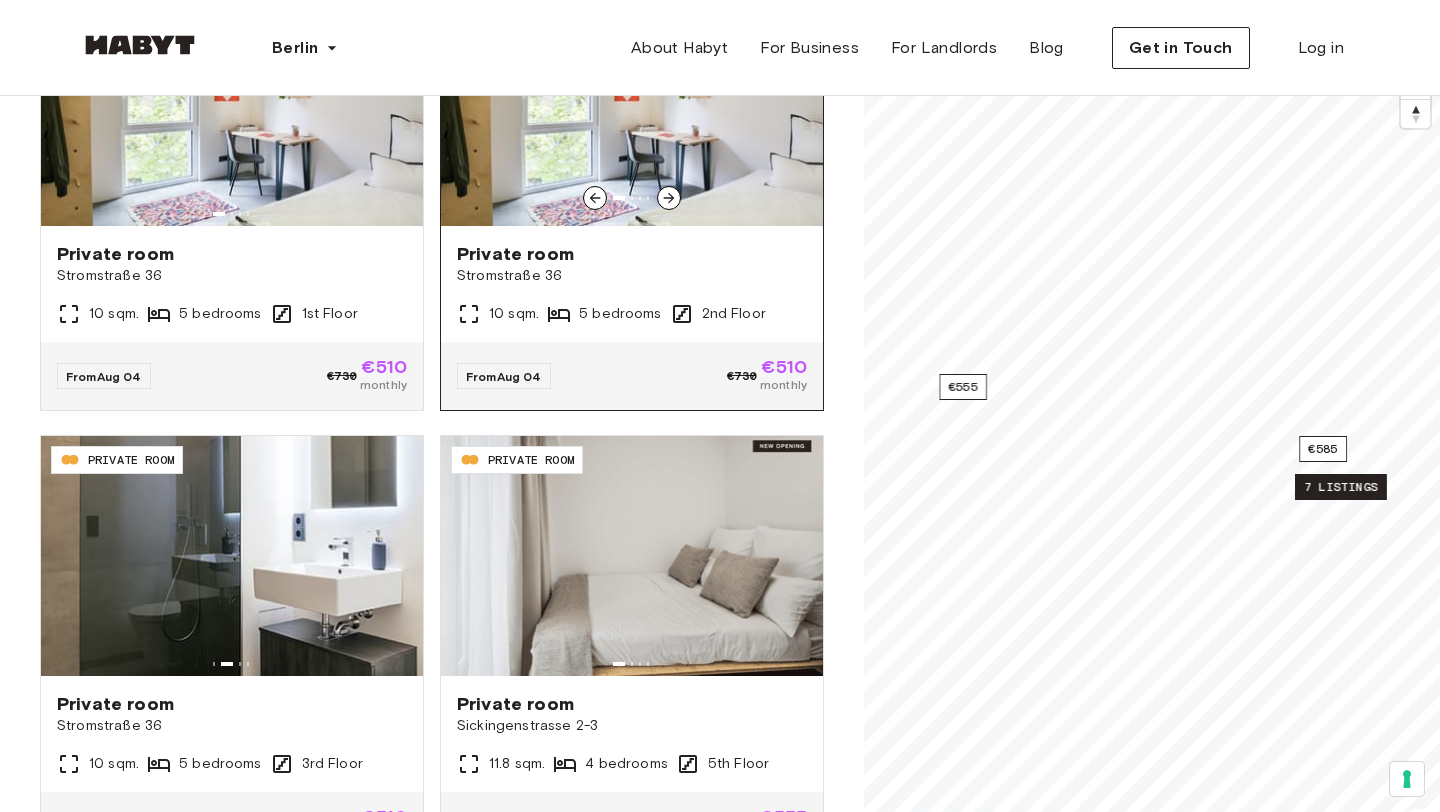 scroll, scrollTop: 0, scrollLeft: 0, axis: both 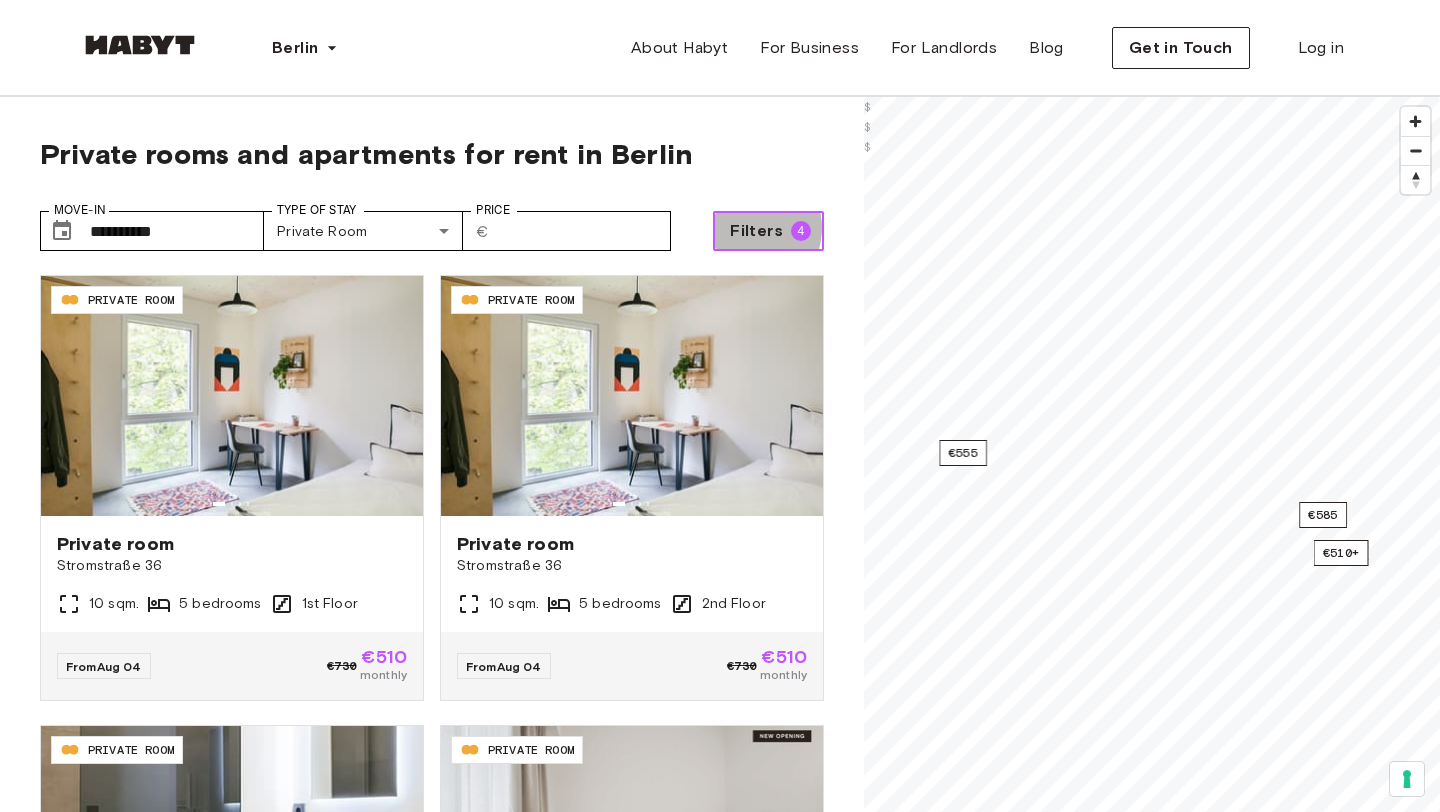 click on "Filters" at bounding box center (756, 231) 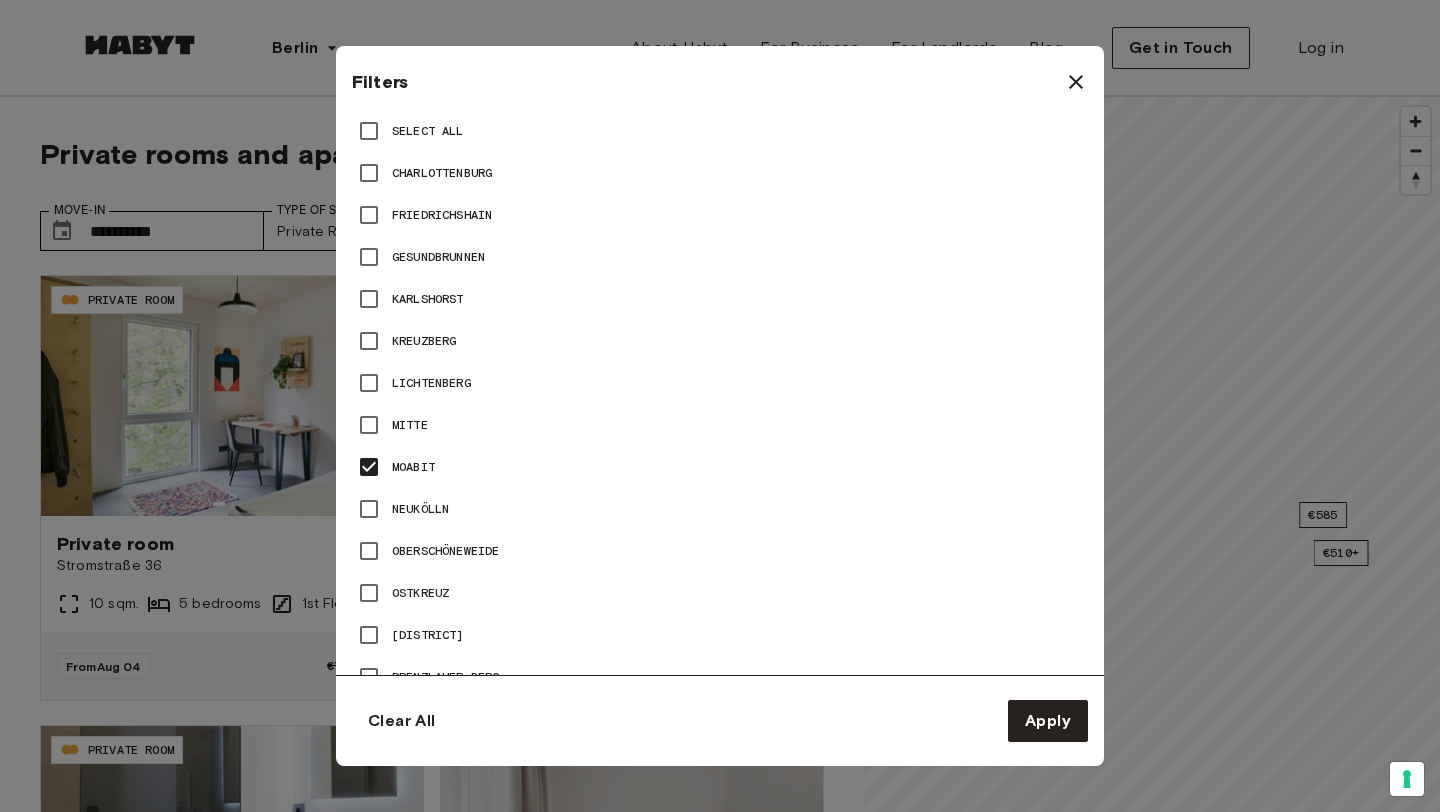scroll, scrollTop: 993, scrollLeft: 0, axis: vertical 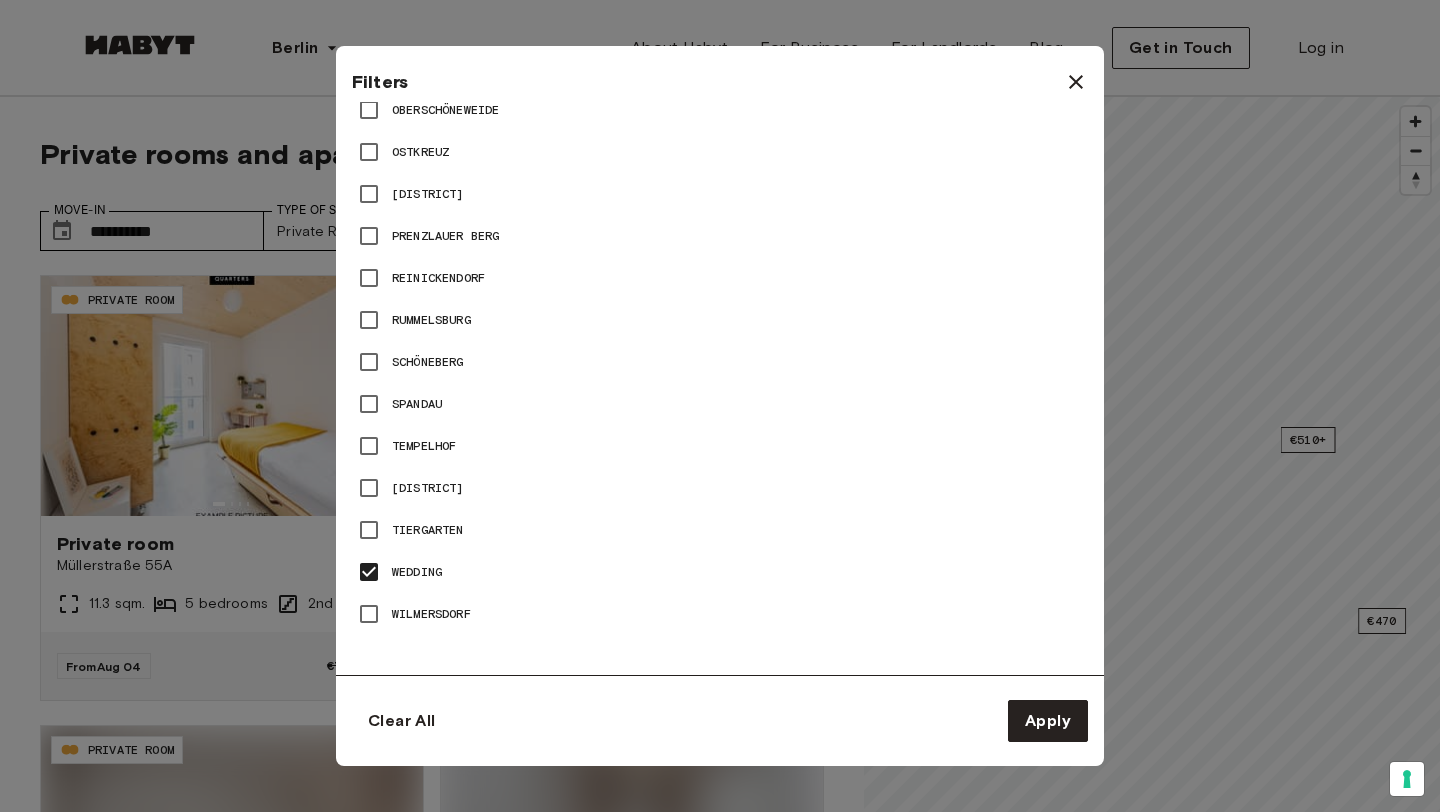 type on "**" 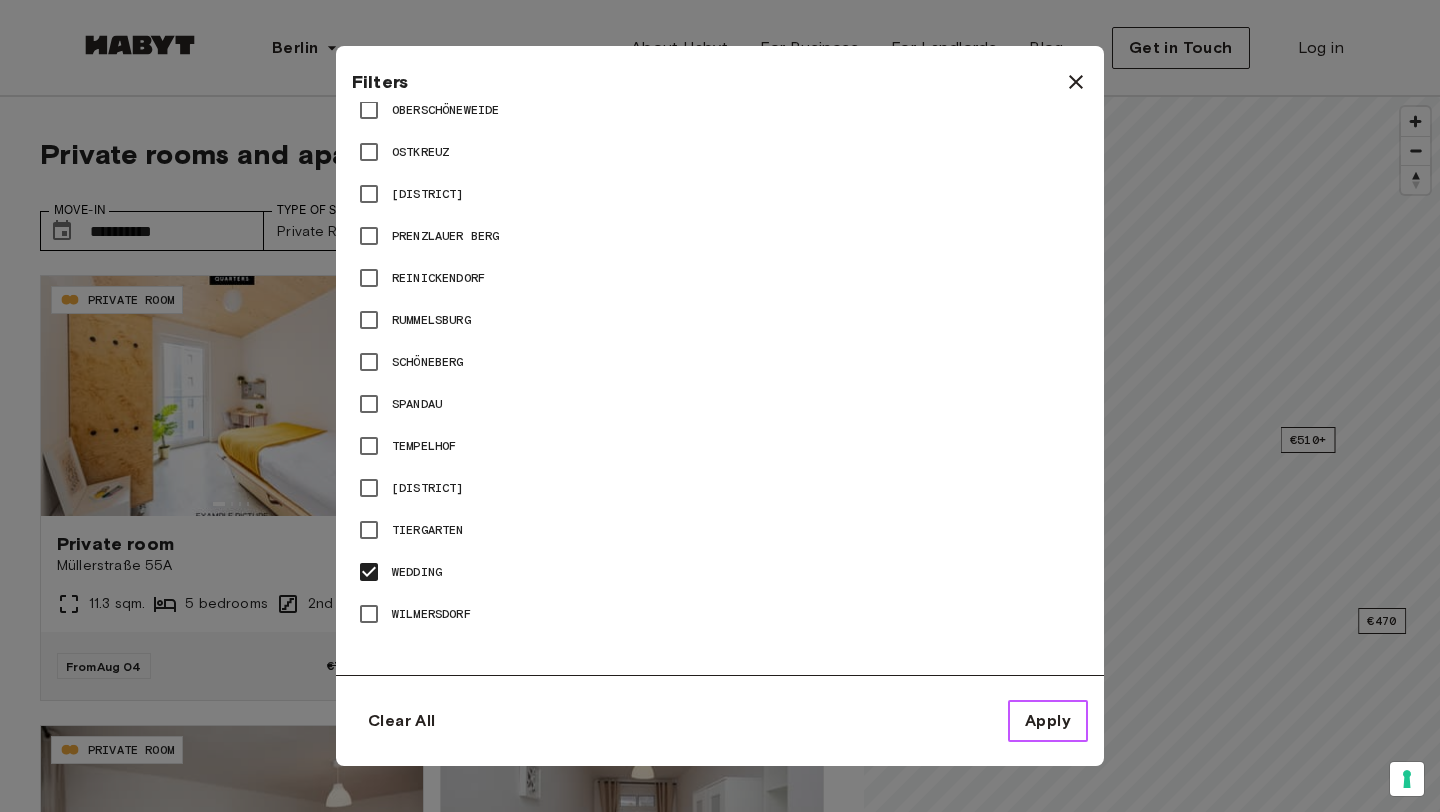 click on "Apply" at bounding box center (1048, 721) 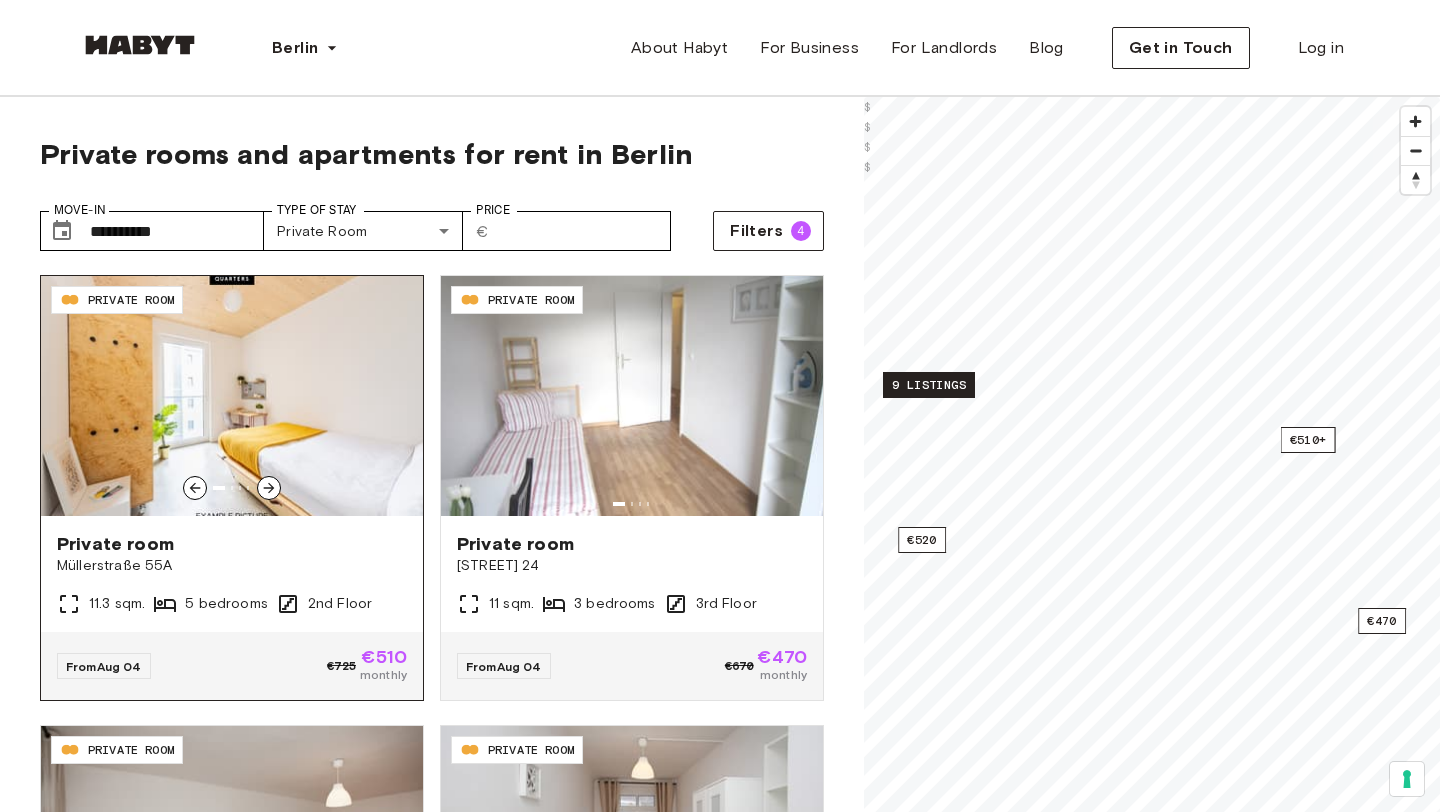 click 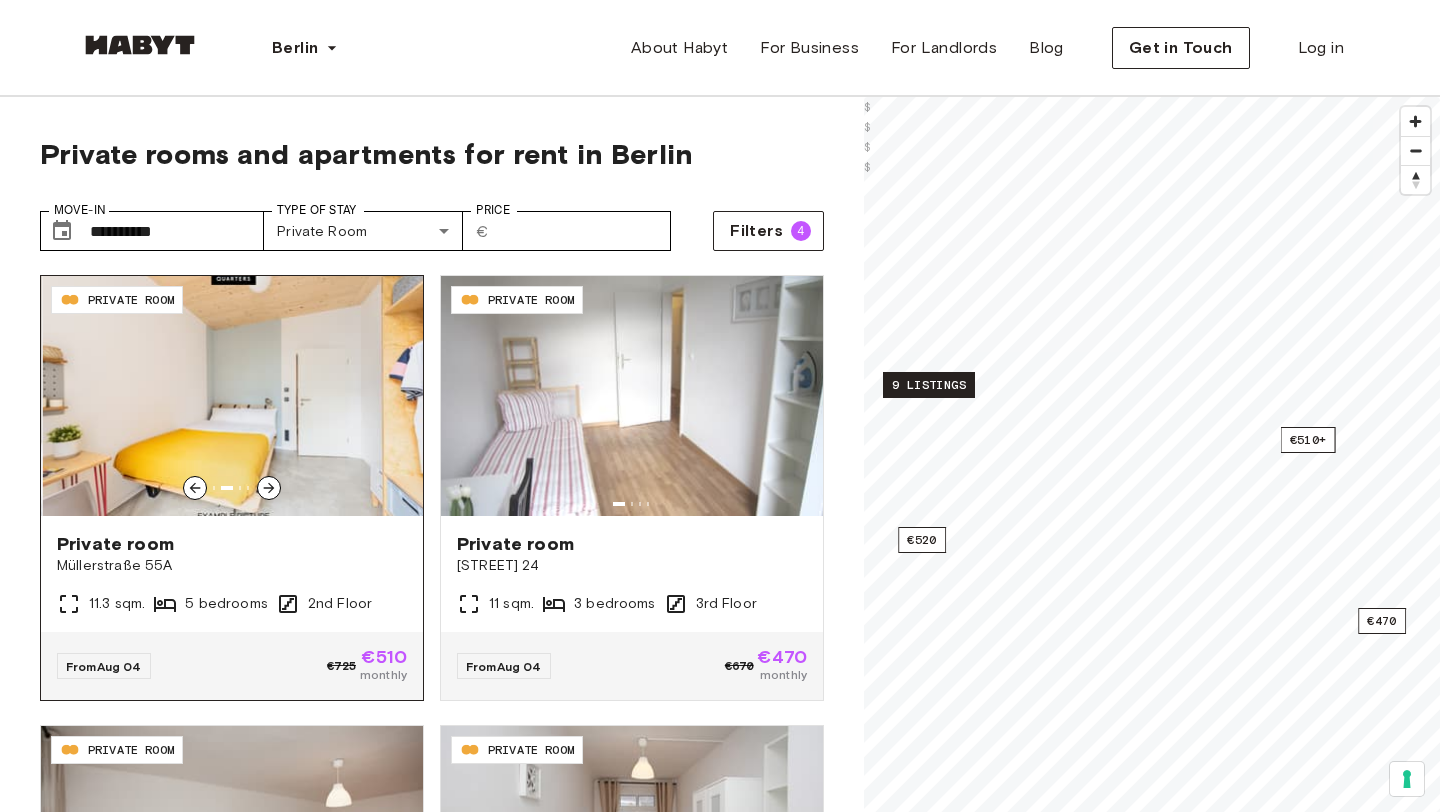 click 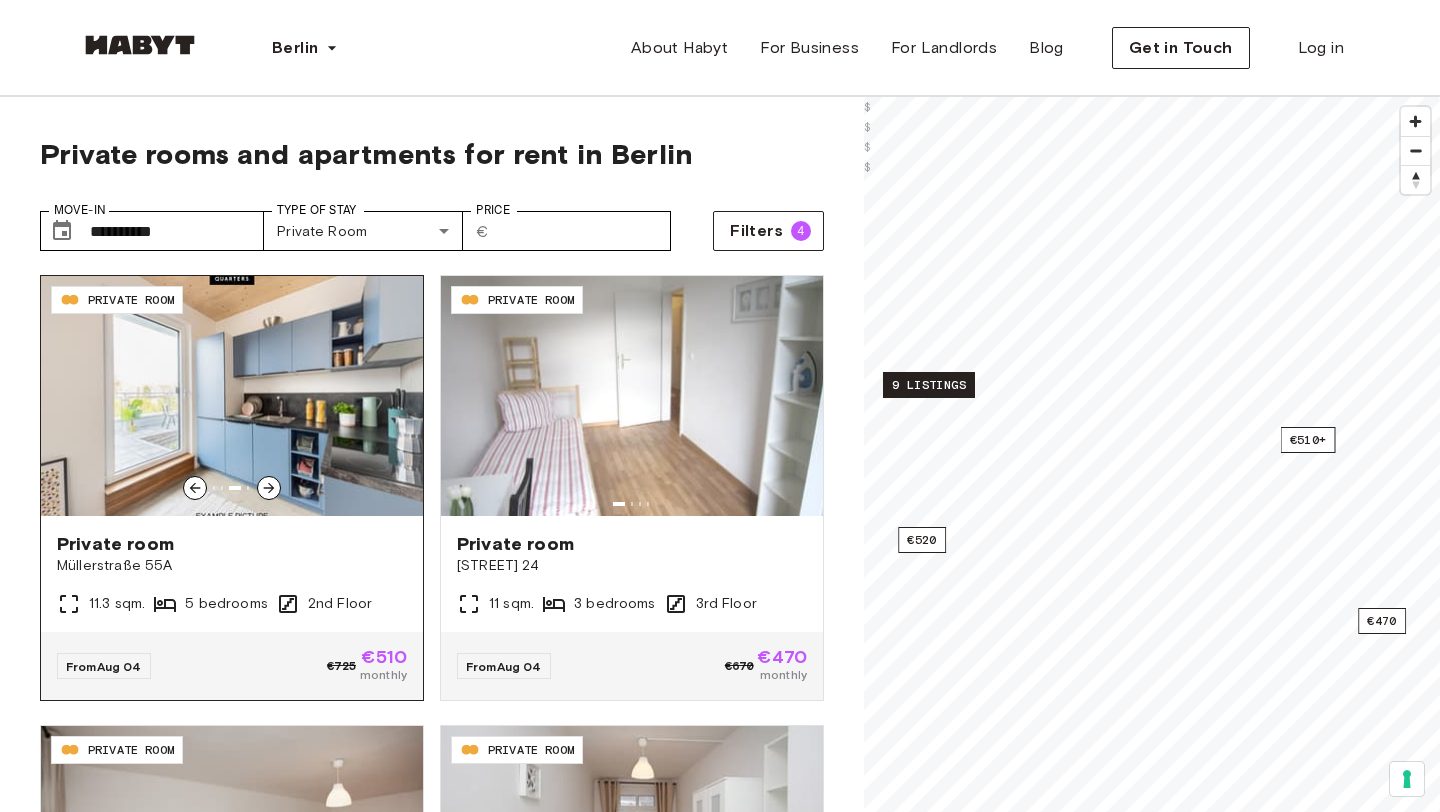 click at bounding box center [232, 396] 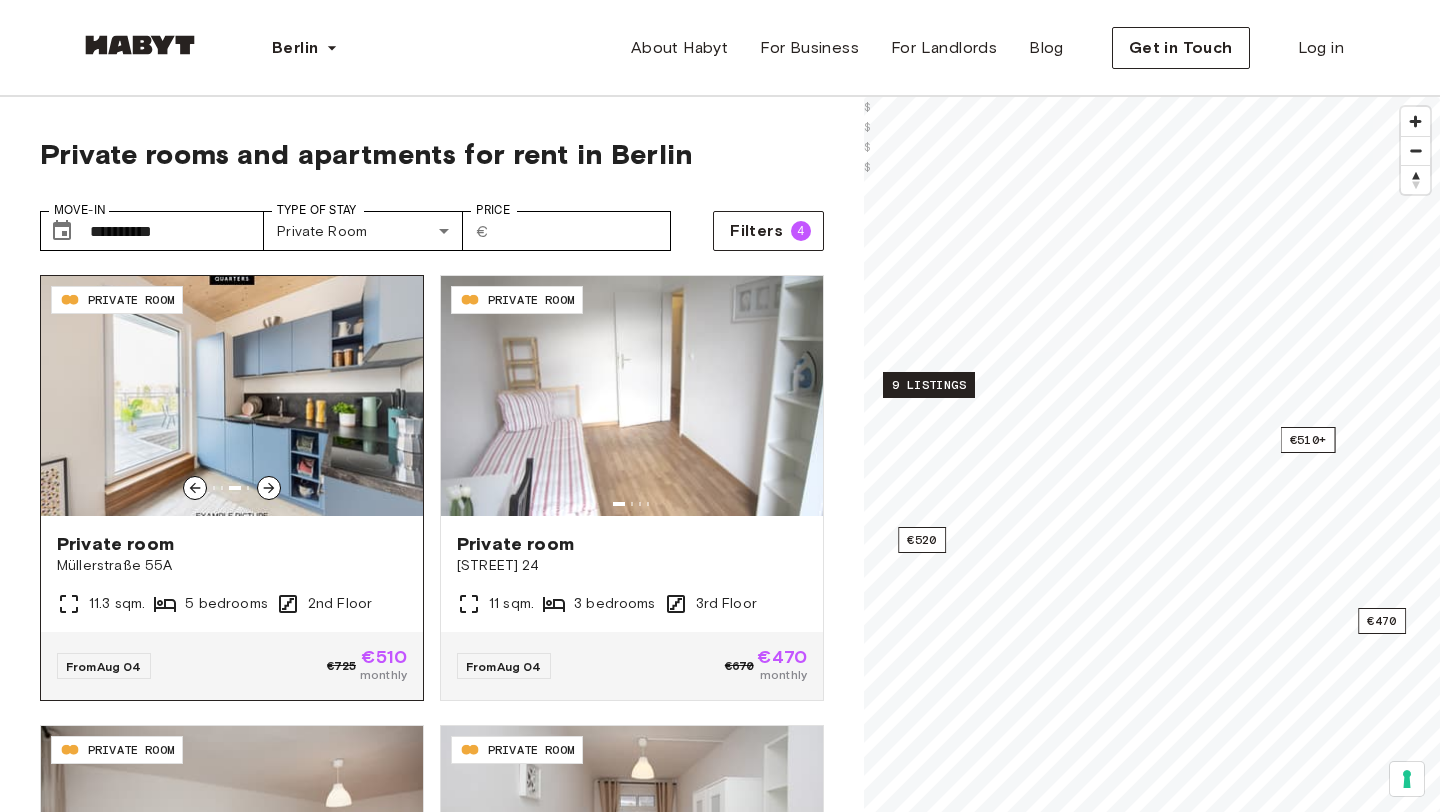 click at bounding box center [232, 396] 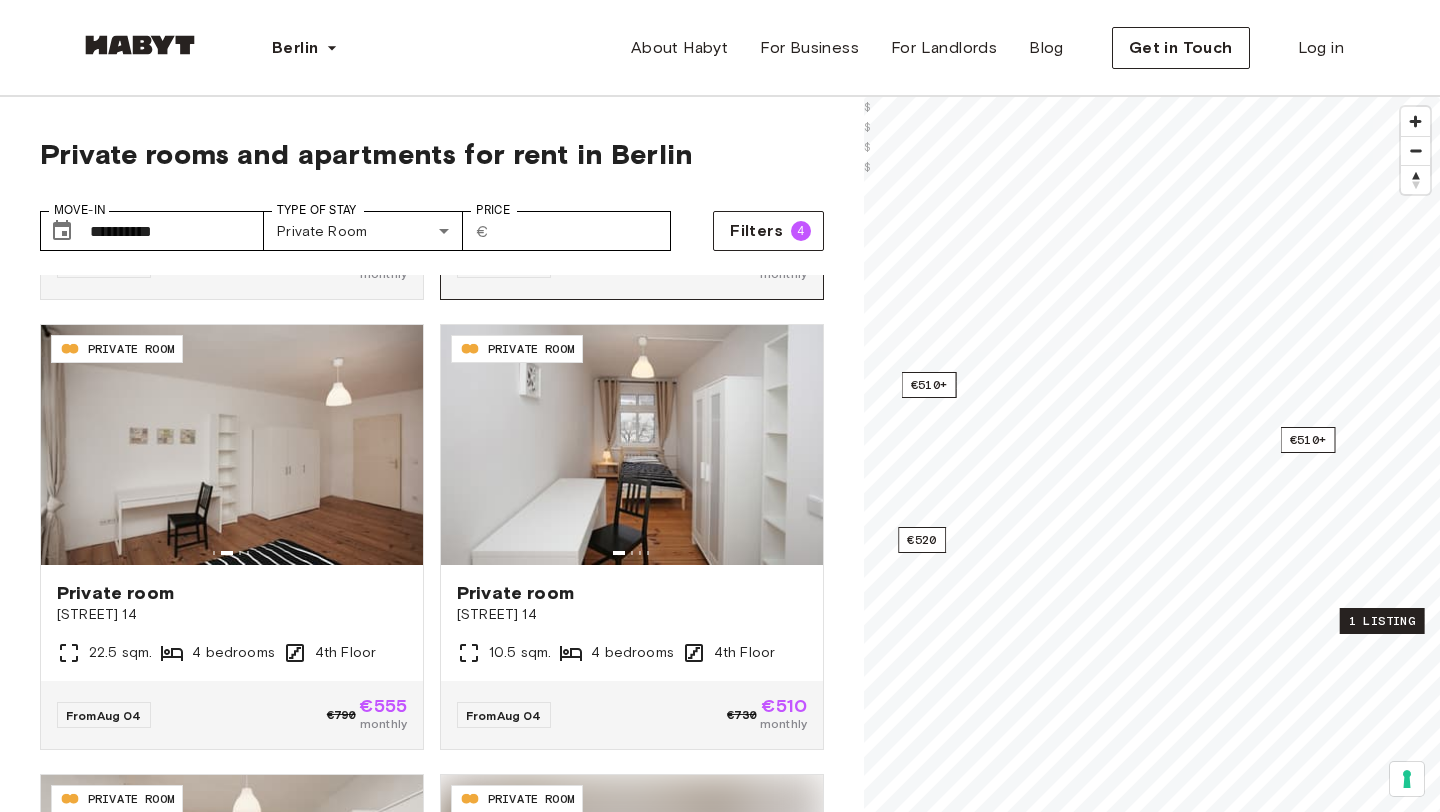 scroll, scrollTop: 402, scrollLeft: 0, axis: vertical 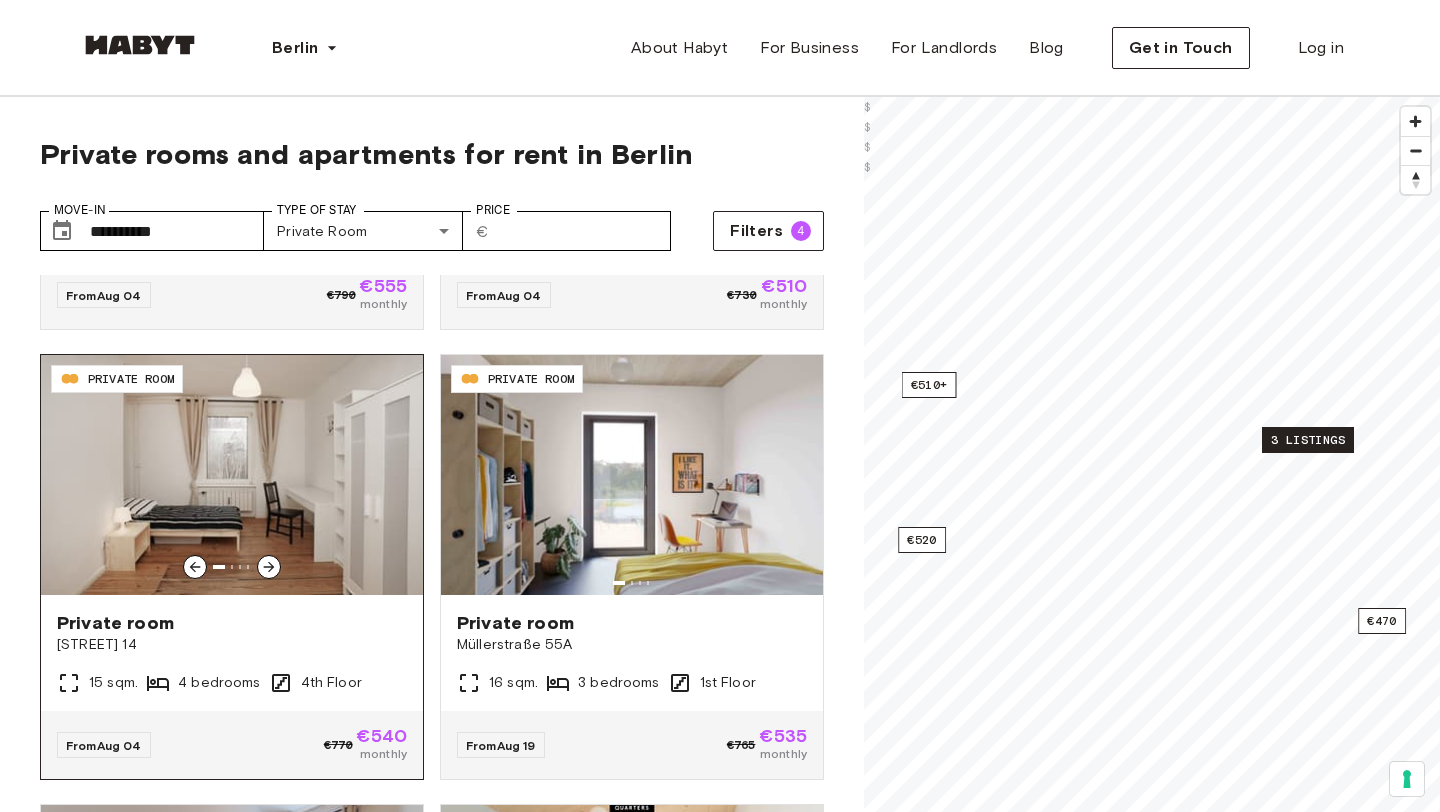 click 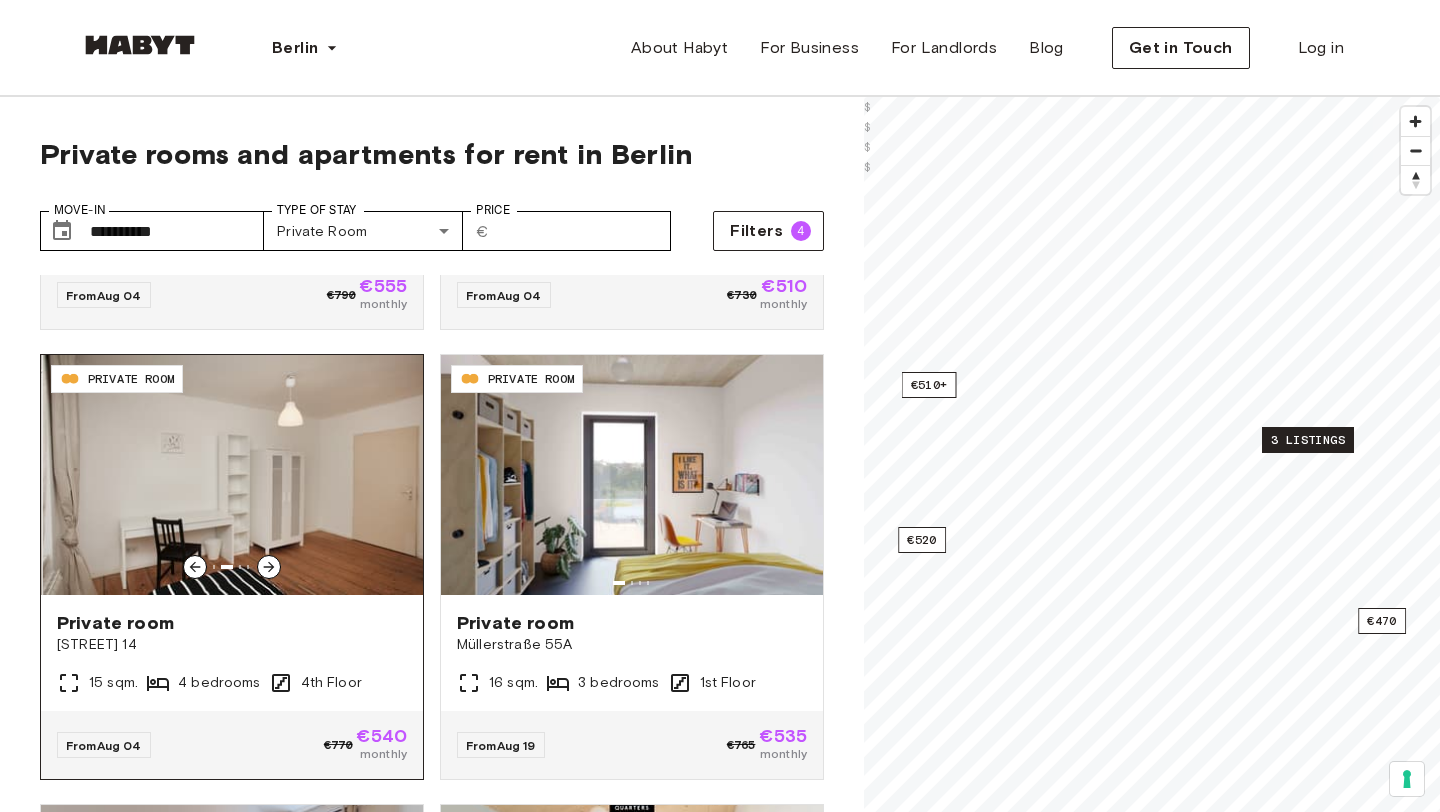 click 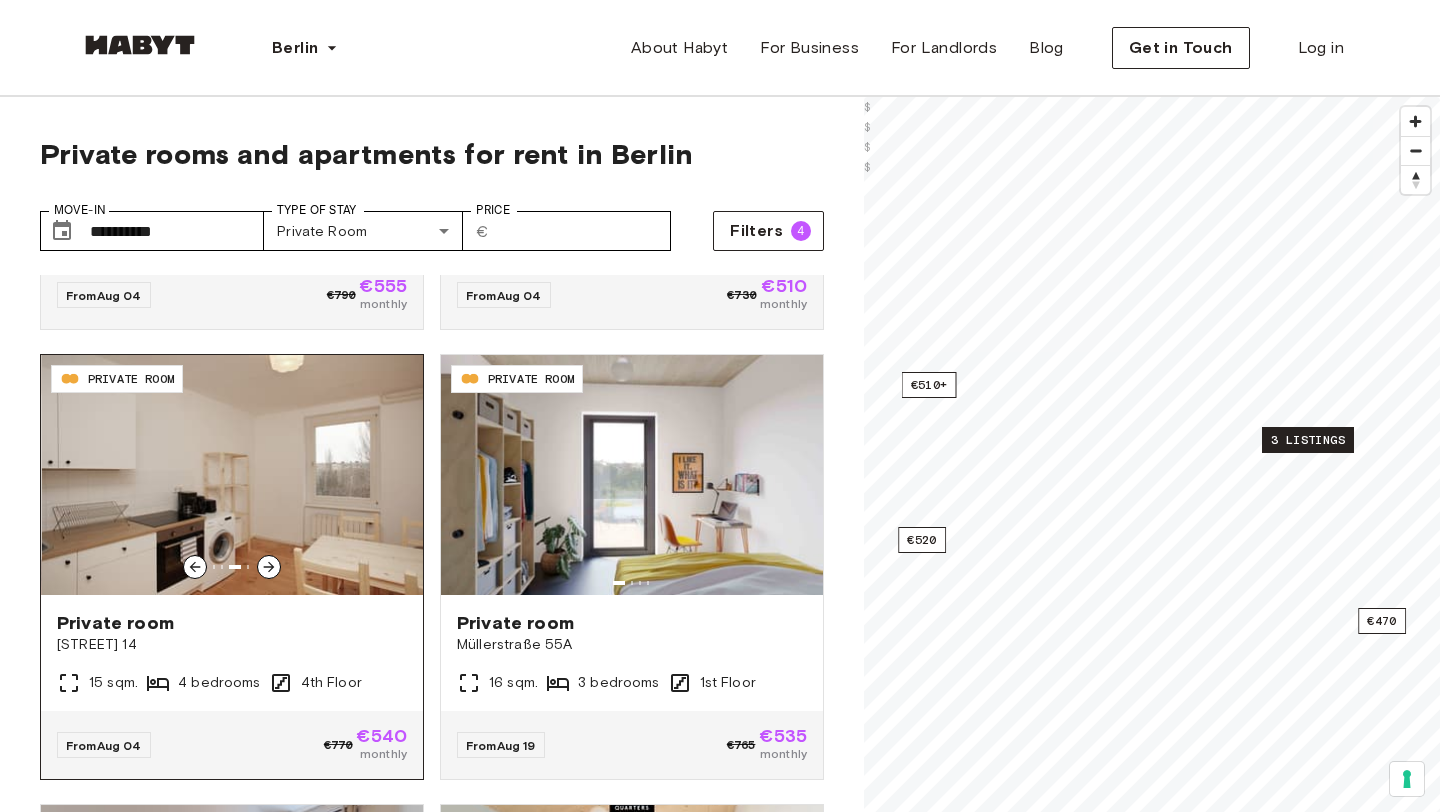 click 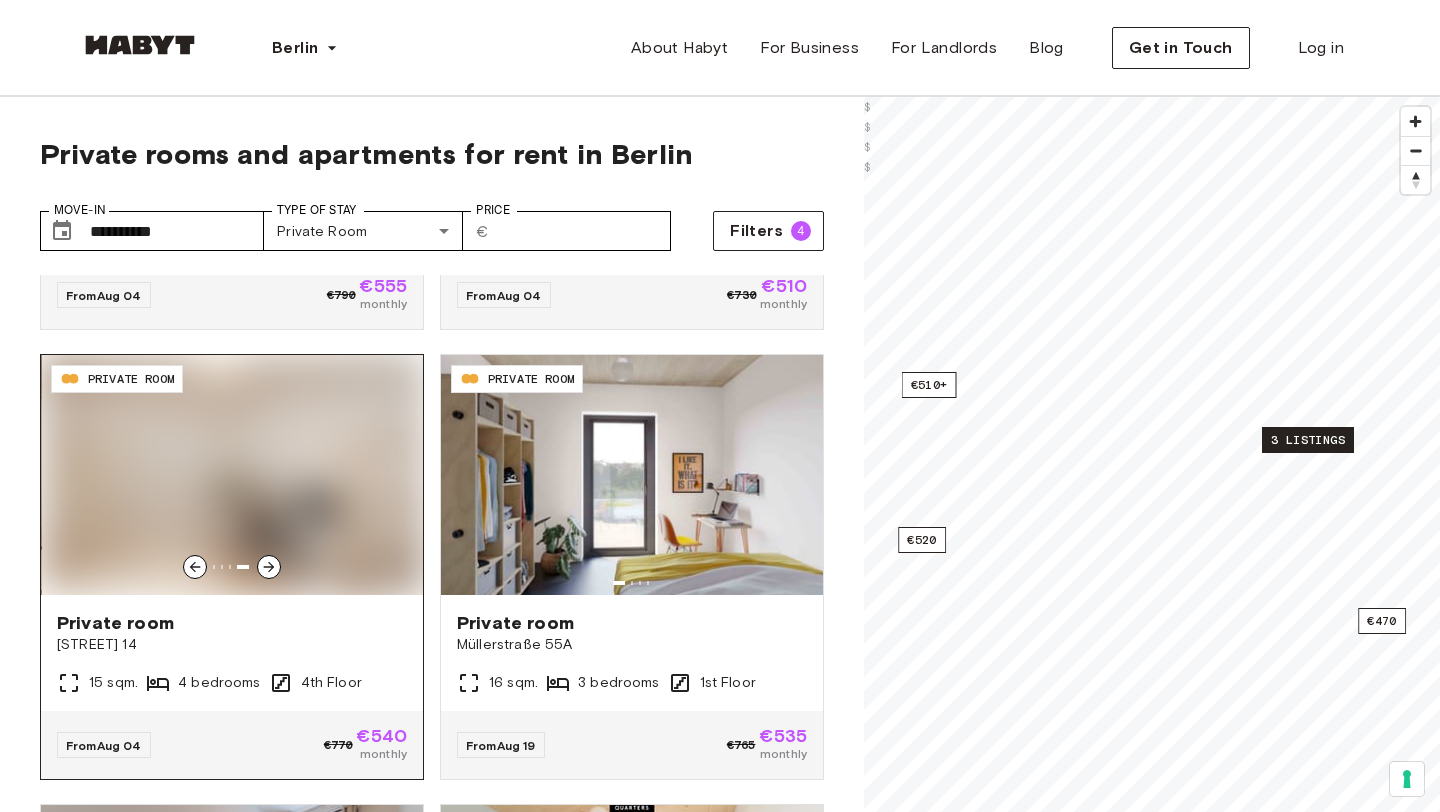 click 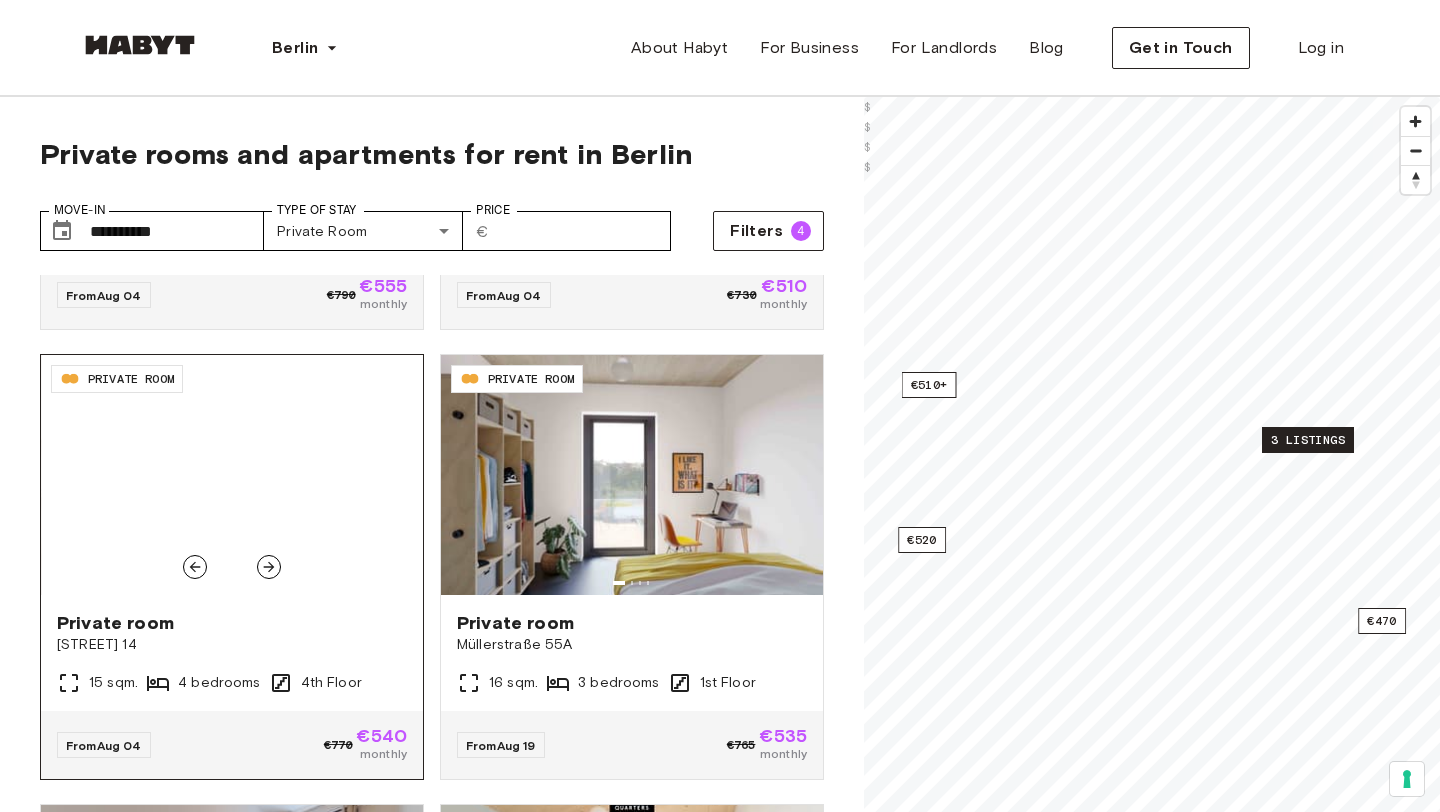 click 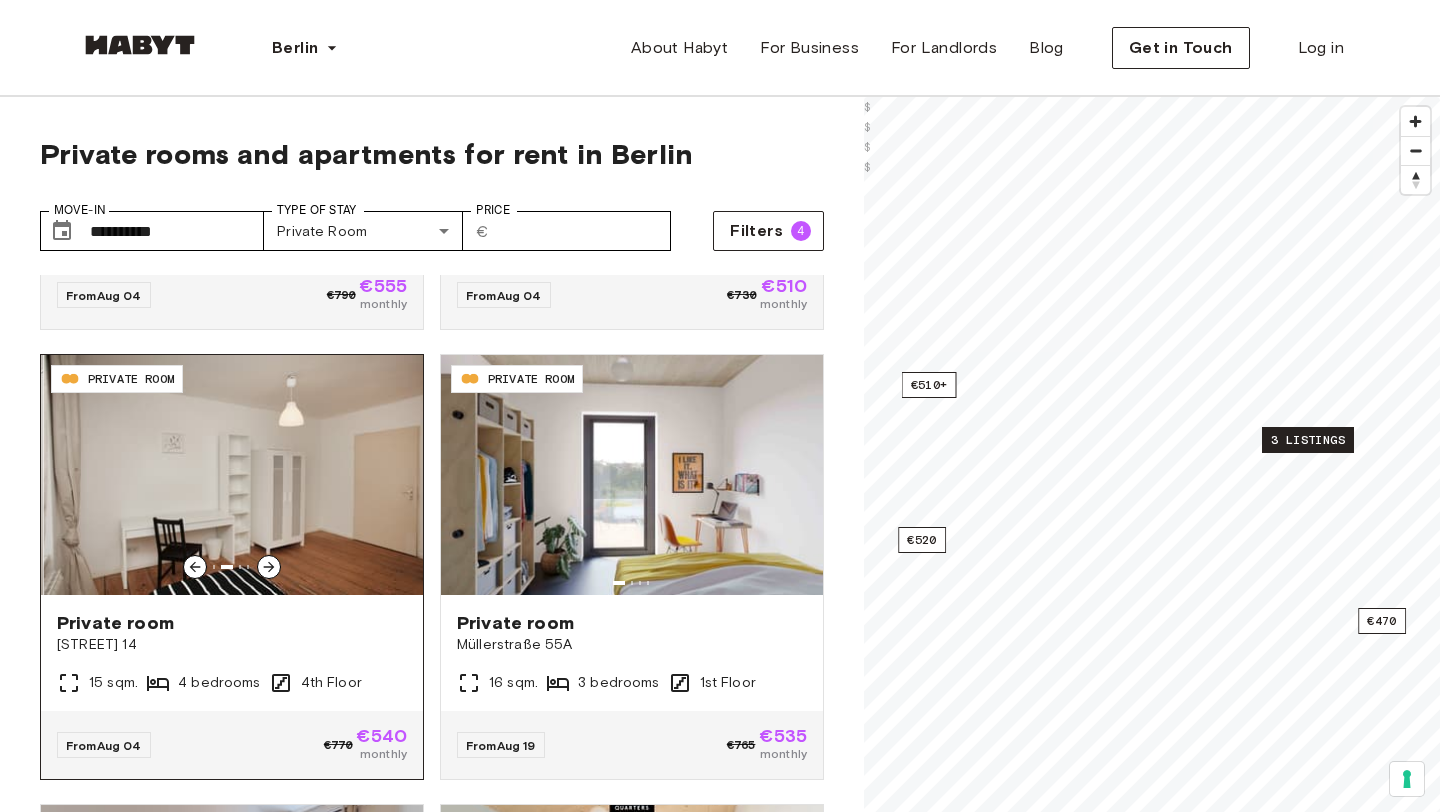 click 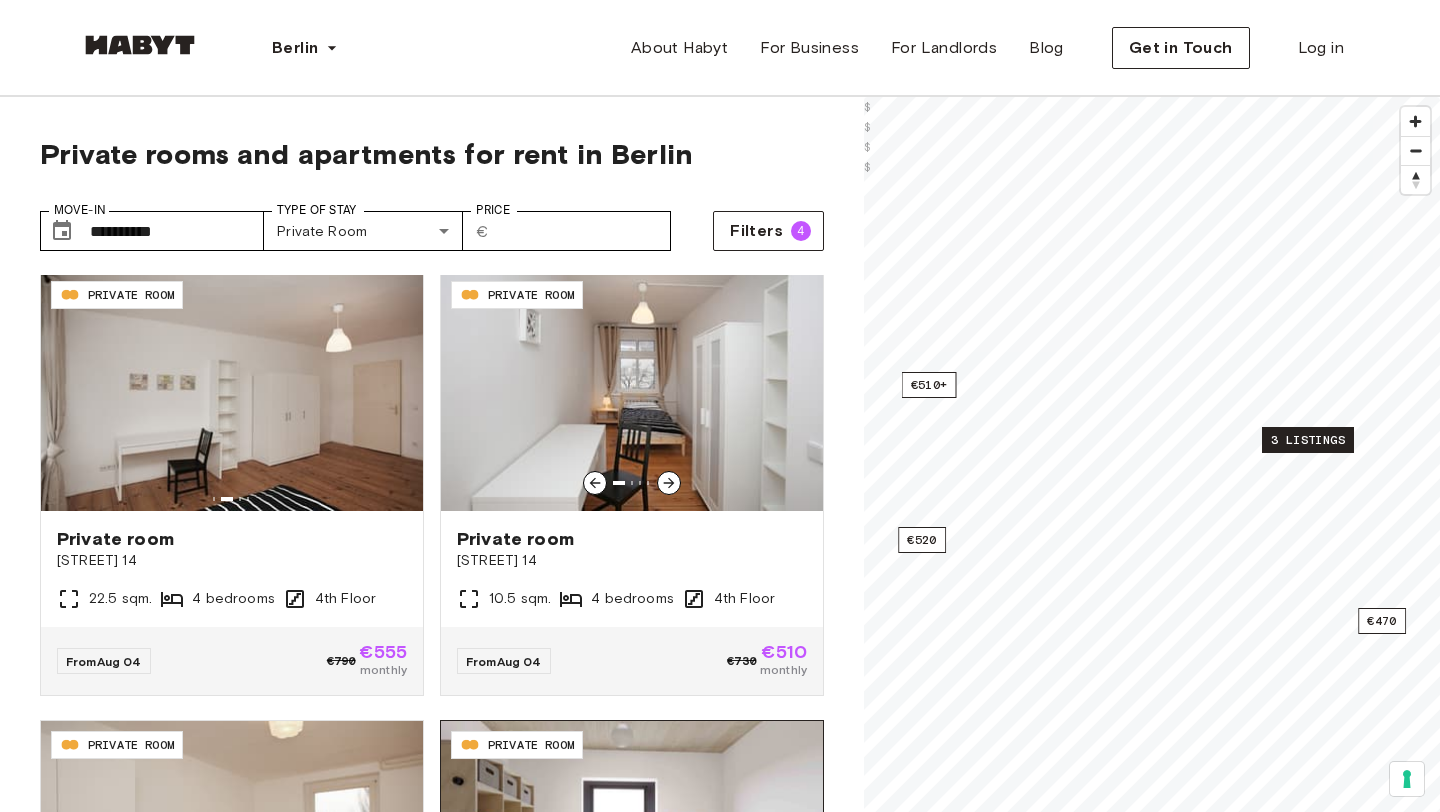 scroll, scrollTop: 452, scrollLeft: 0, axis: vertical 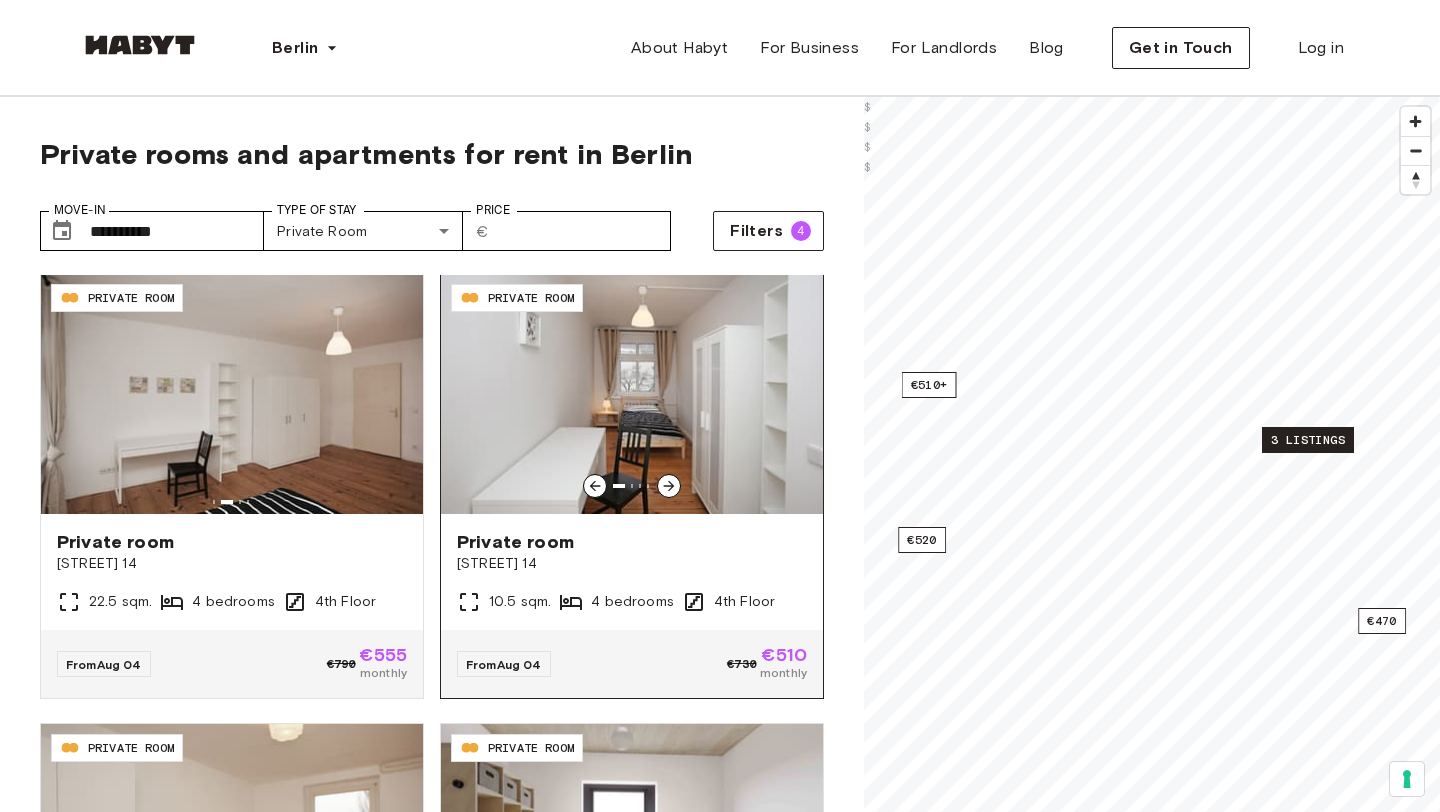 click 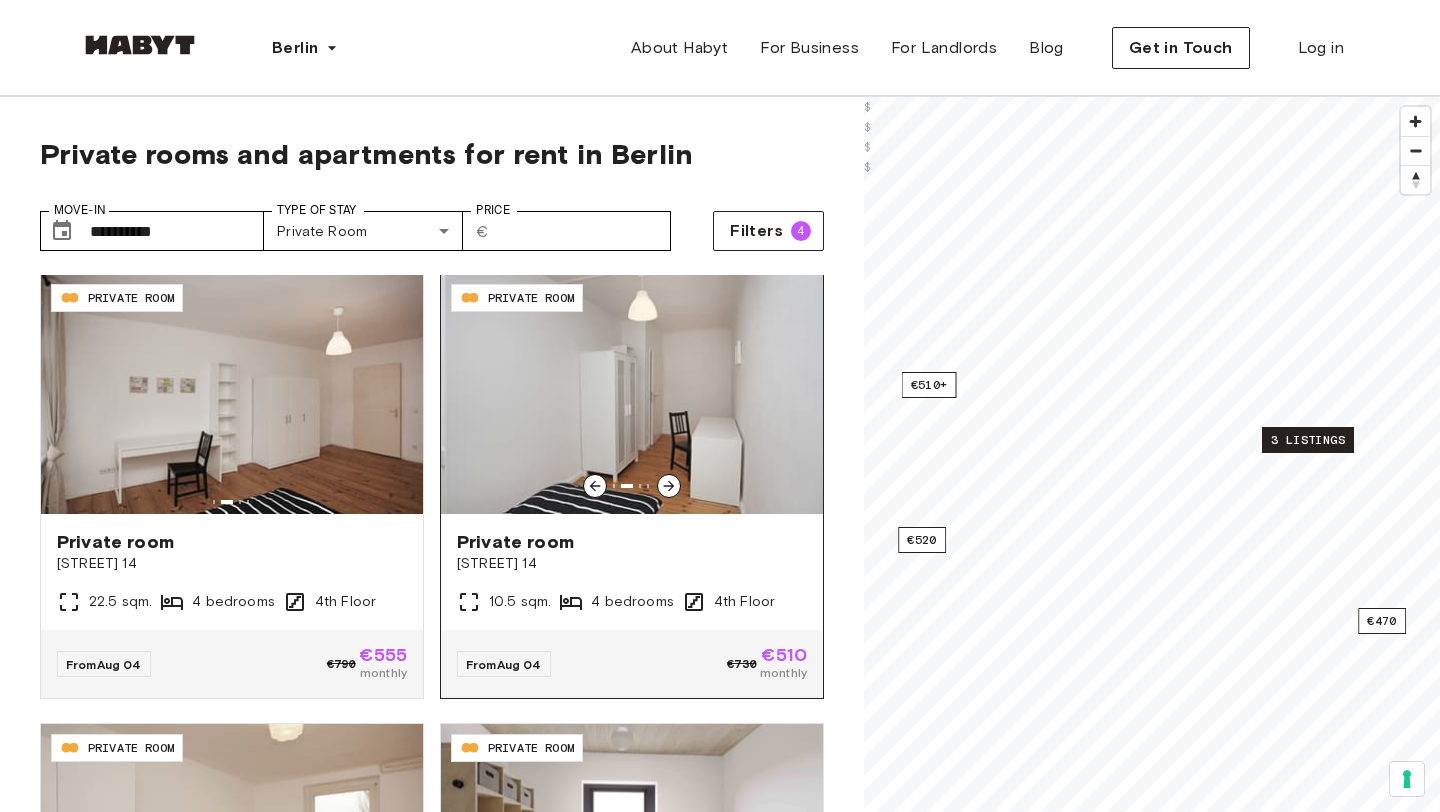 click 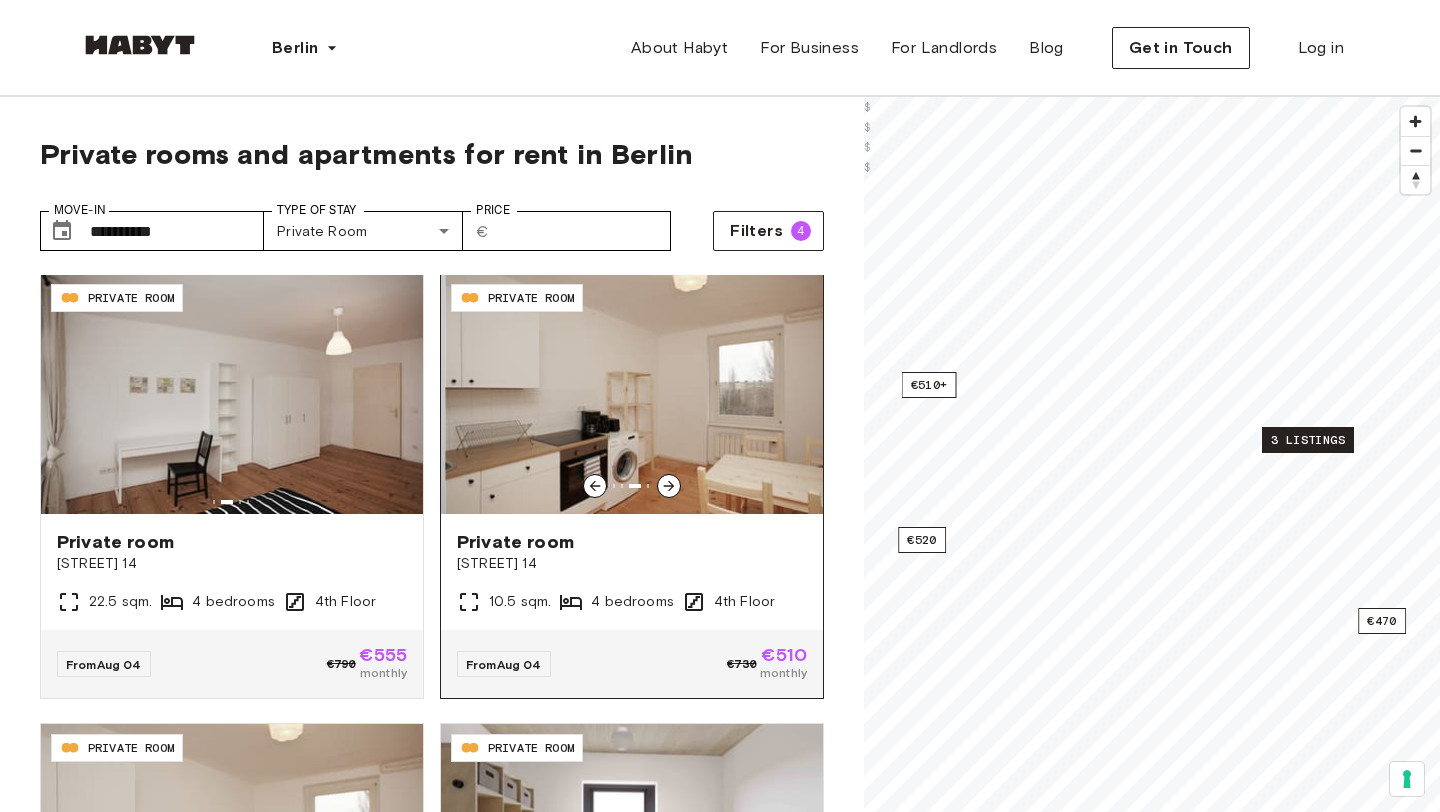 click 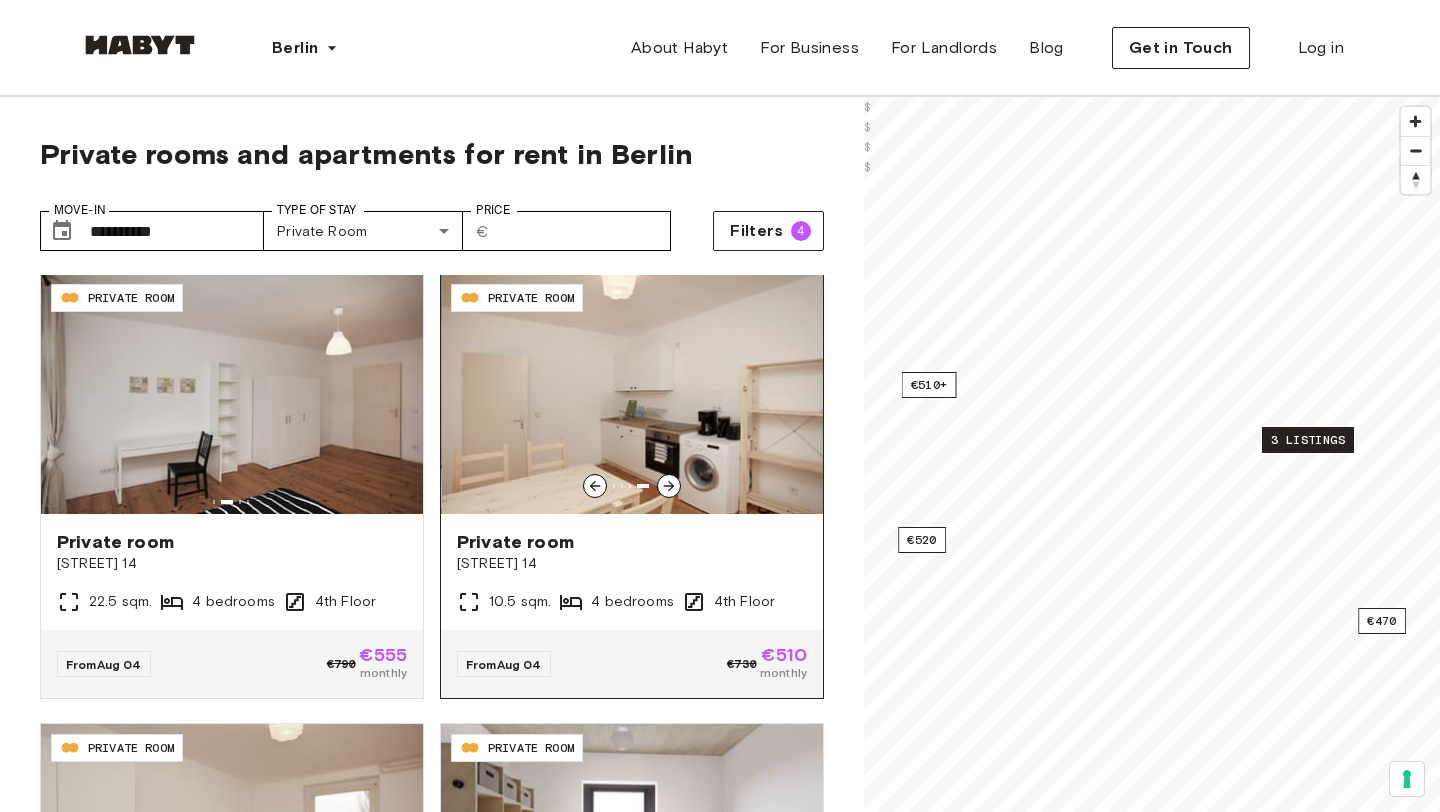 click 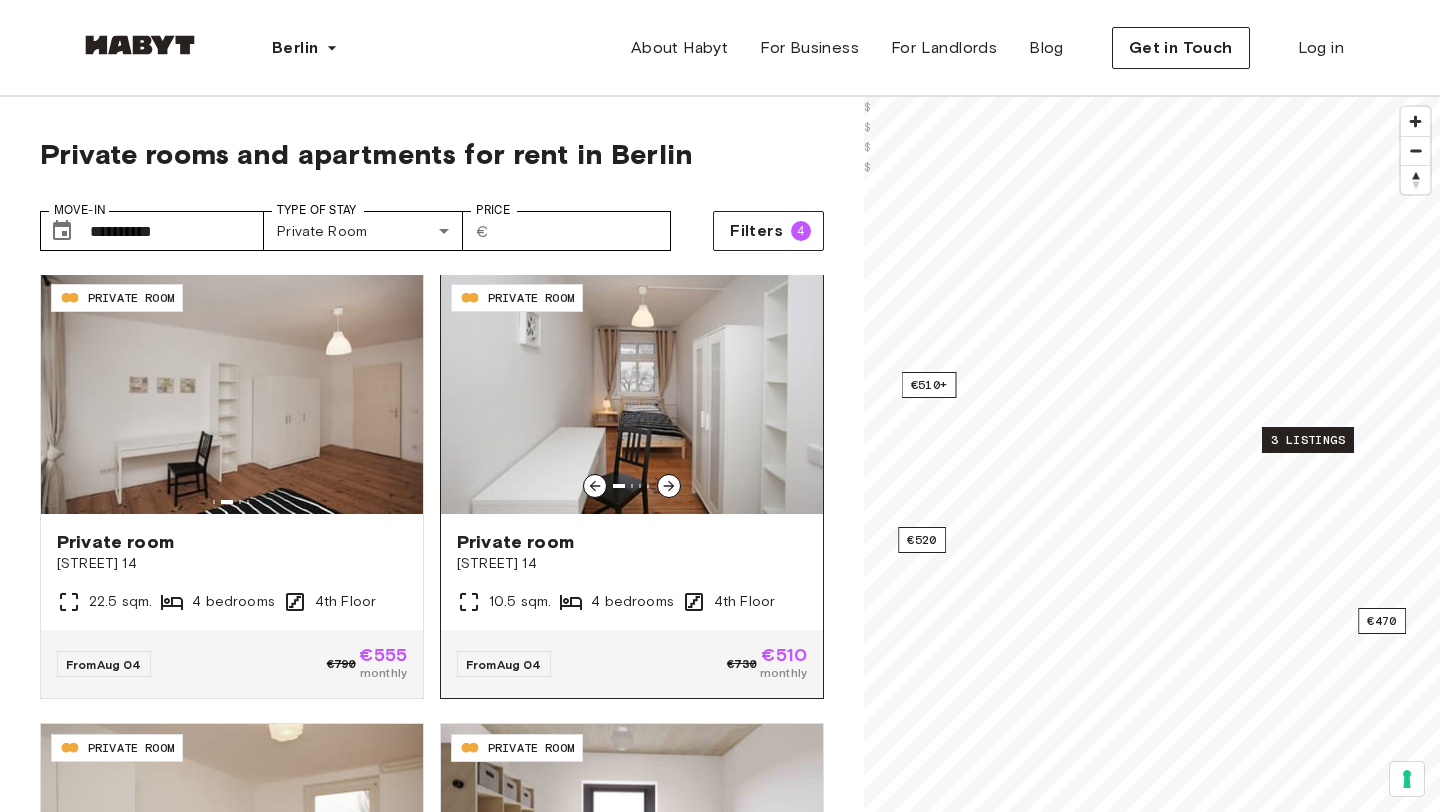 click 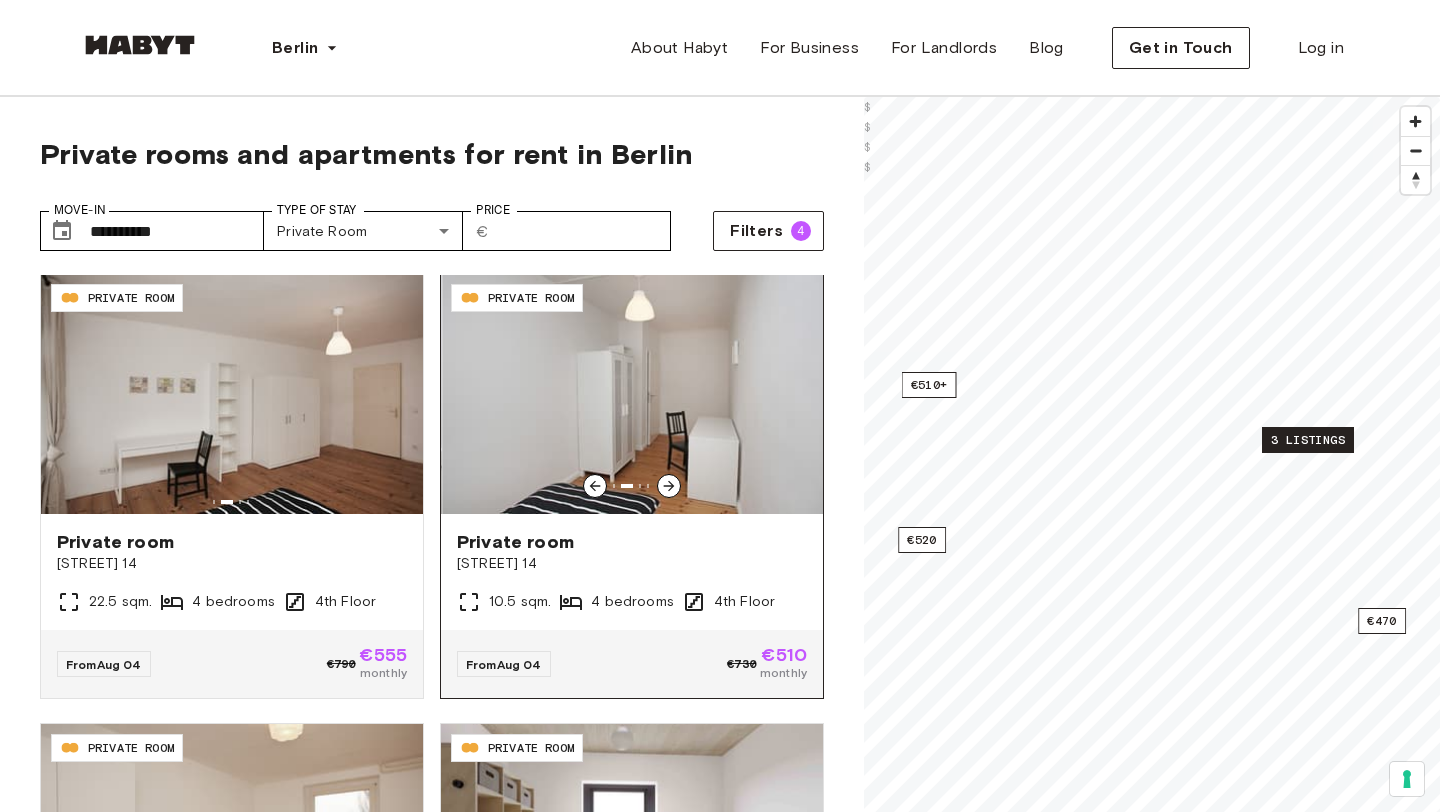 click 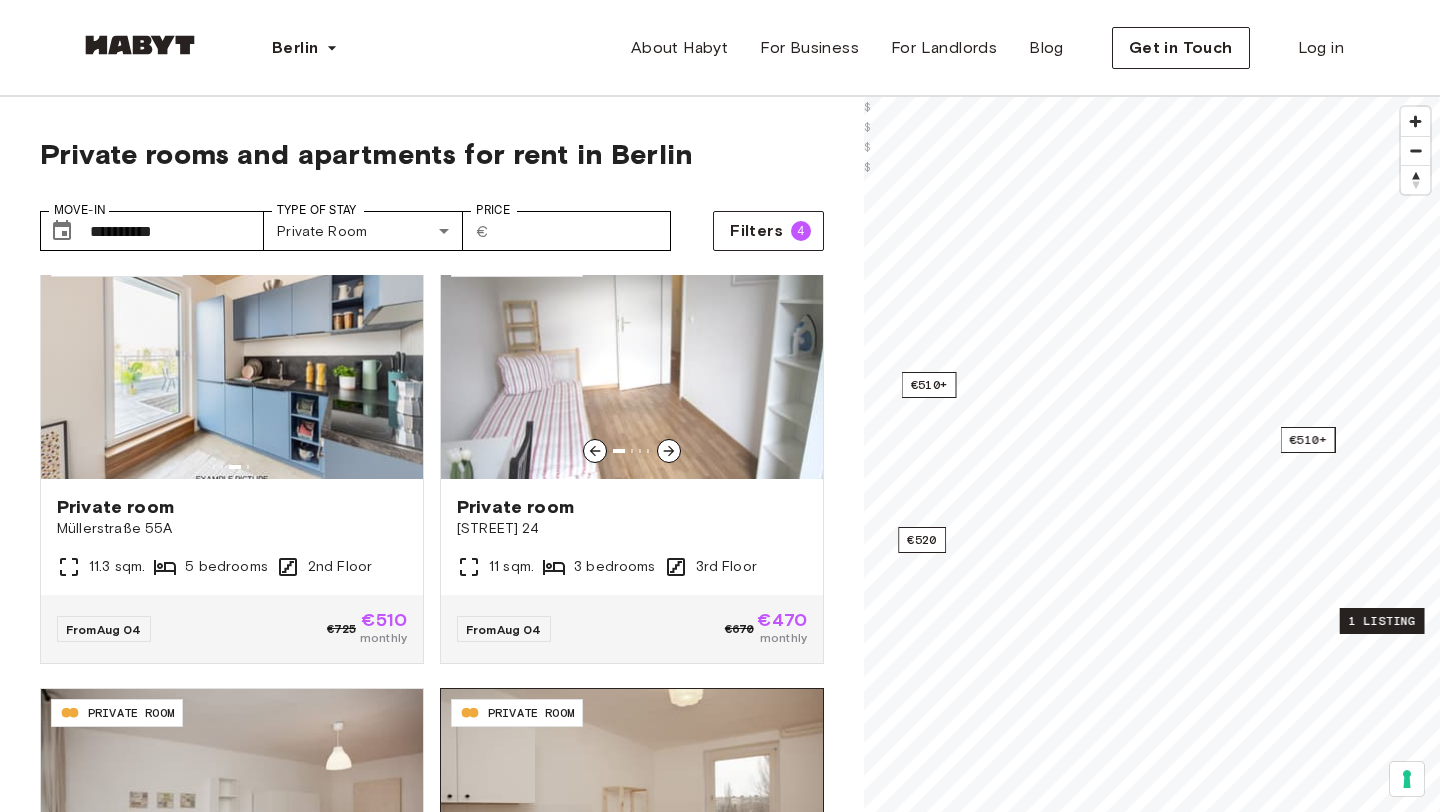 scroll, scrollTop: 0, scrollLeft: 0, axis: both 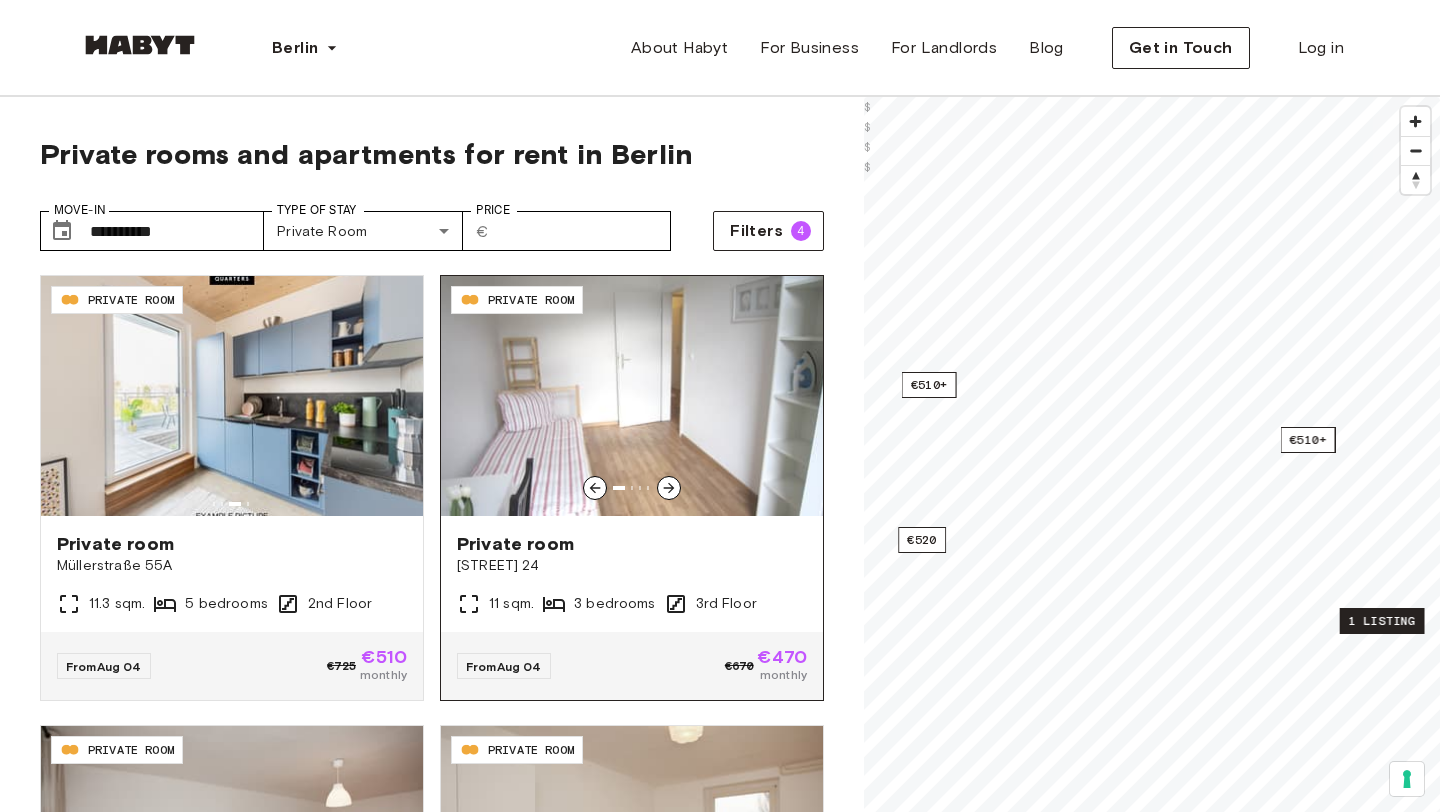 click 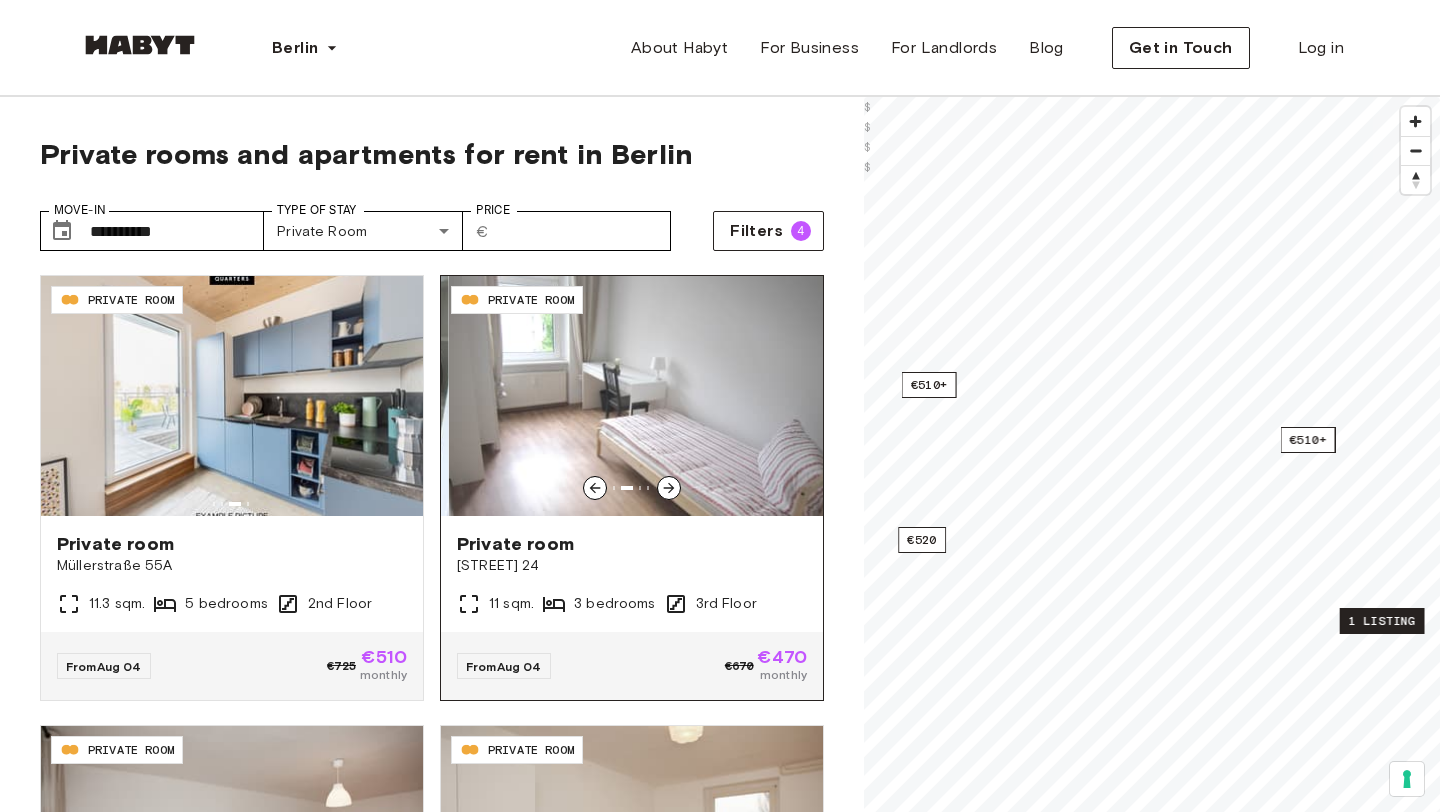 click 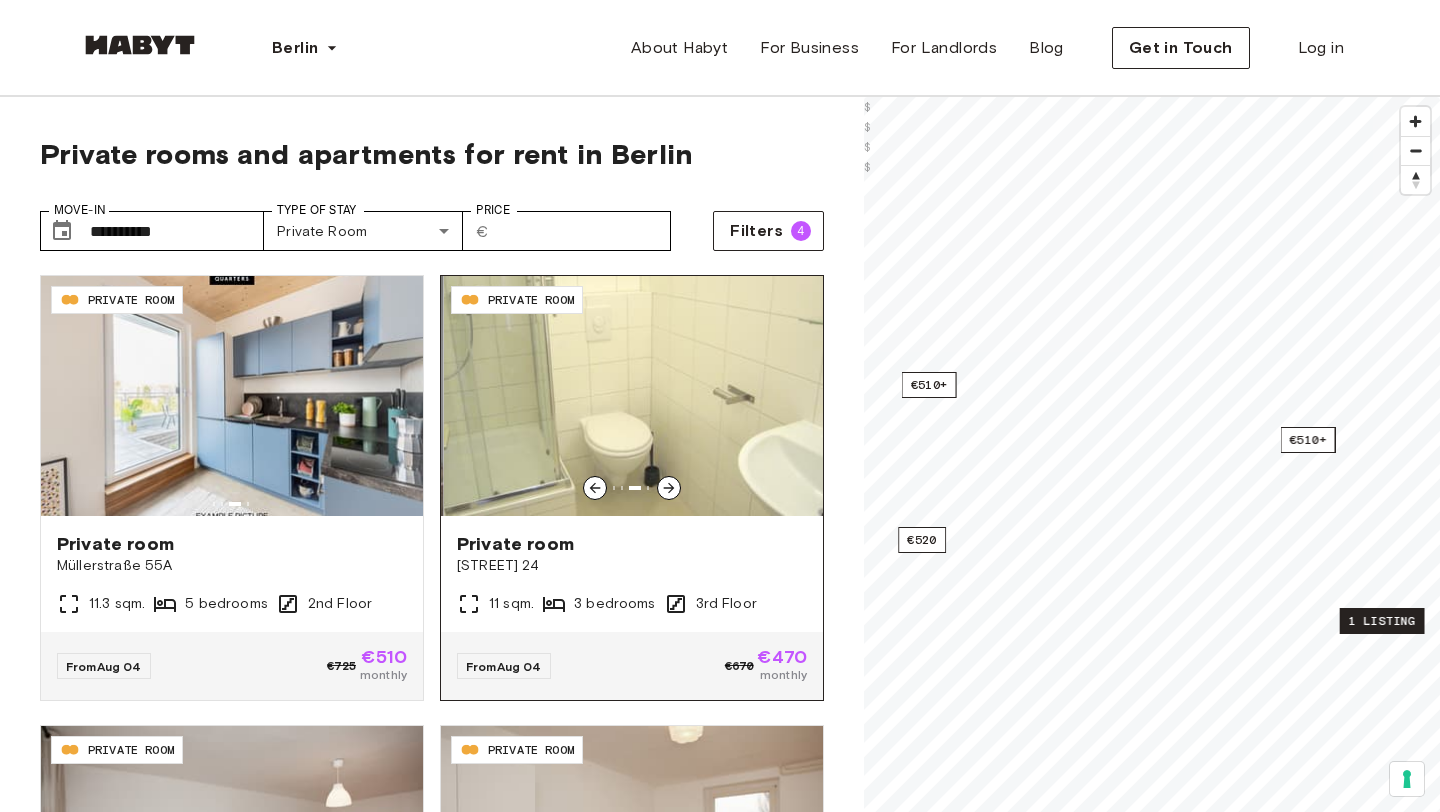 click 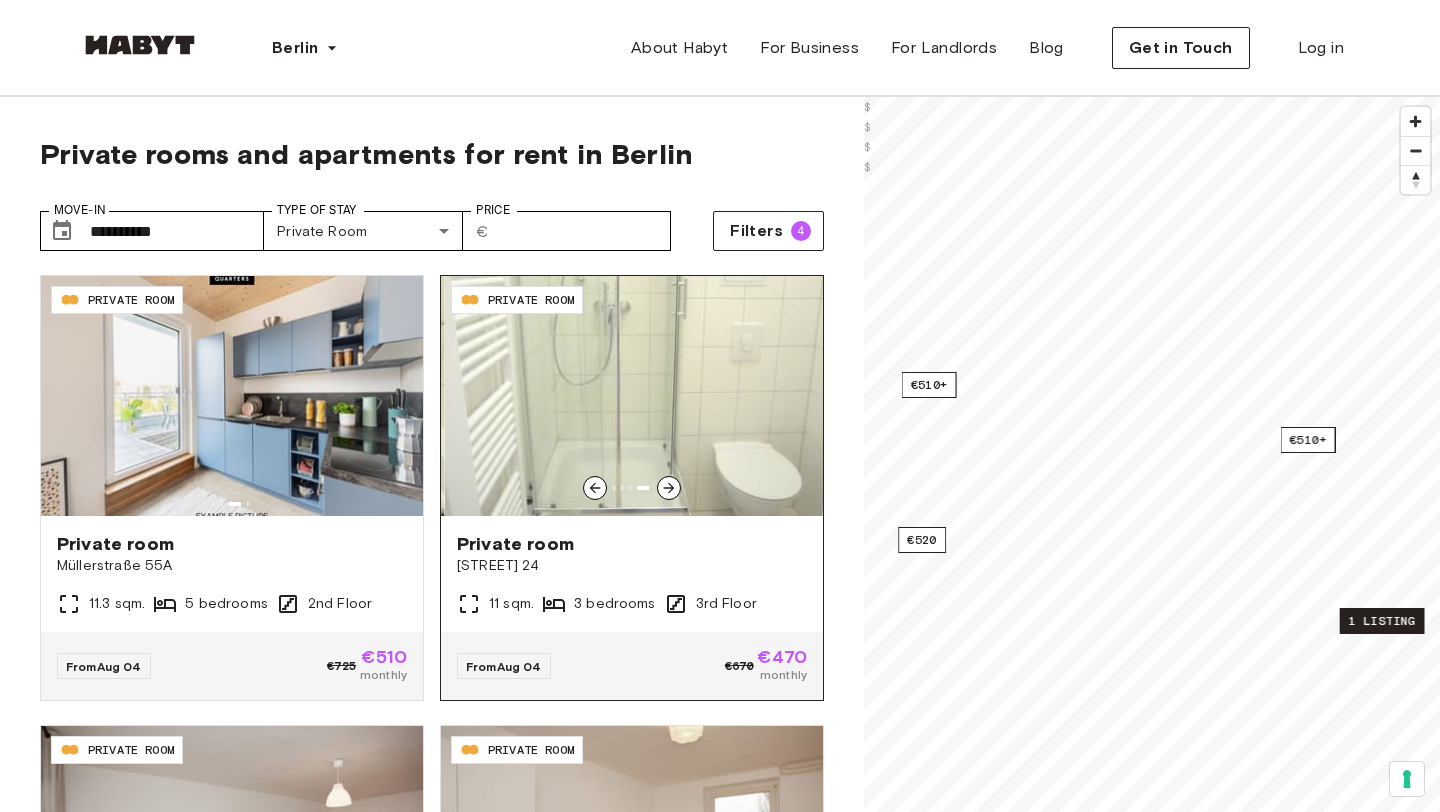 click 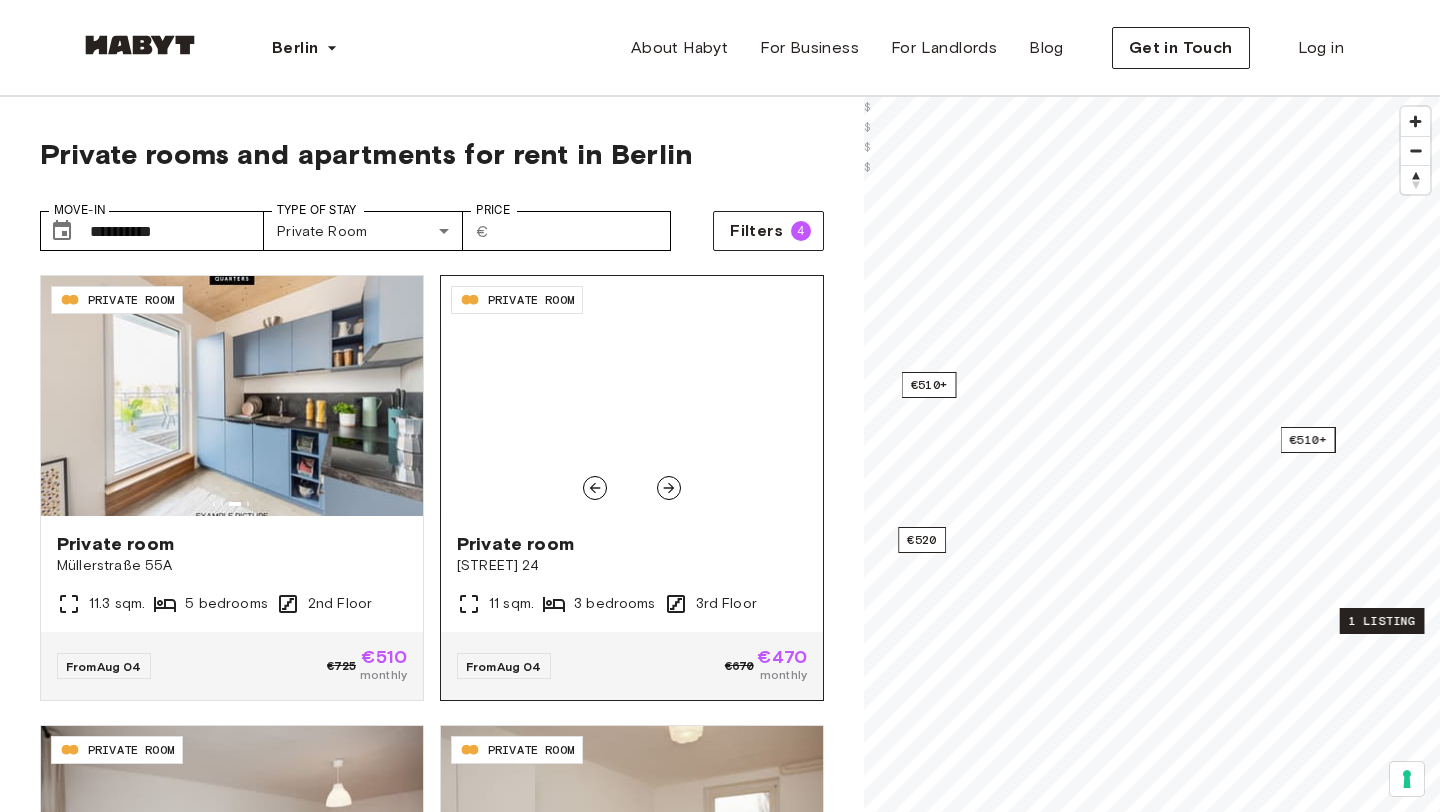 click 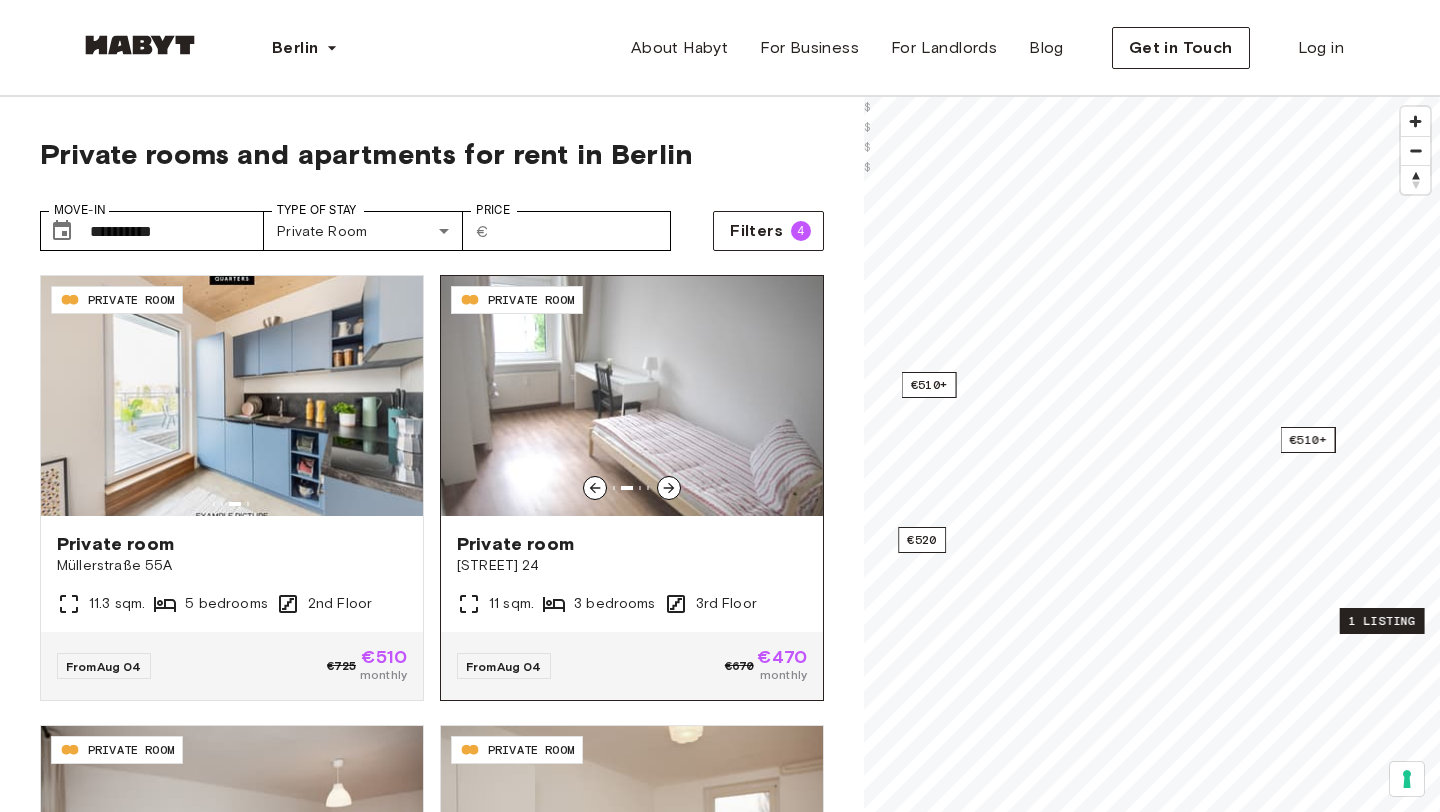 click at bounding box center [632, 396] 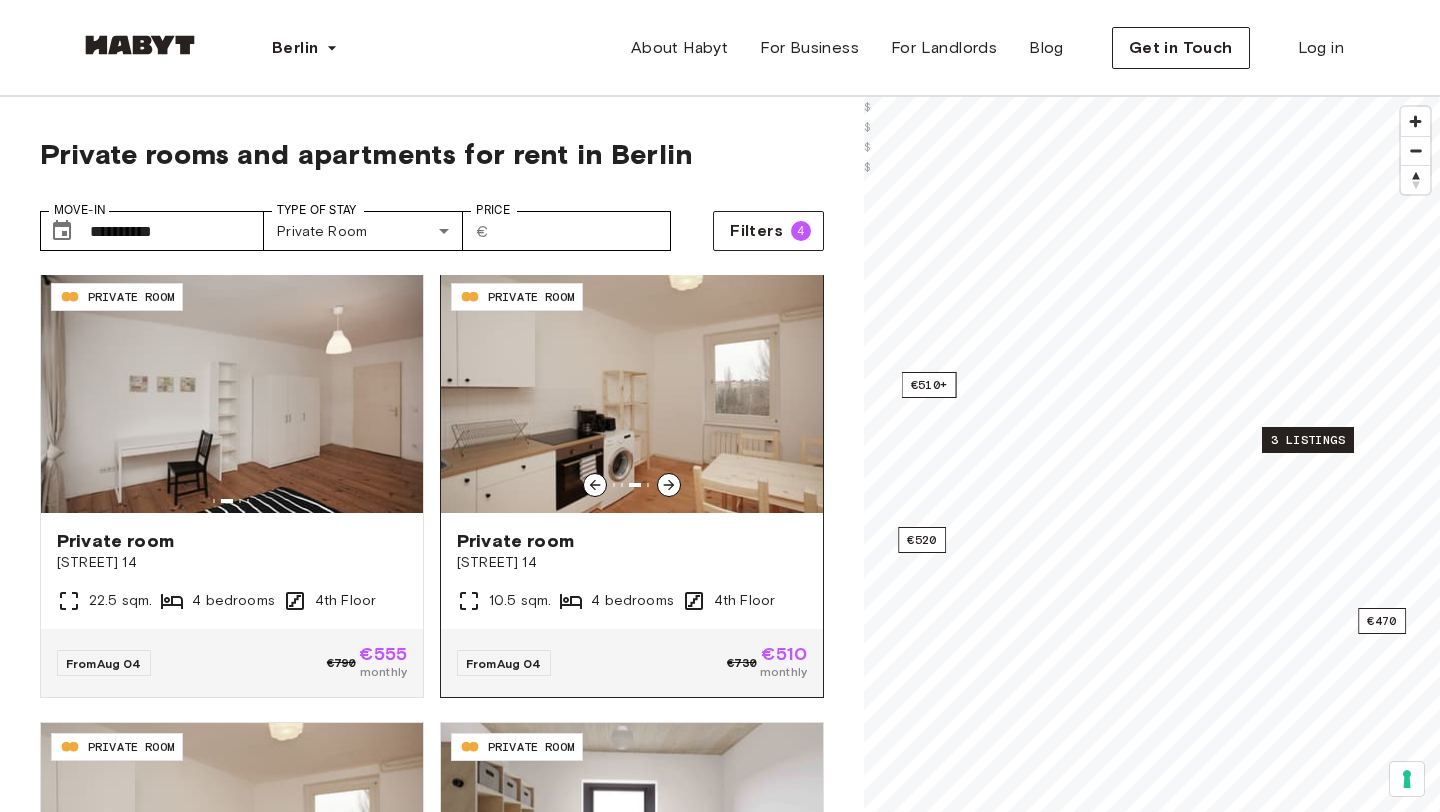 scroll, scrollTop: 448, scrollLeft: 0, axis: vertical 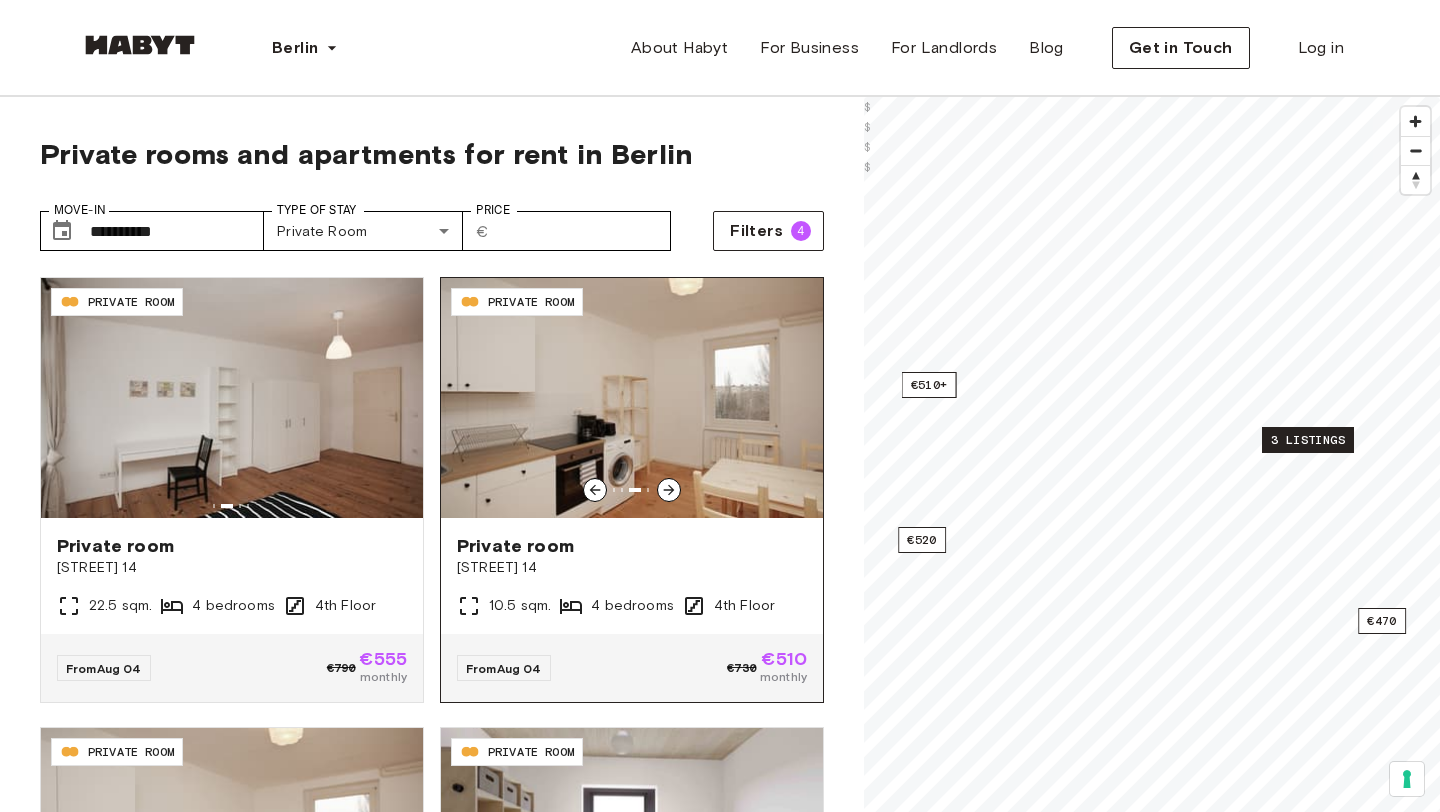 click 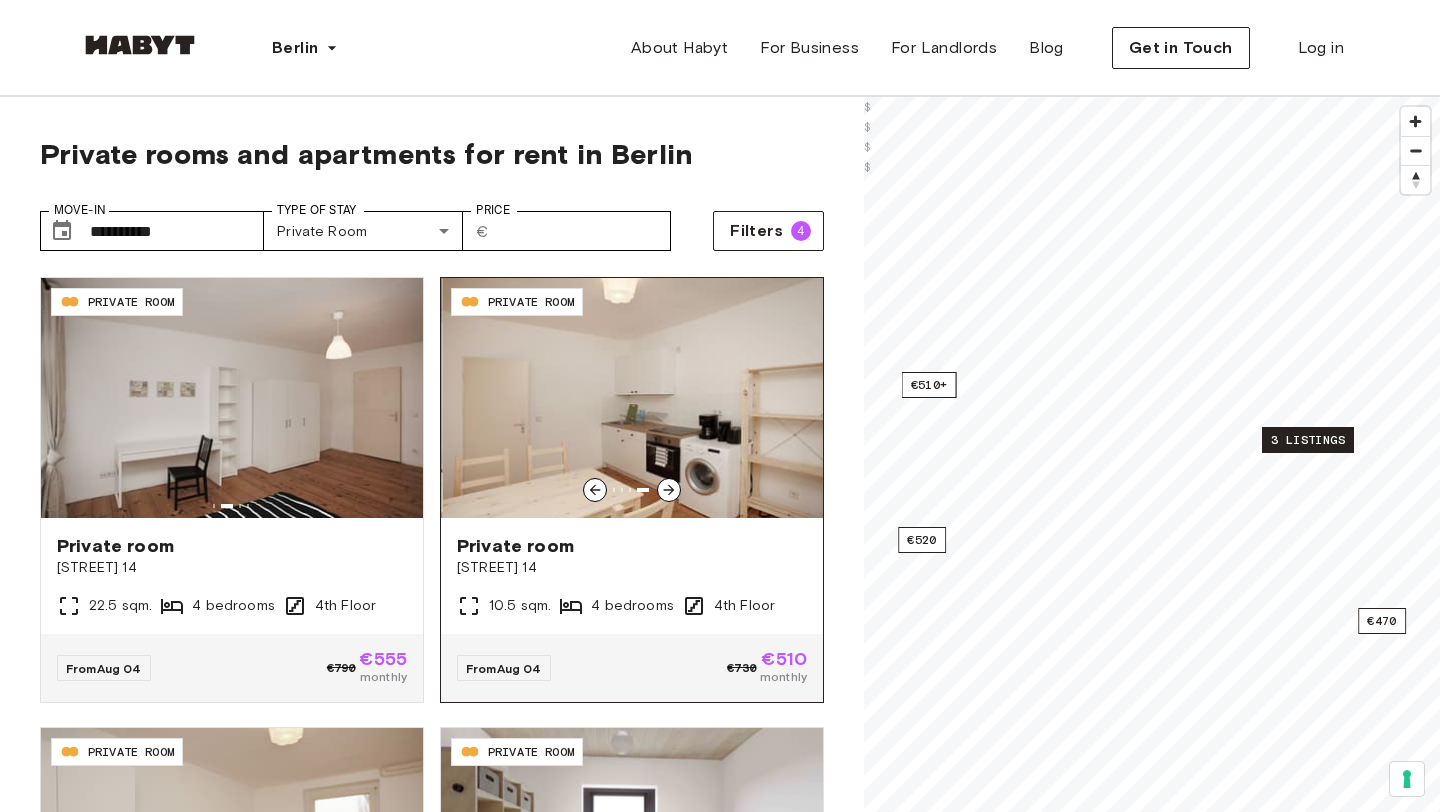 click 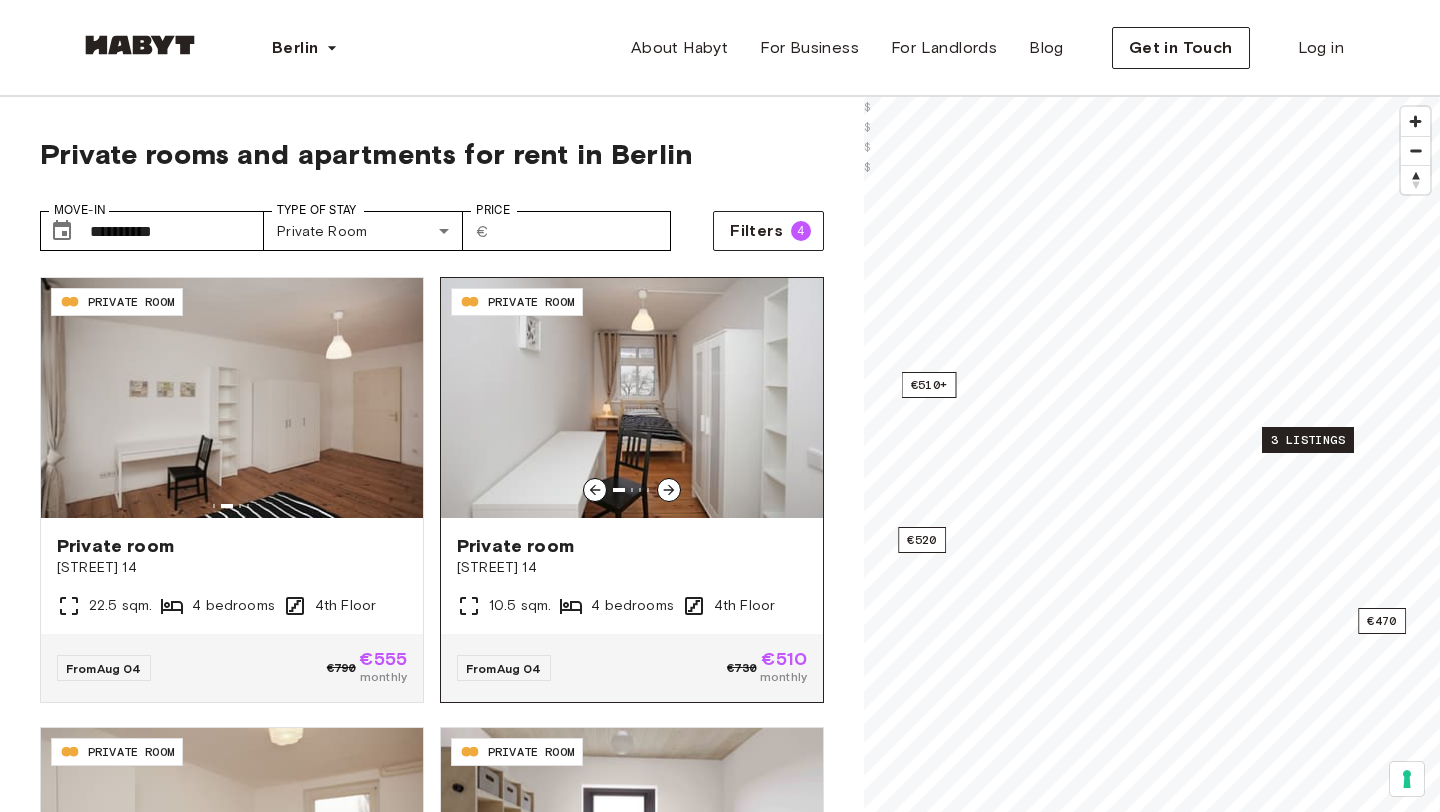 click 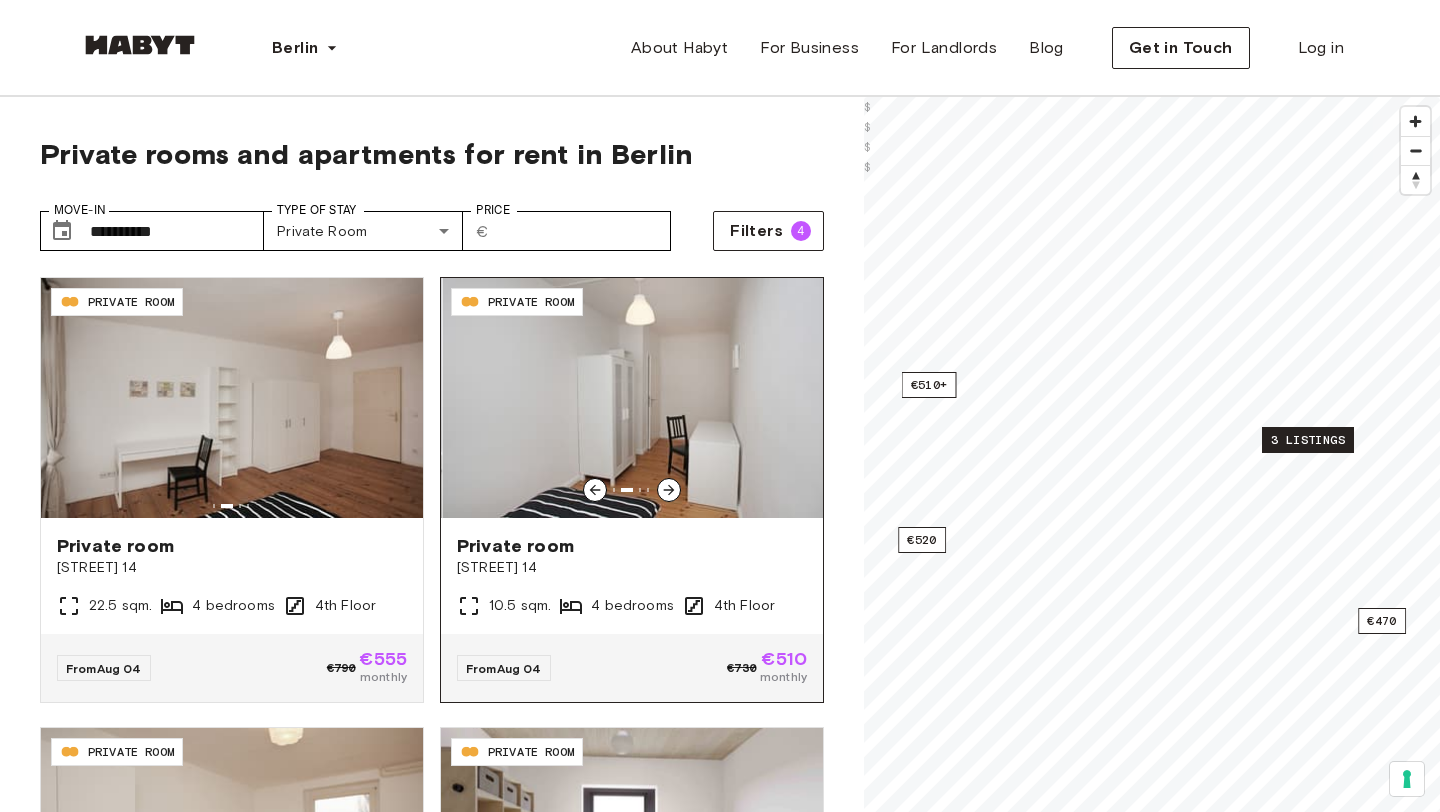 click 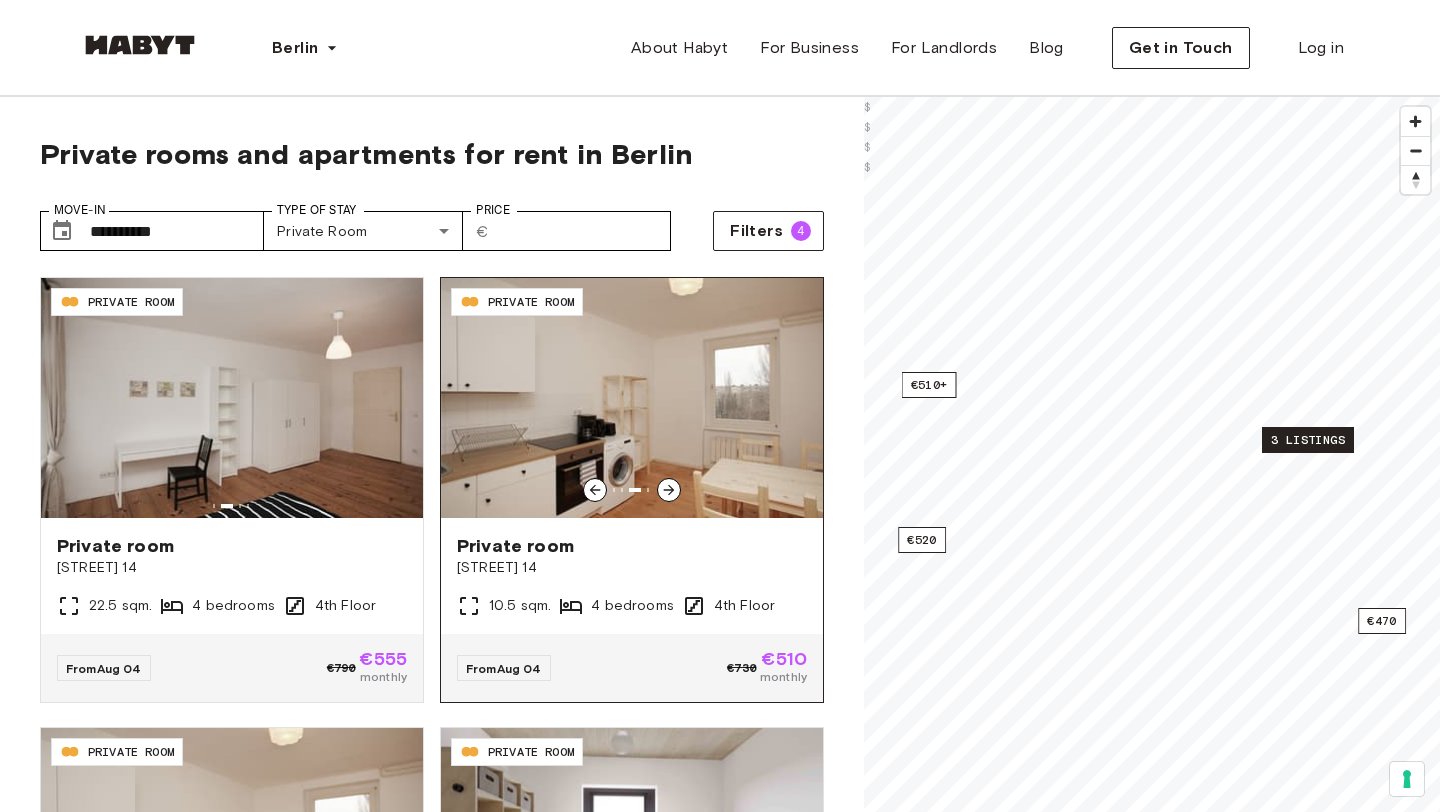 click 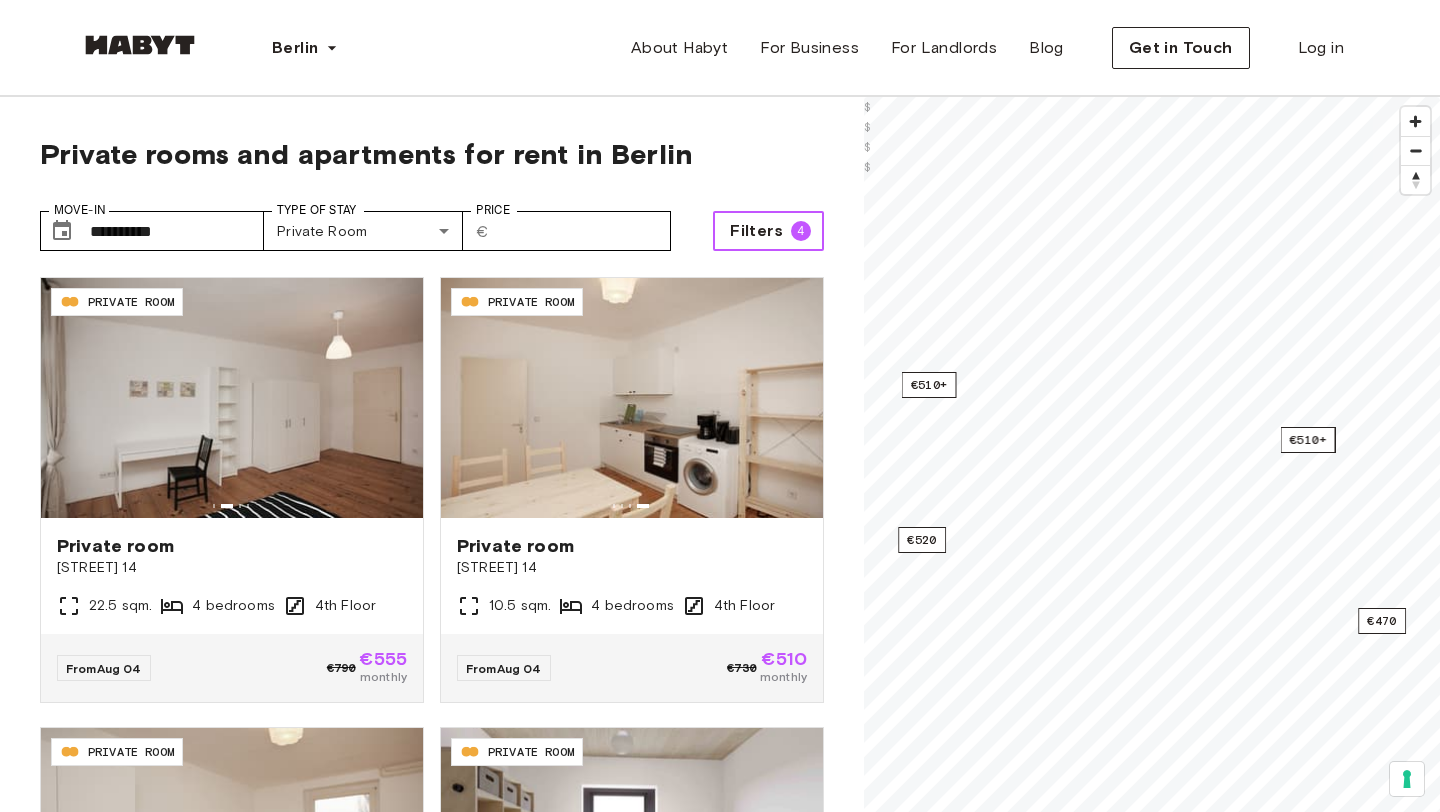 click on "Filters" at bounding box center (756, 231) 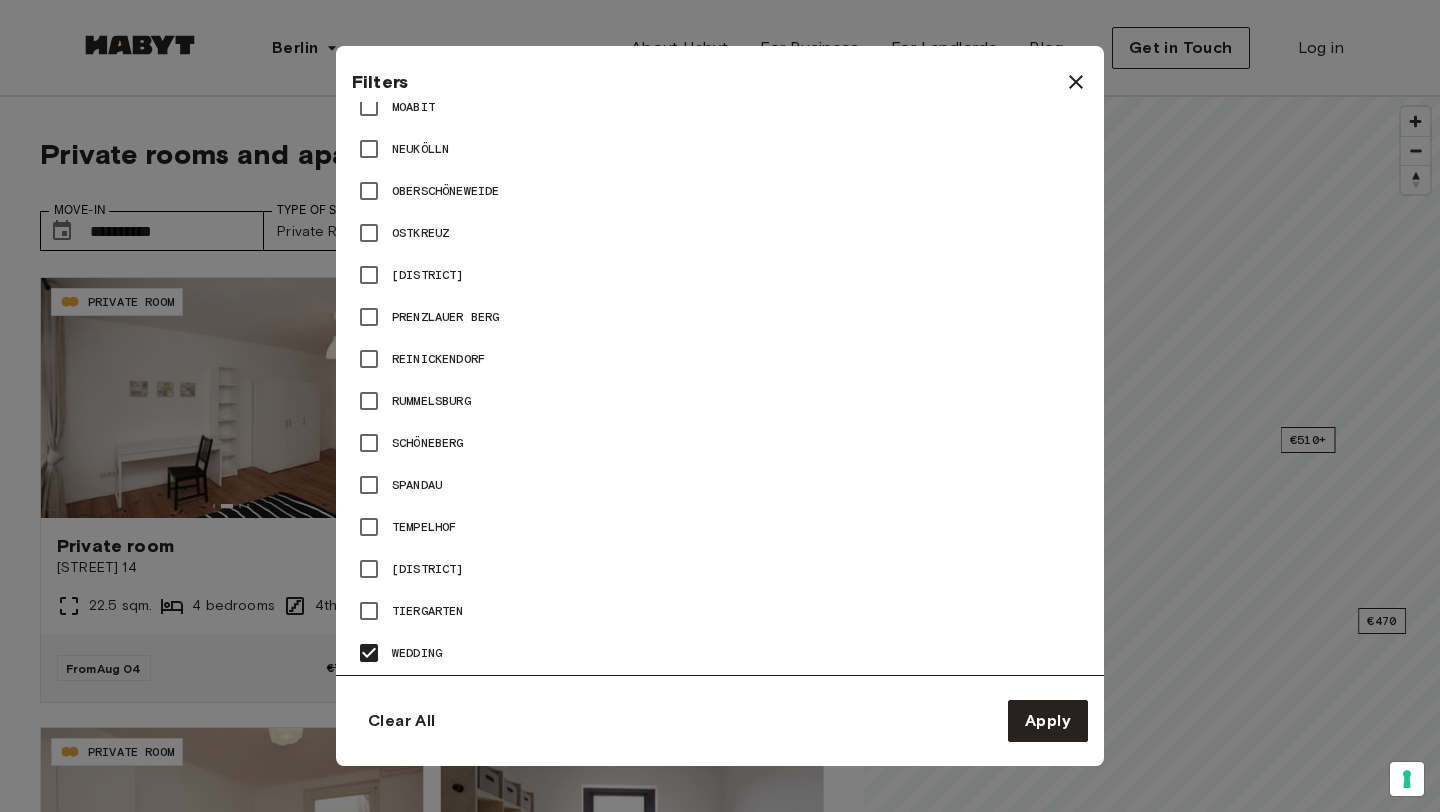 scroll, scrollTop: 1392, scrollLeft: 0, axis: vertical 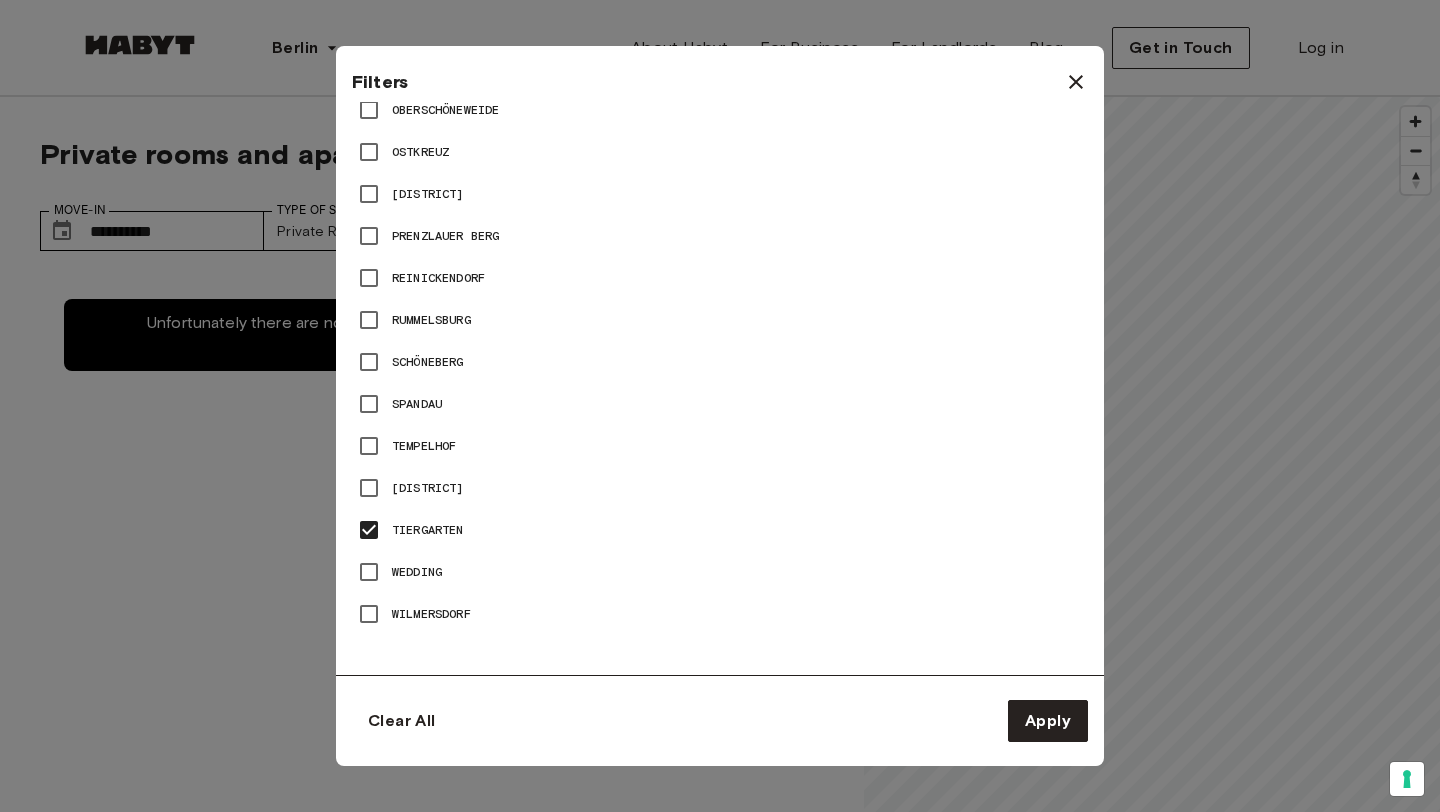 type on "**" 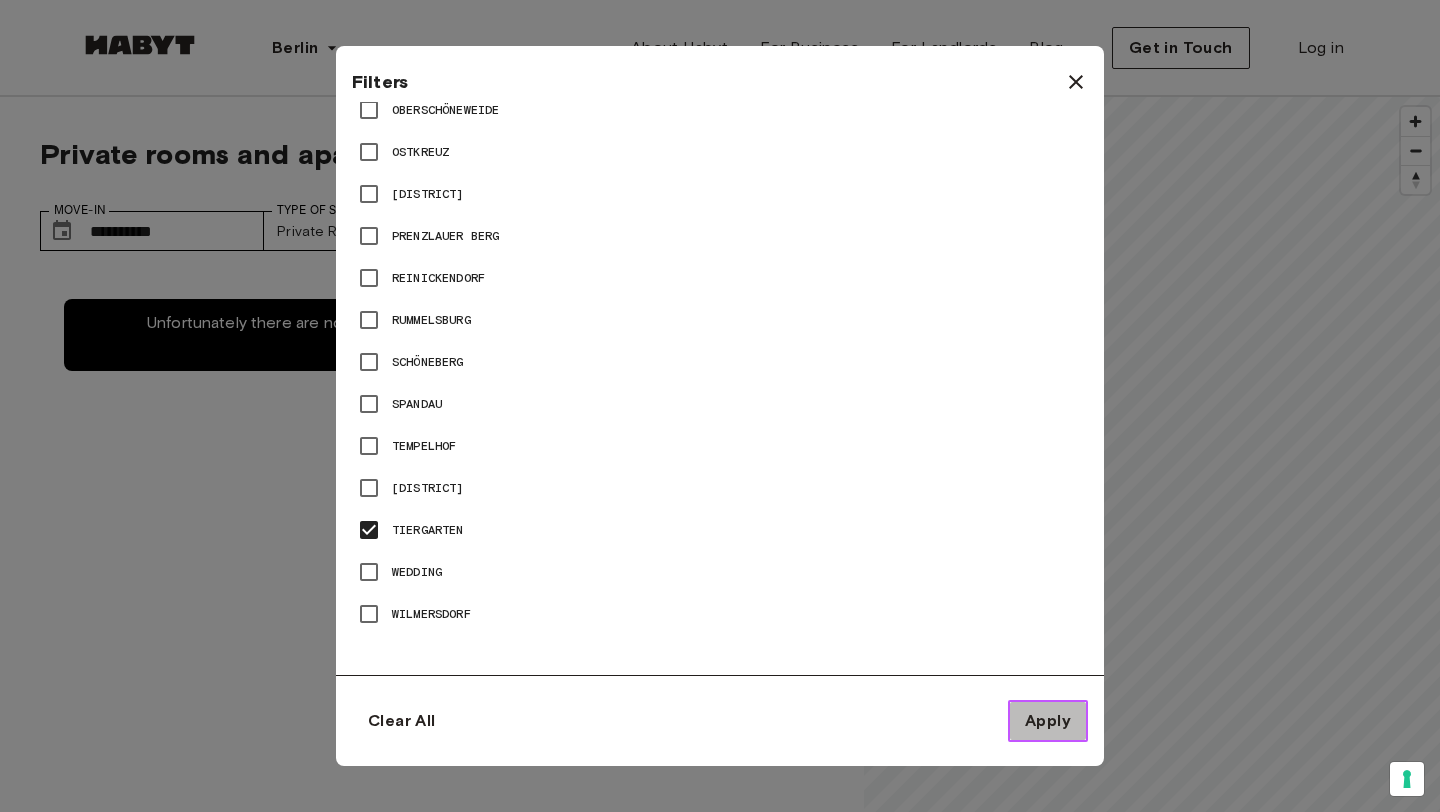 click on "Apply" at bounding box center [1048, 721] 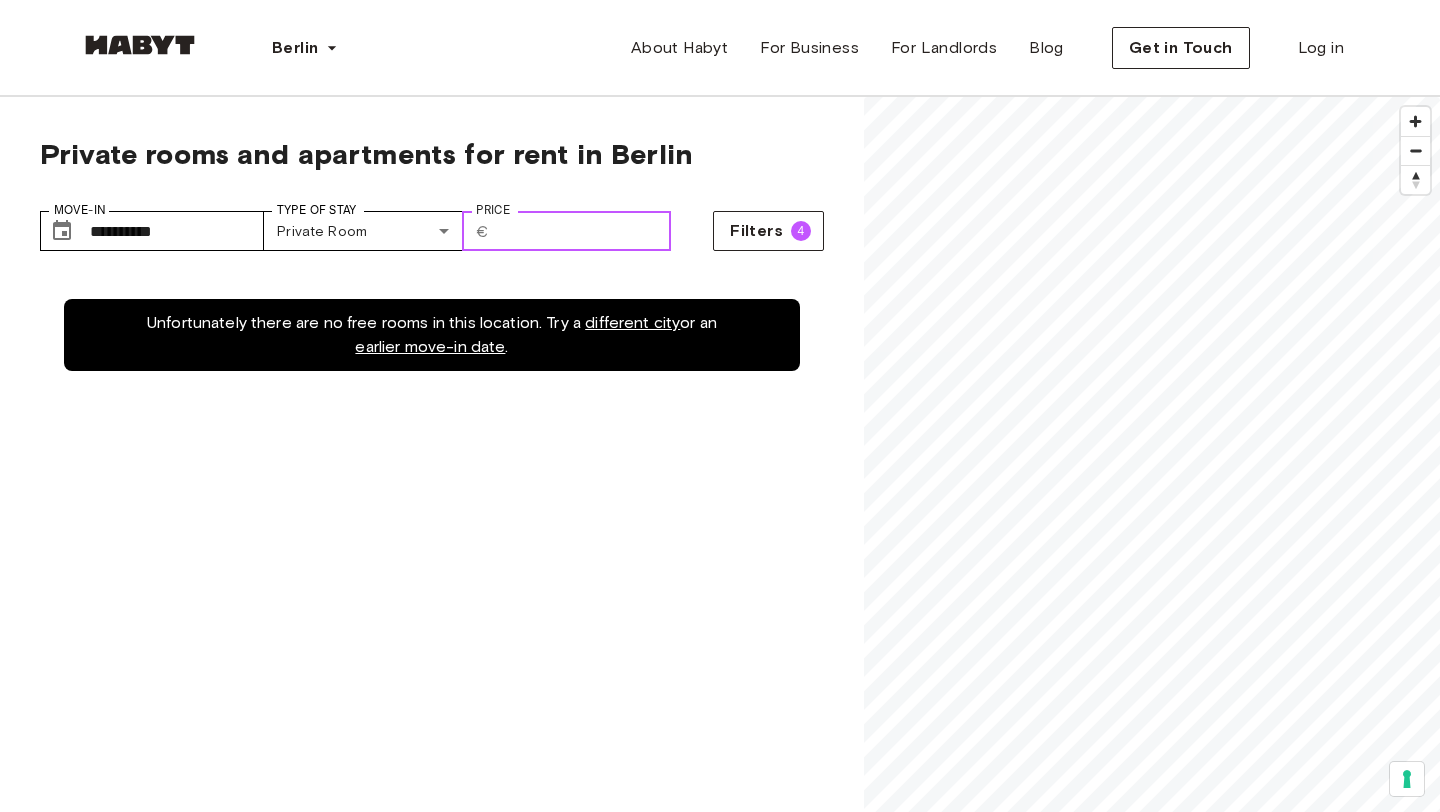 click on "***" at bounding box center (584, 231) 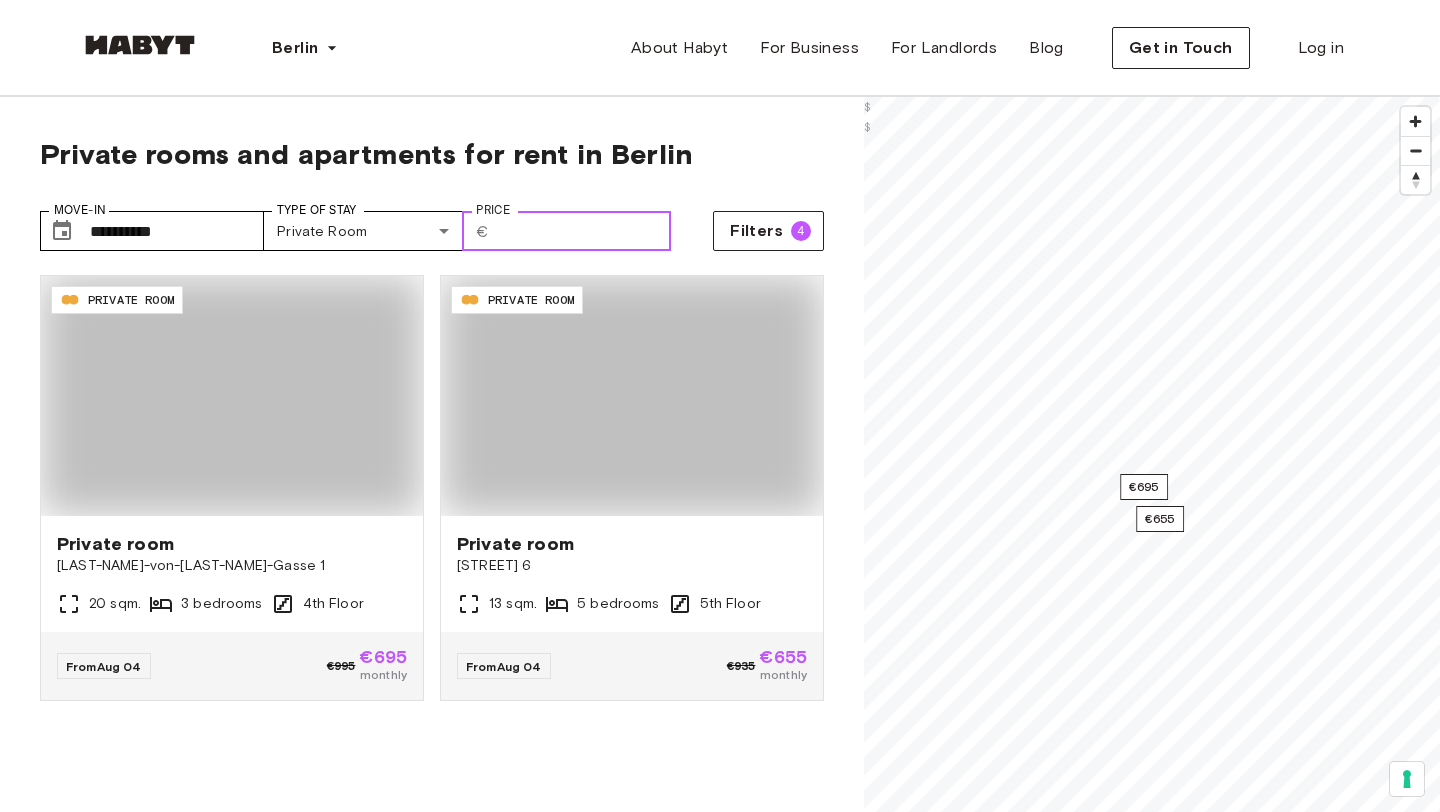 type on "****" 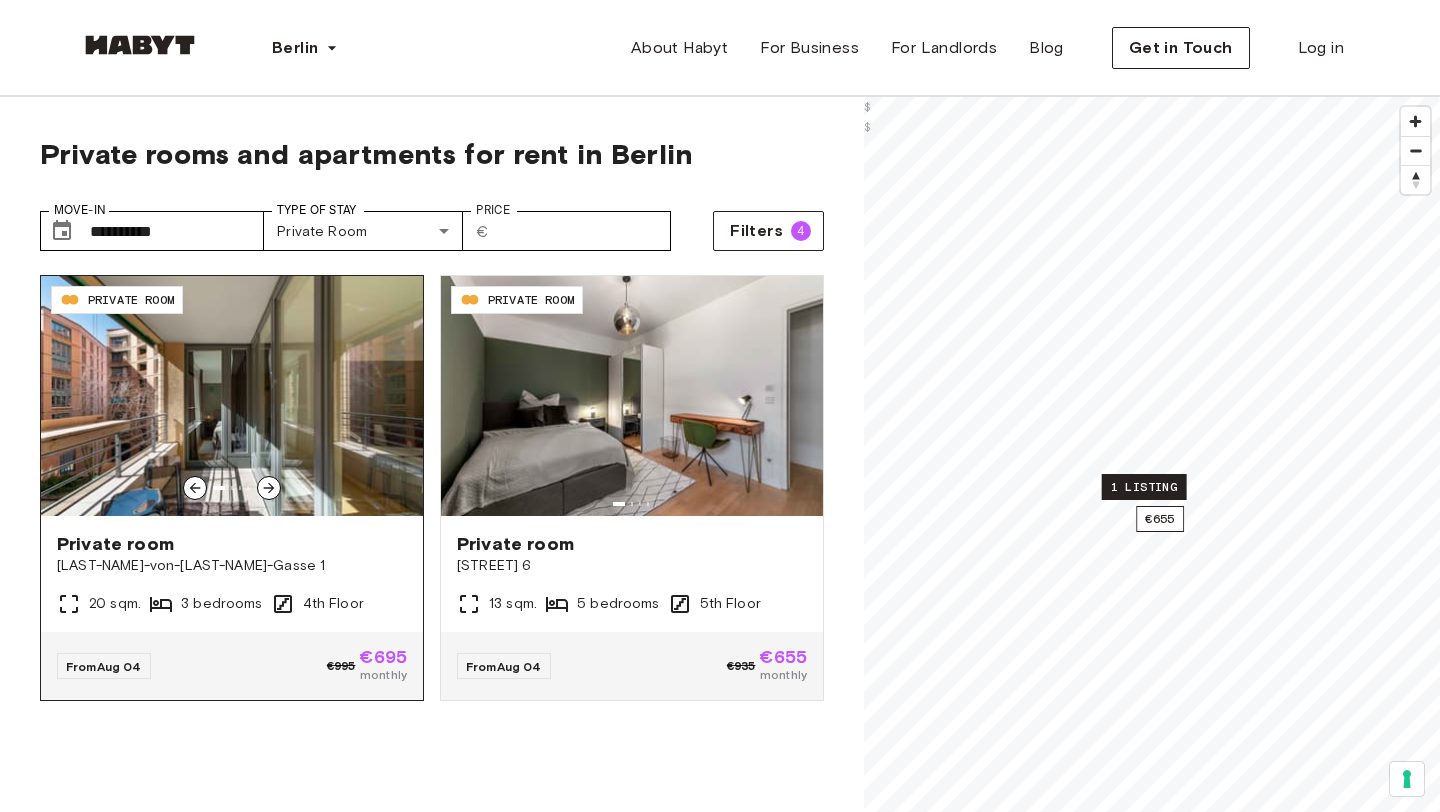 click 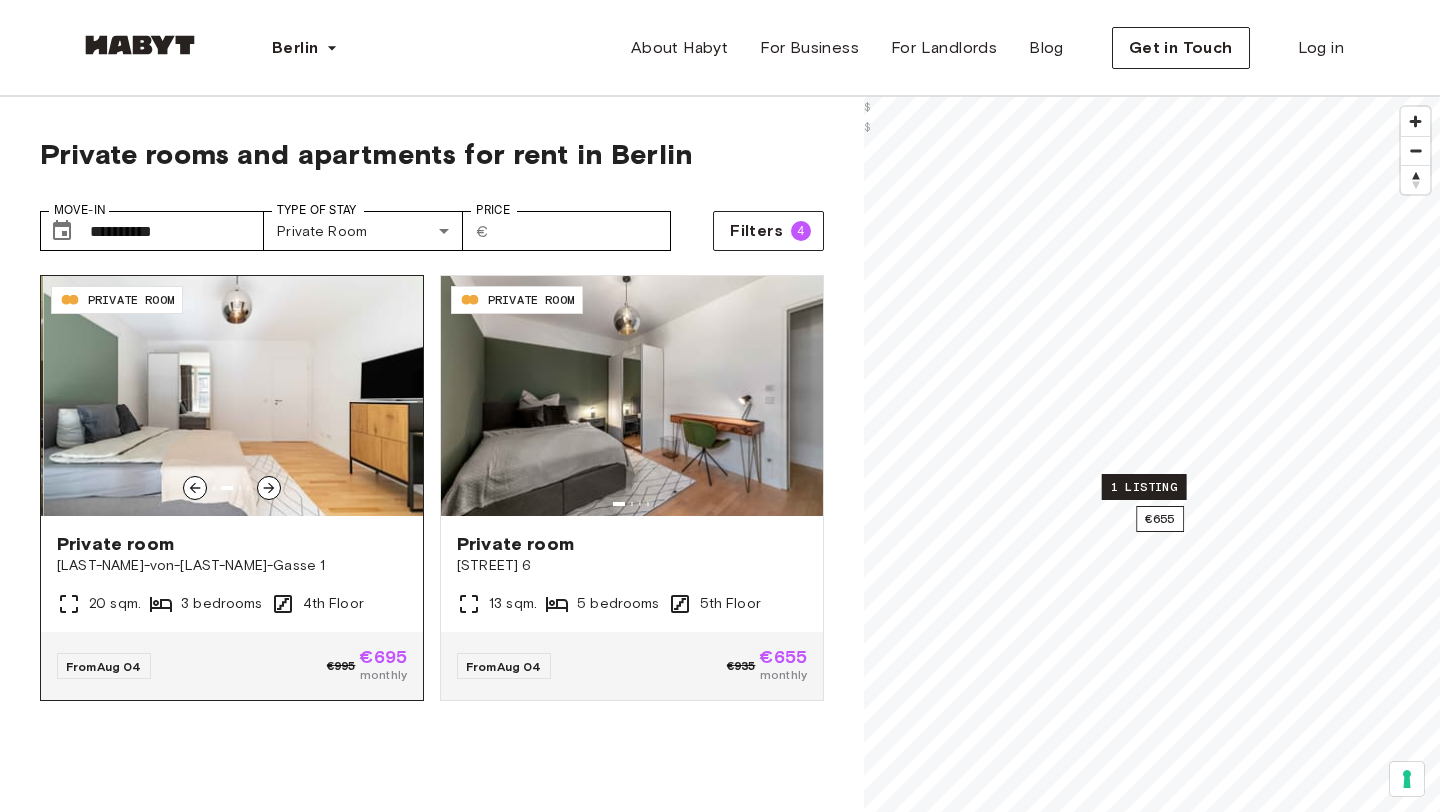 click 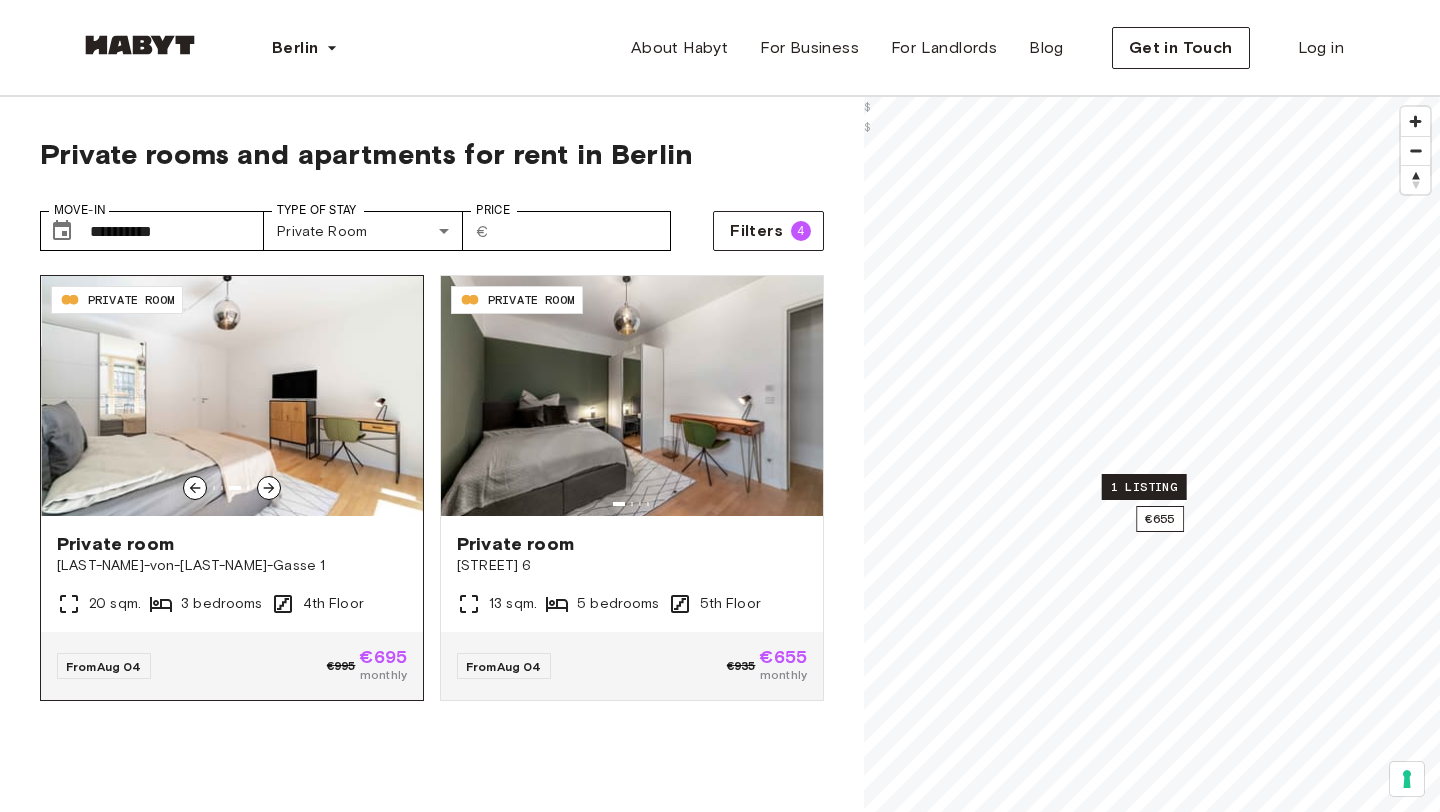 click 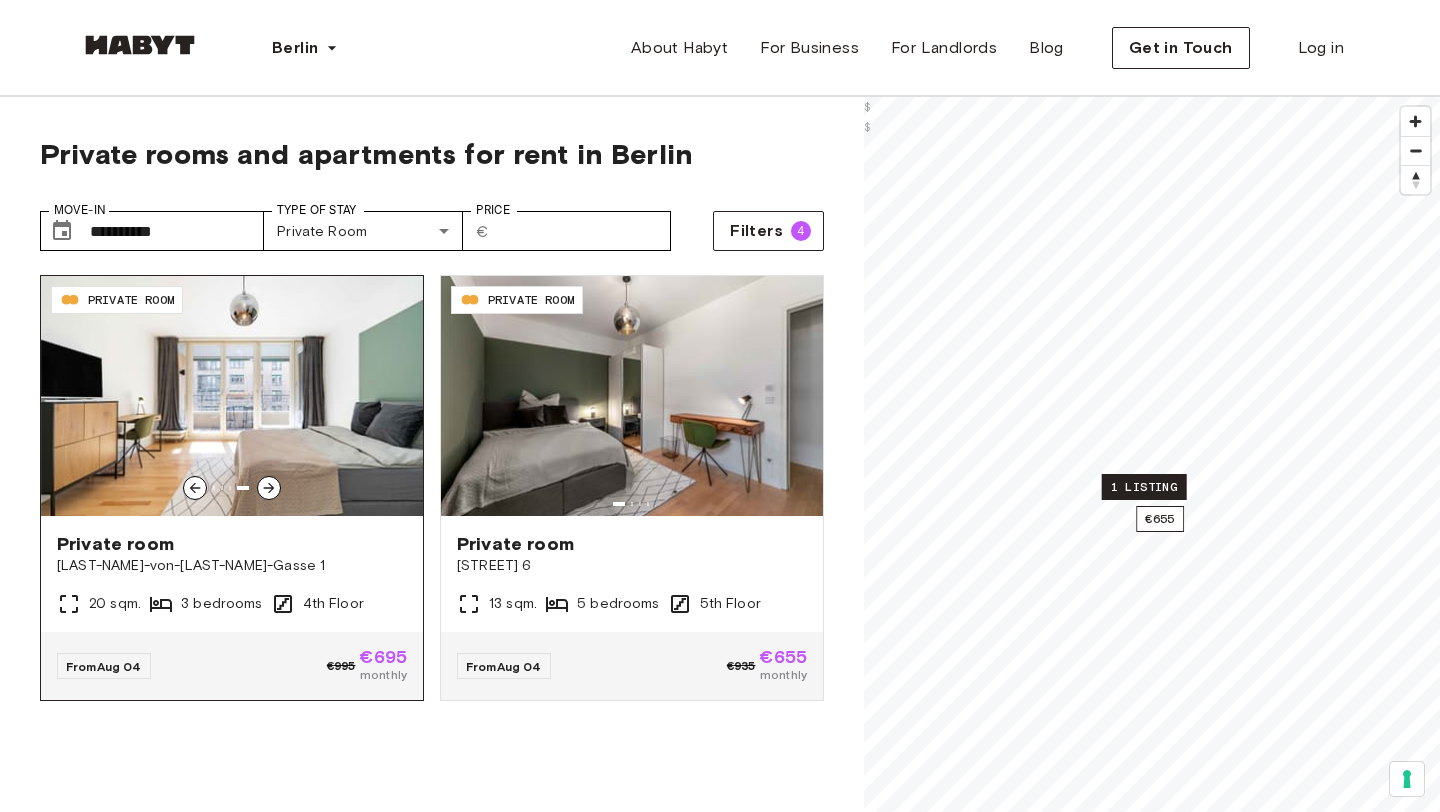 click 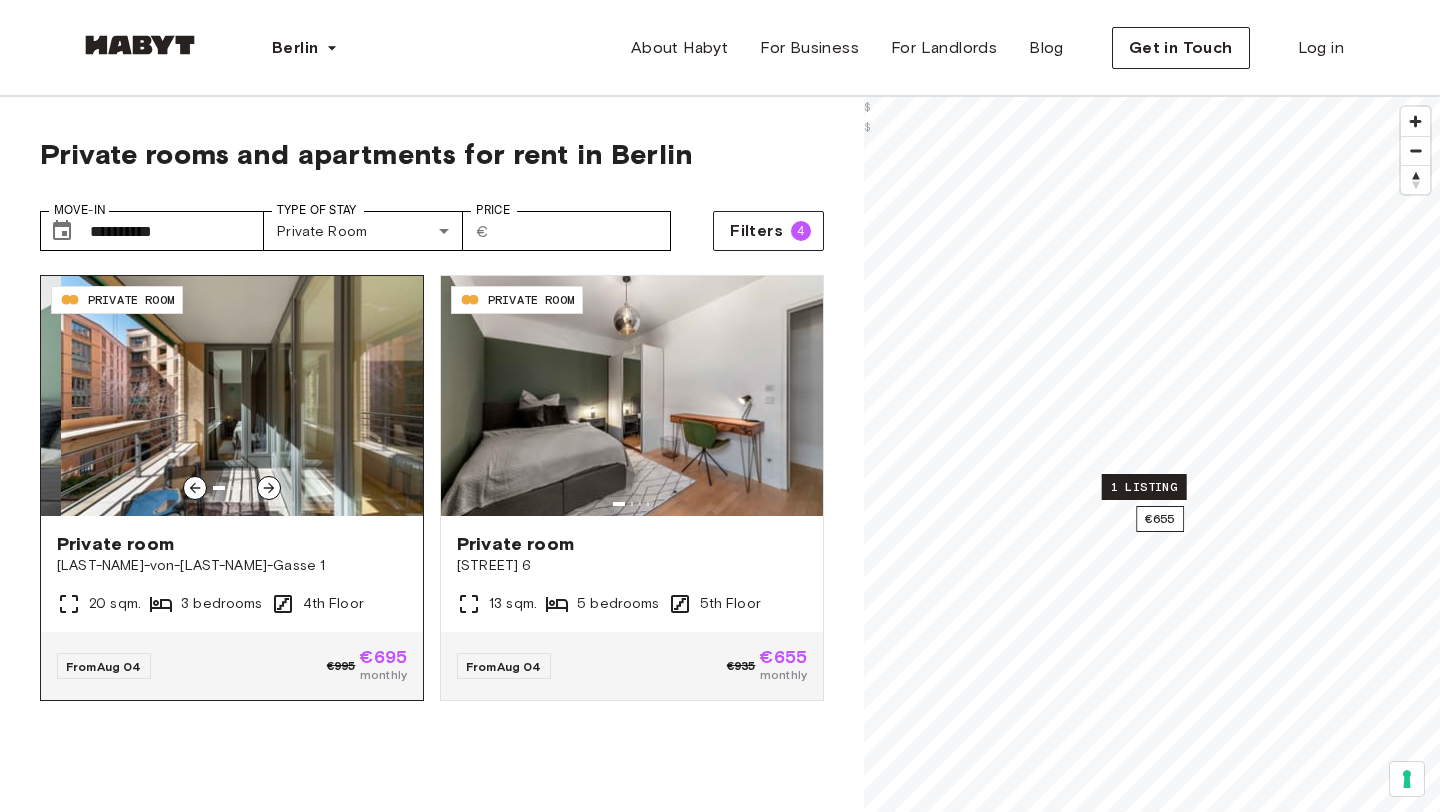 click at bounding box center (252, 396) 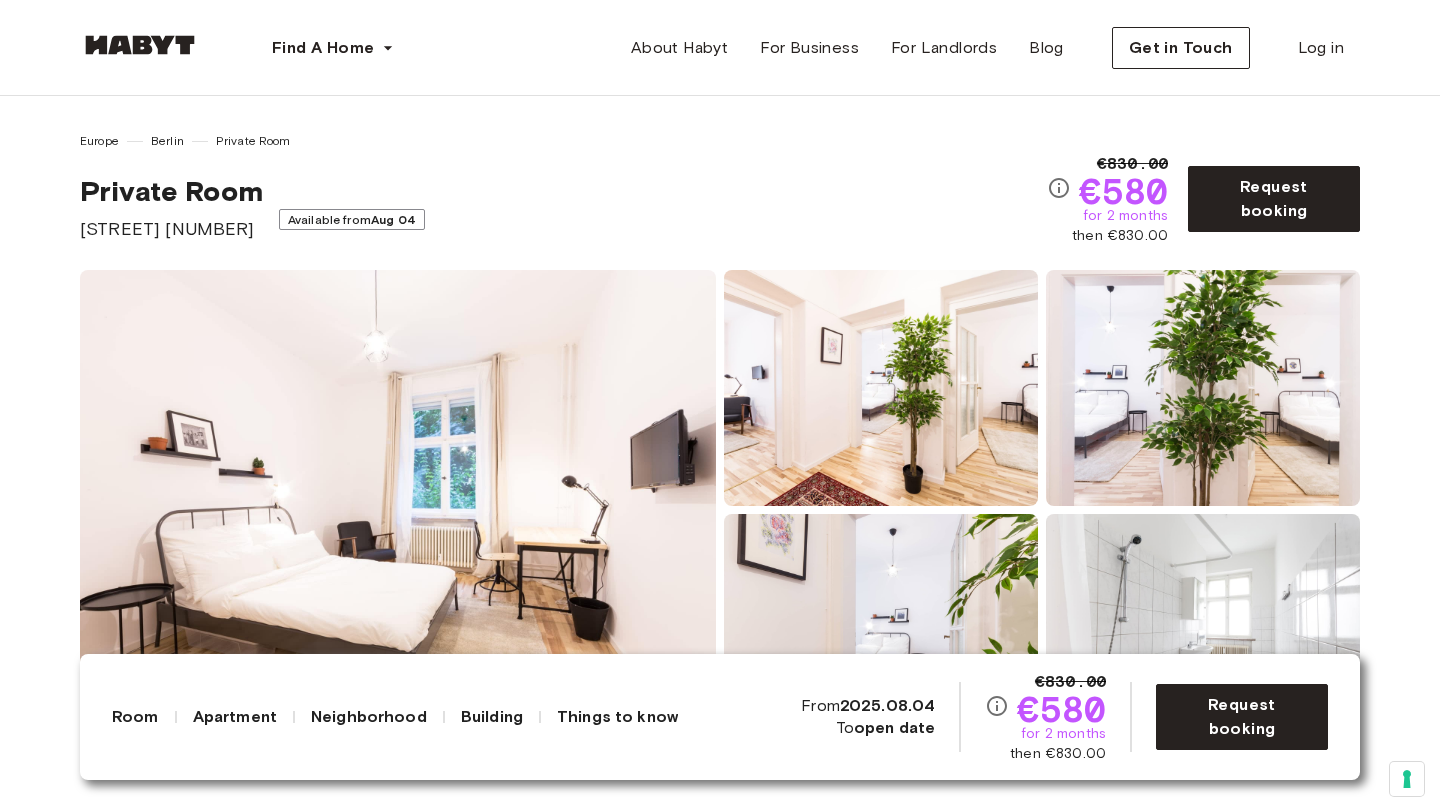 scroll, scrollTop: 0, scrollLeft: 0, axis: both 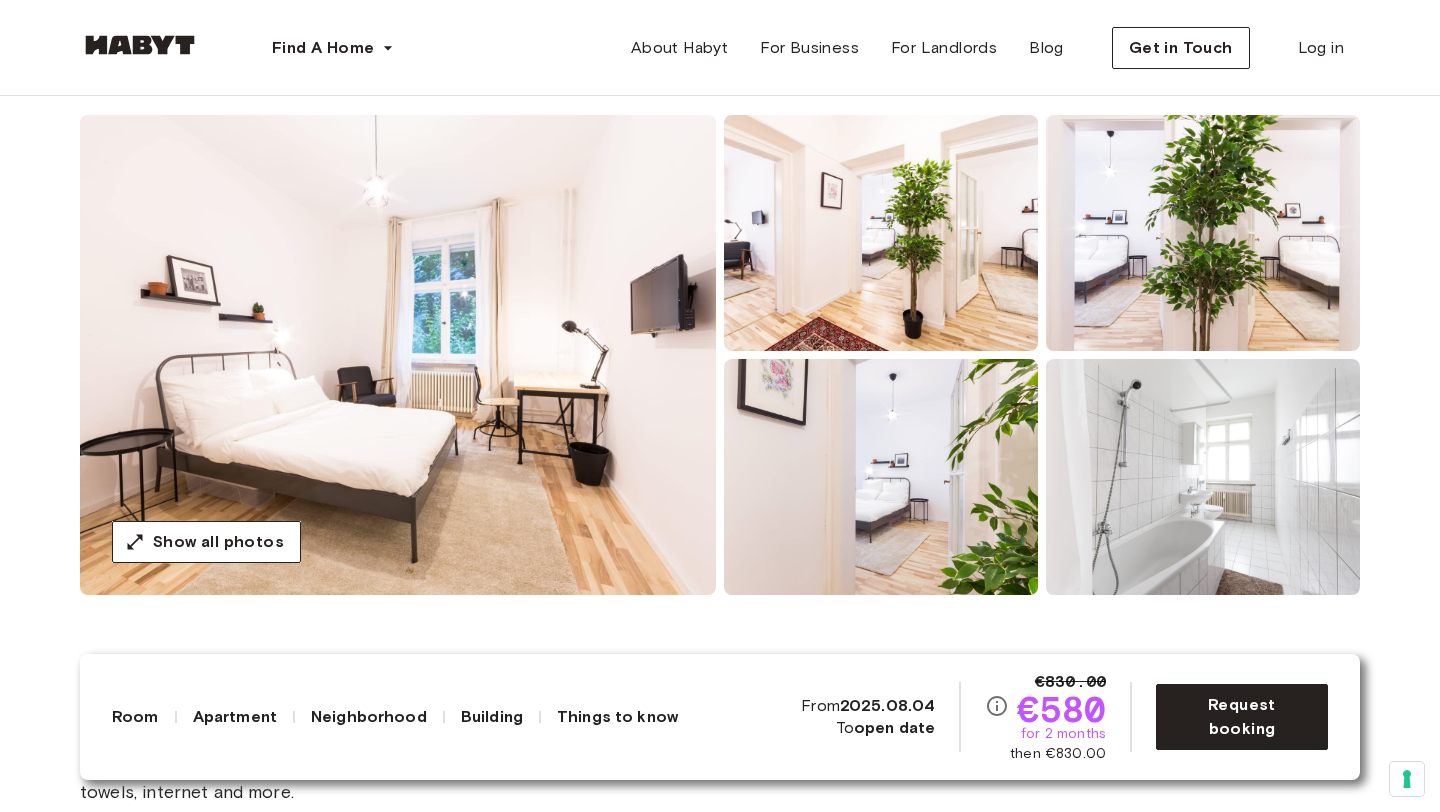 click at bounding box center [398, 355] 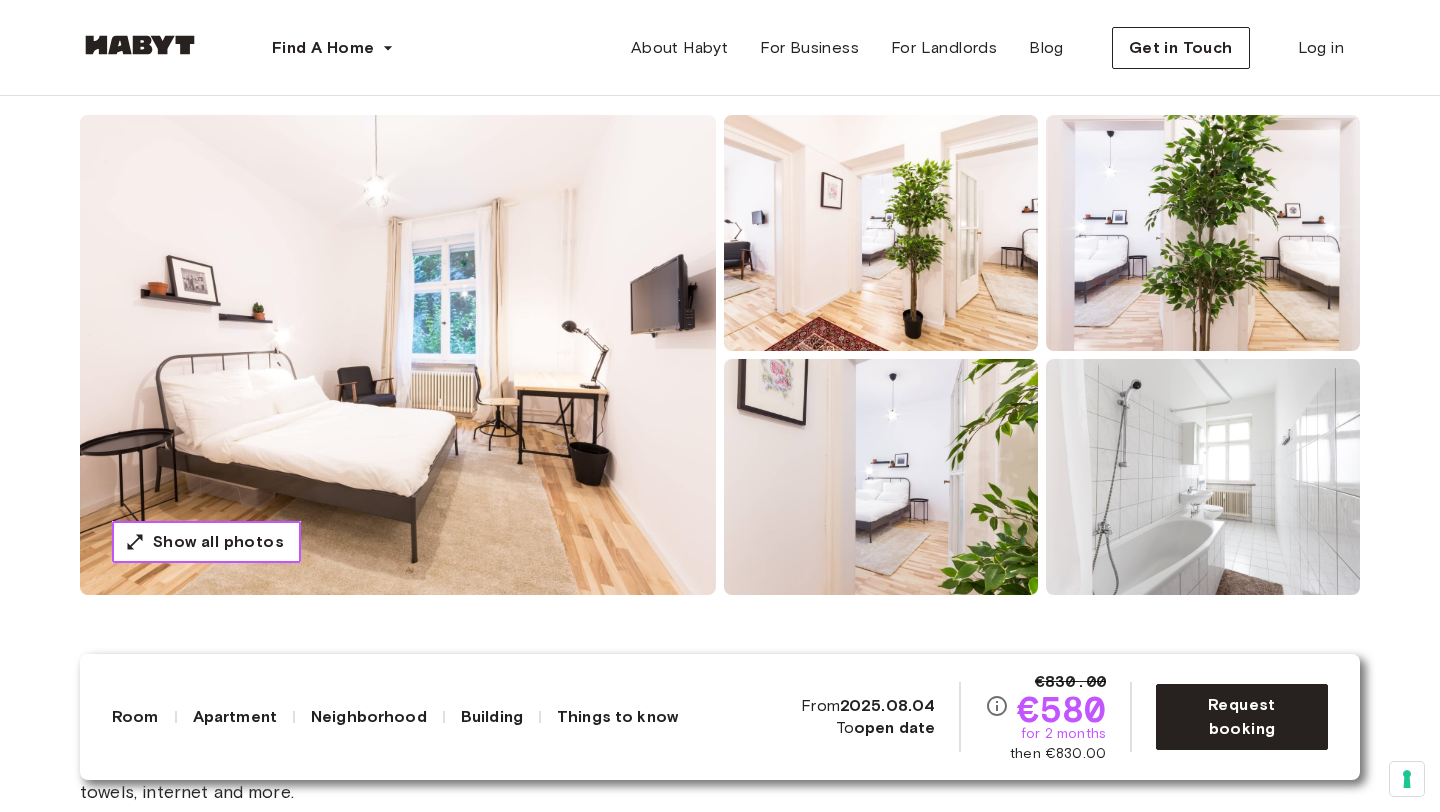 click on "Show all photos" at bounding box center (218, 542) 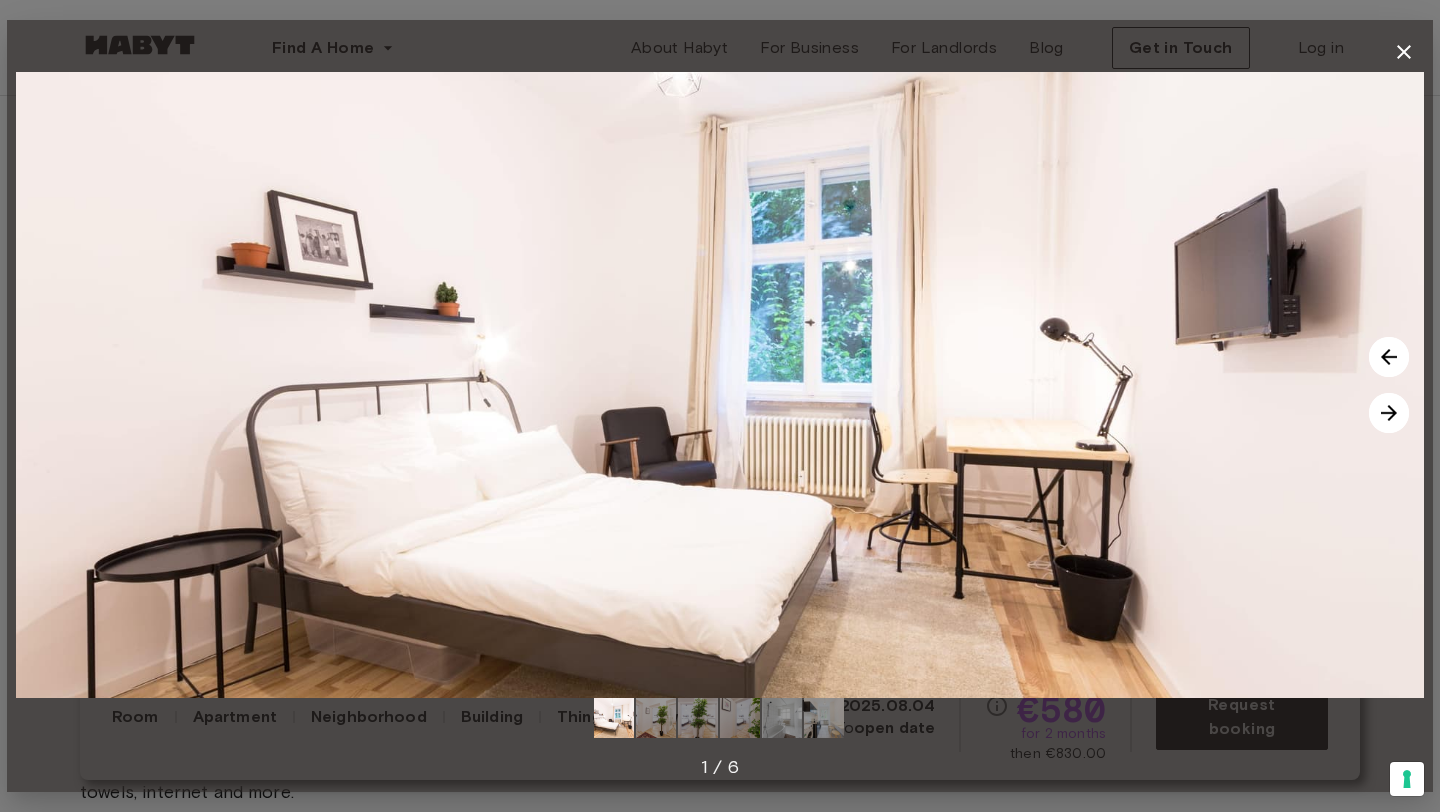 click at bounding box center [1389, 413] 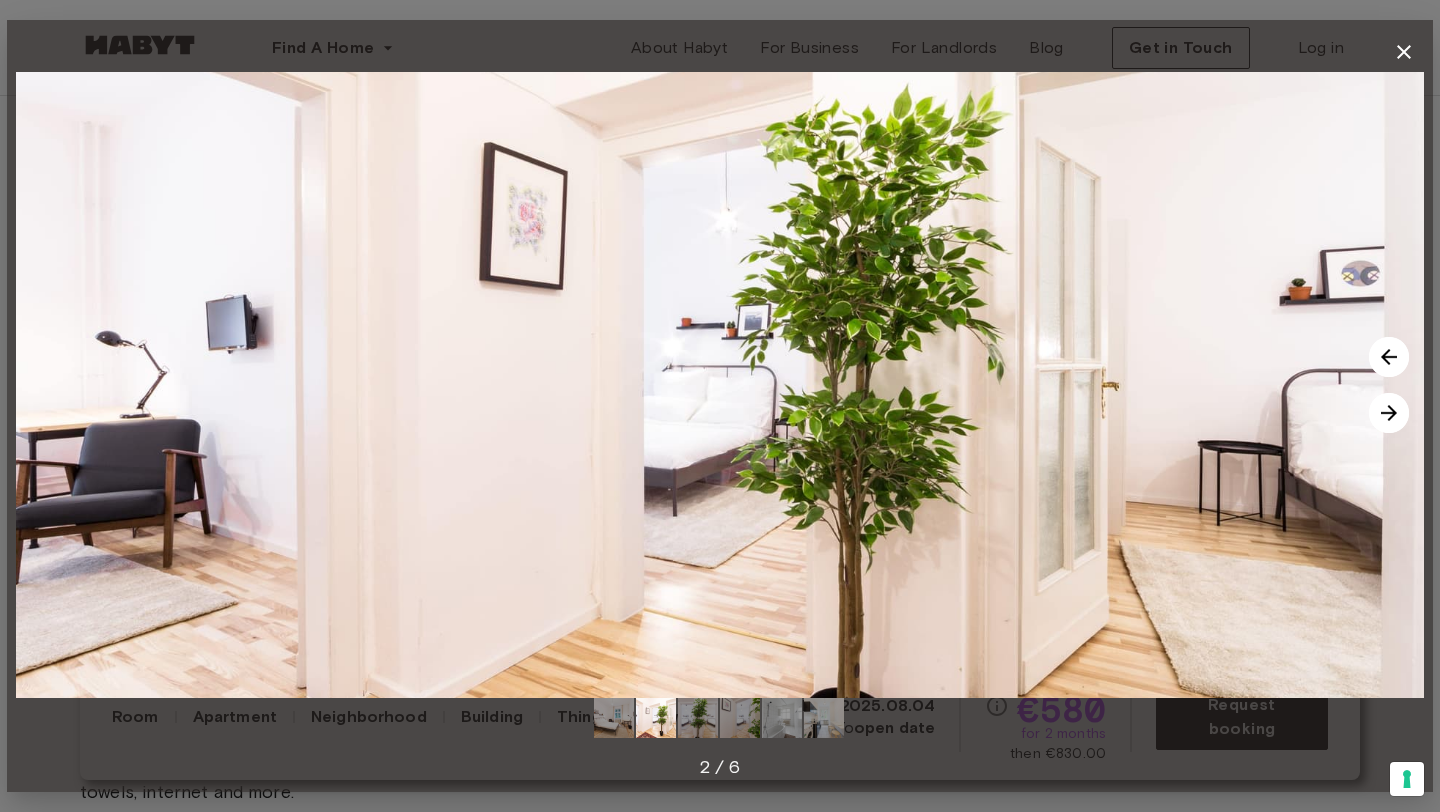 click at bounding box center [1389, 413] 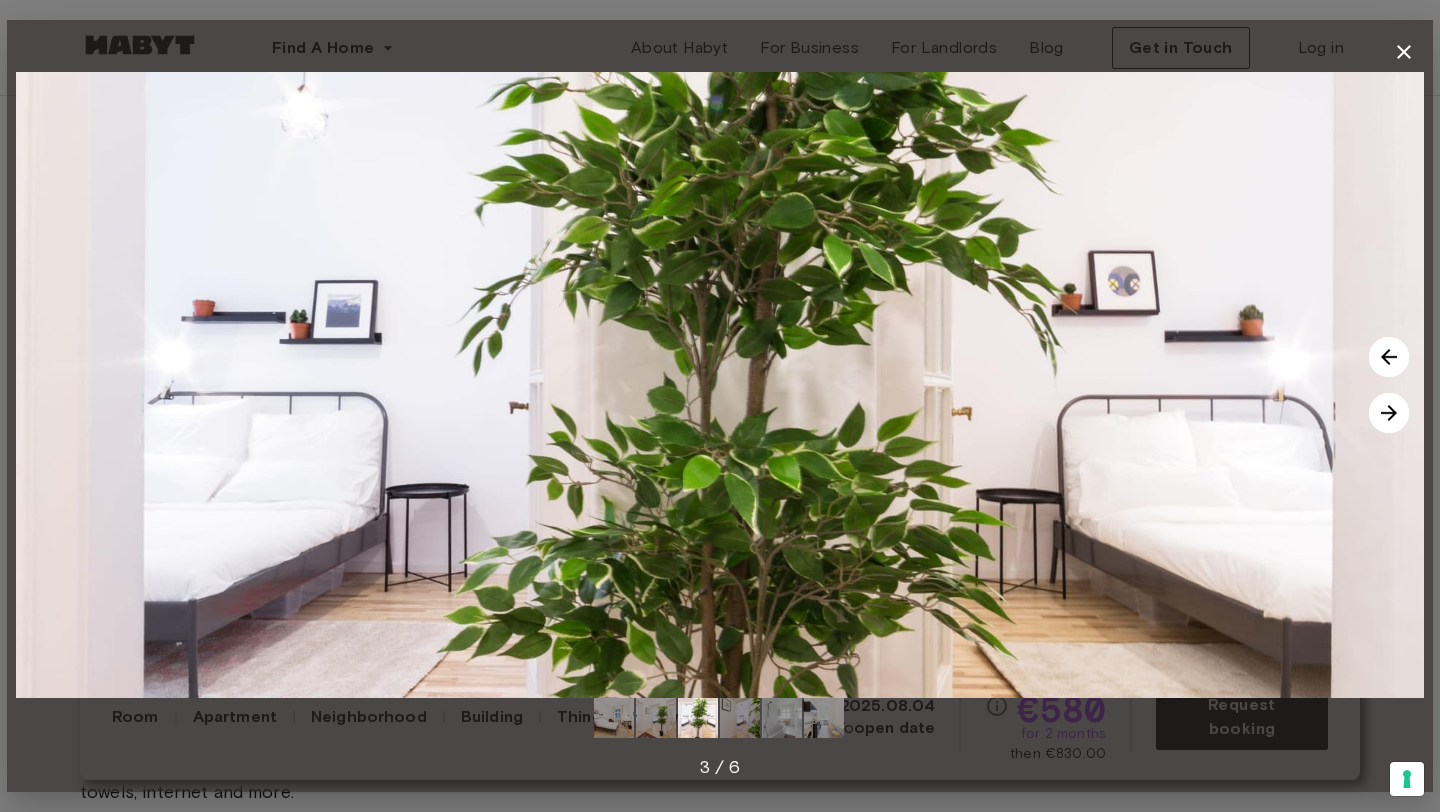 click at bounding box center (1389, 413) 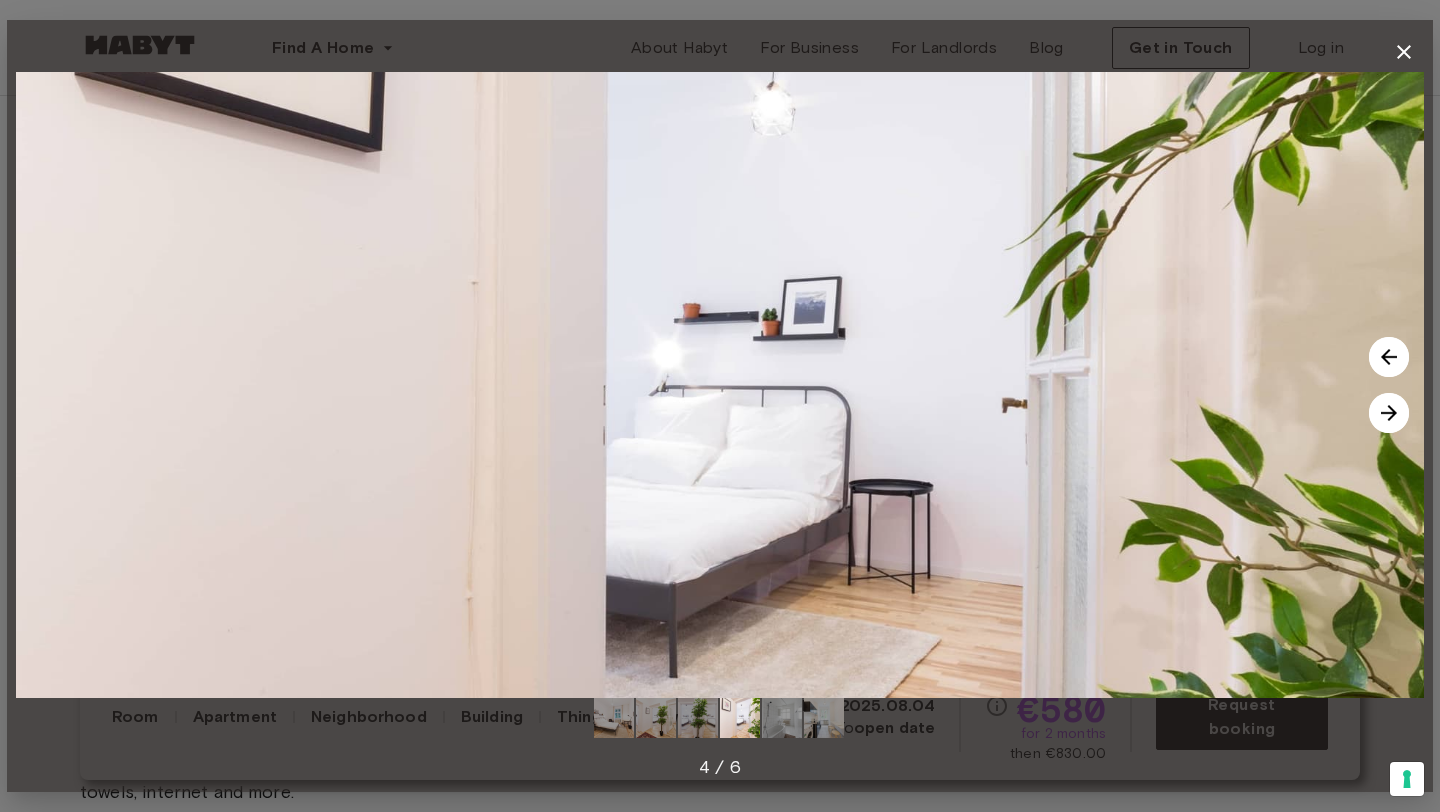 click at bounding box center (1389, 413) 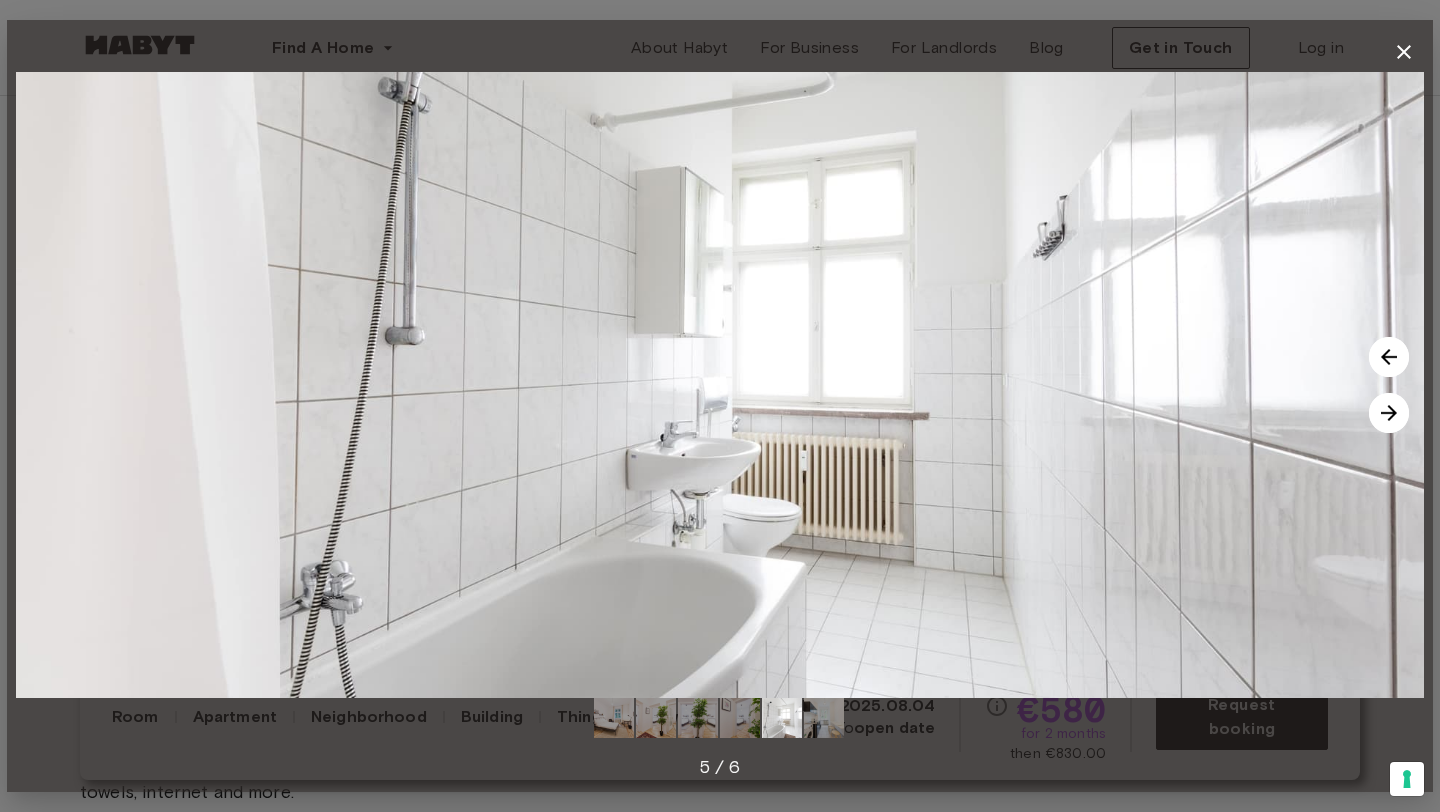 click at bounding box center (1389, 413) 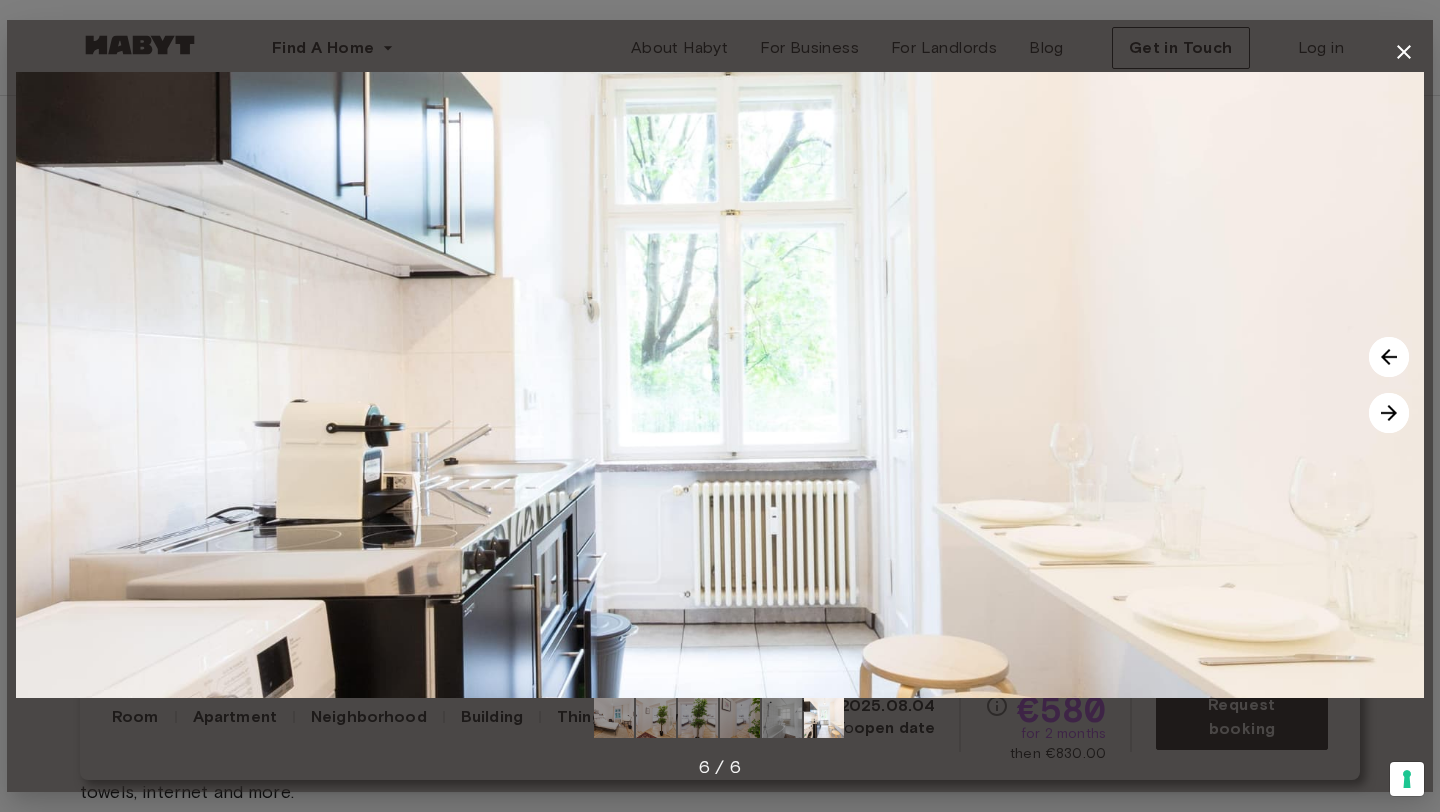 click at bounding box center [1389, 413] 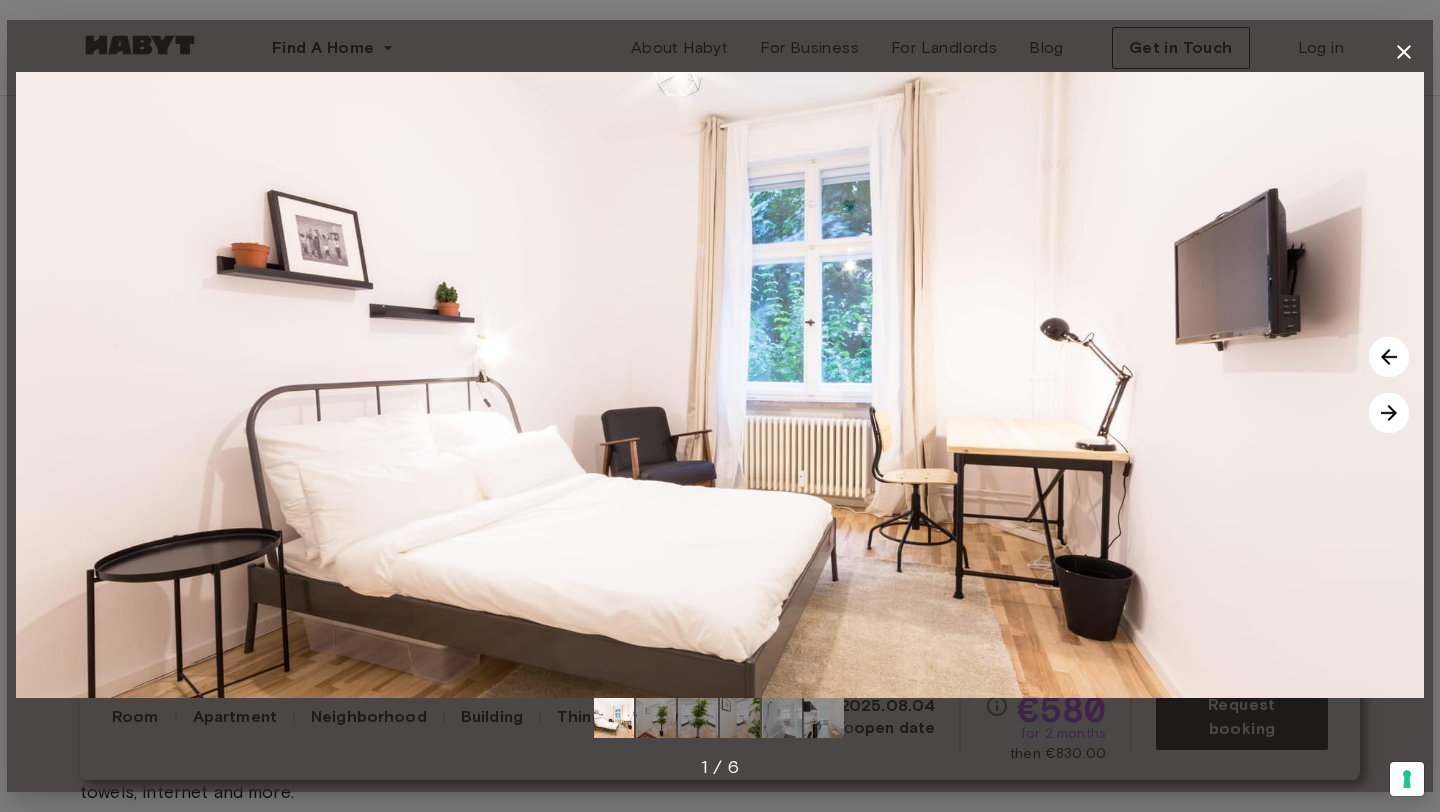 click at bounding box center [1389, 413] 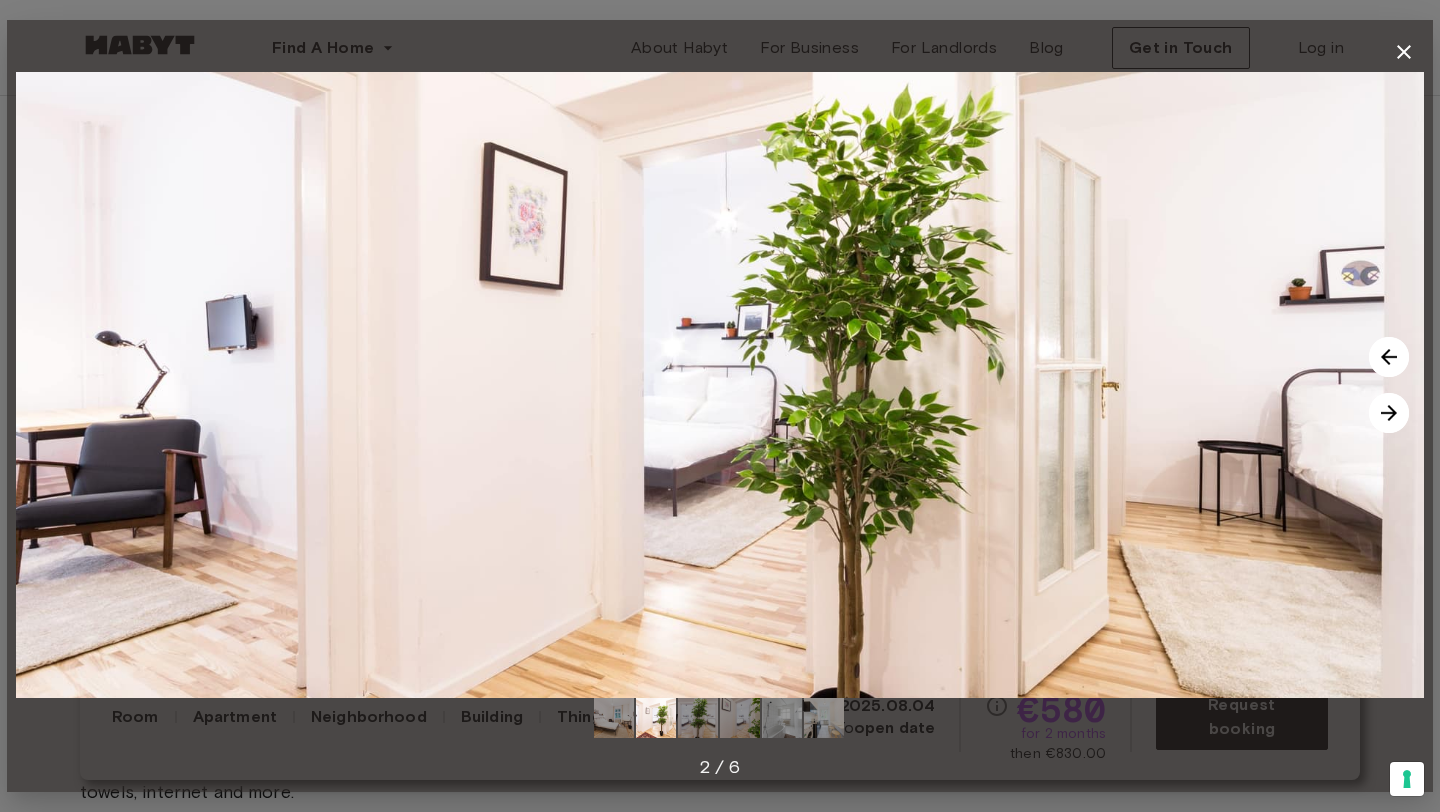 click at bounding box center [1389, 413] 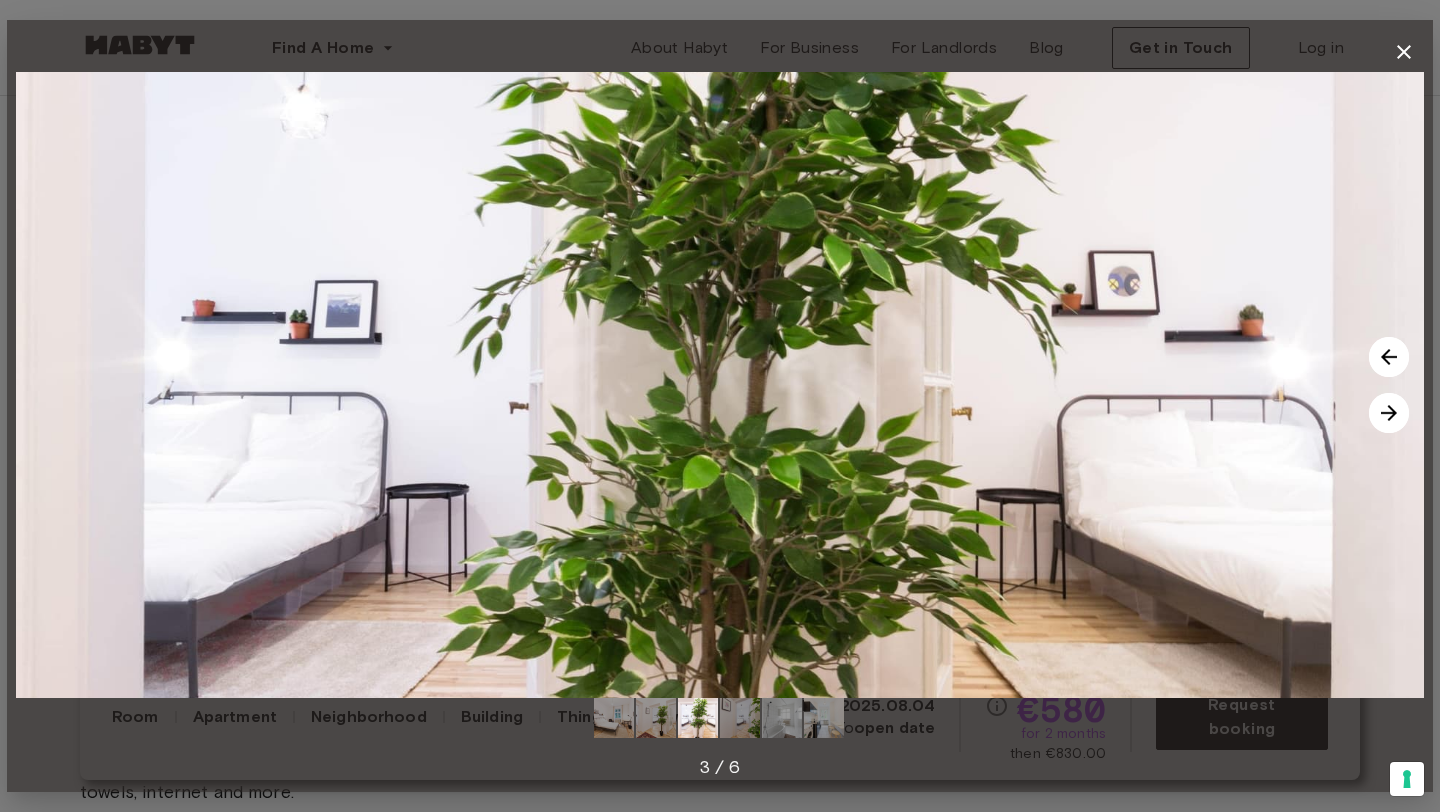 click at bounding box center (1389, 413) 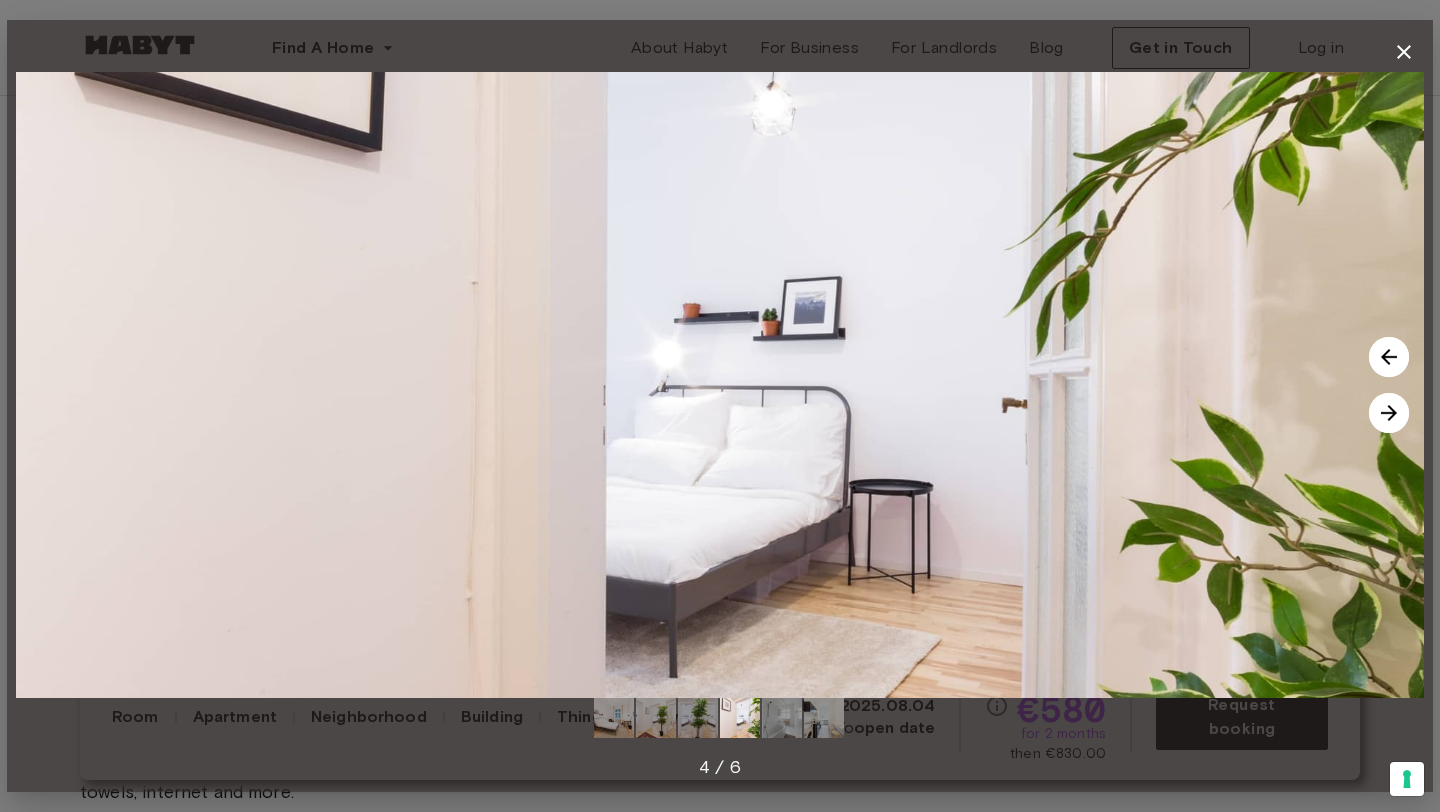 click at bounding box center (1389, 413) 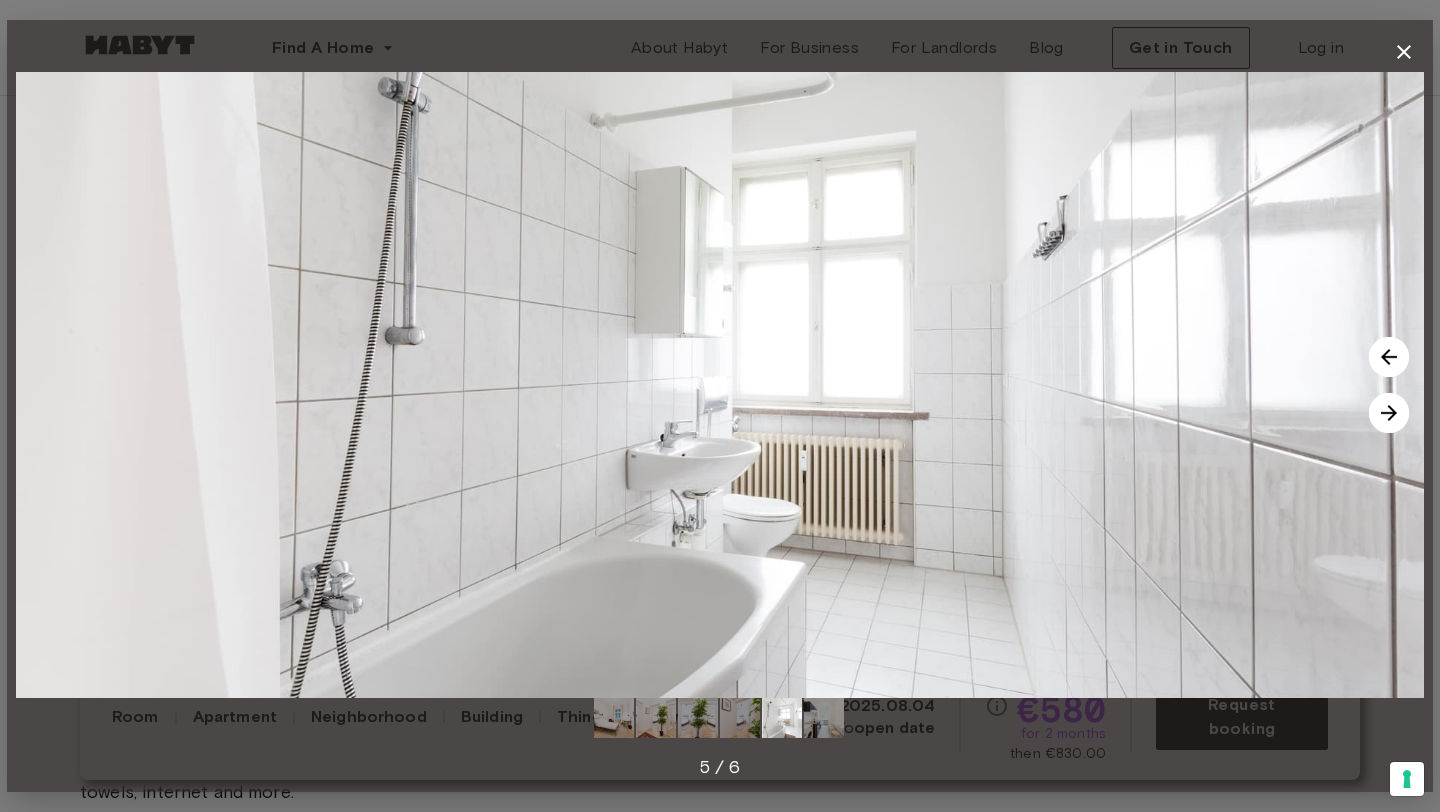 click at bounding box center [1389, 413] 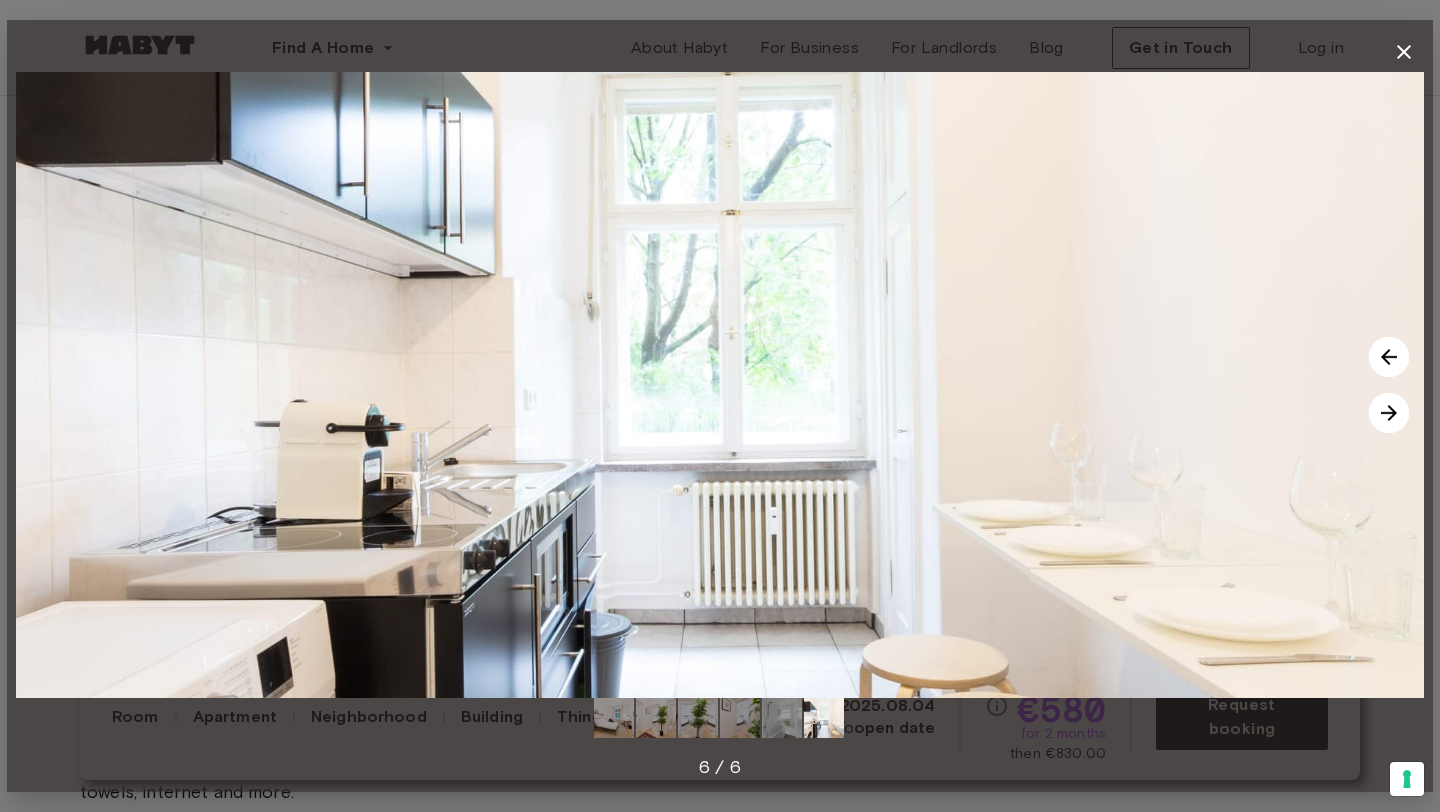 click at bounding box center (1389, 413) 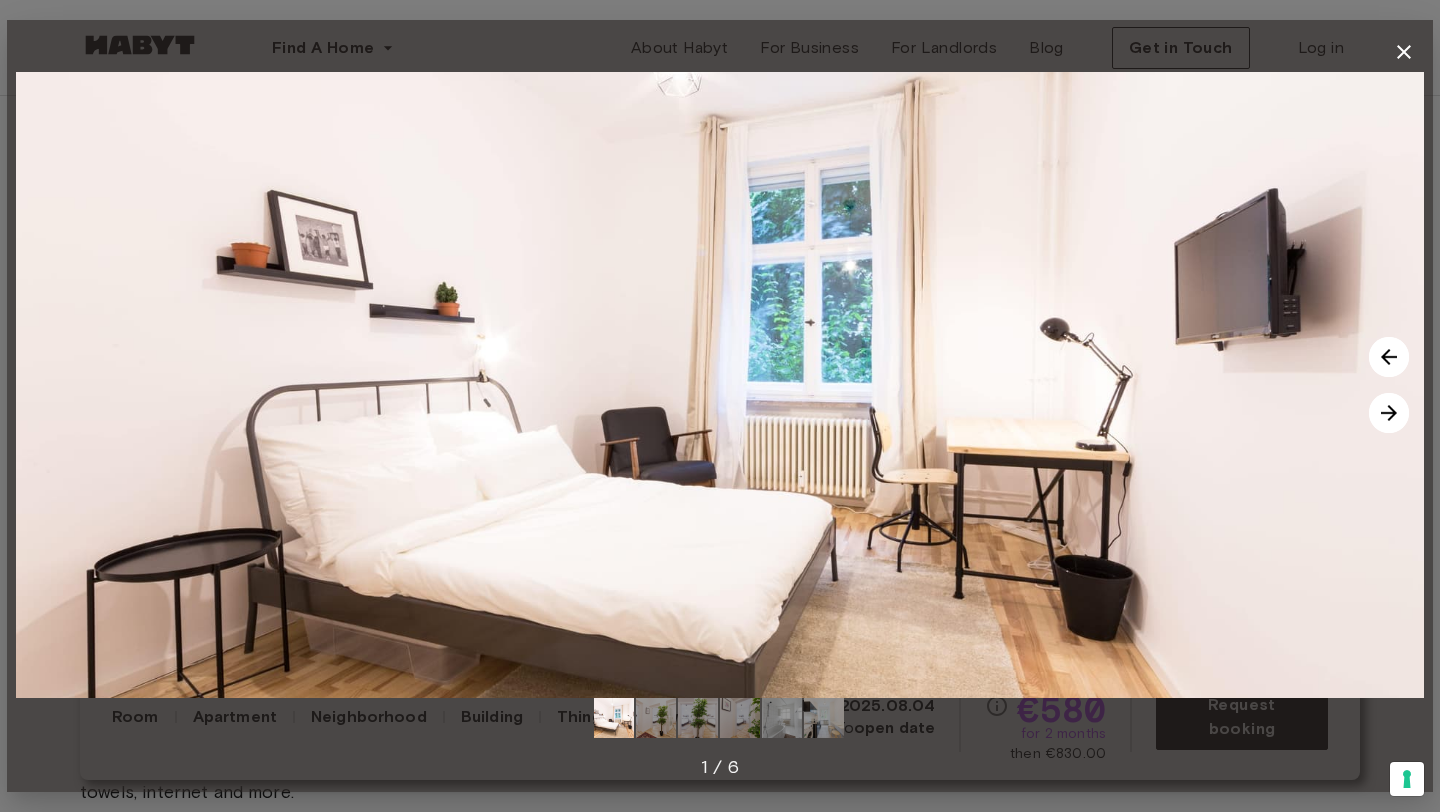 click at bounding box center (1389, 413) 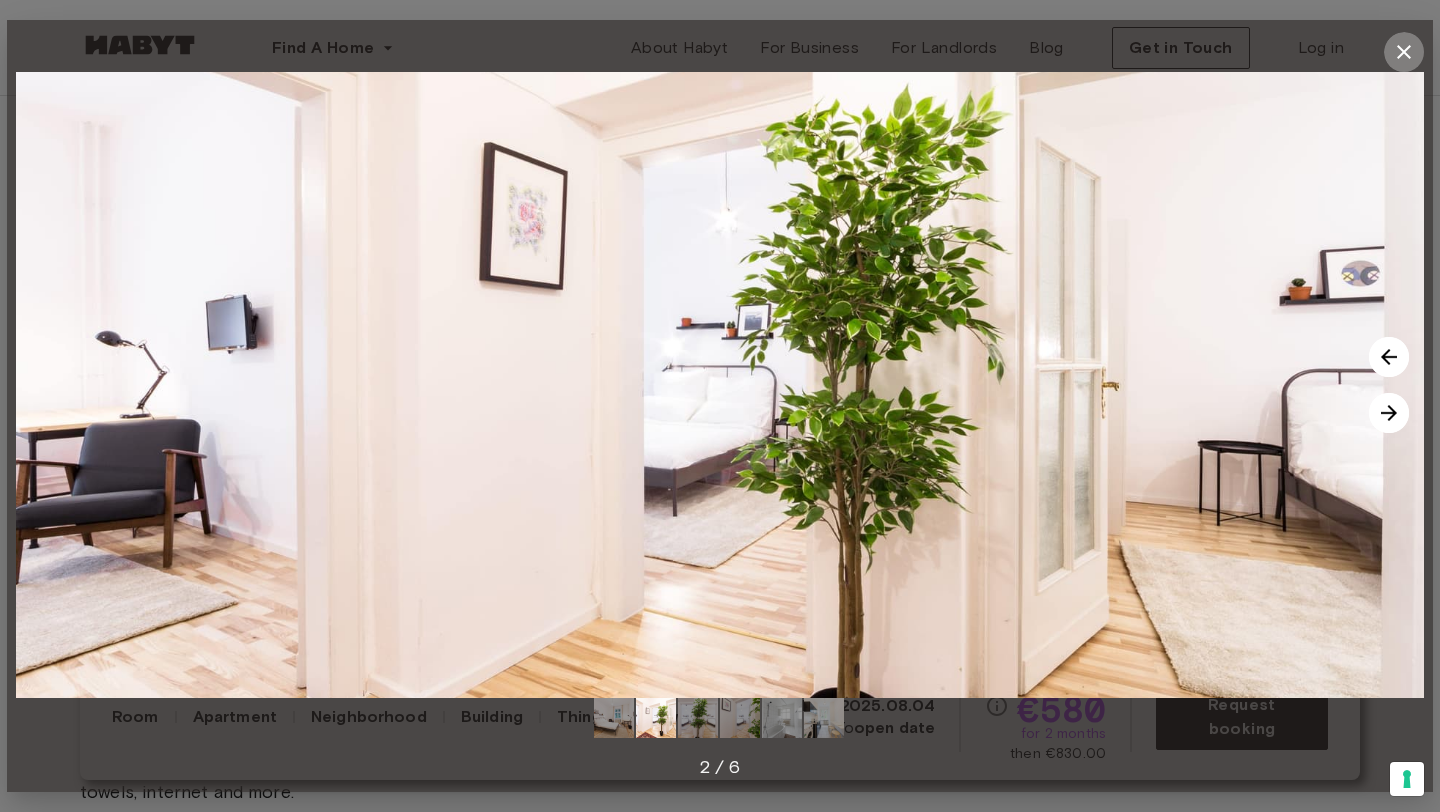 click at bounding box center (1404, 52) 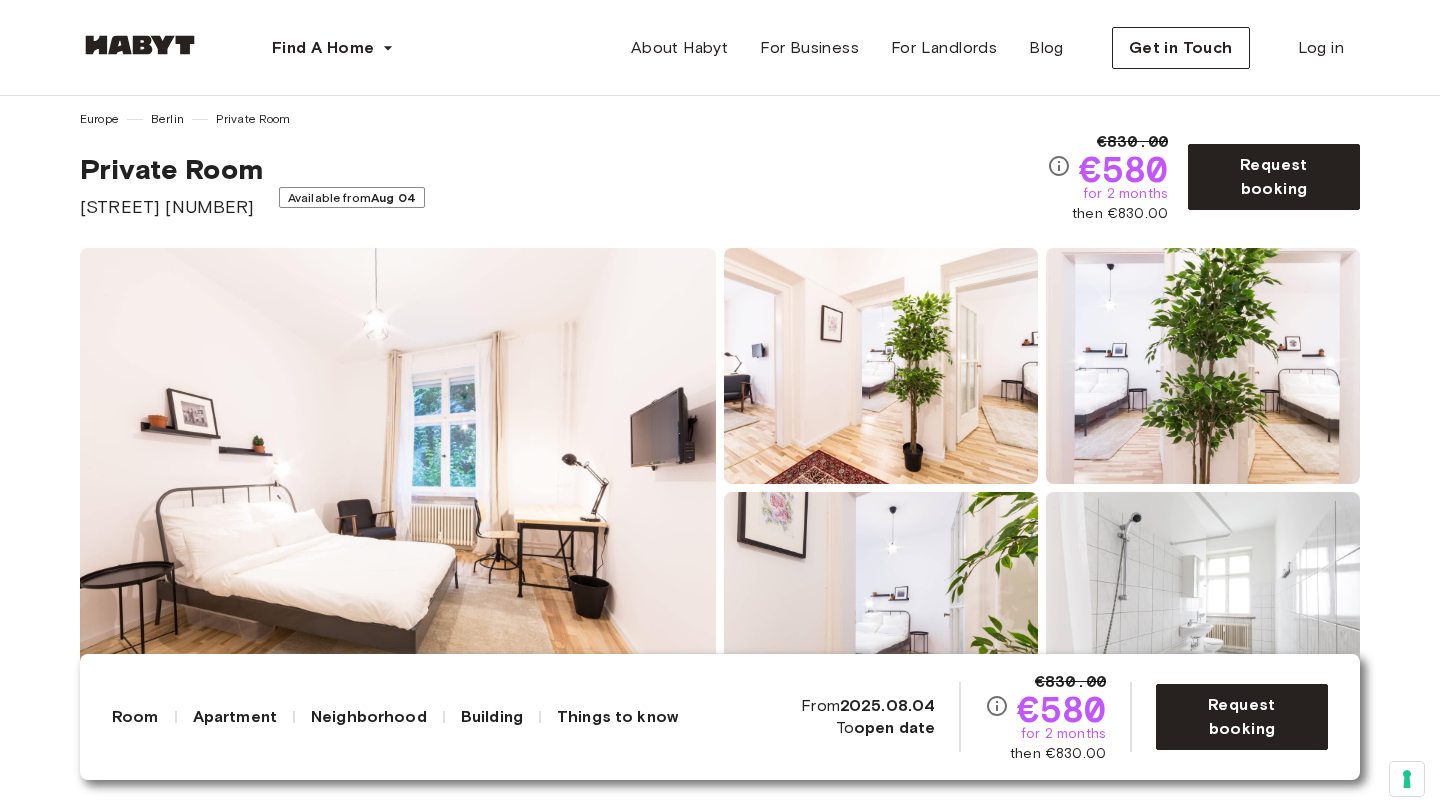 scroll, scrollTop: 0, scrollLeft: 0, axis: both 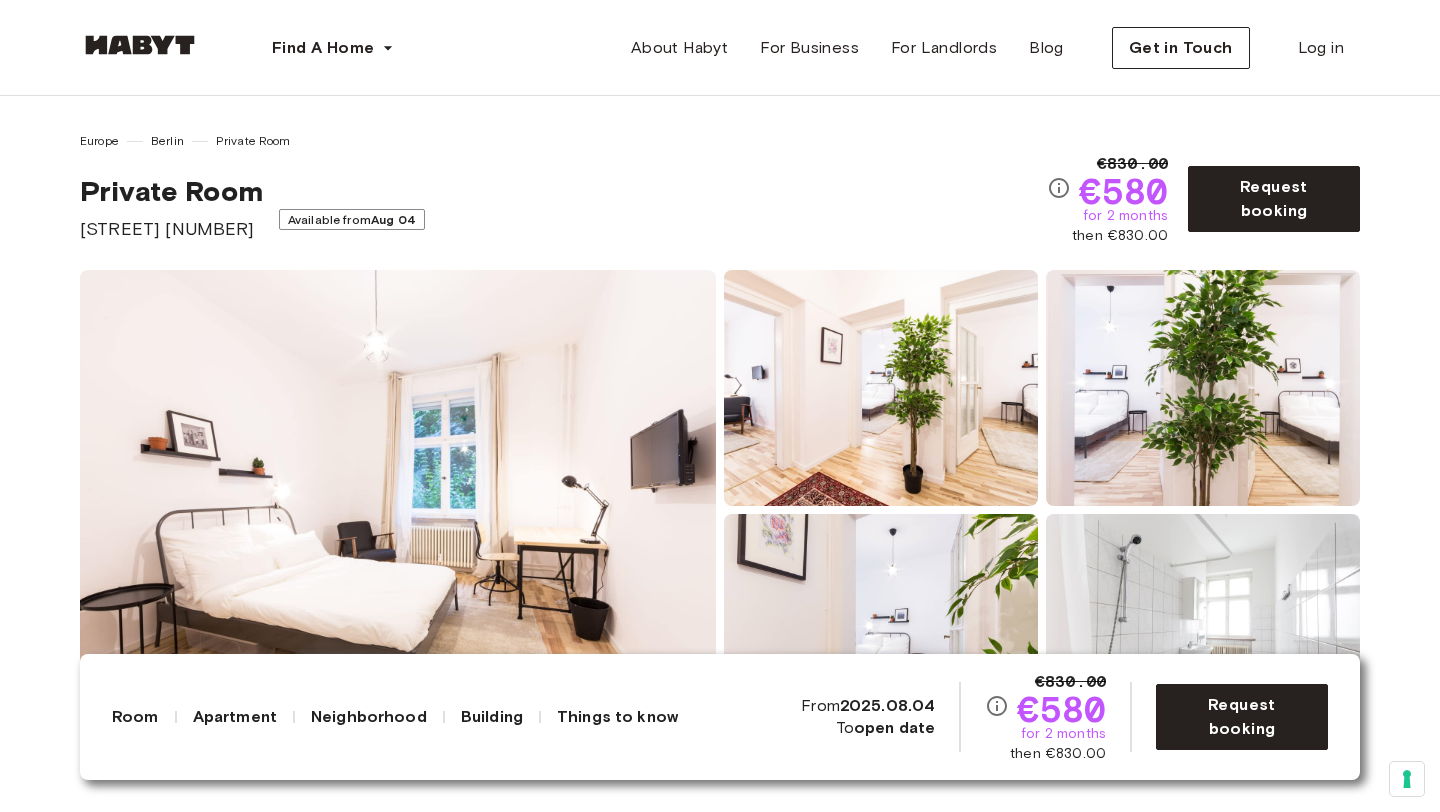 click at bounding box center [398, 510] 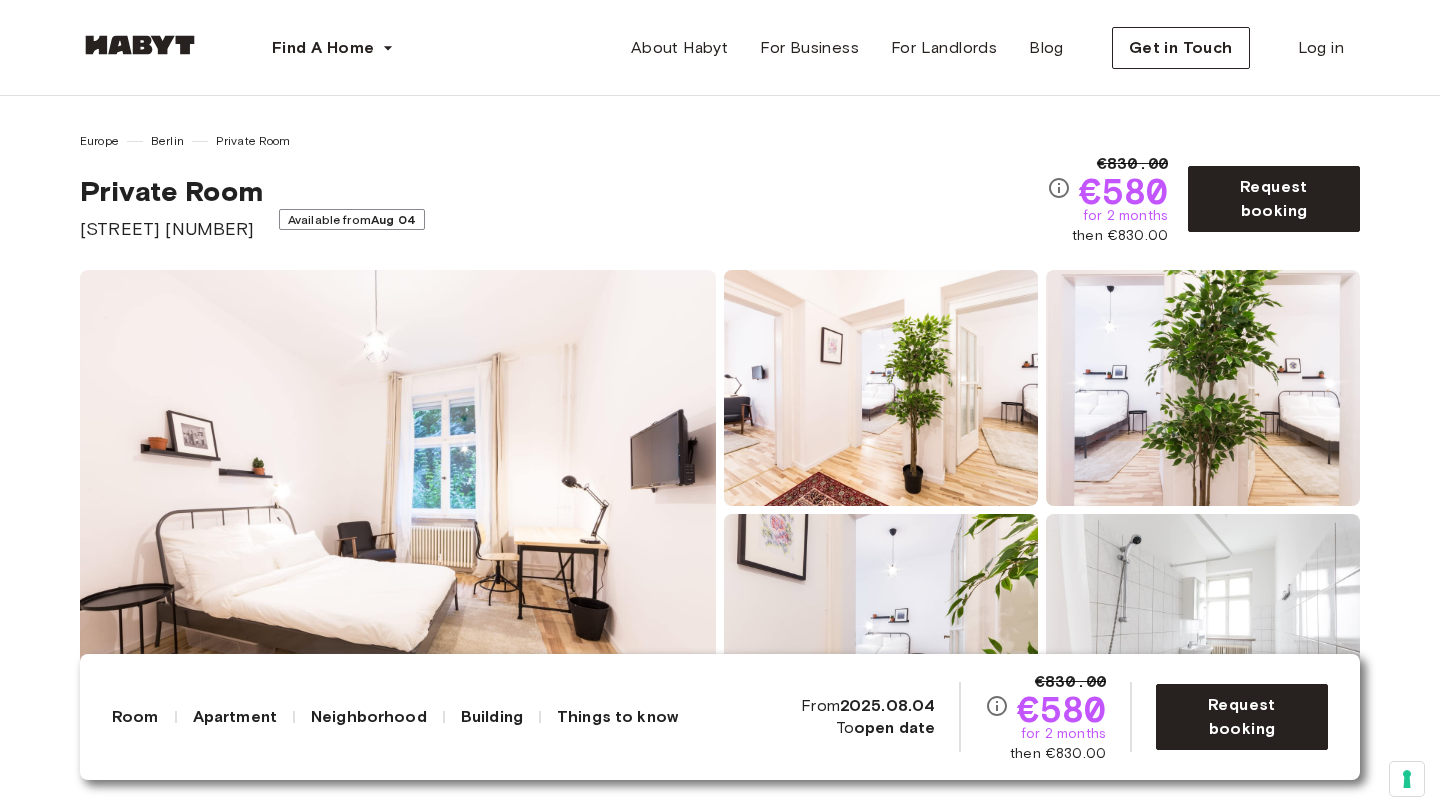 click at bounding box center [398, 510] 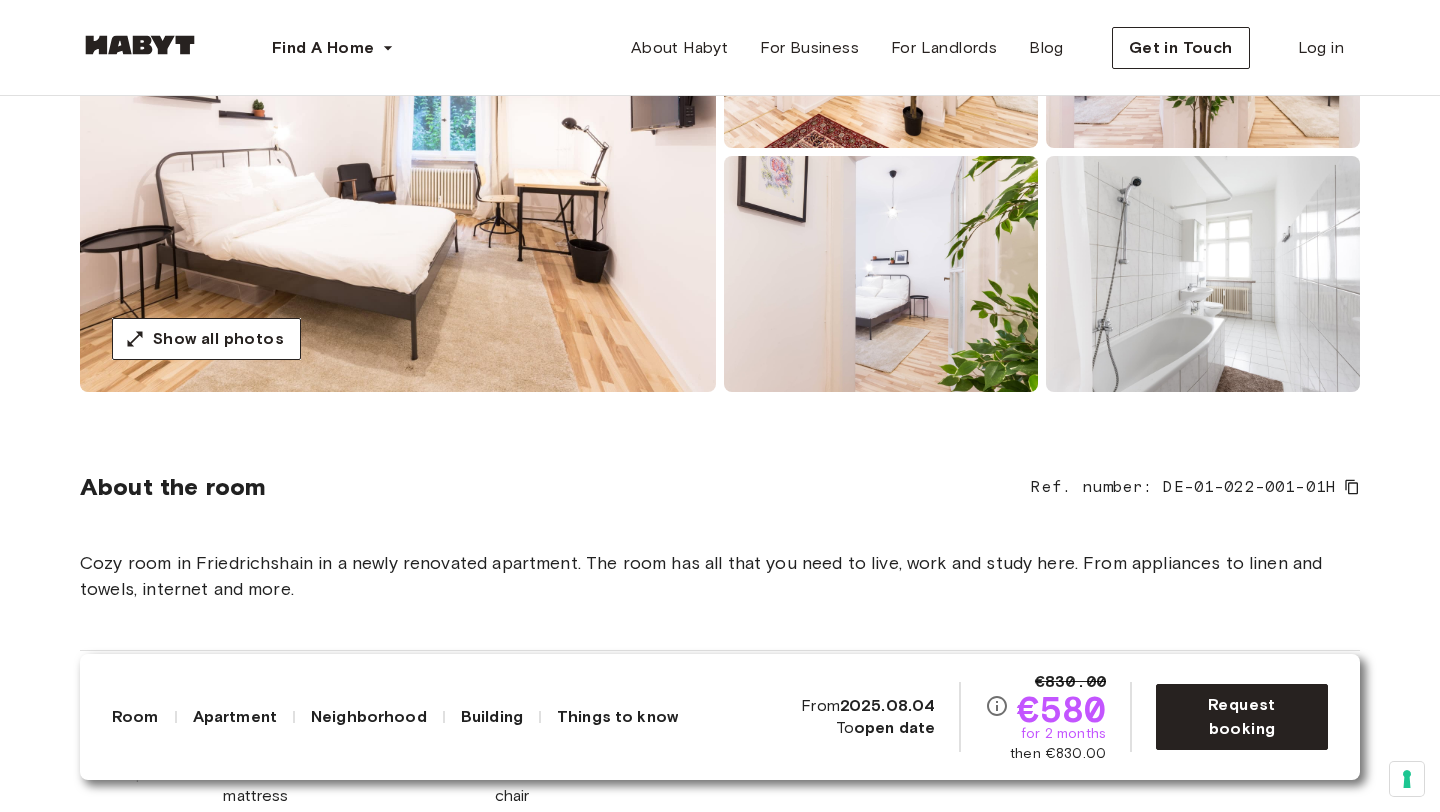 scroll, scrollTop: 350, scrollLeft: 0, axis: vertical 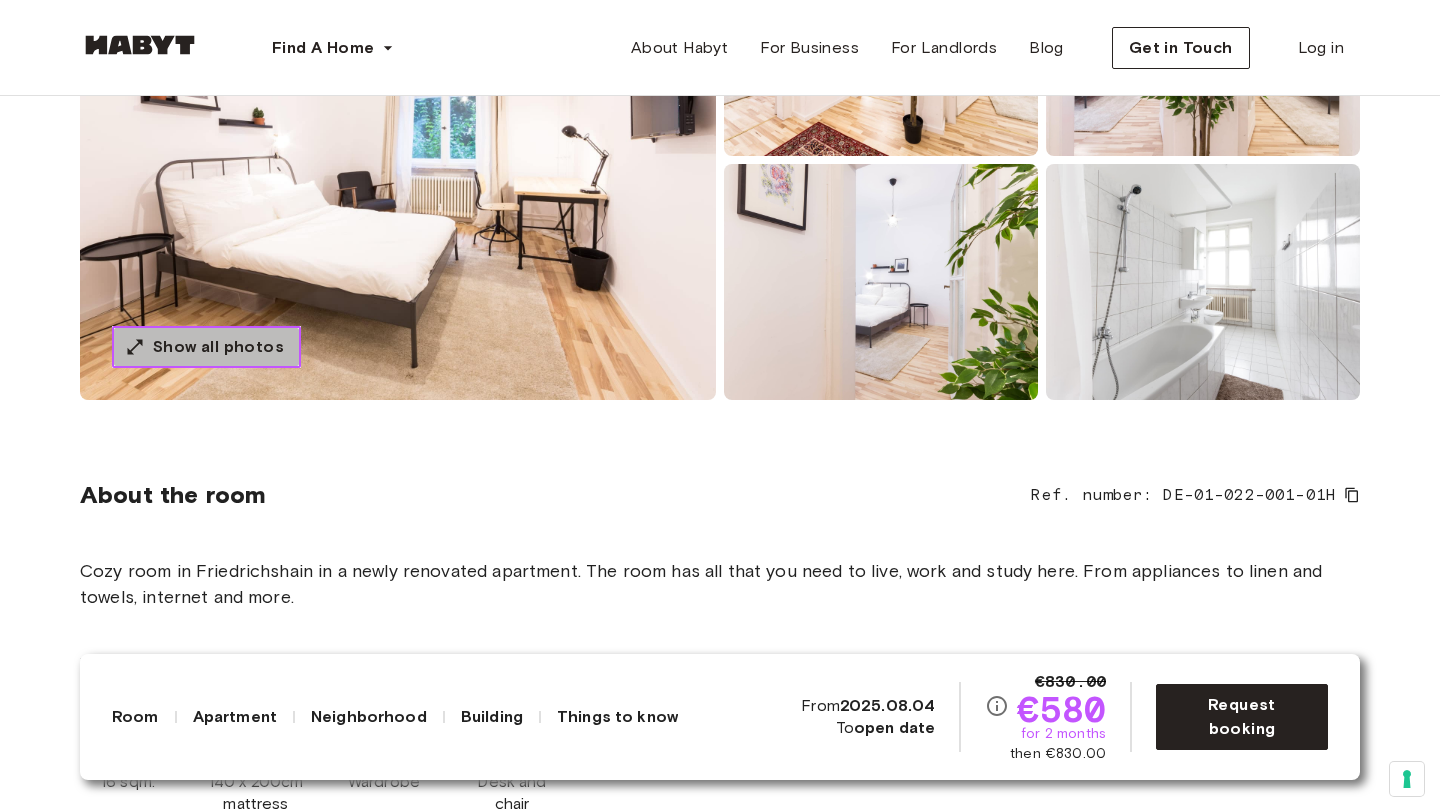 click on "Show all photos" at bounding box center [218, 347] 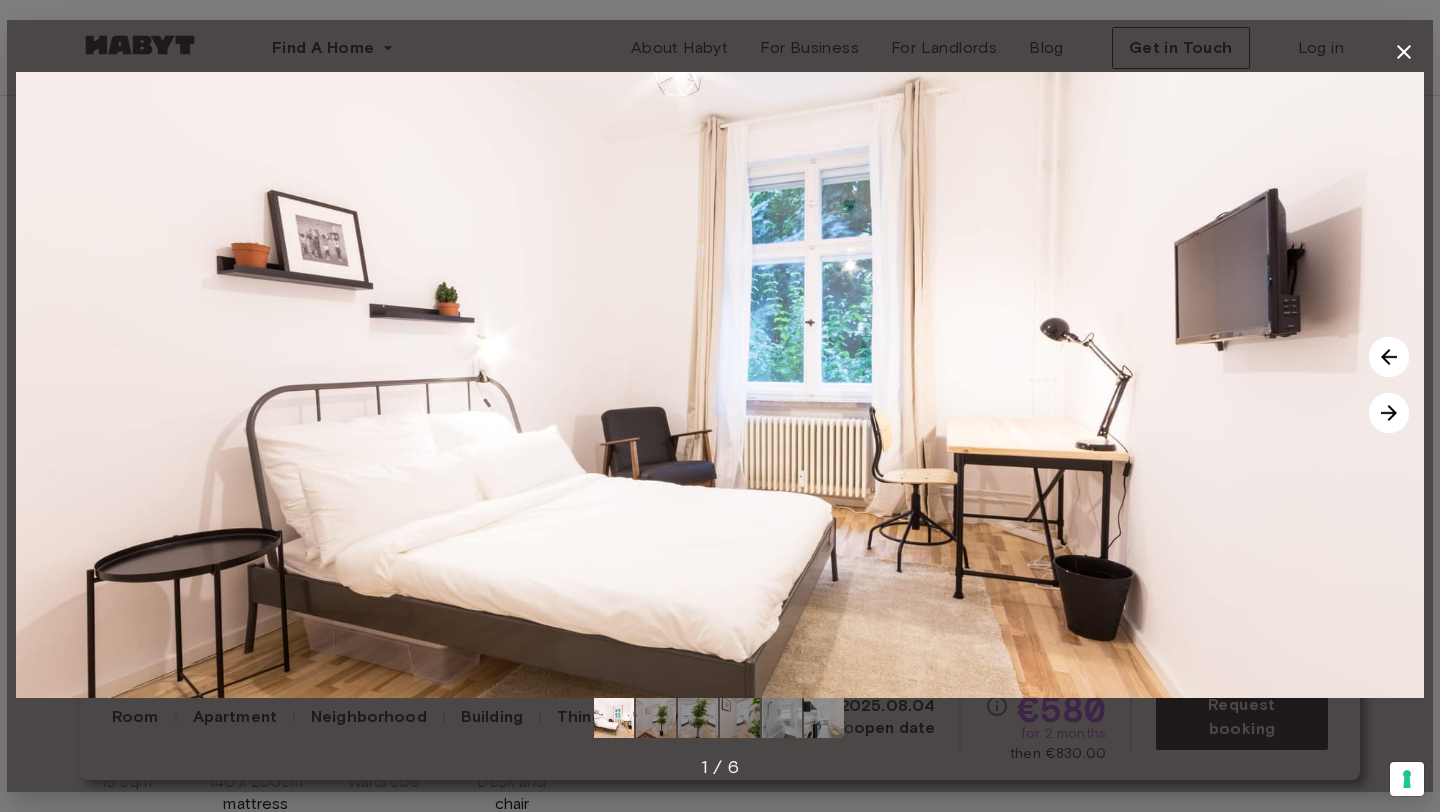 click at bounding box center [1389, 413] 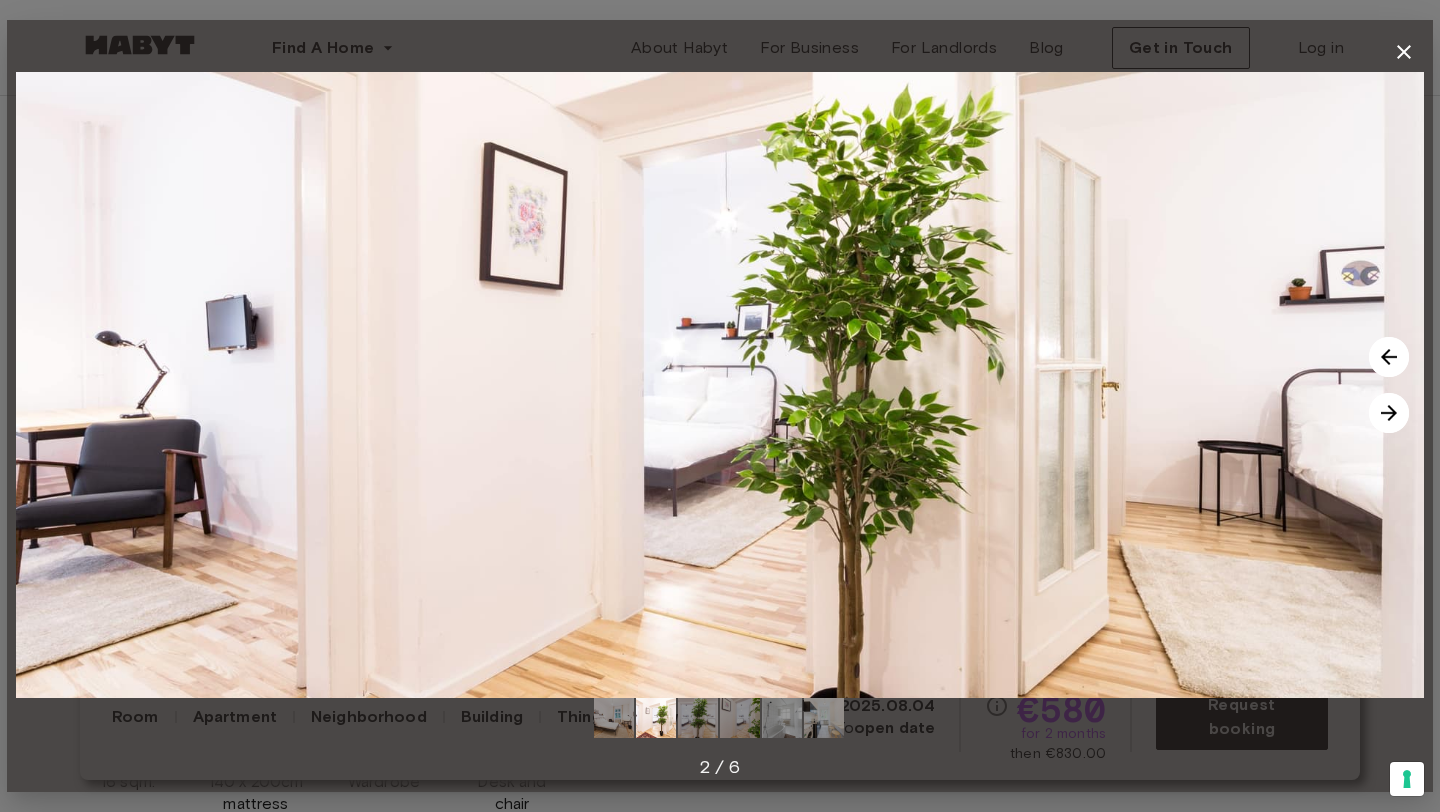 click at bounding box center (1389, 413) 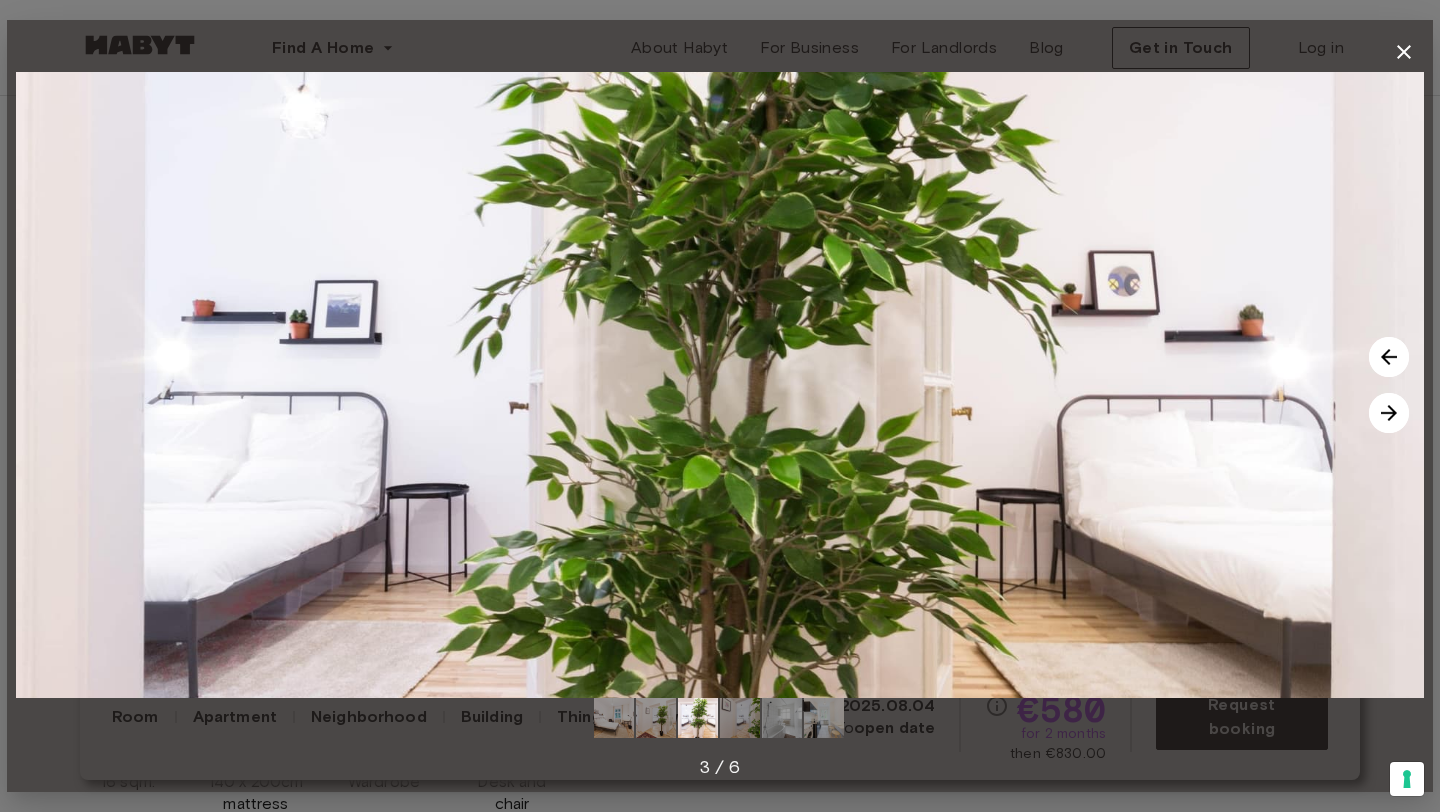 click at bounding box center [1389, 413] 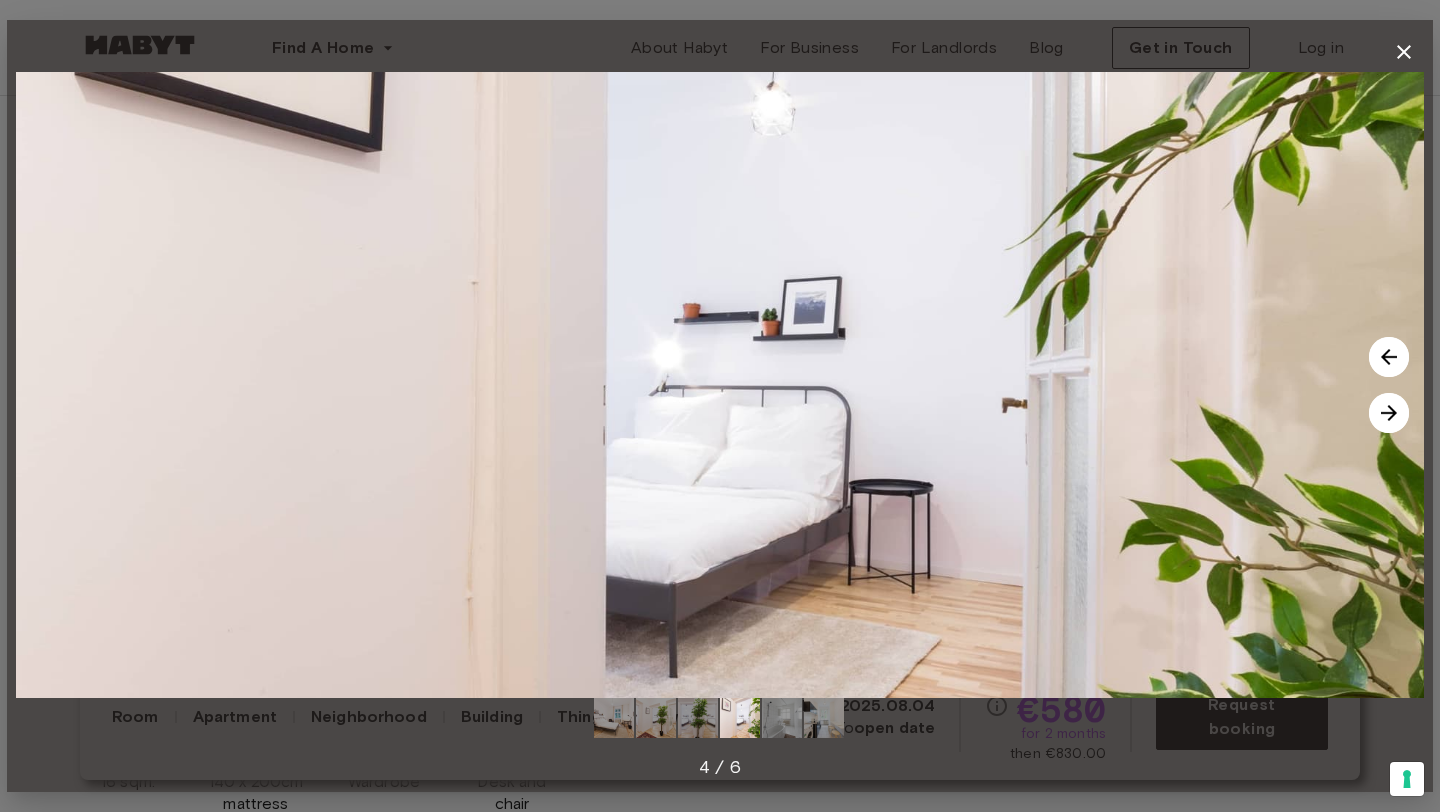 click at bounding box center (1389, 413) 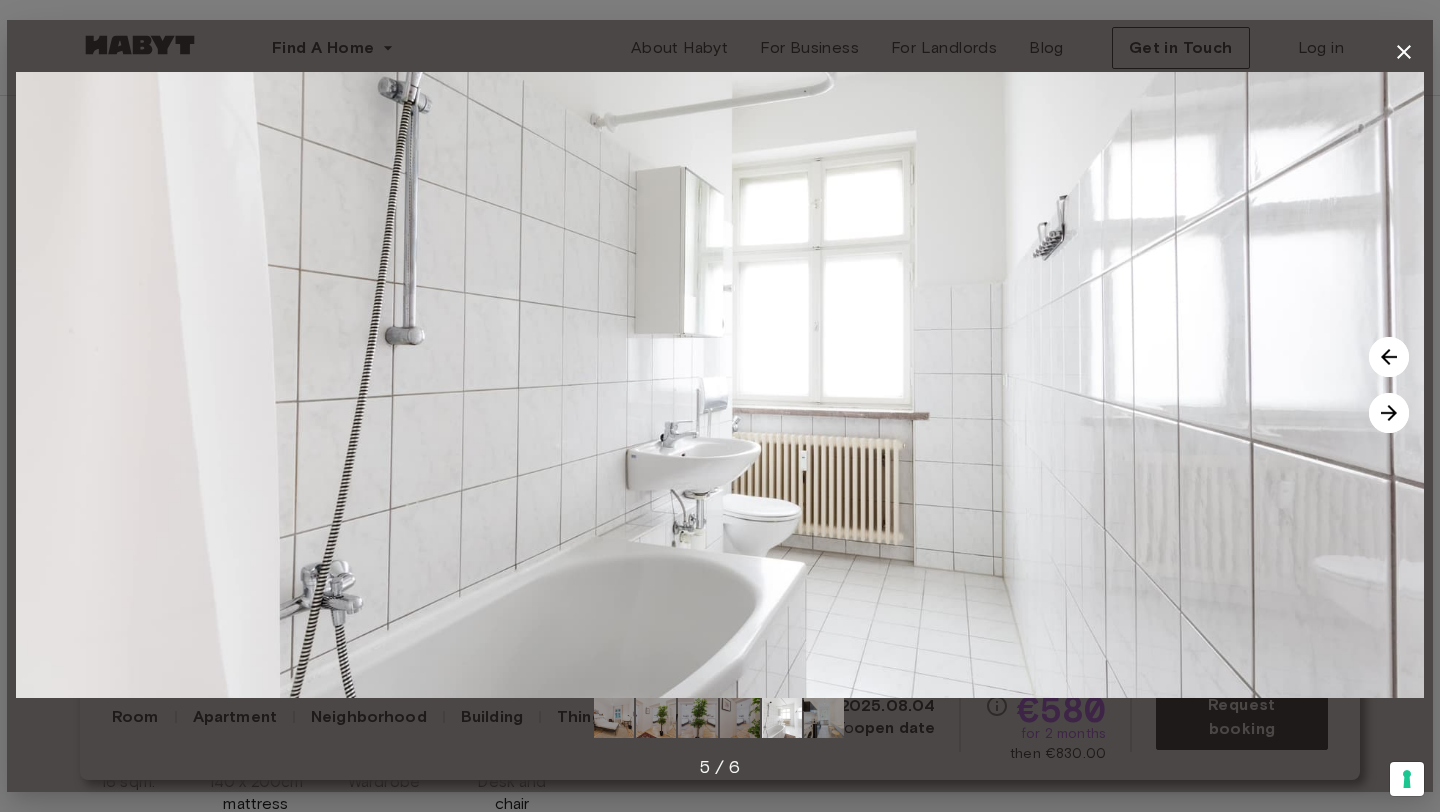 click at bounding box center (1389, 413) 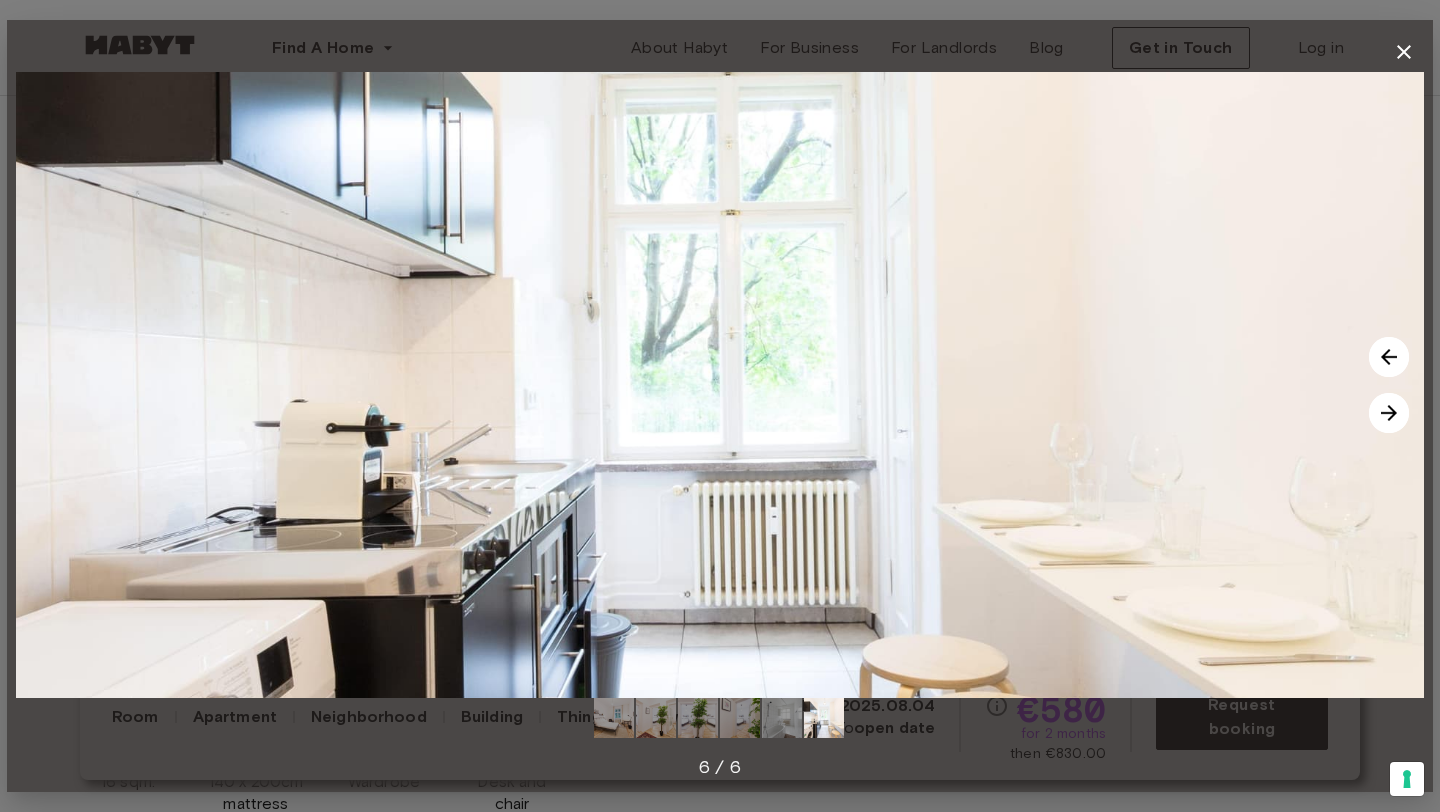 click at bounding box center [1389, 413] 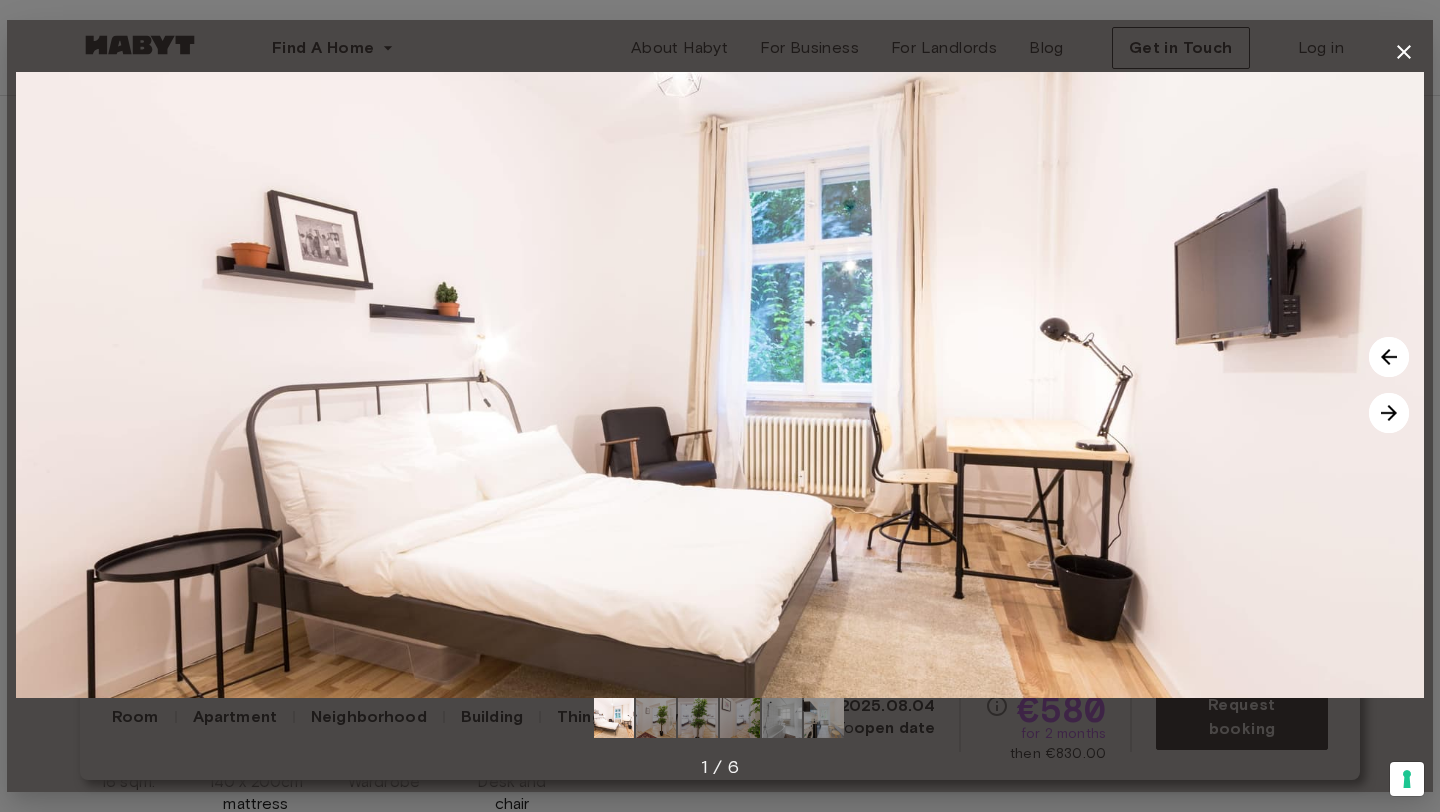 click at bounding box center (1389, 413) 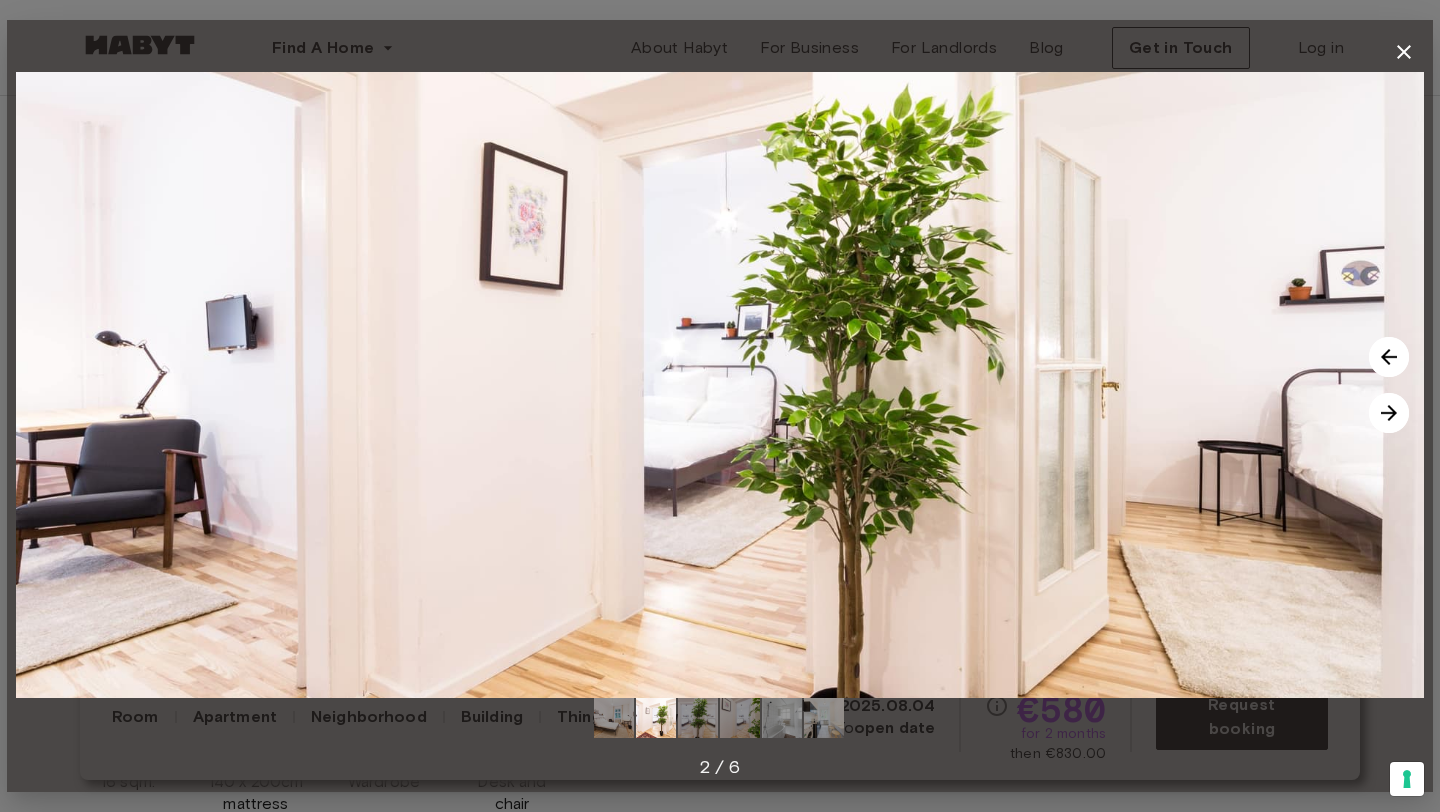 click at bounding box center [1389, 413] 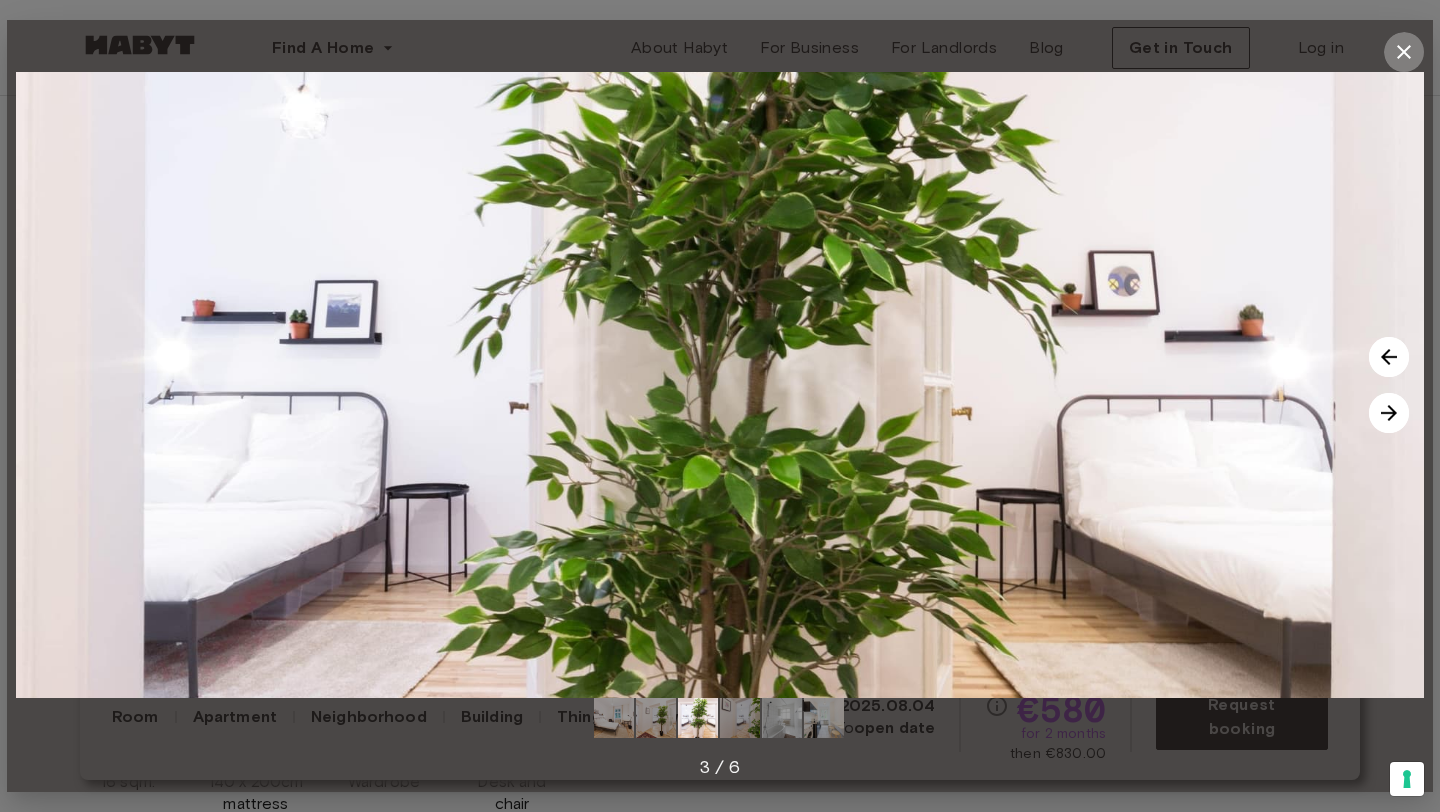 click 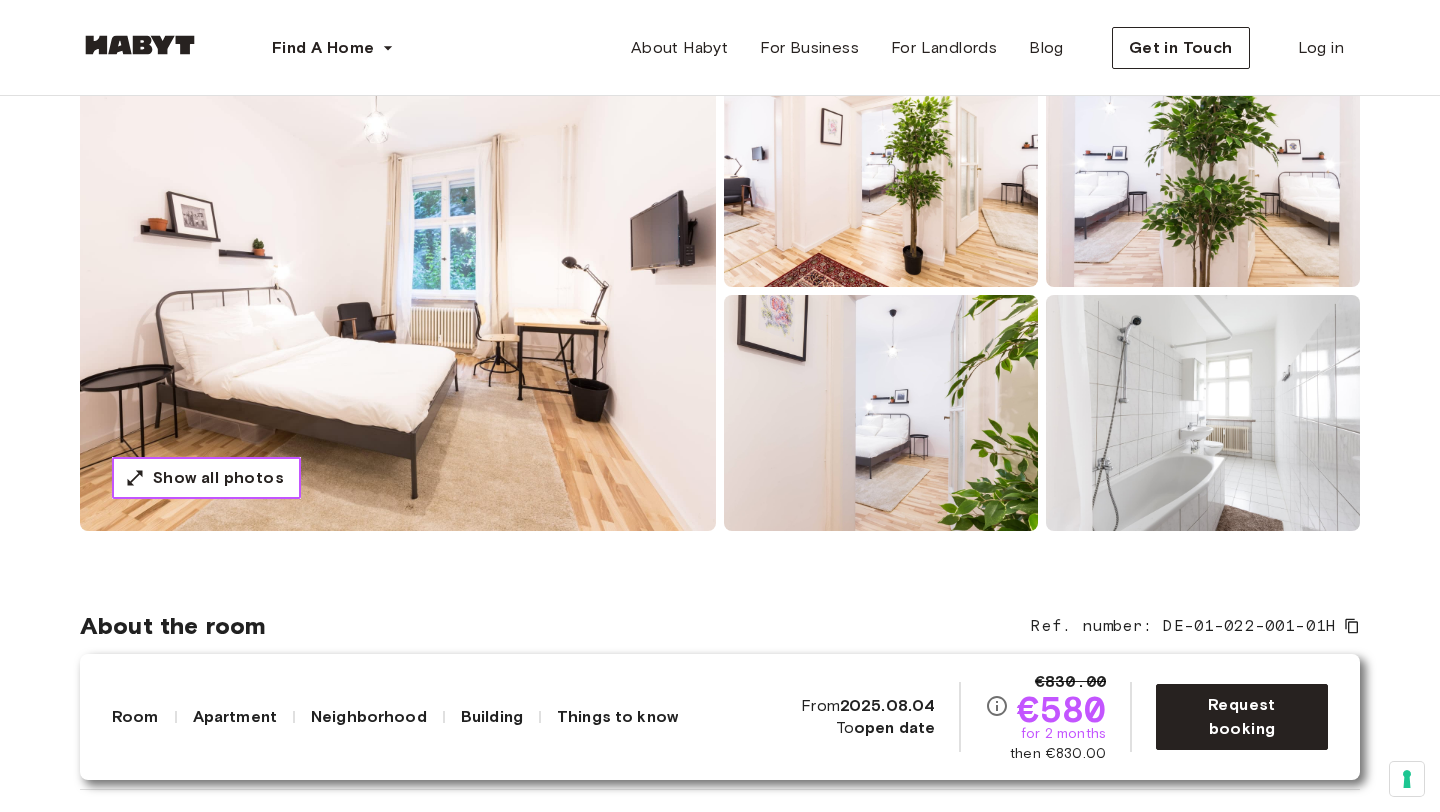 scroll, scrollTop: 0, scrollLeft: 0, axis: both 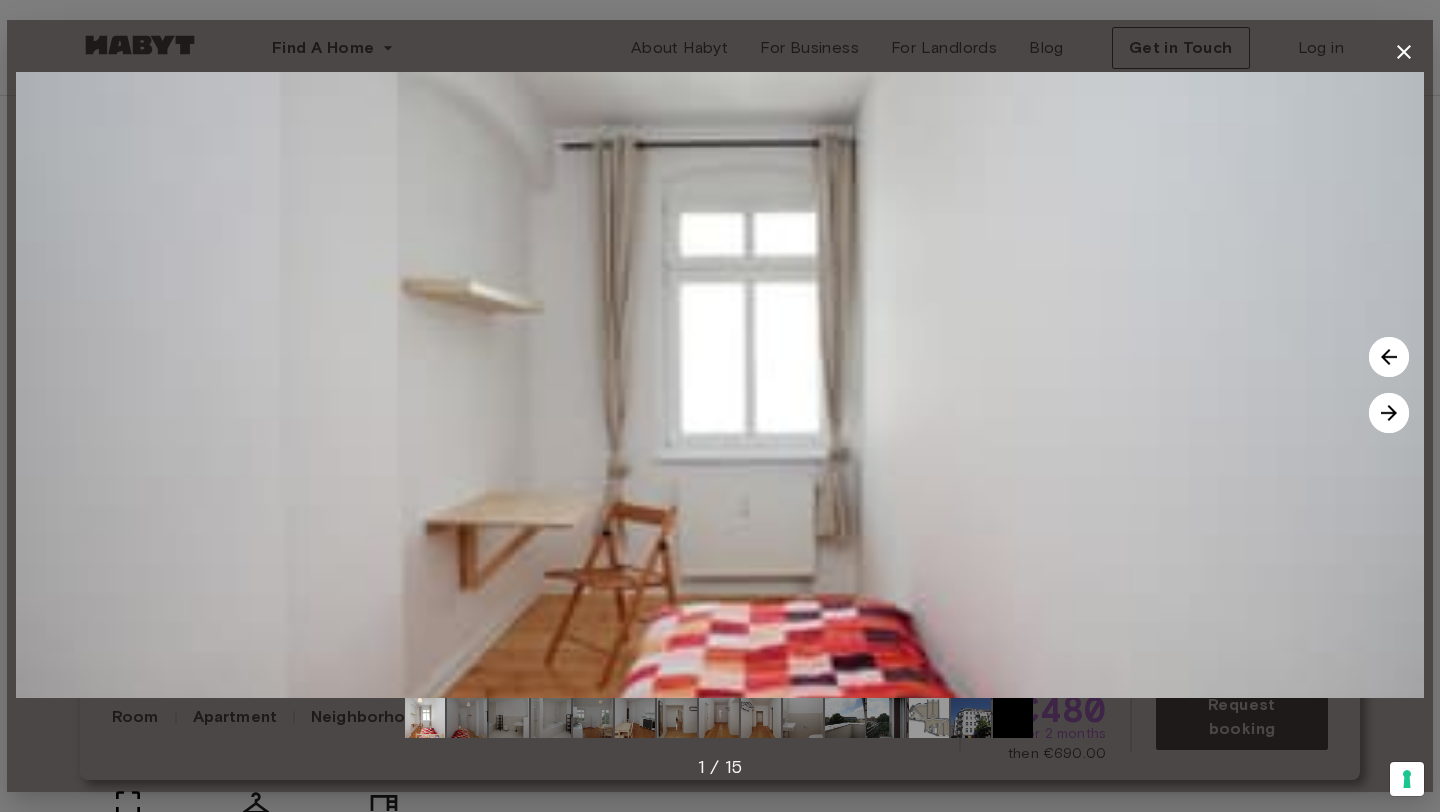 click at bounding box center (1389, 413) 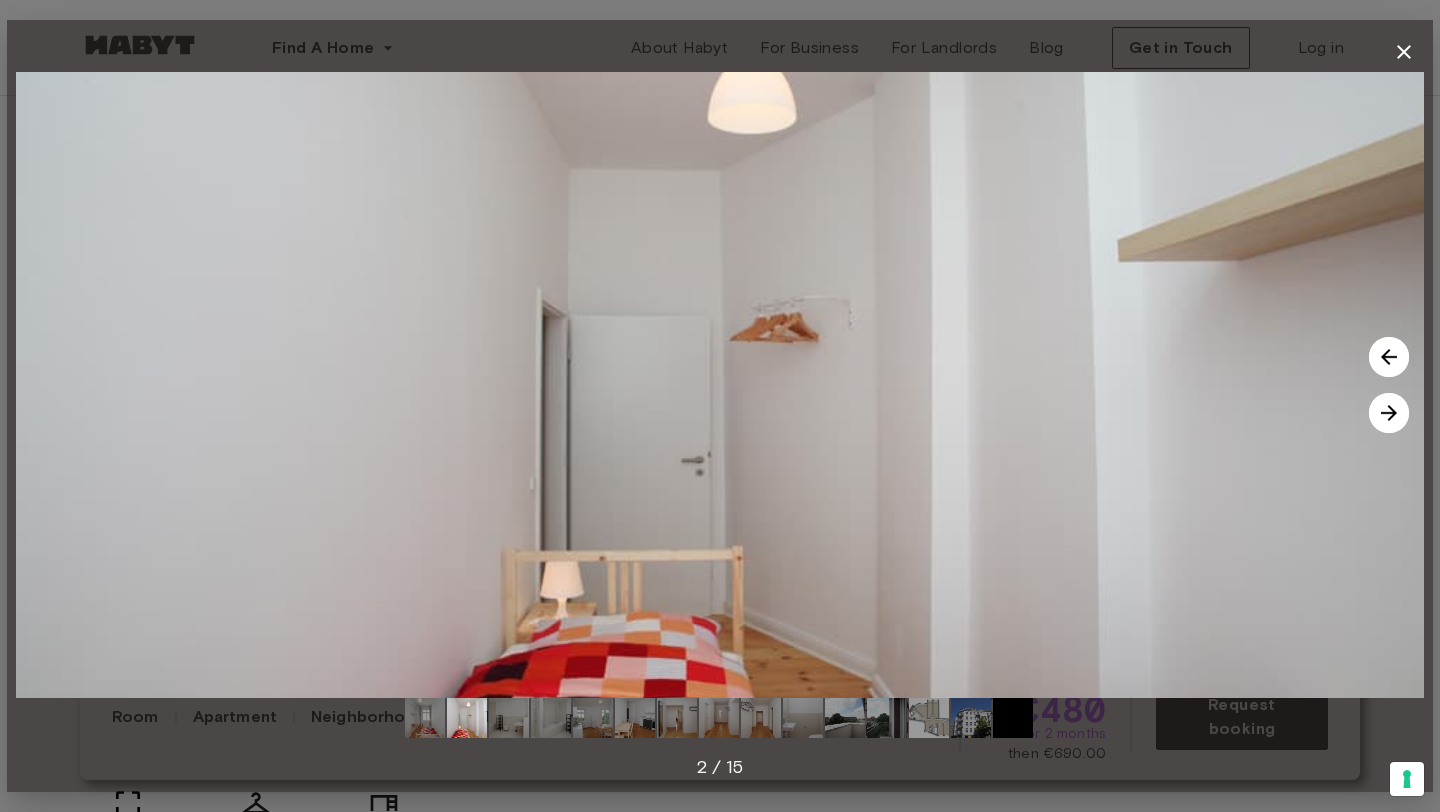 click at bounding box center (1389, 413) 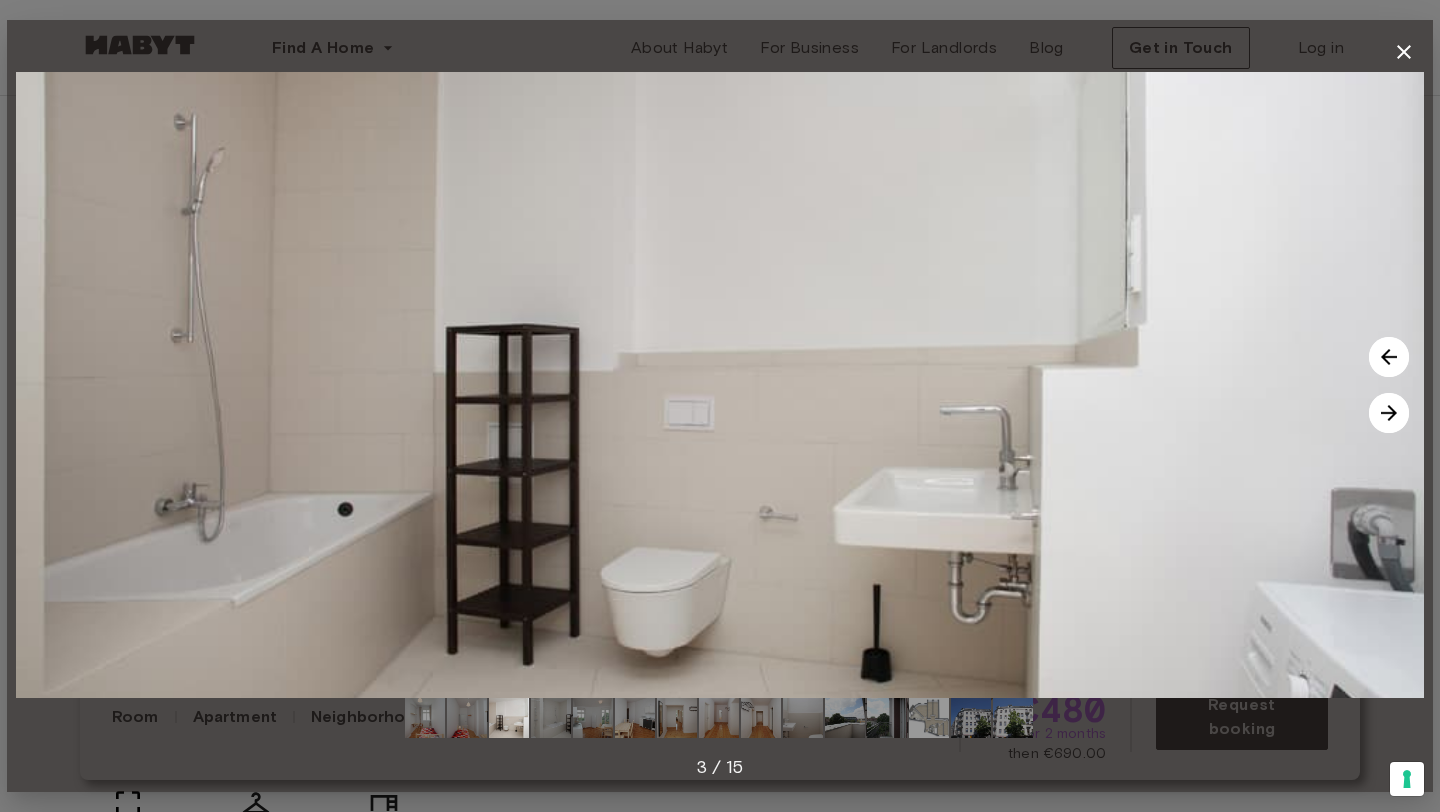 click at bounding box center [1389, 413] 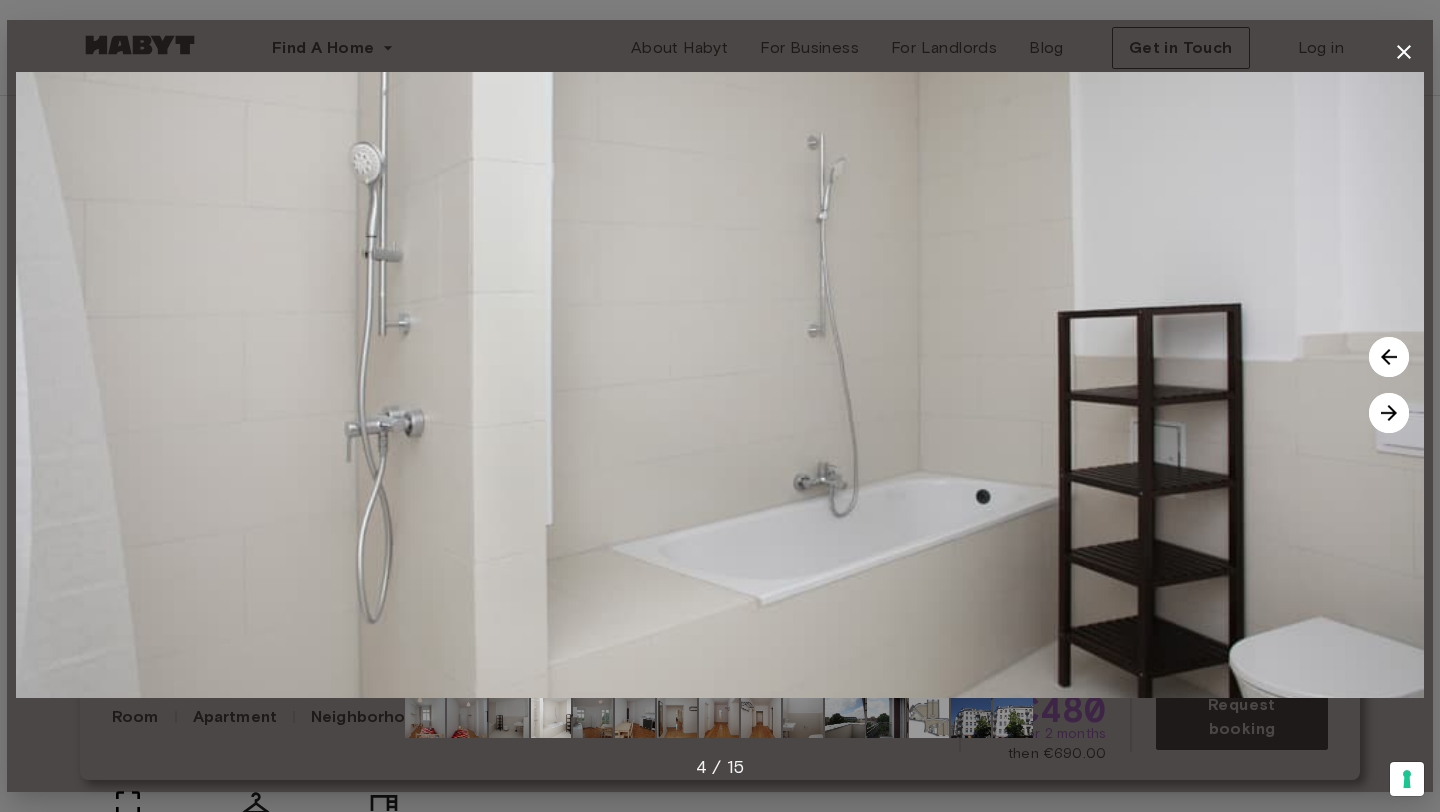 click at bounding box center (1389, 413) 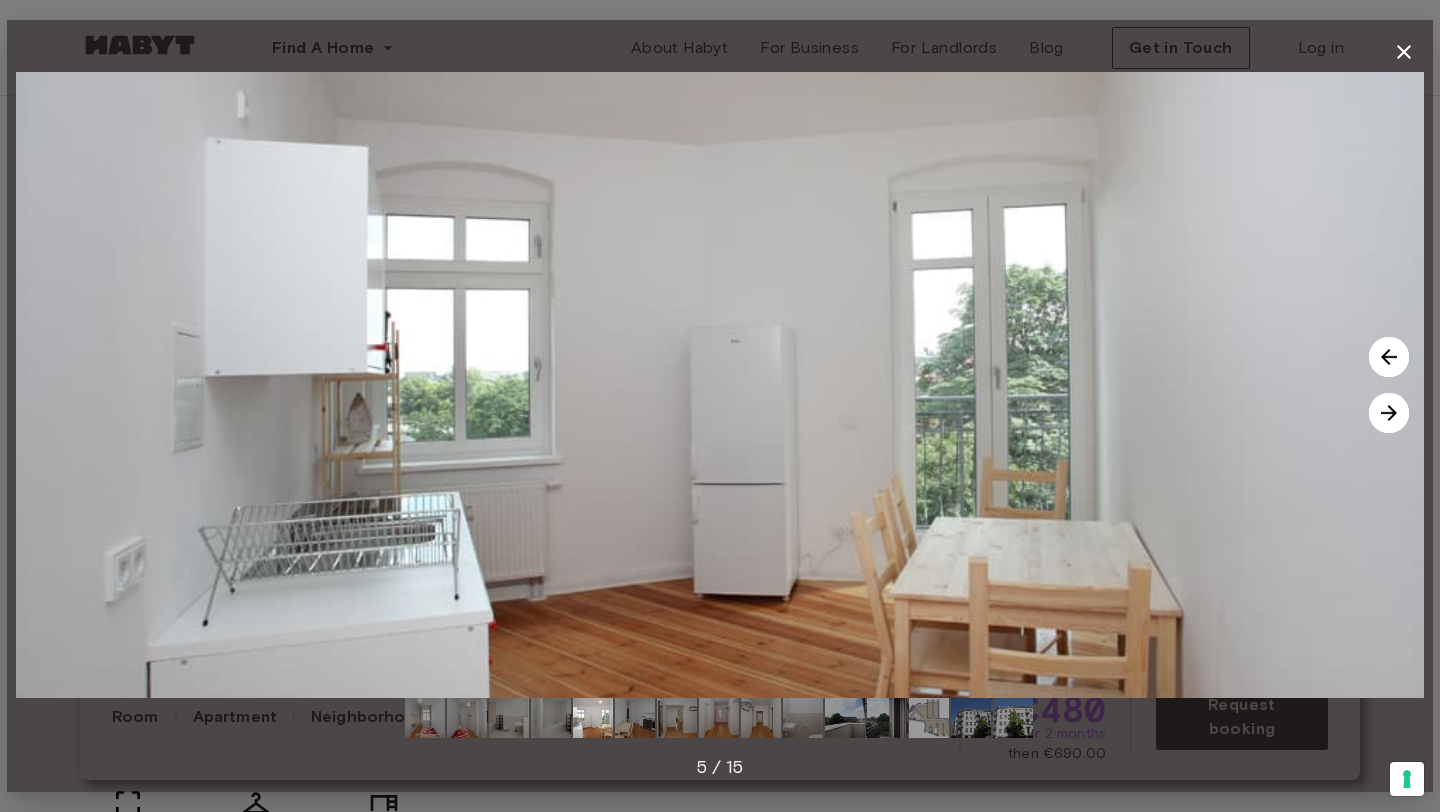 click at bounding box center [1389, 413] 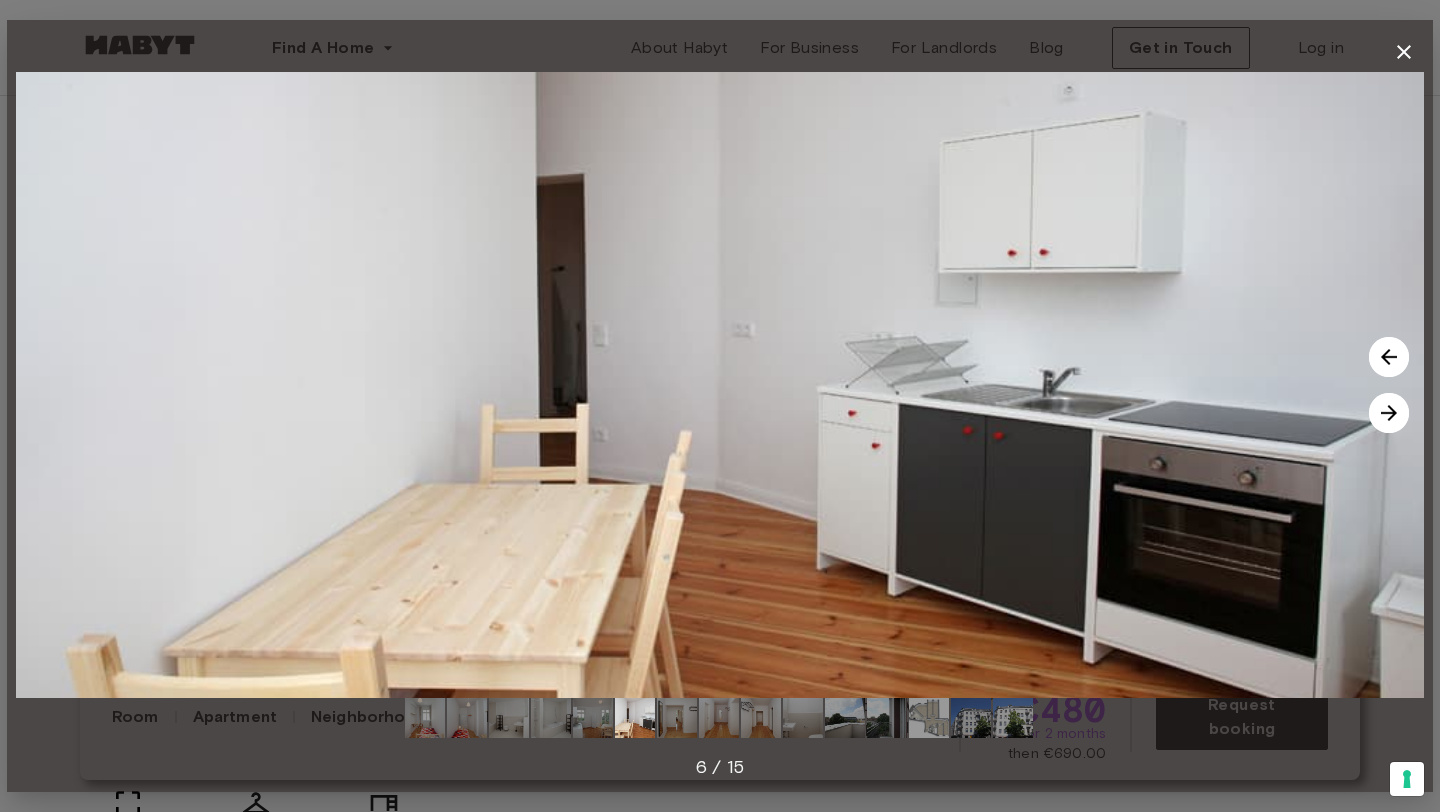 click at bounding box center [1389, 413] 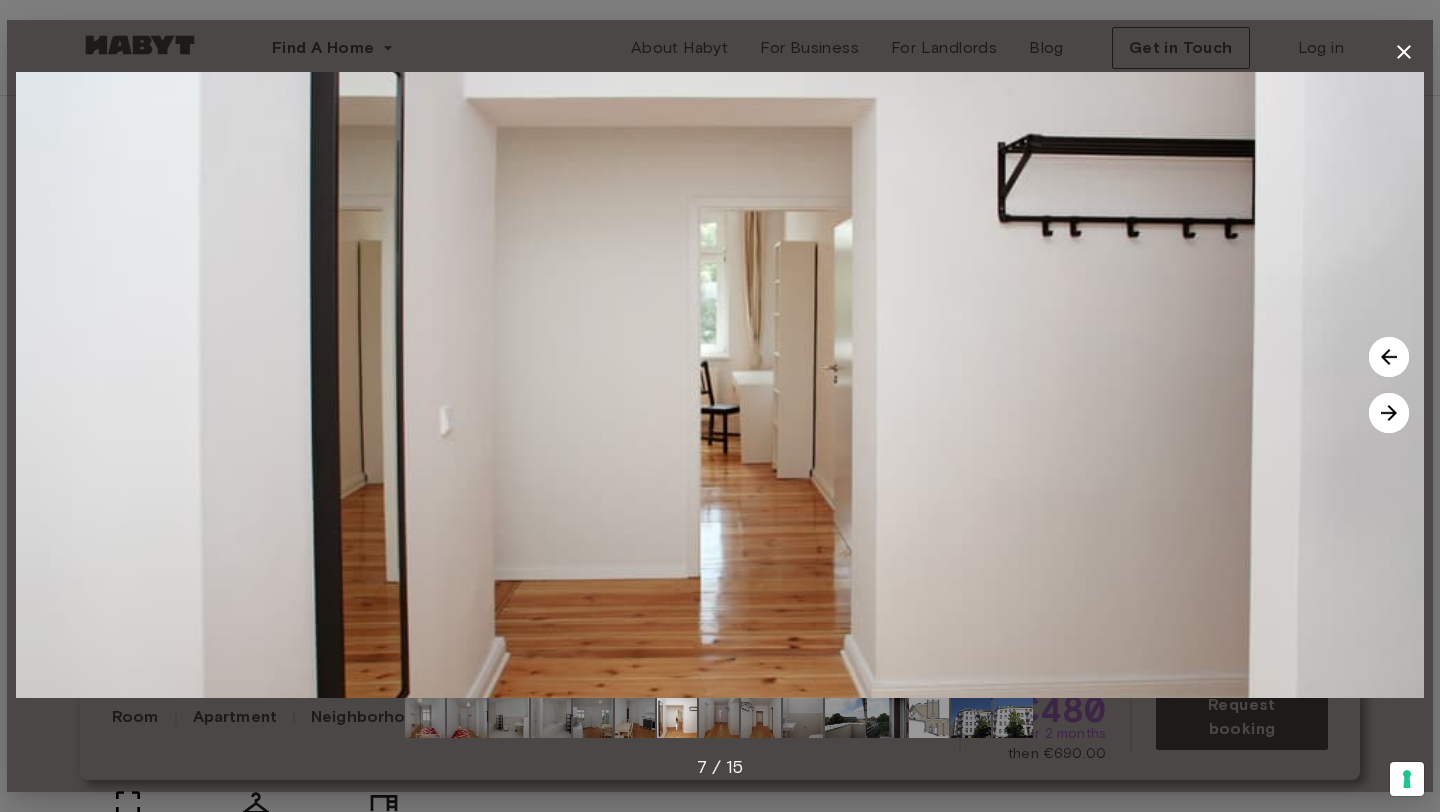 click at bounding box center (1389, 413) 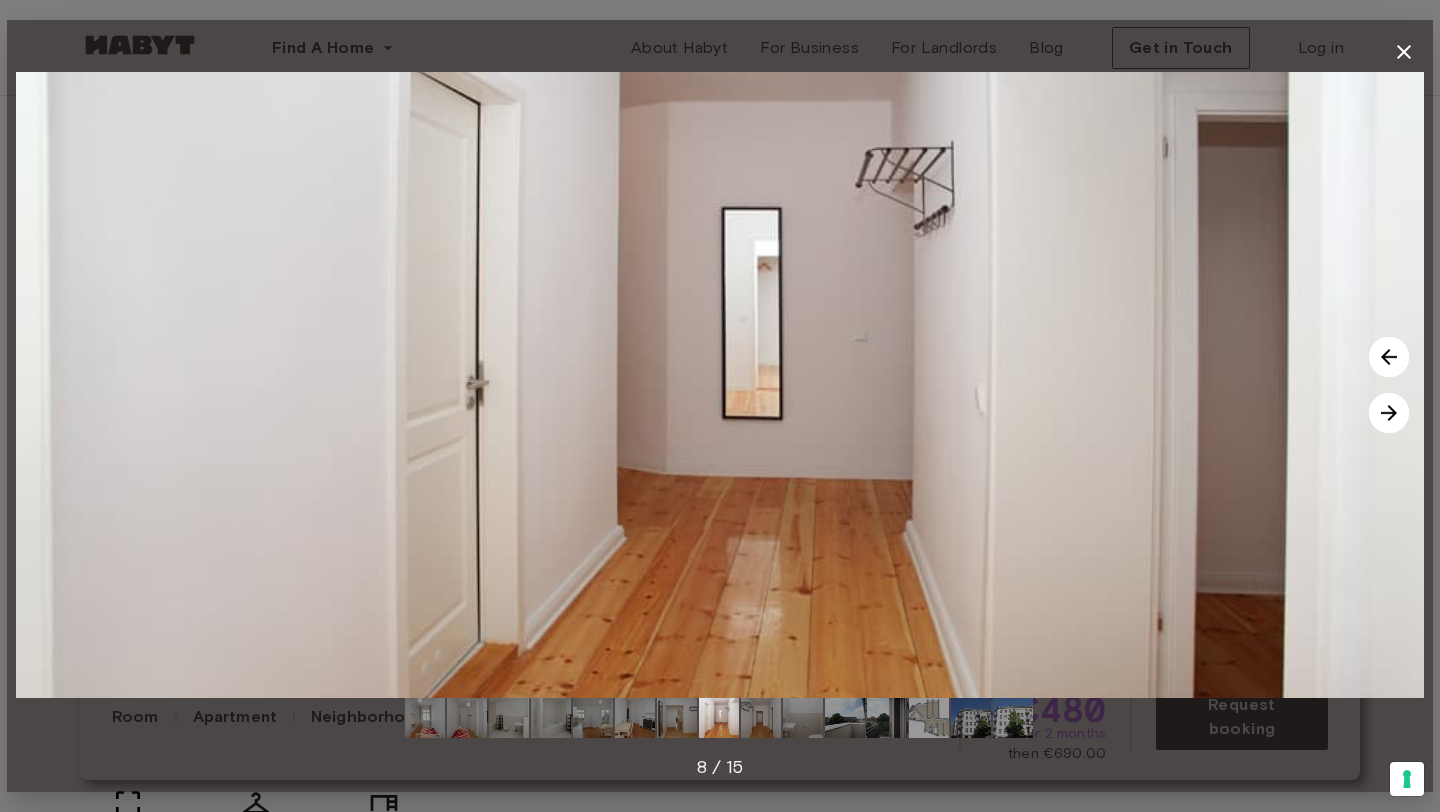 click at bounding box center (1389, 413) 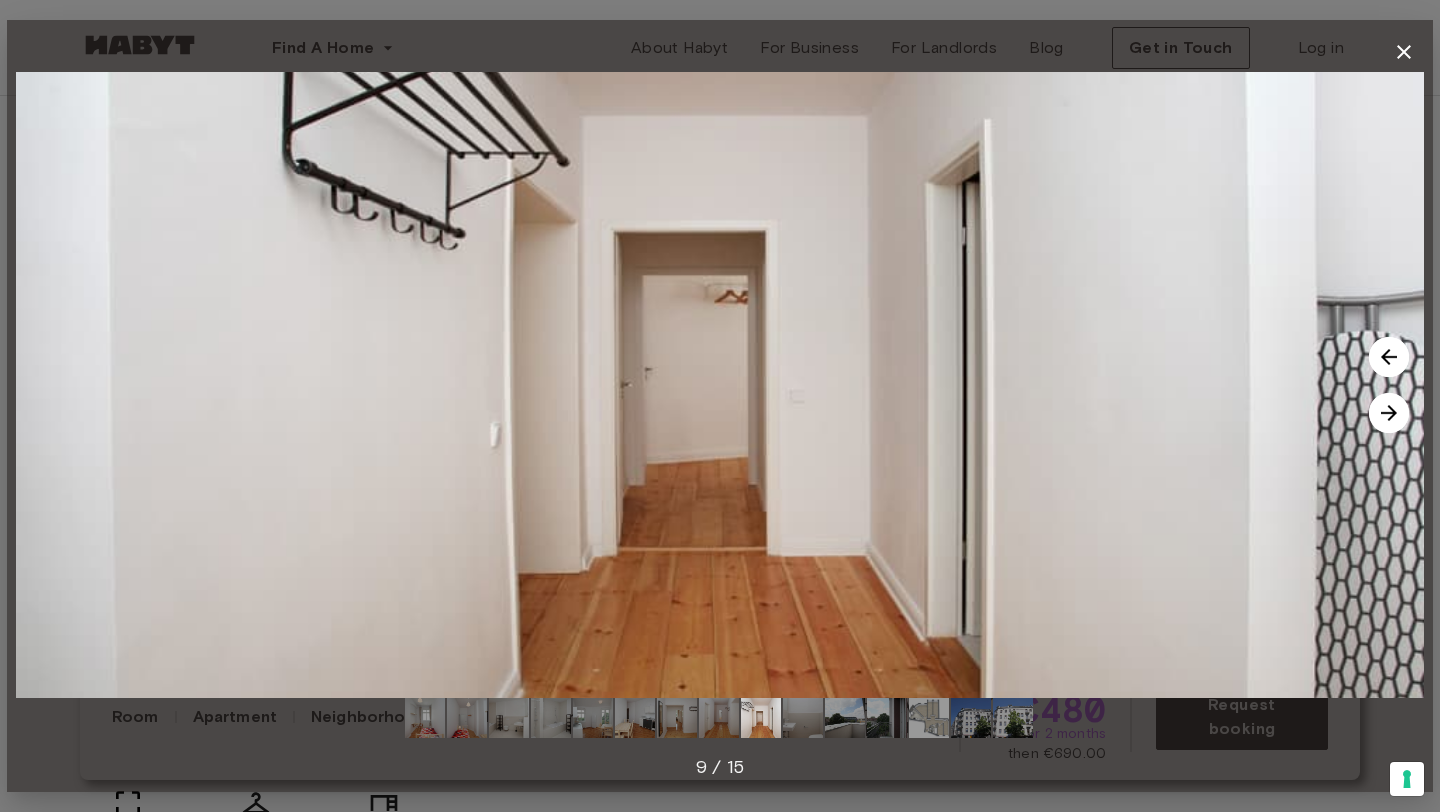 click at bounding box center [1389, 413] 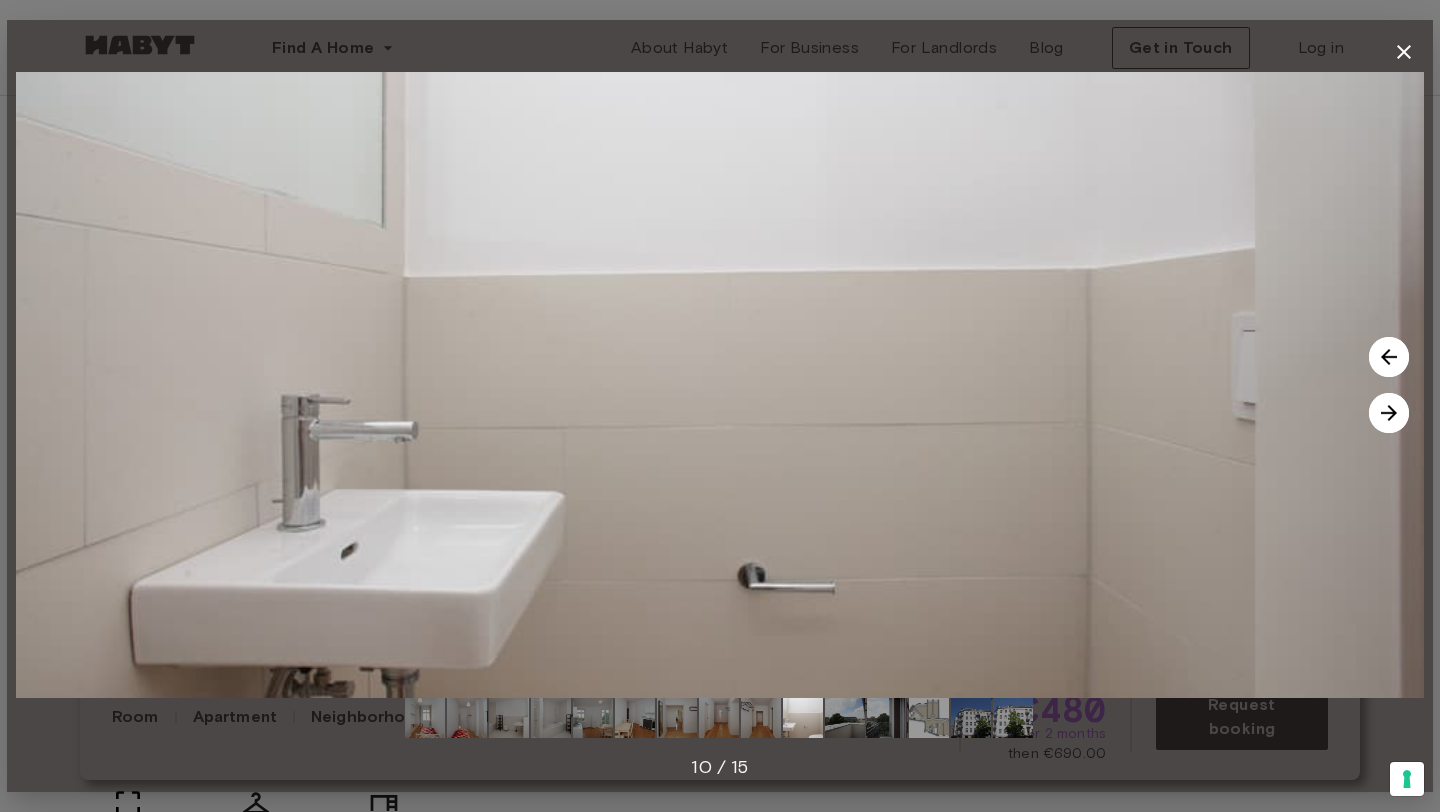 click at bounding box center [1389, 413] 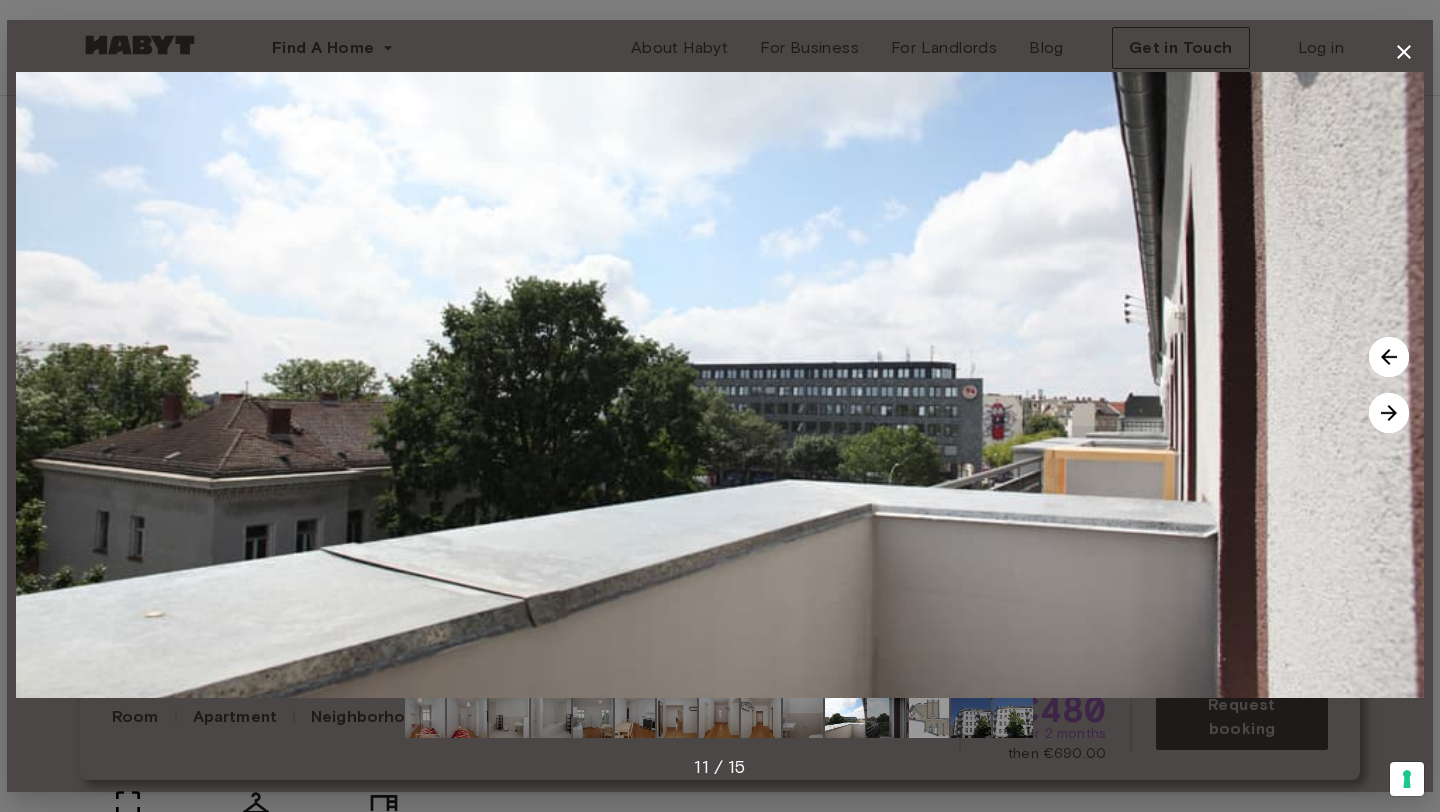 click at bounding box center (1389, 413) 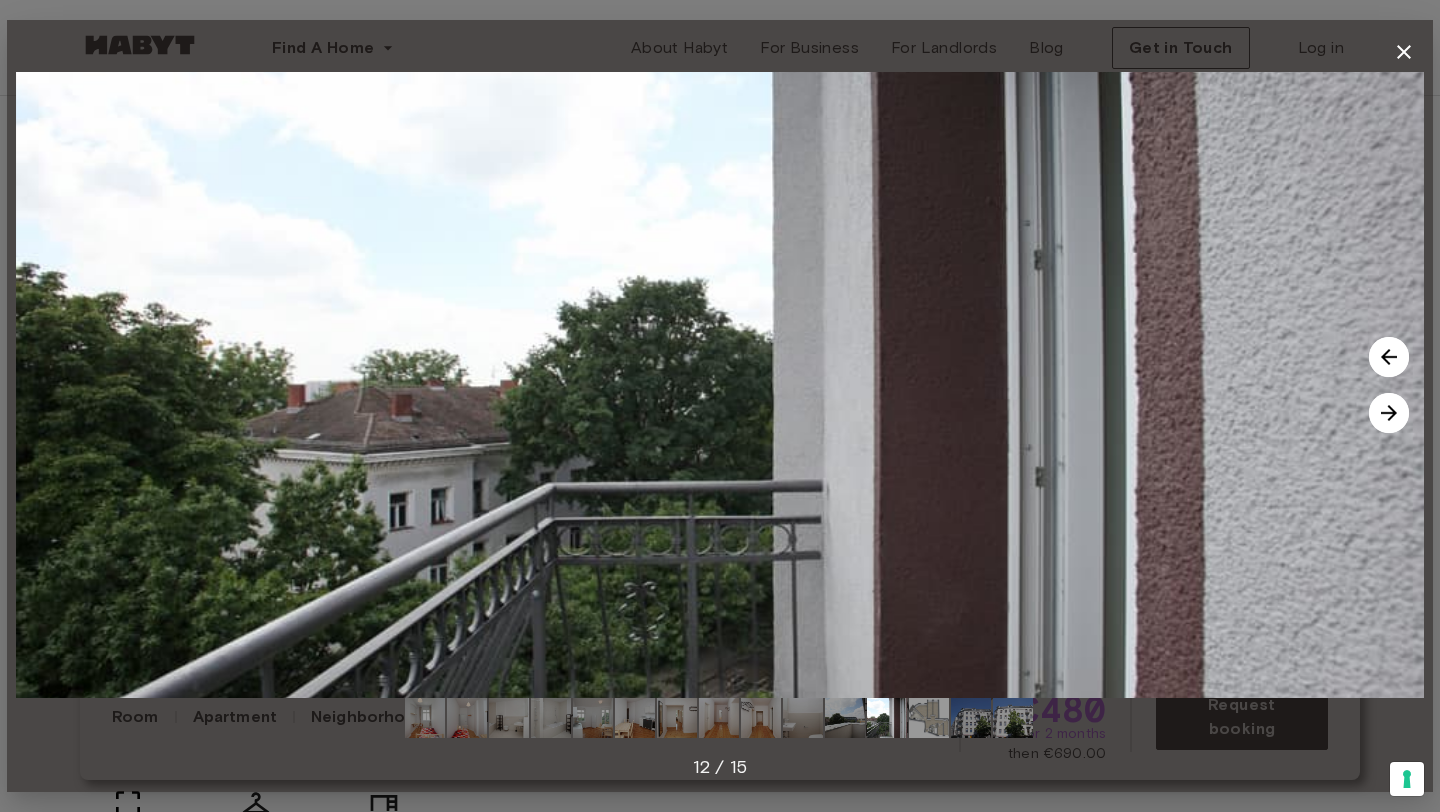 click at bounding box center [1389, 413] 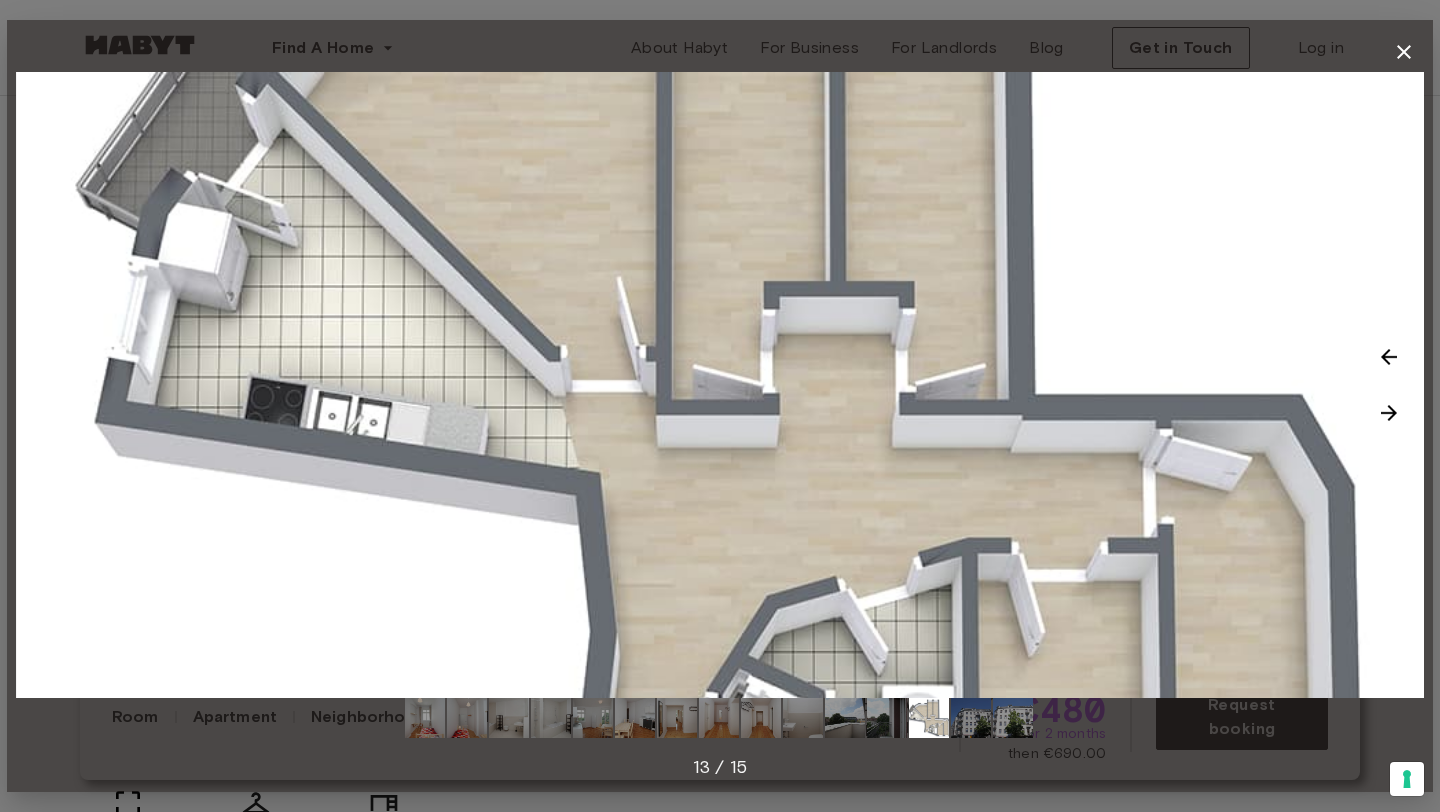 click at bounding box center (1389, 413) 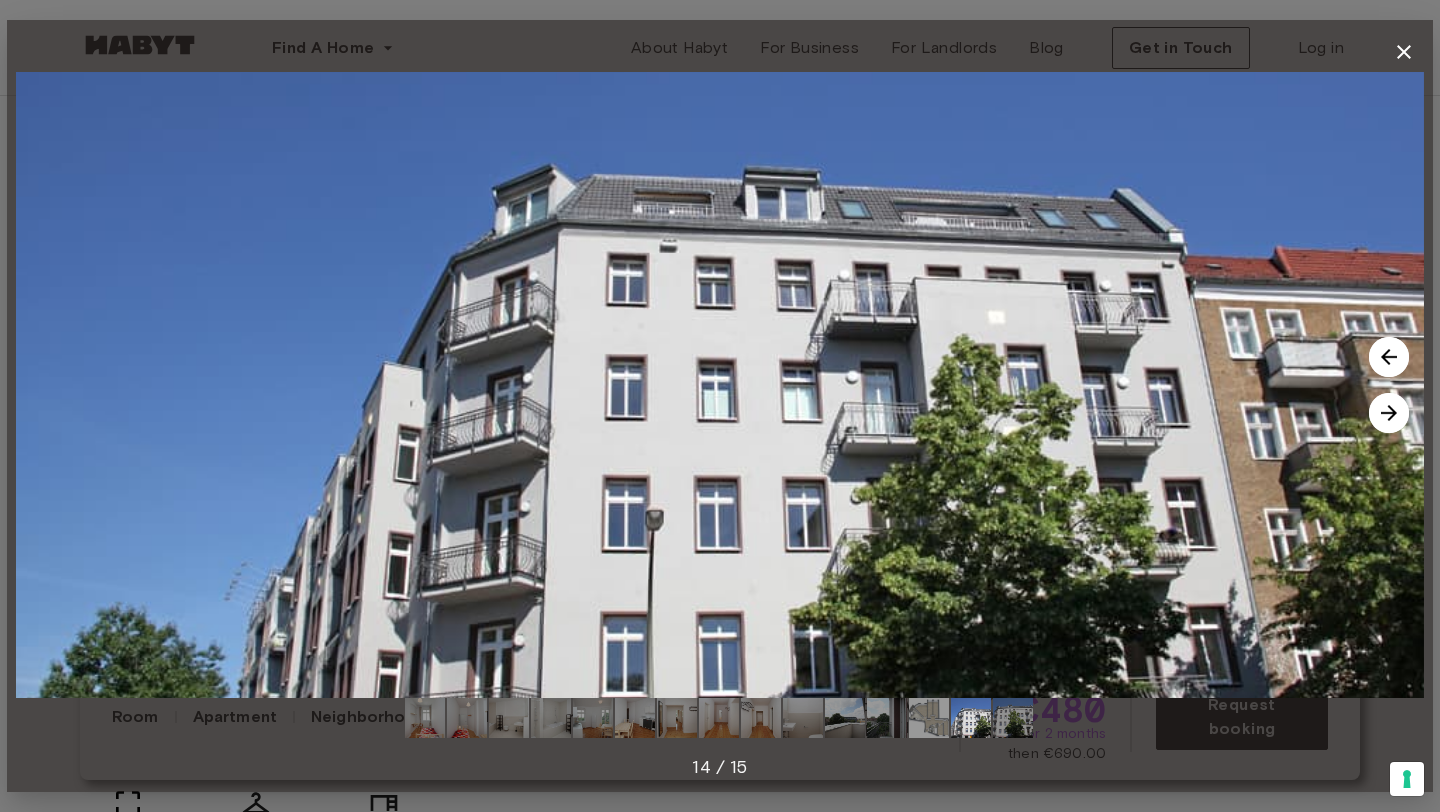 click at bounding box center (1389, 413) 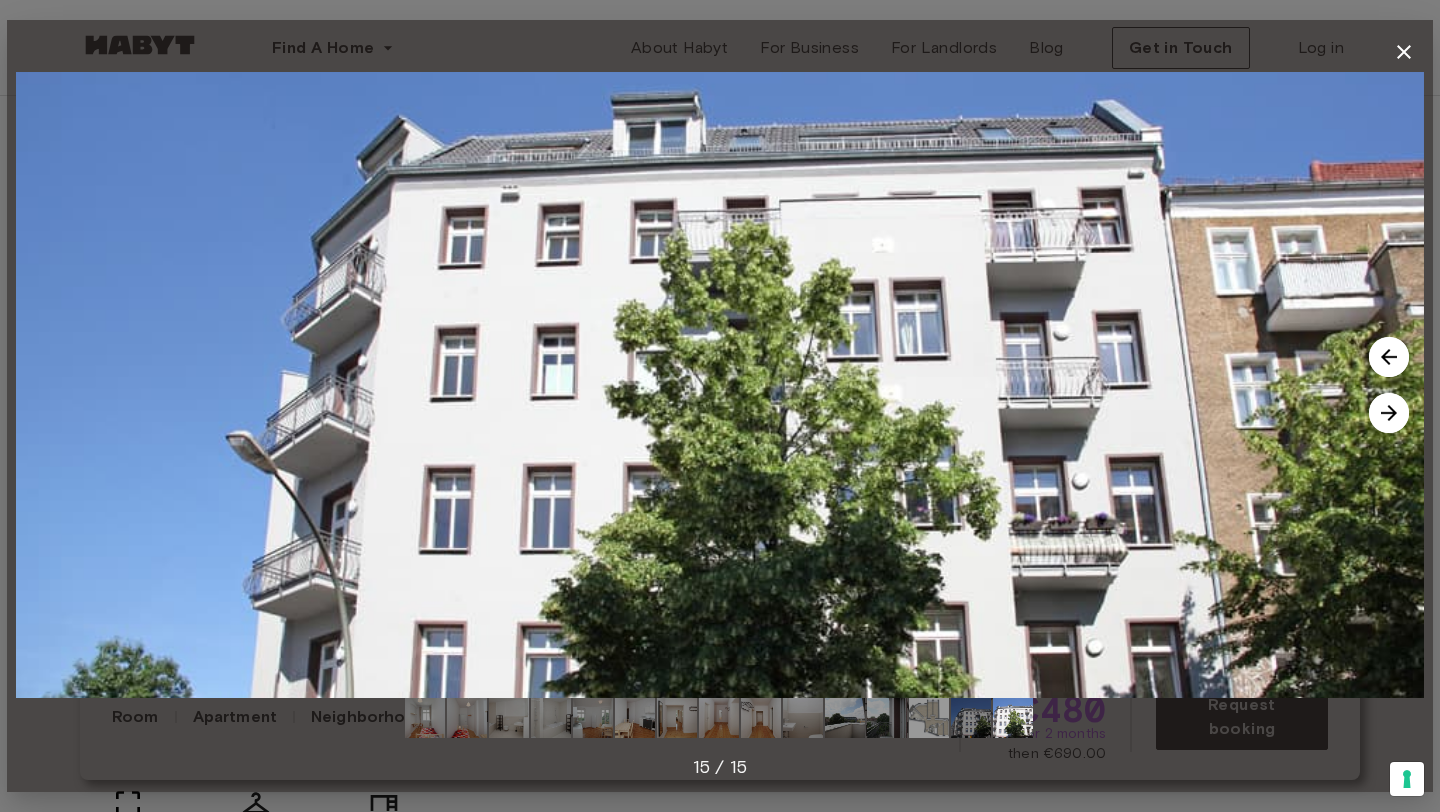 click at bounding box center [1389, 413] 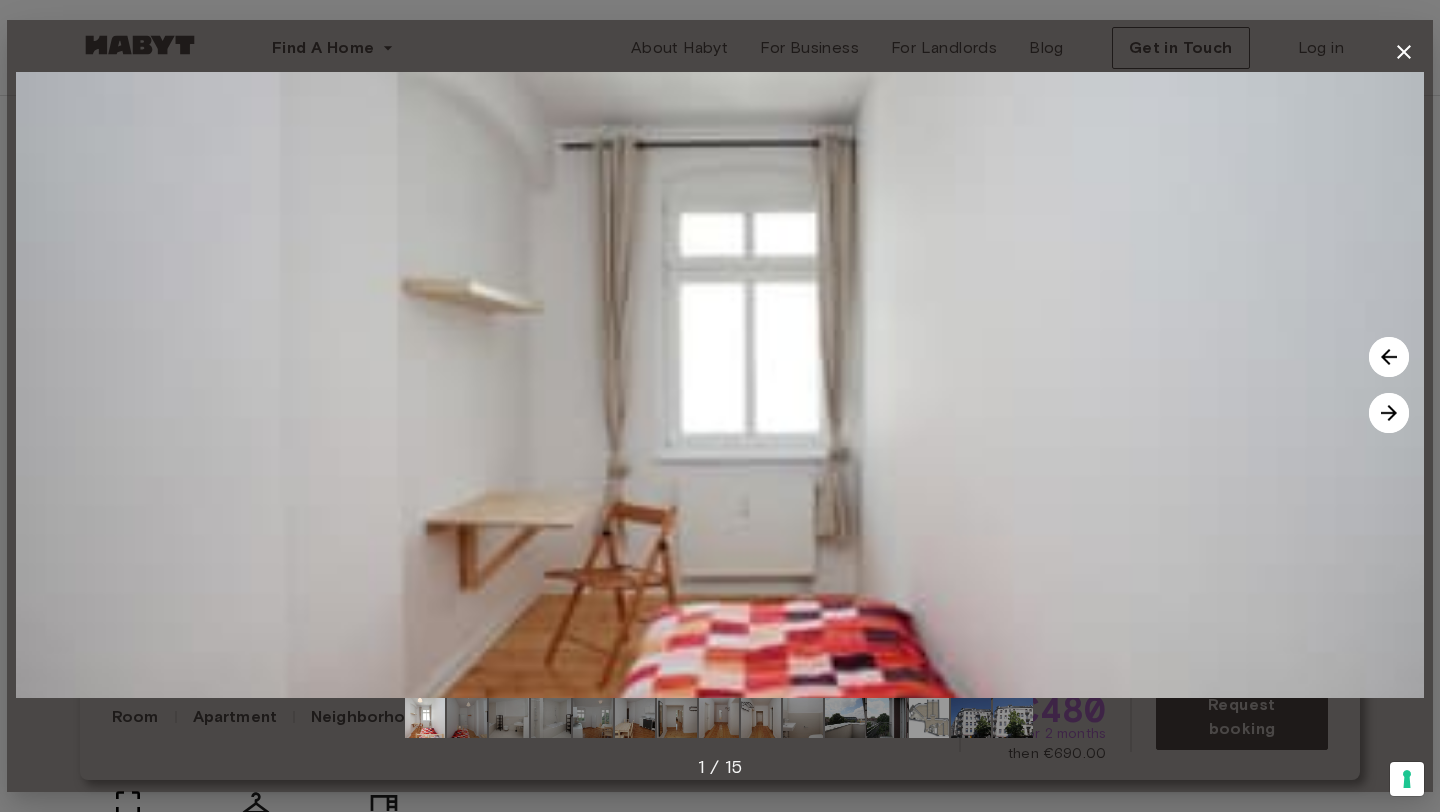 click at bounding box center [1389, 413] 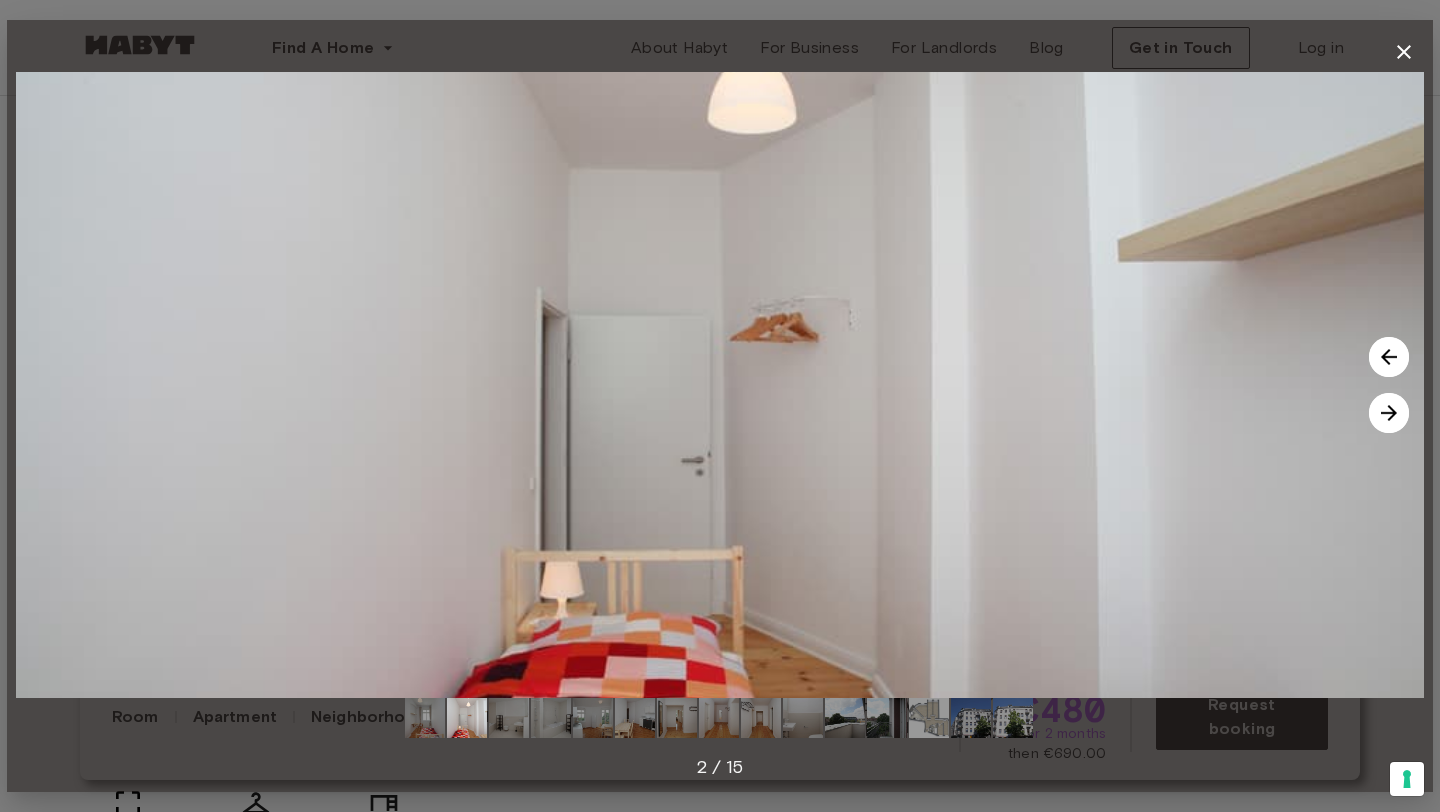 click at bounding box center (1389, 413) 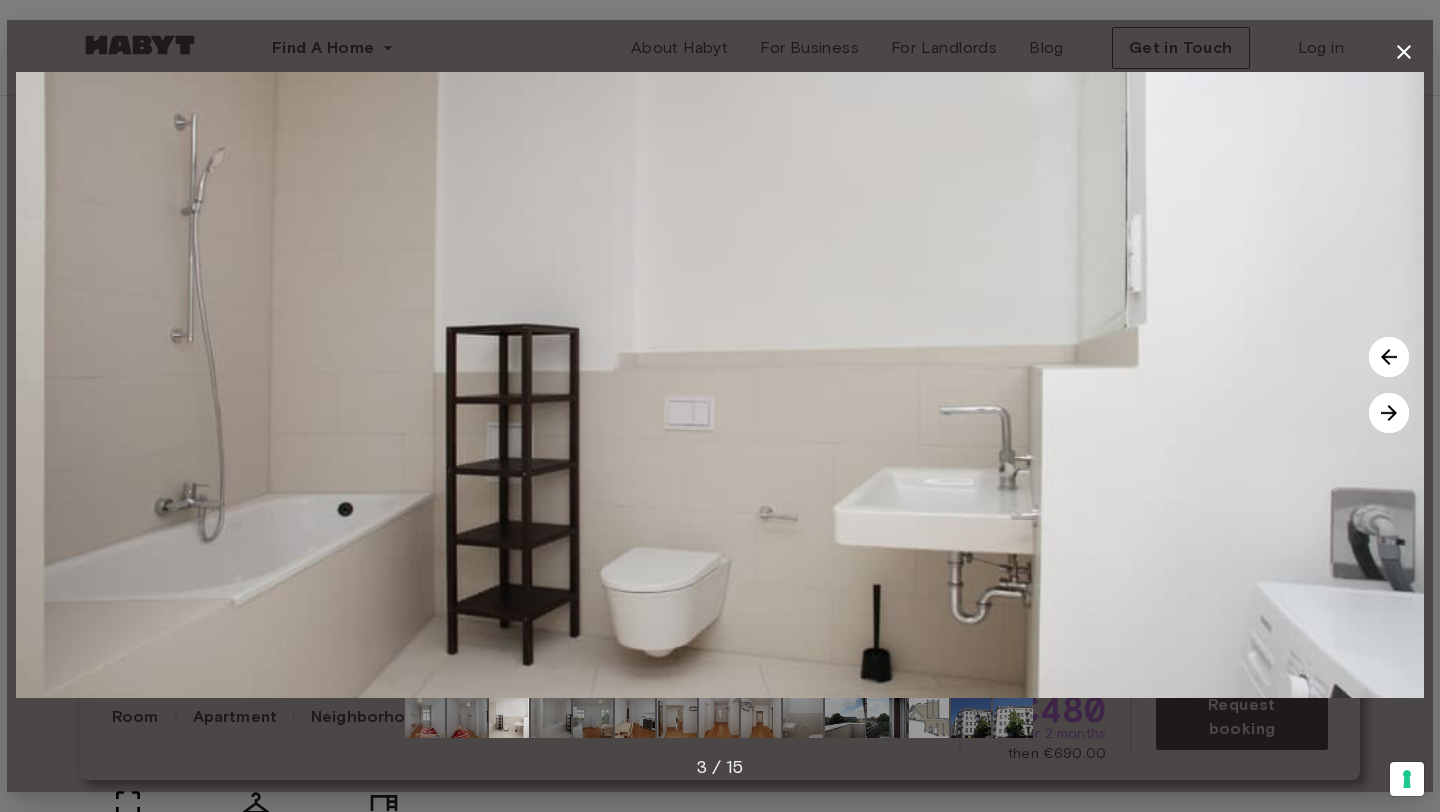 click at bounding box center [1389, 413] 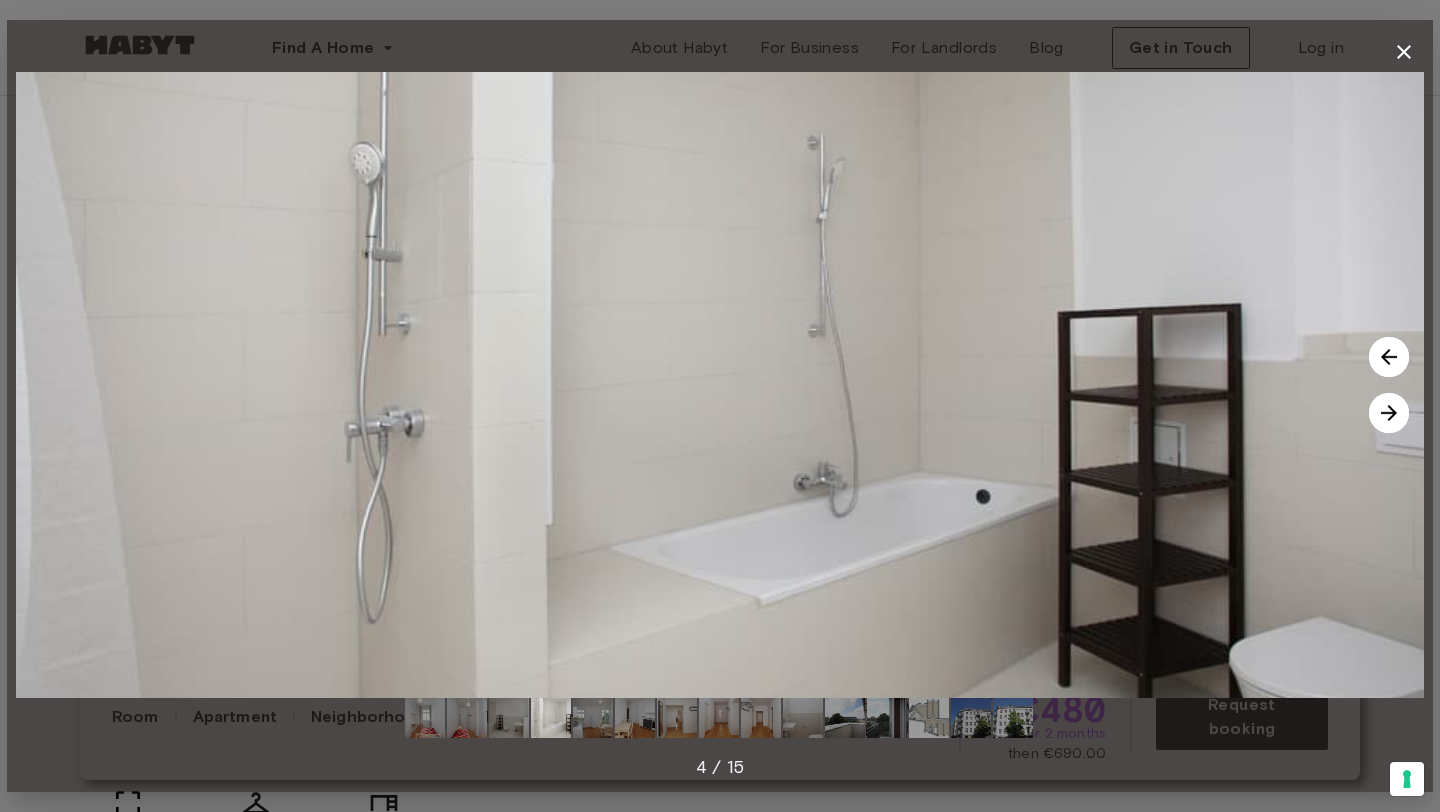 click at bounding box center [1389, 413] 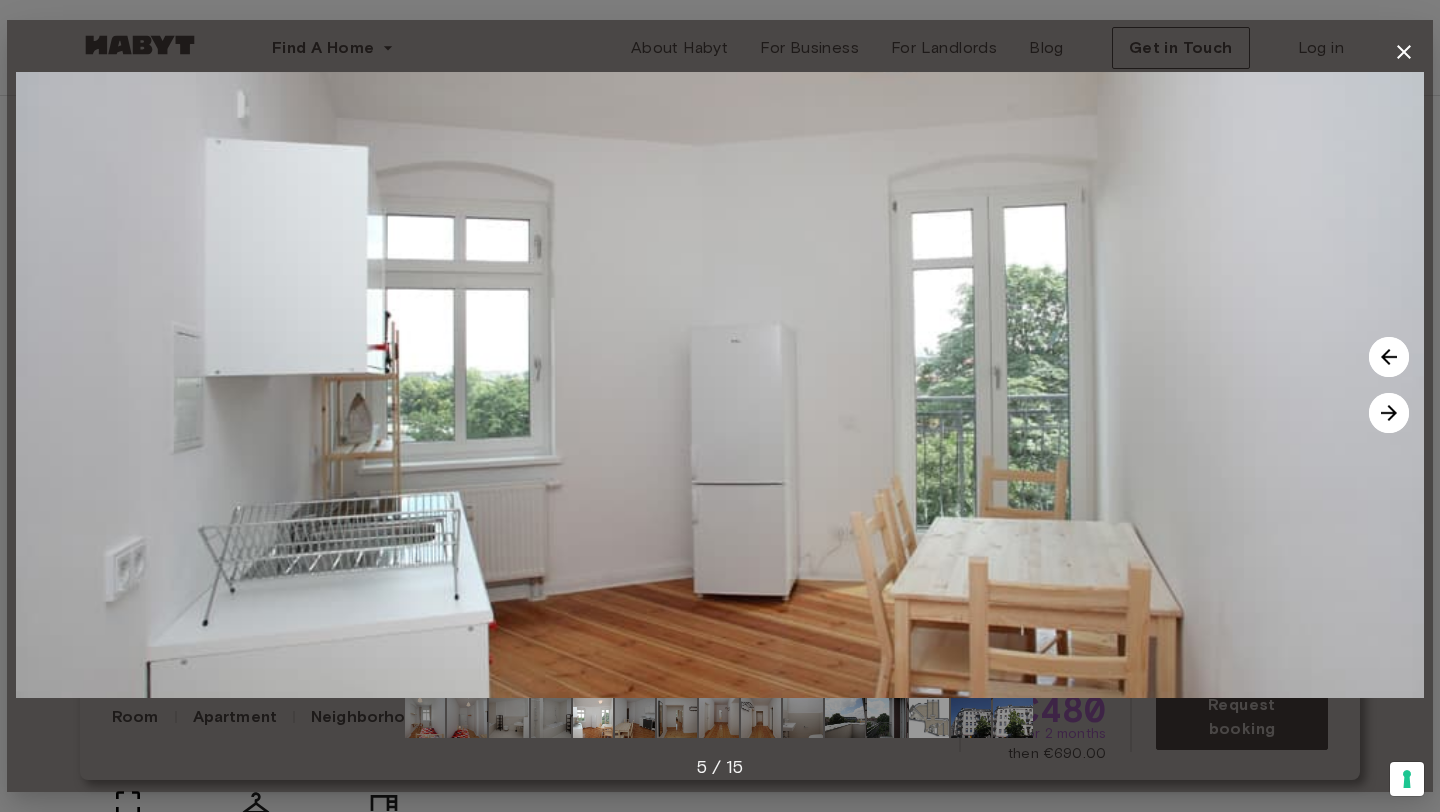 click at bounding box center [1389, 413] 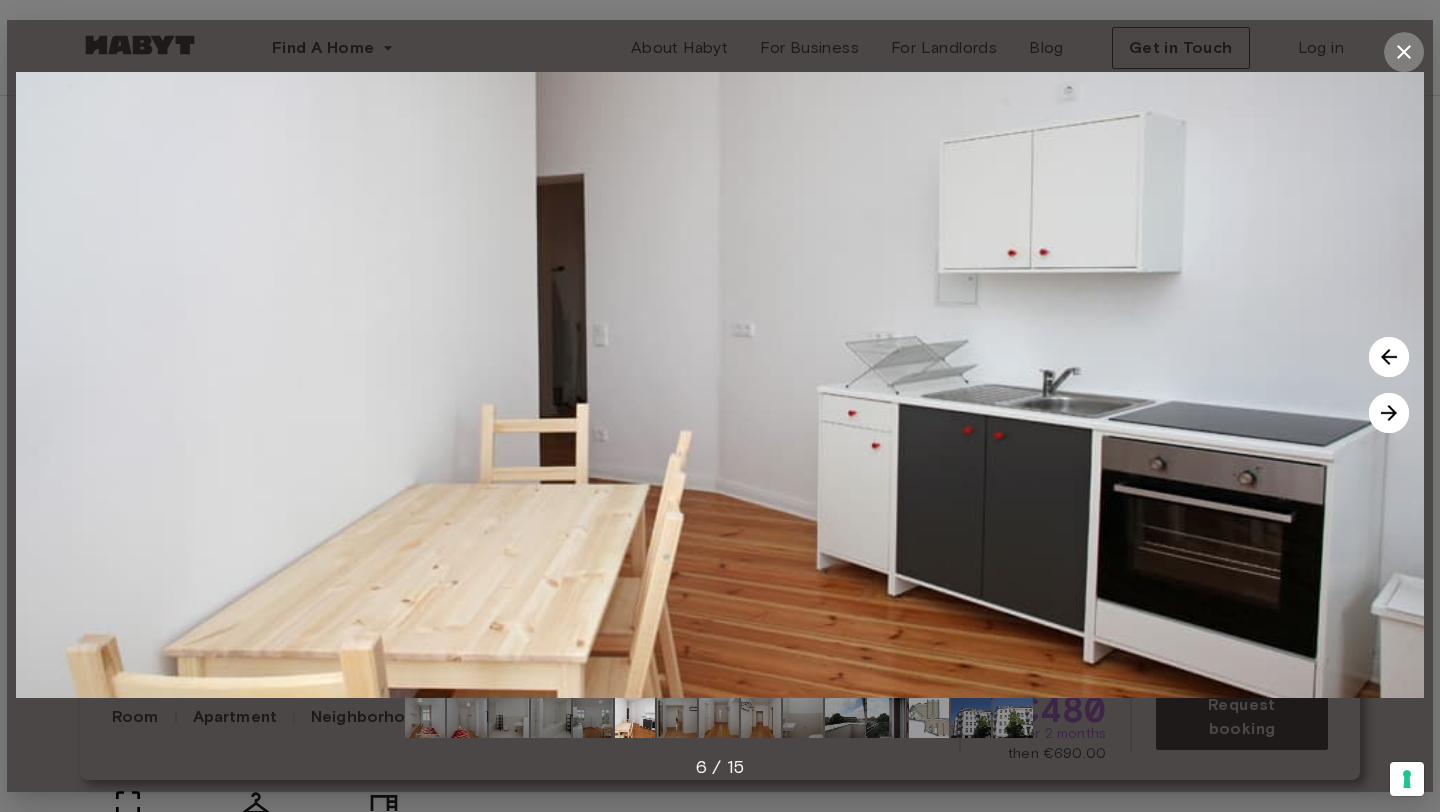click 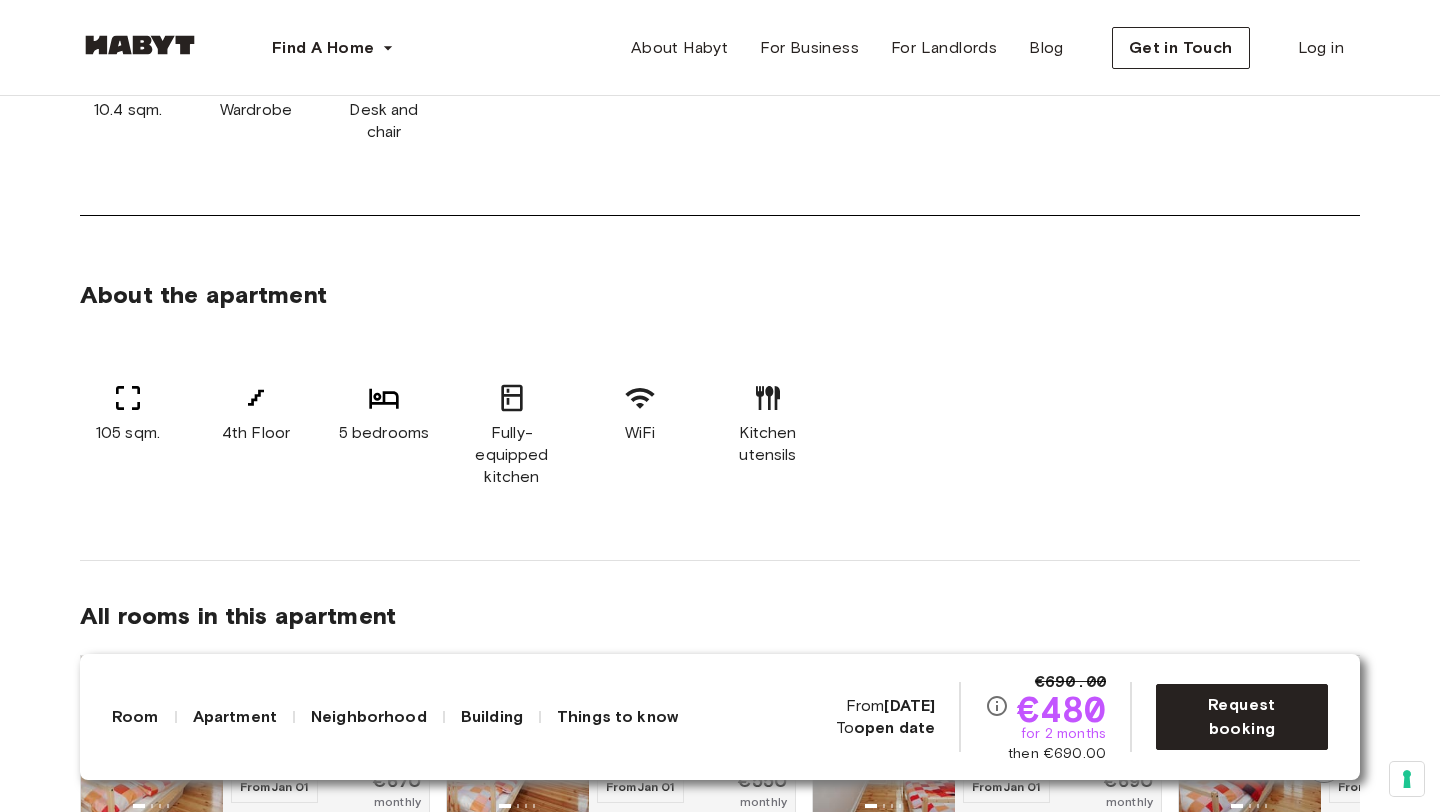 scroll, scrollTop: 1047, scrollLeft: 0, axis: vertical 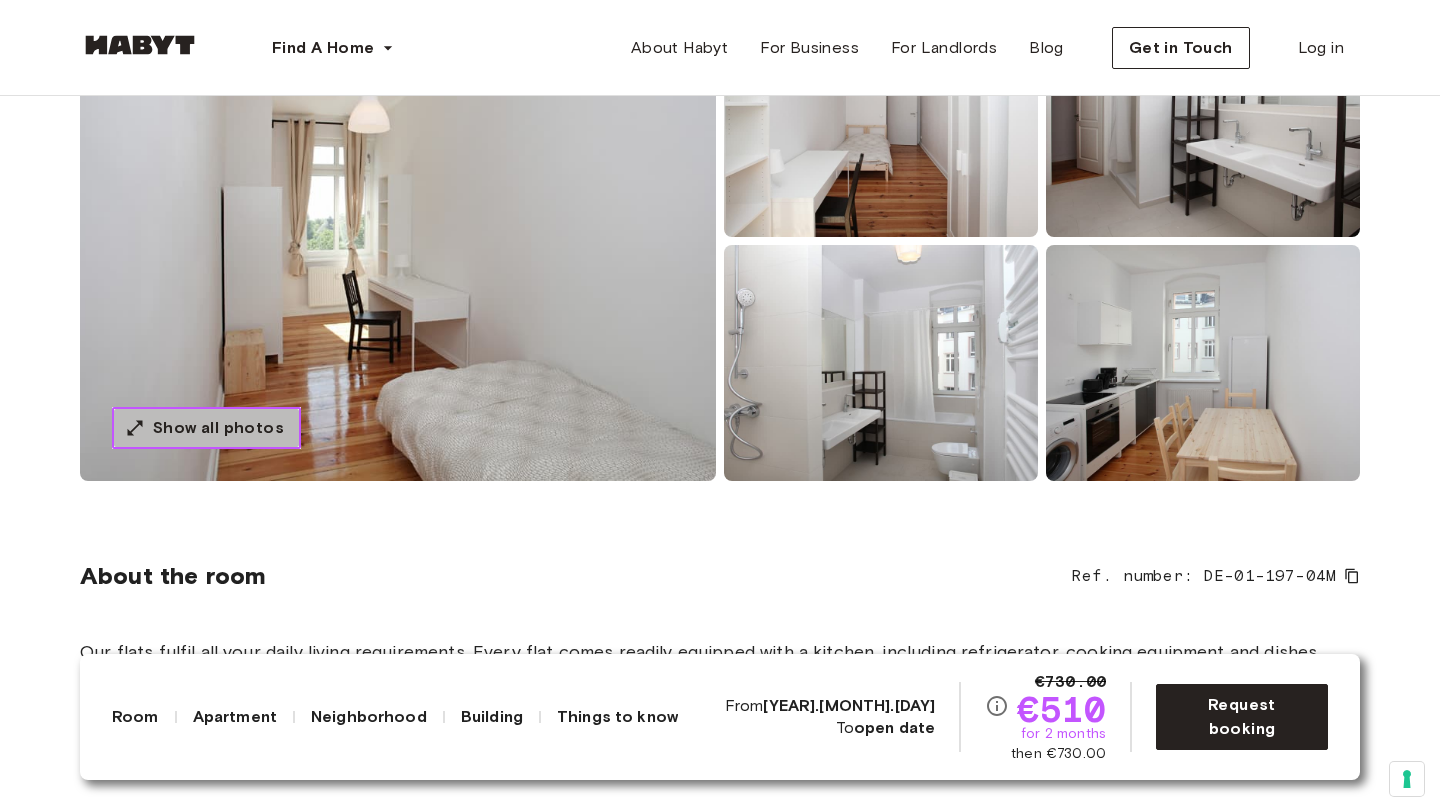 click on "Show all photos" at bounding box center (218, 428) 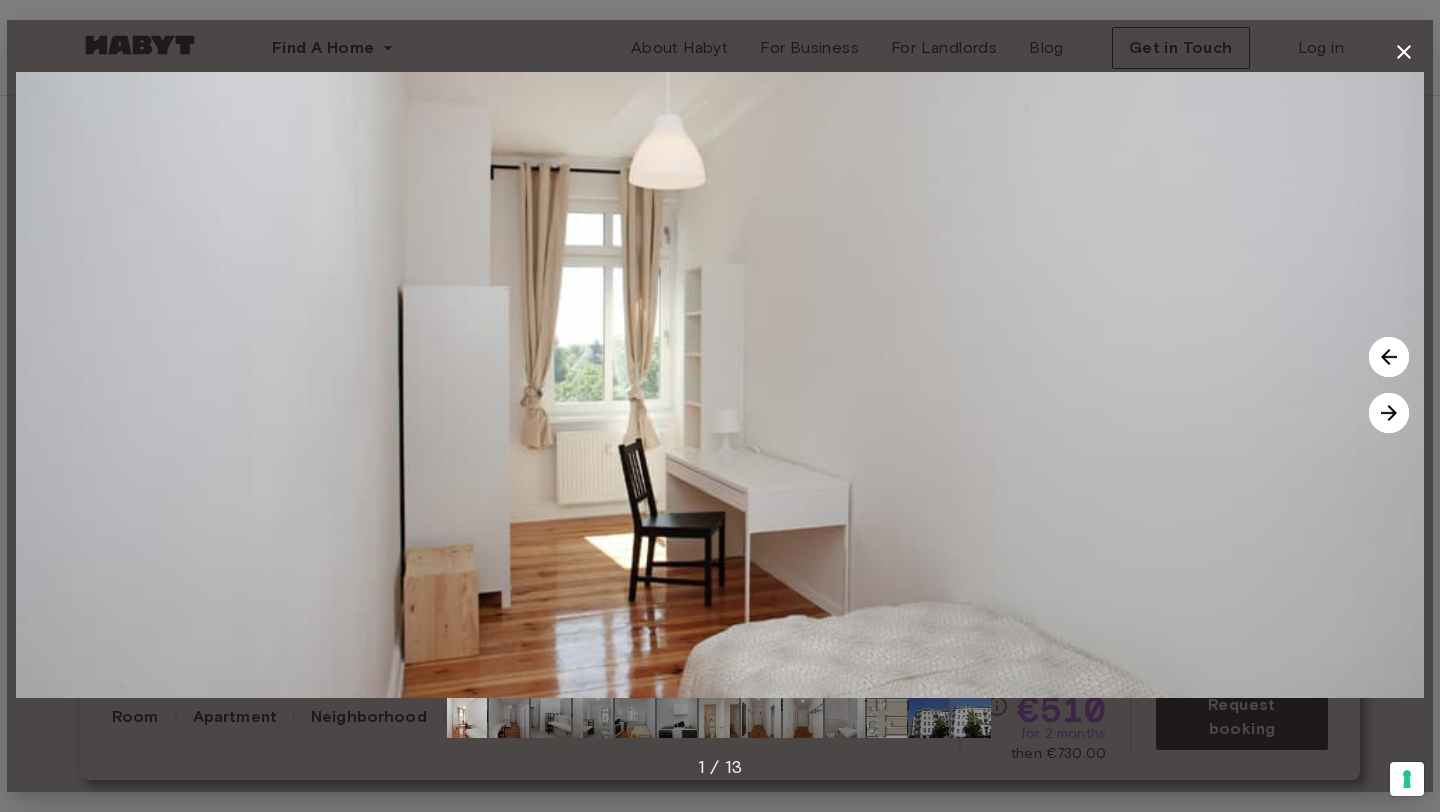 click at bounding box center [1389, 413] 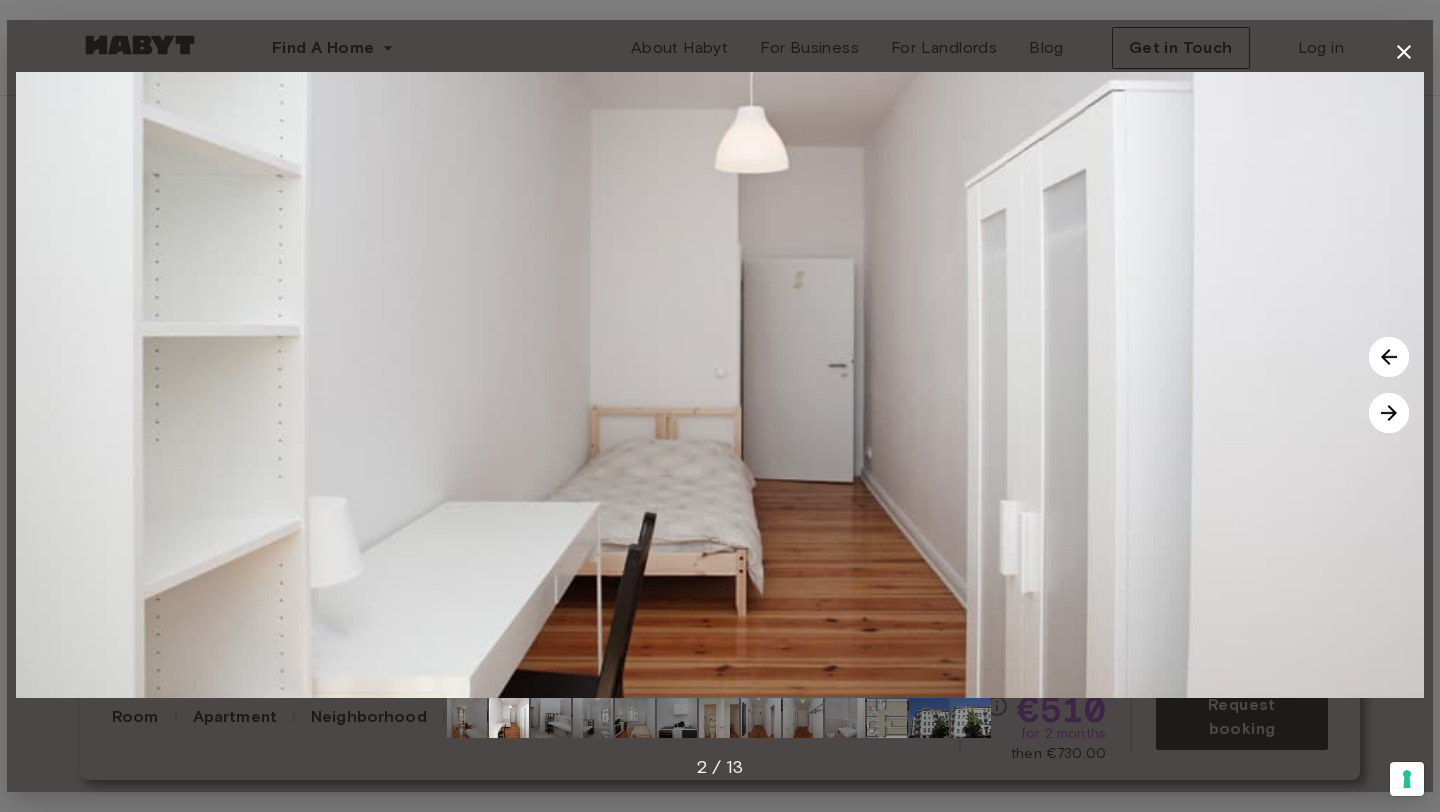 click at bounding box center (1389, 413) 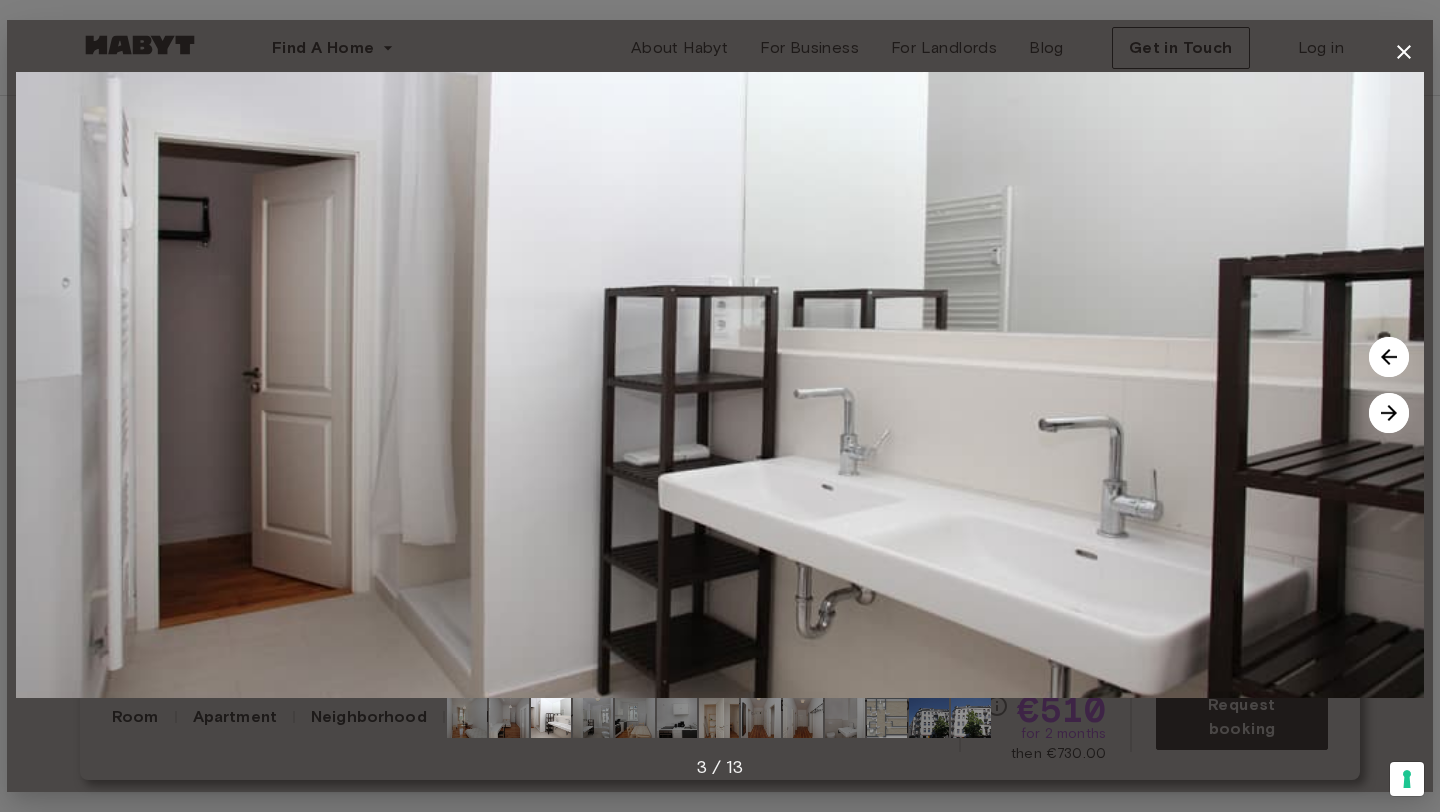 click at bounding box center [1389, 413] 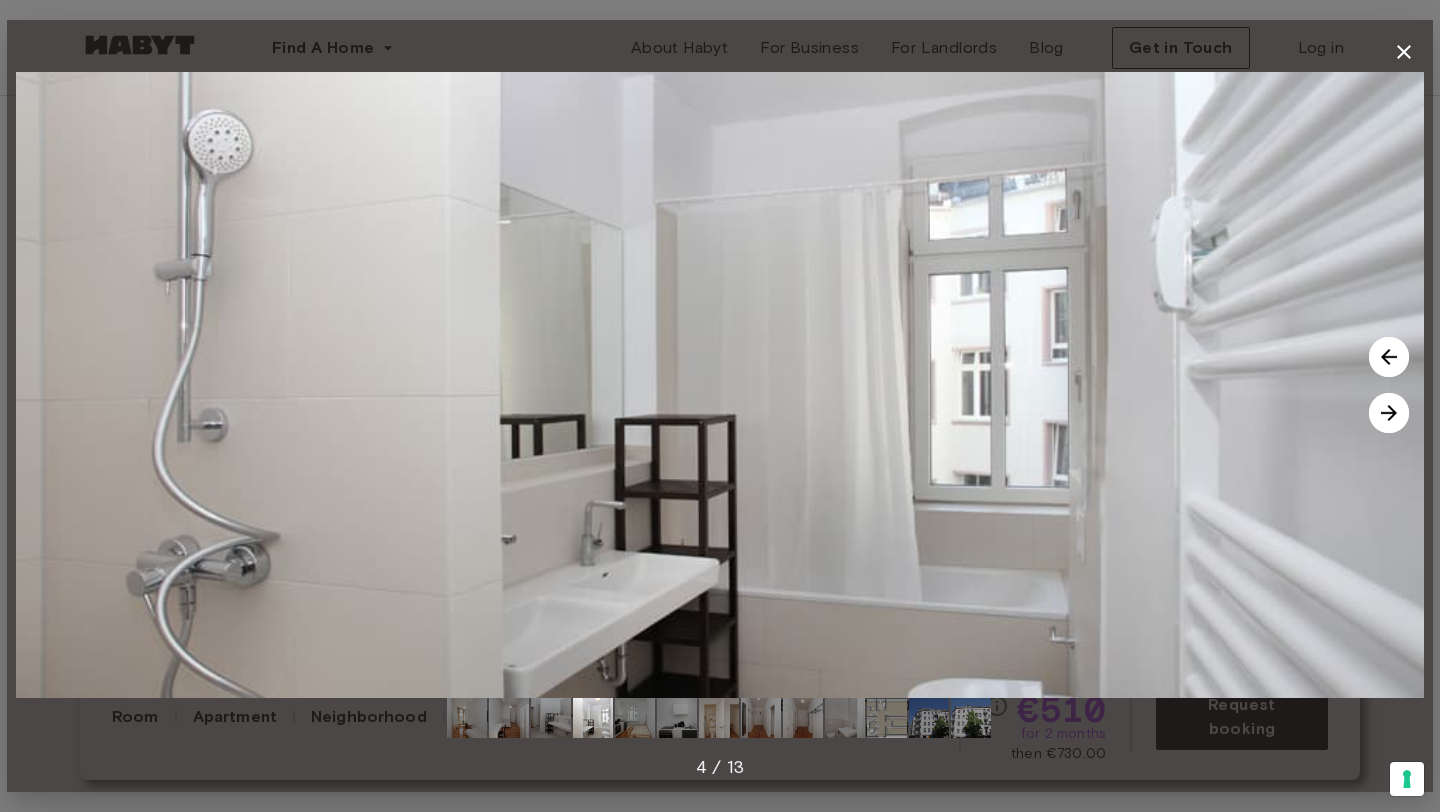 click at bounding box center (1389, 413) 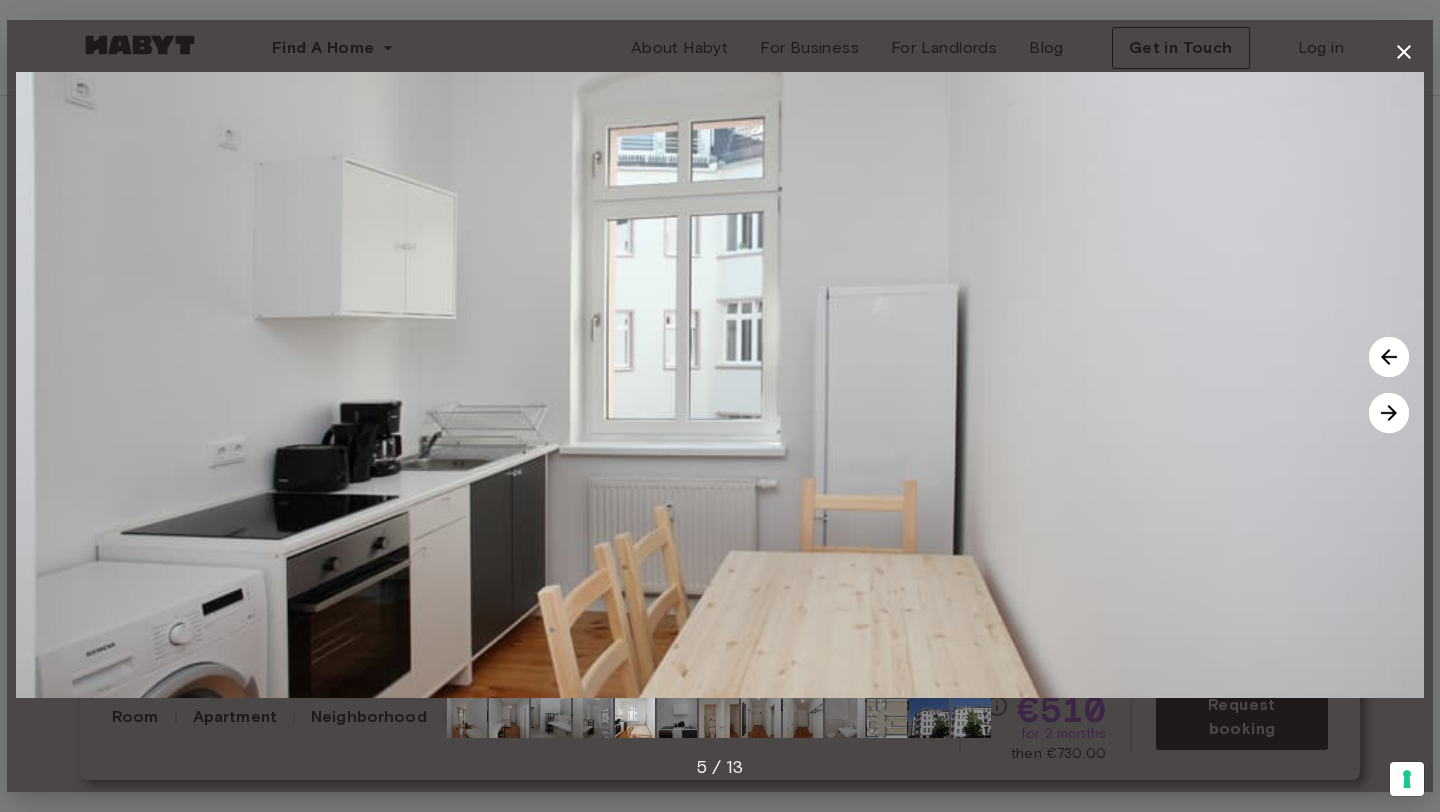 click at bounding box center (1389, 413) 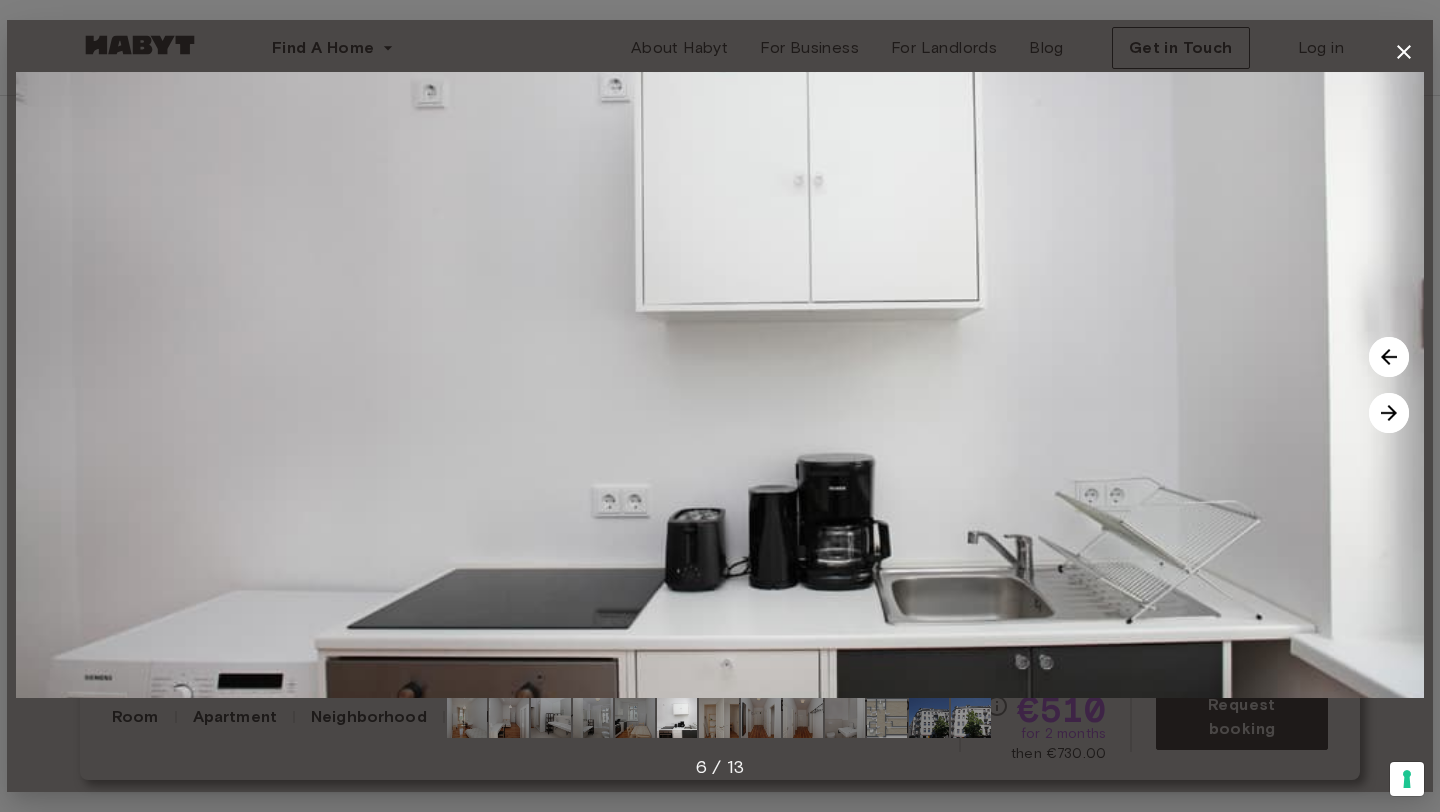 click at bounding box center [1389, 413] 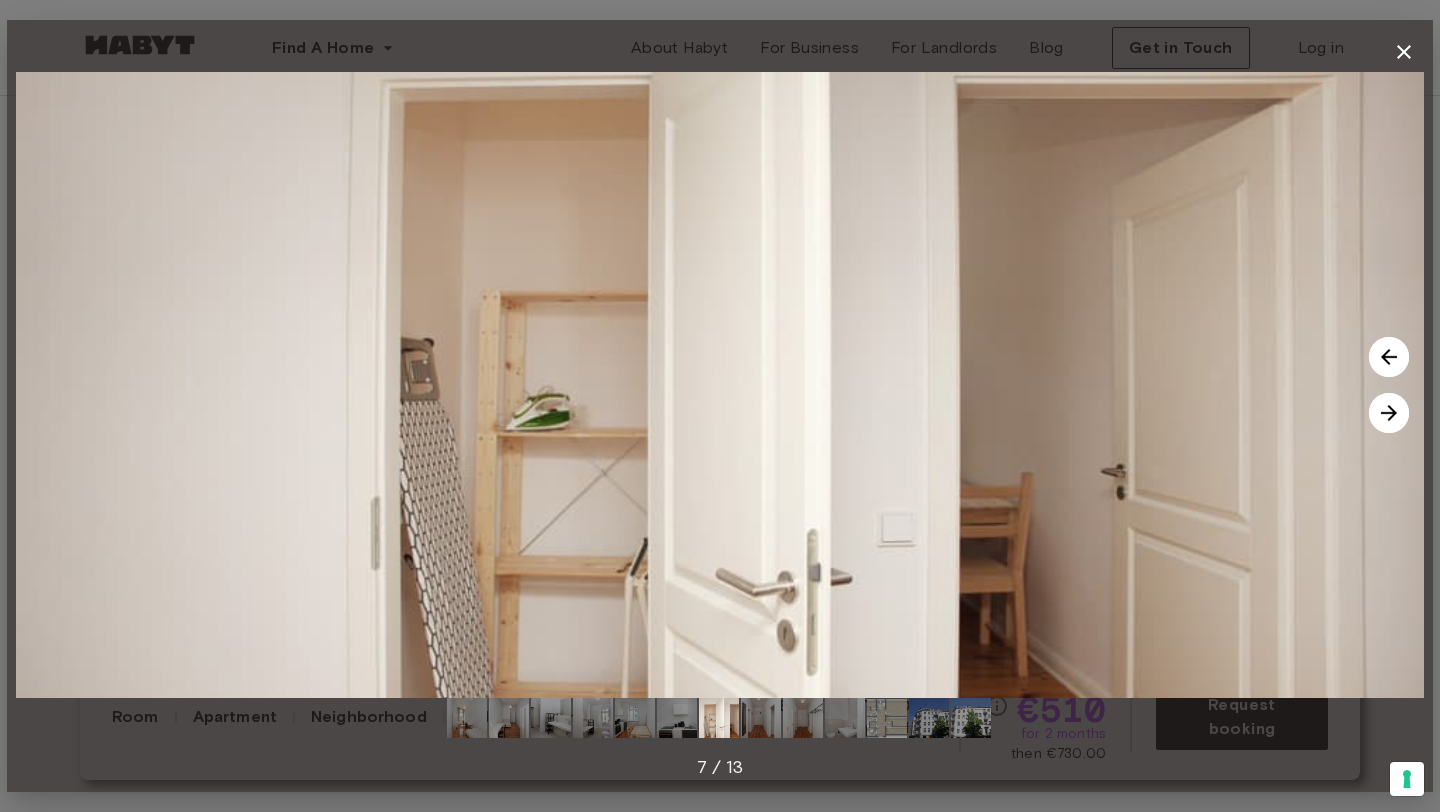 click at bounding box center (1389, 413) 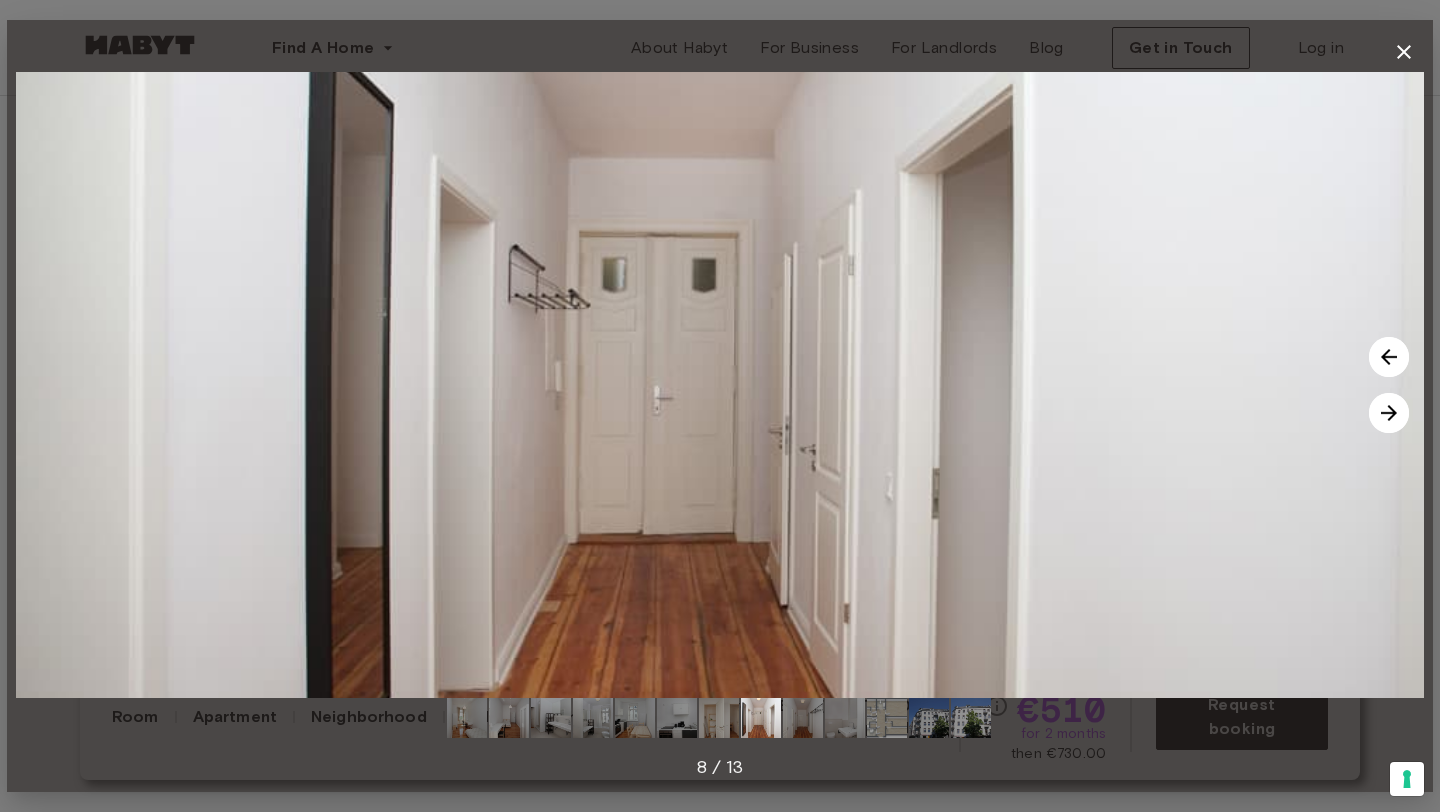 click at bounding box center [1389, 413] 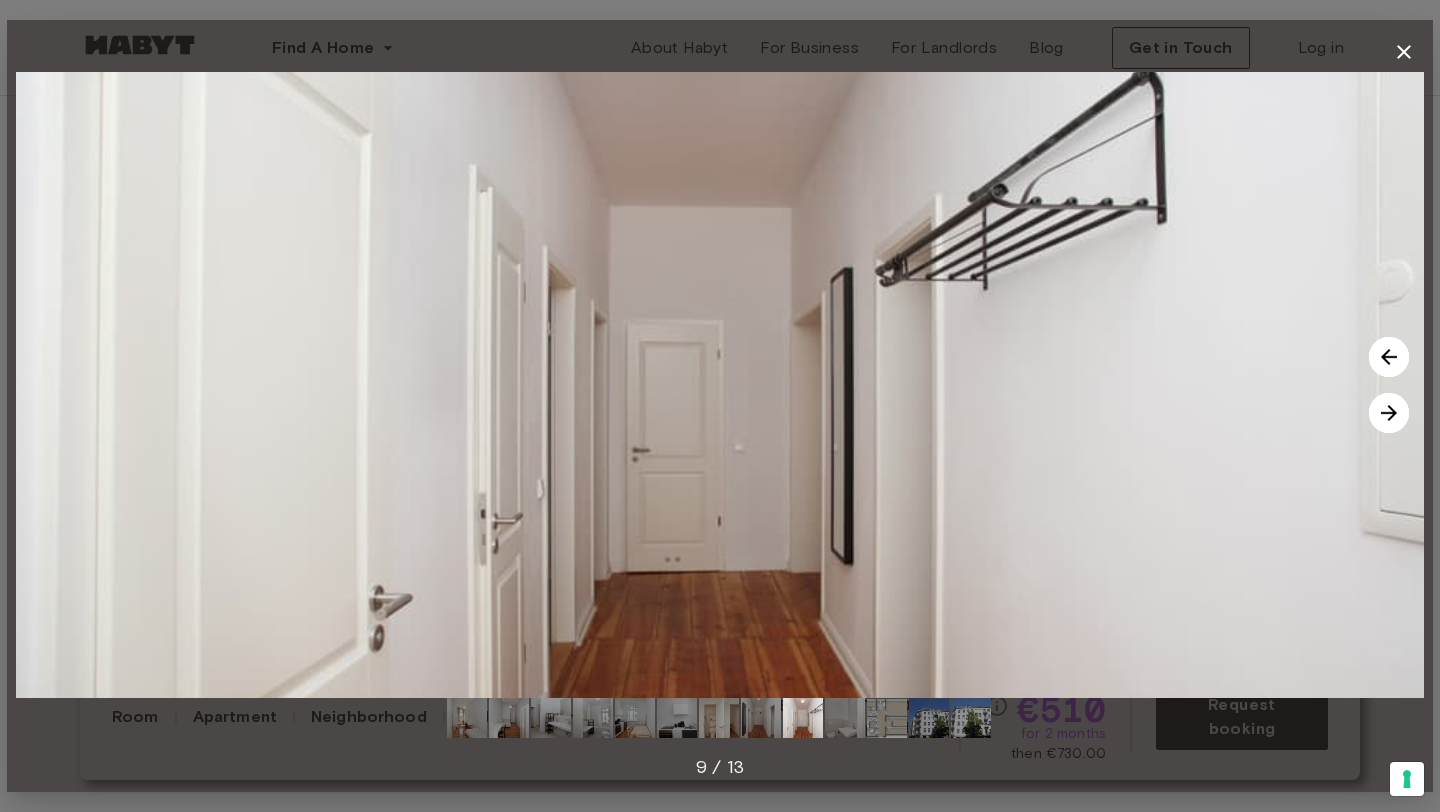 click at bounding box center [1389, 413] 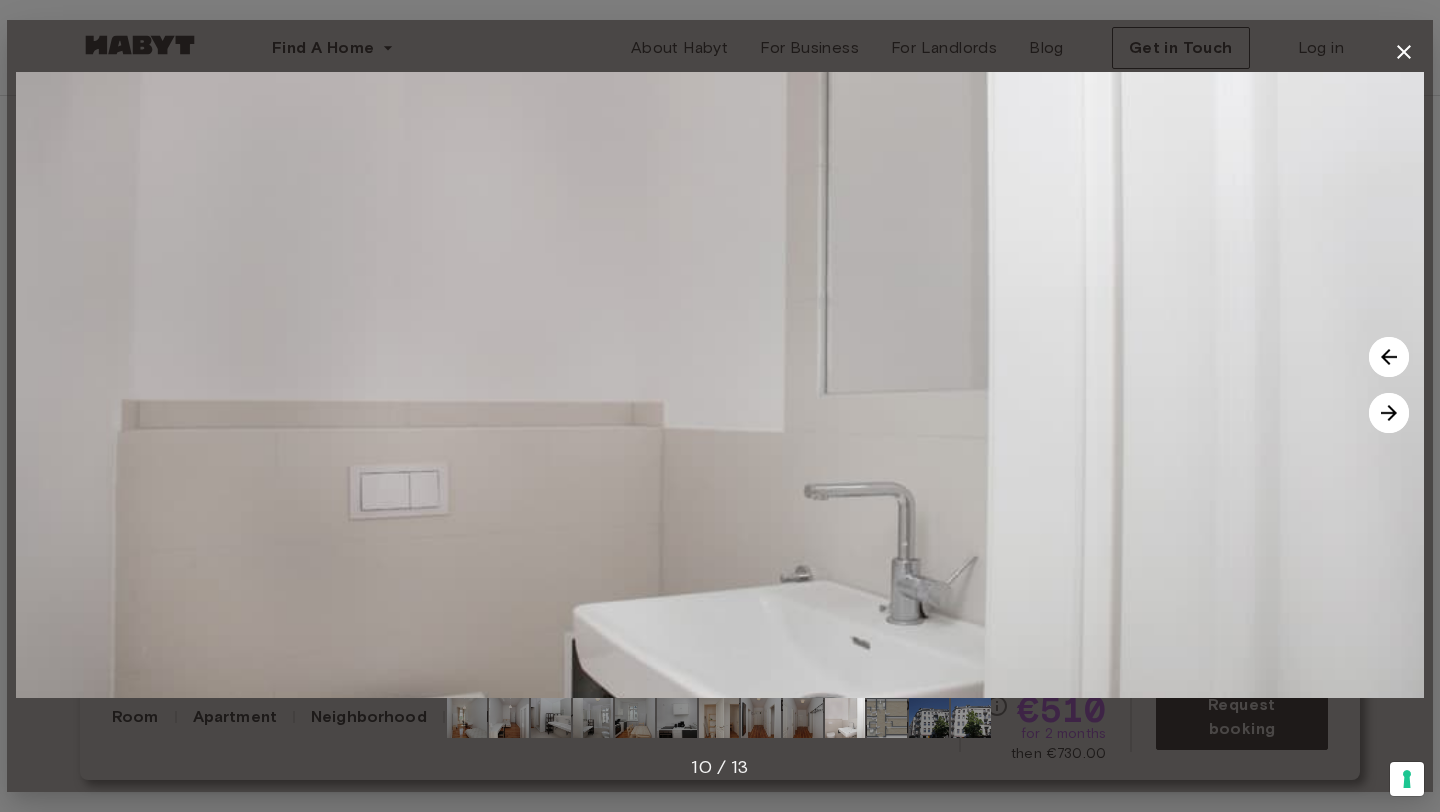 click at bounding box center [1389, 413] 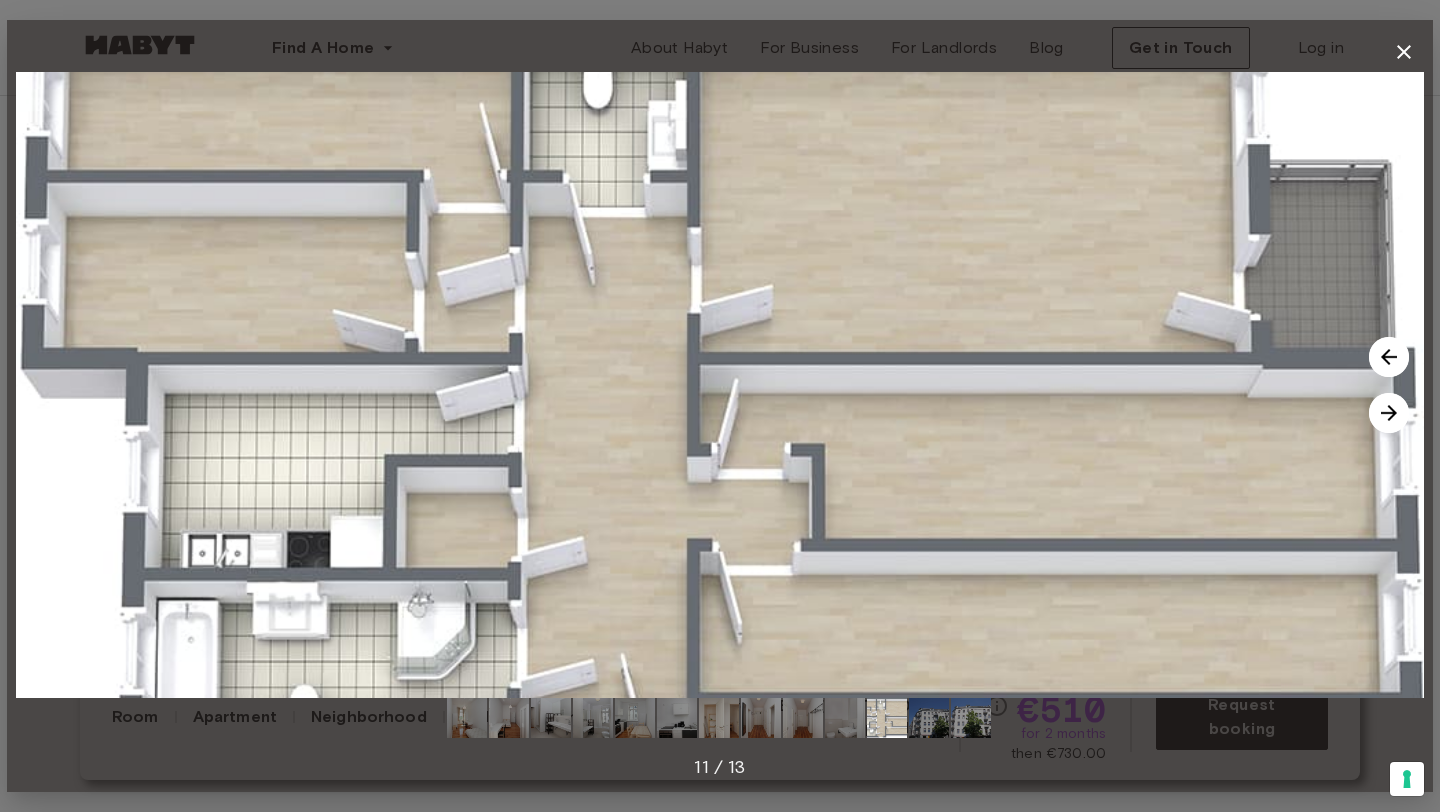 click at bounding box center (1389, 413) 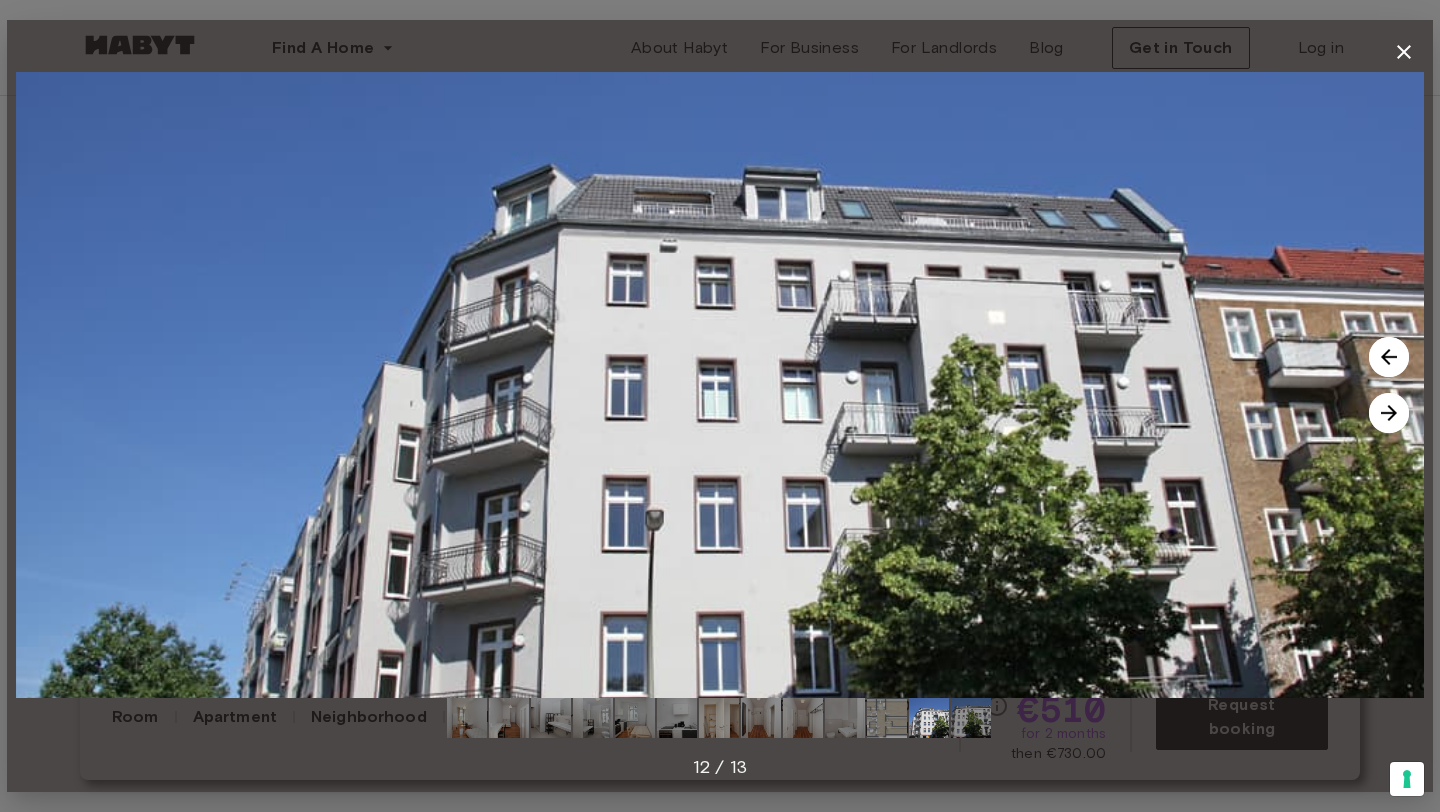 click at bounding box center [1389, 413] 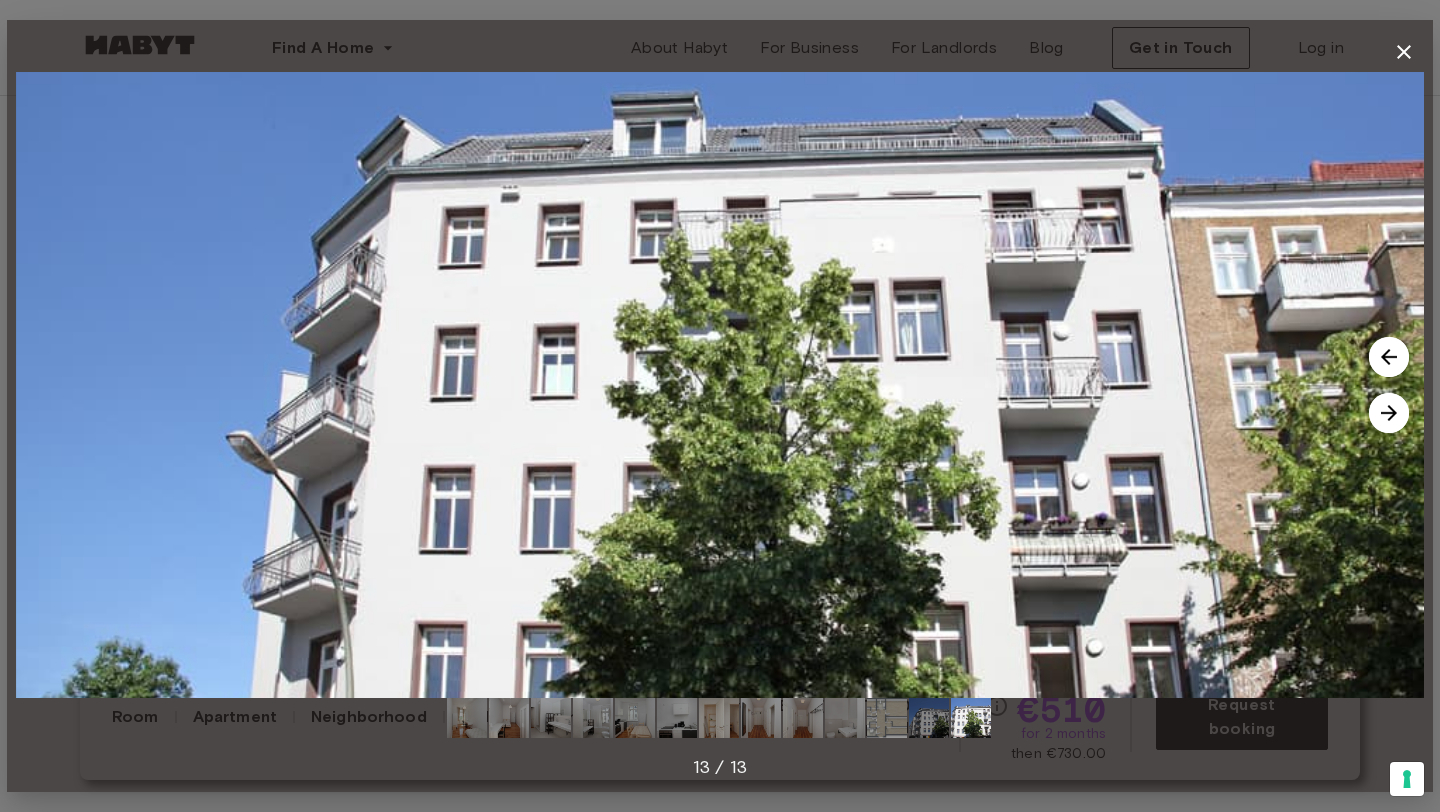 click at bounding box center (1389, 413) 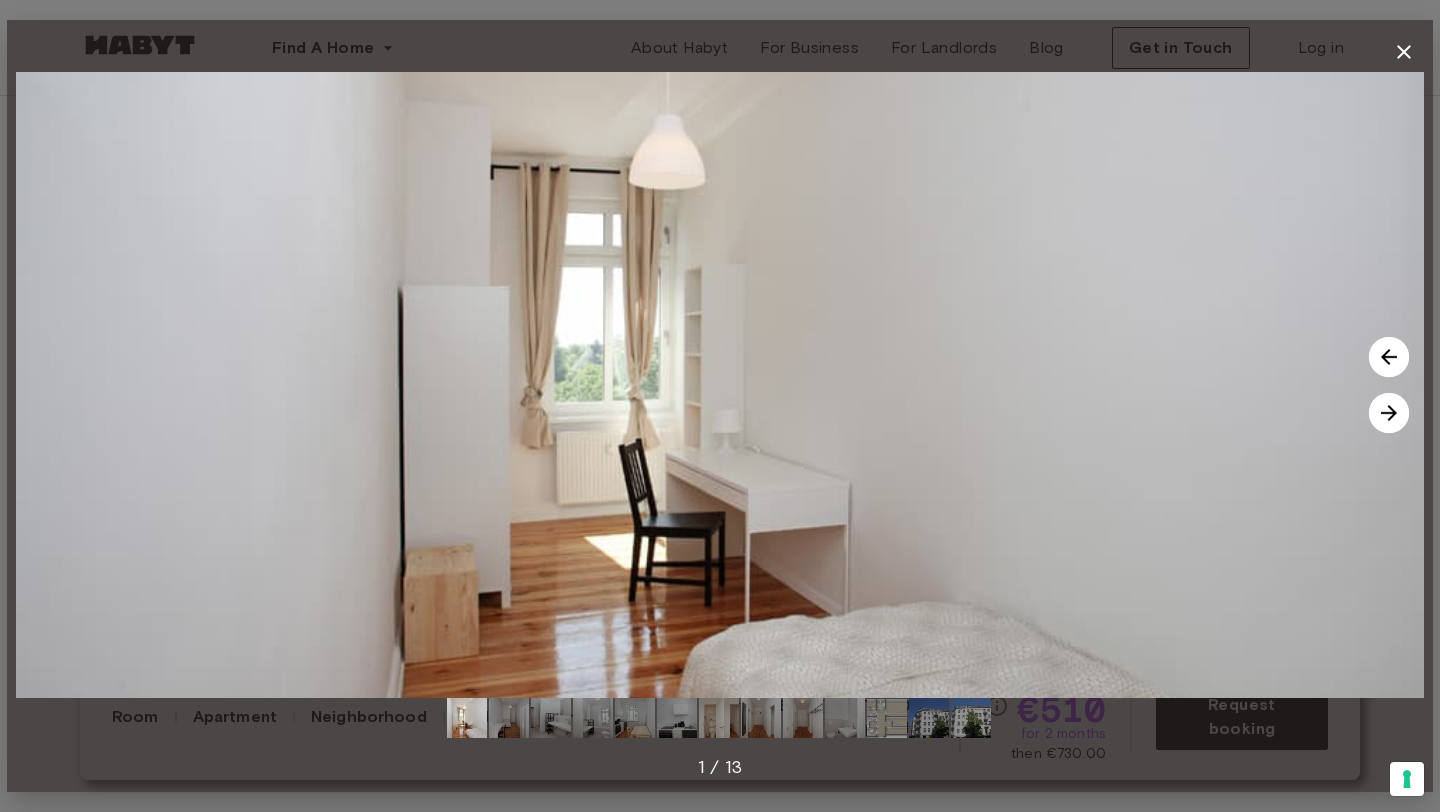 click at bounding box center (1389, 413) 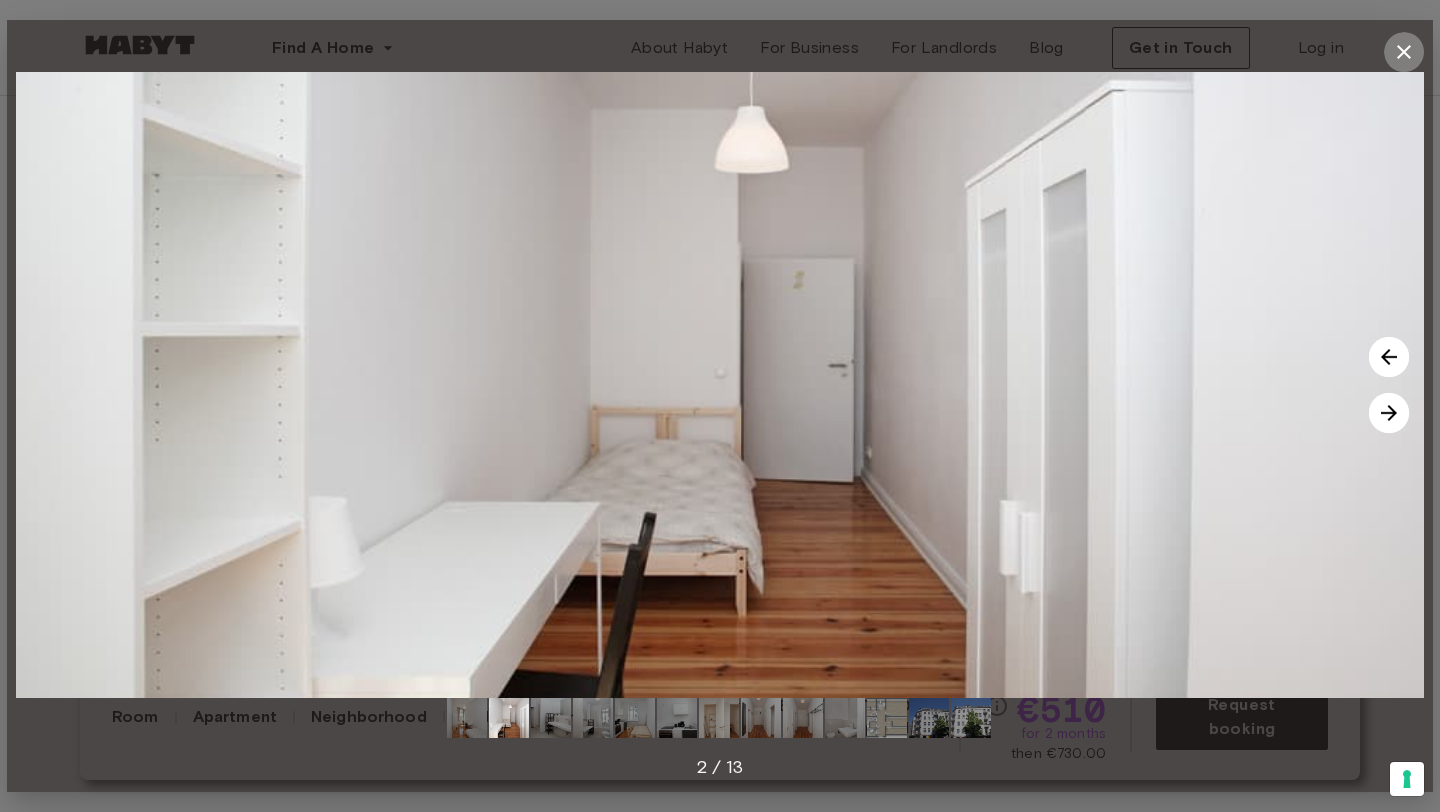 click 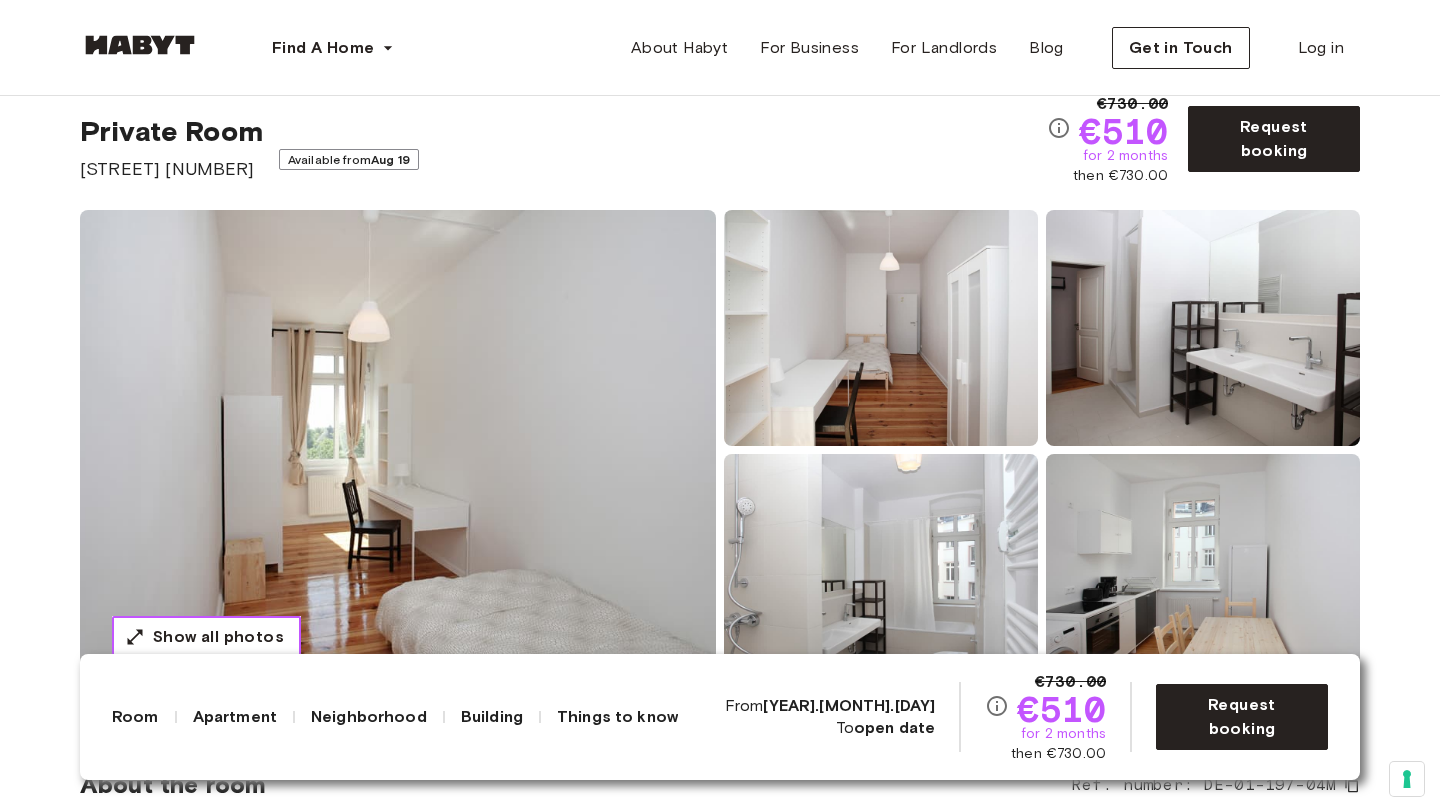 scroll, scrollTop: 0, scrollLeft: 0, axis: both 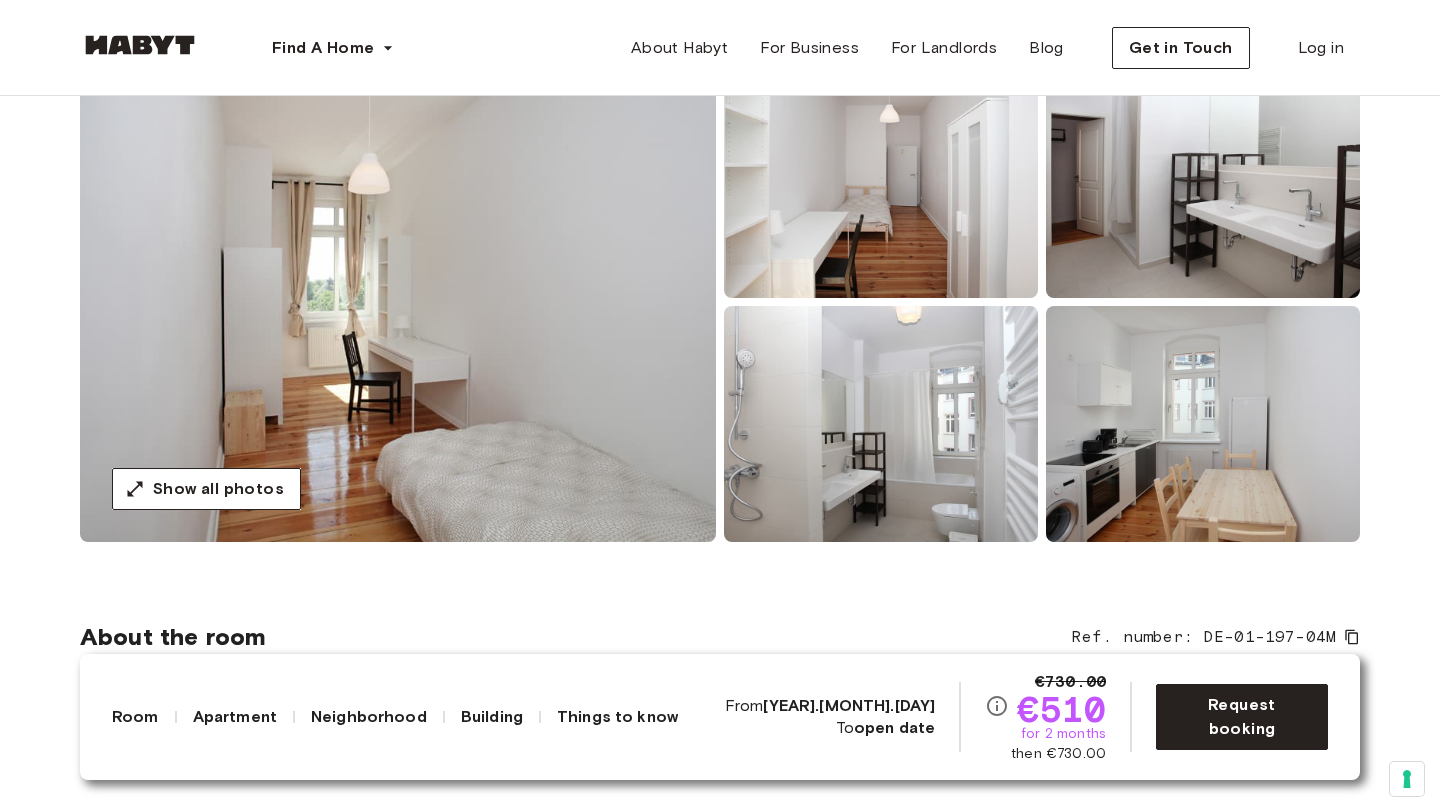 click on "Find A Home Europe Amsterdam Berlin Frankfurt Hamburg Lisbon Madrid Milan Modena Paris Turin Munich Rotterdam Stuttgart Dusseldorf Cologne Zurich The Hague Graz Brussels Leipzig Asia Hong Kong Singapore Seoul Phuket Tokyo About Habyt For Business For Landlords Blog Get in Touch Log in" at bounding box center (720, 48) 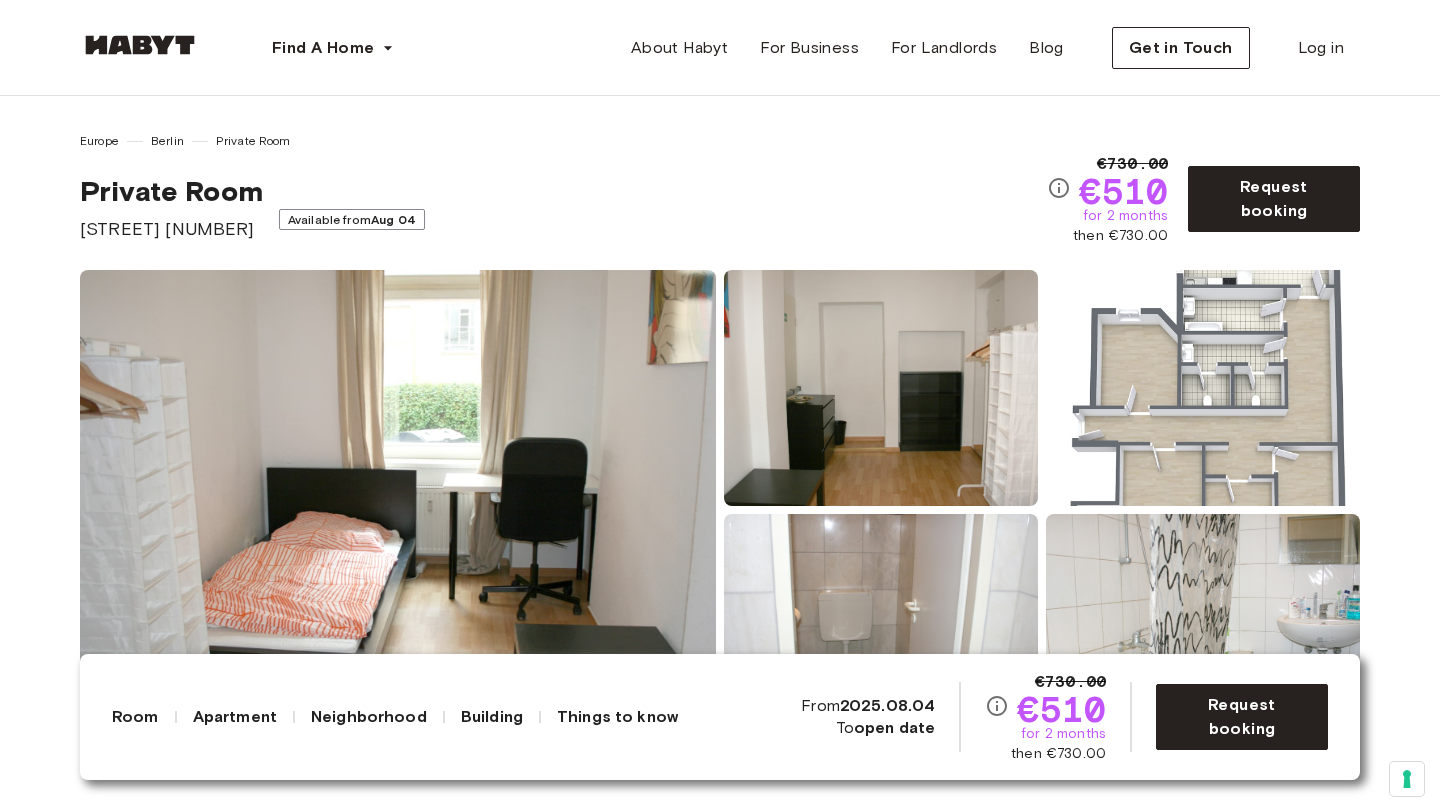 scroll, scrollTop: 156, scrollLeft: 0, axis: vertical 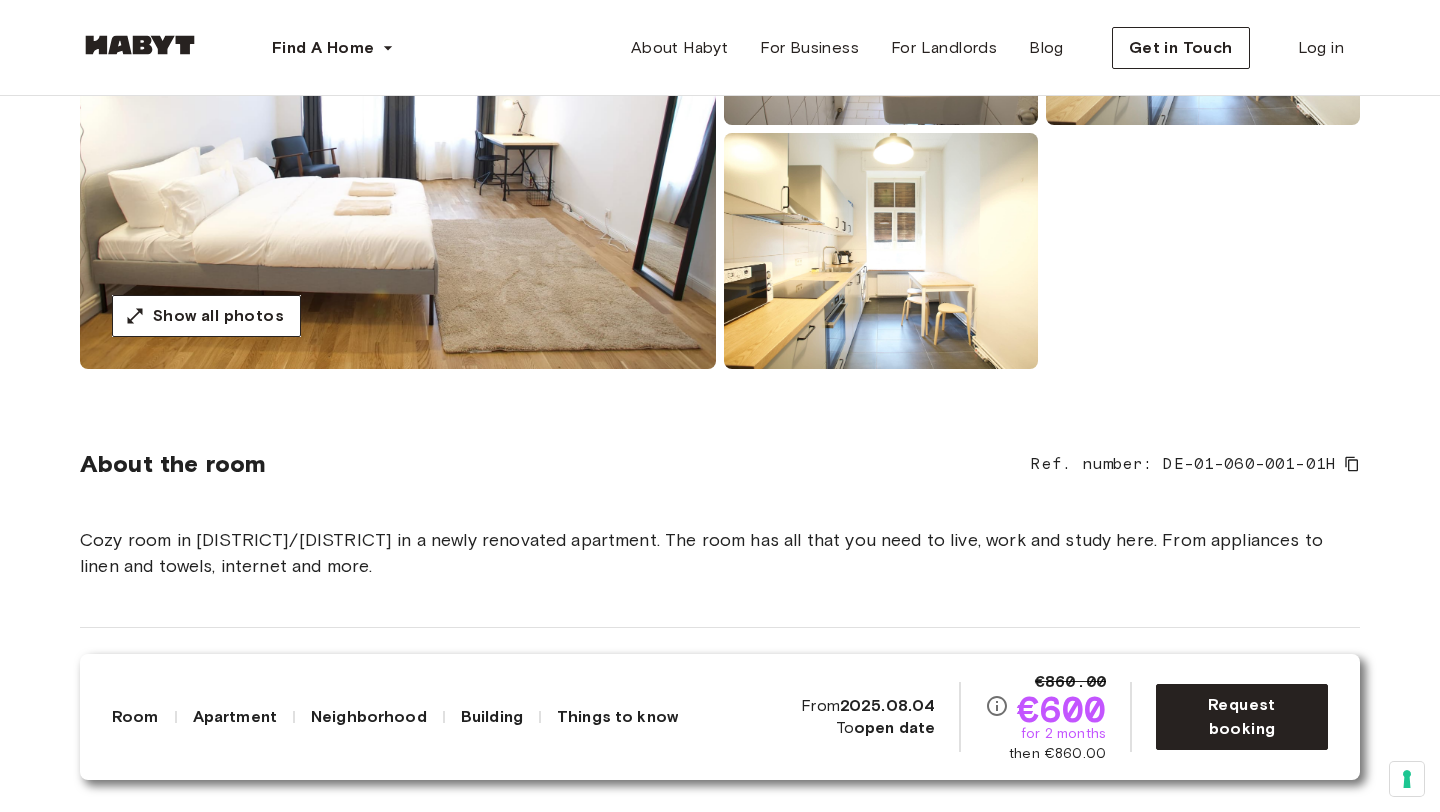 click at bounding box center [398, 129] 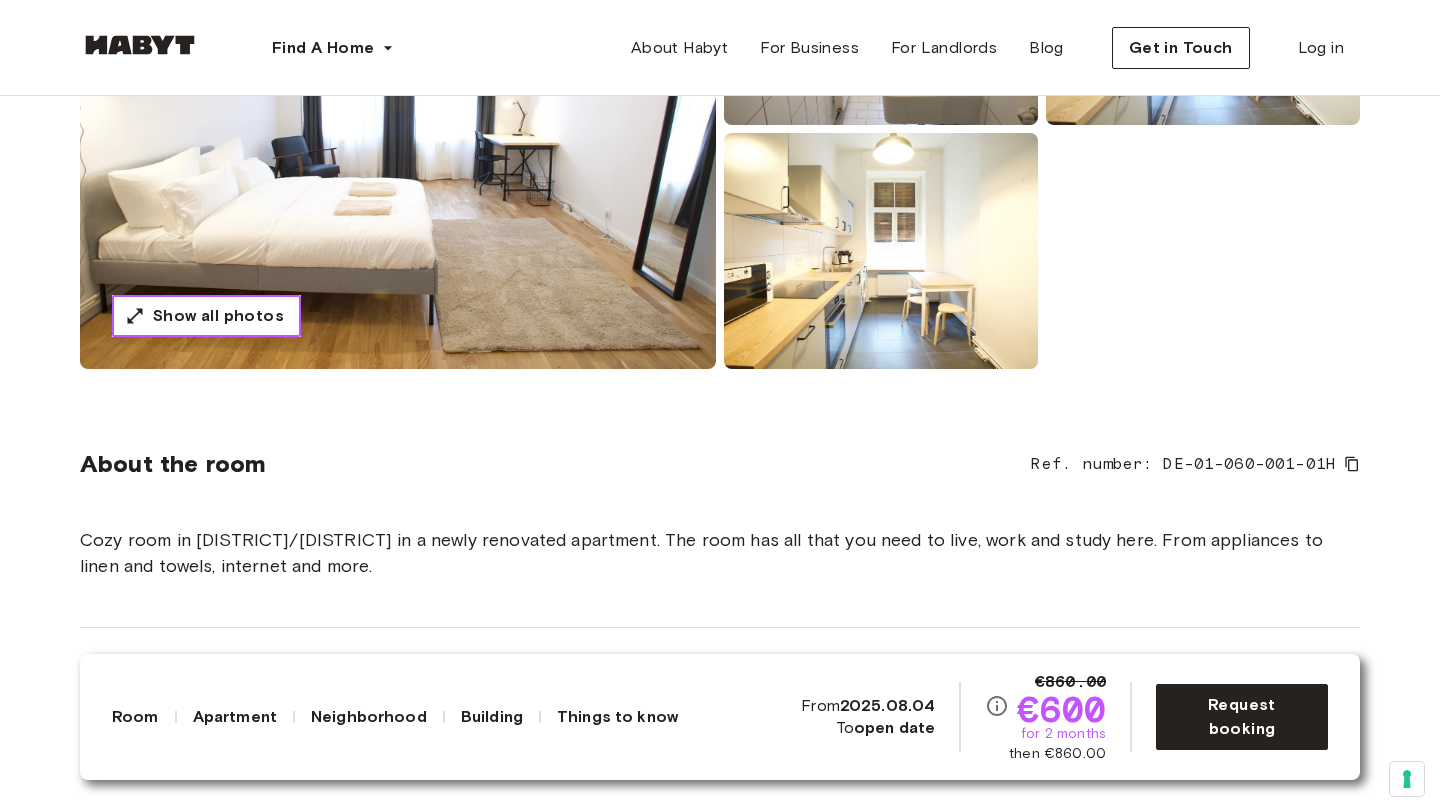 click on "Show all photos" at bounding box center [218, 316] 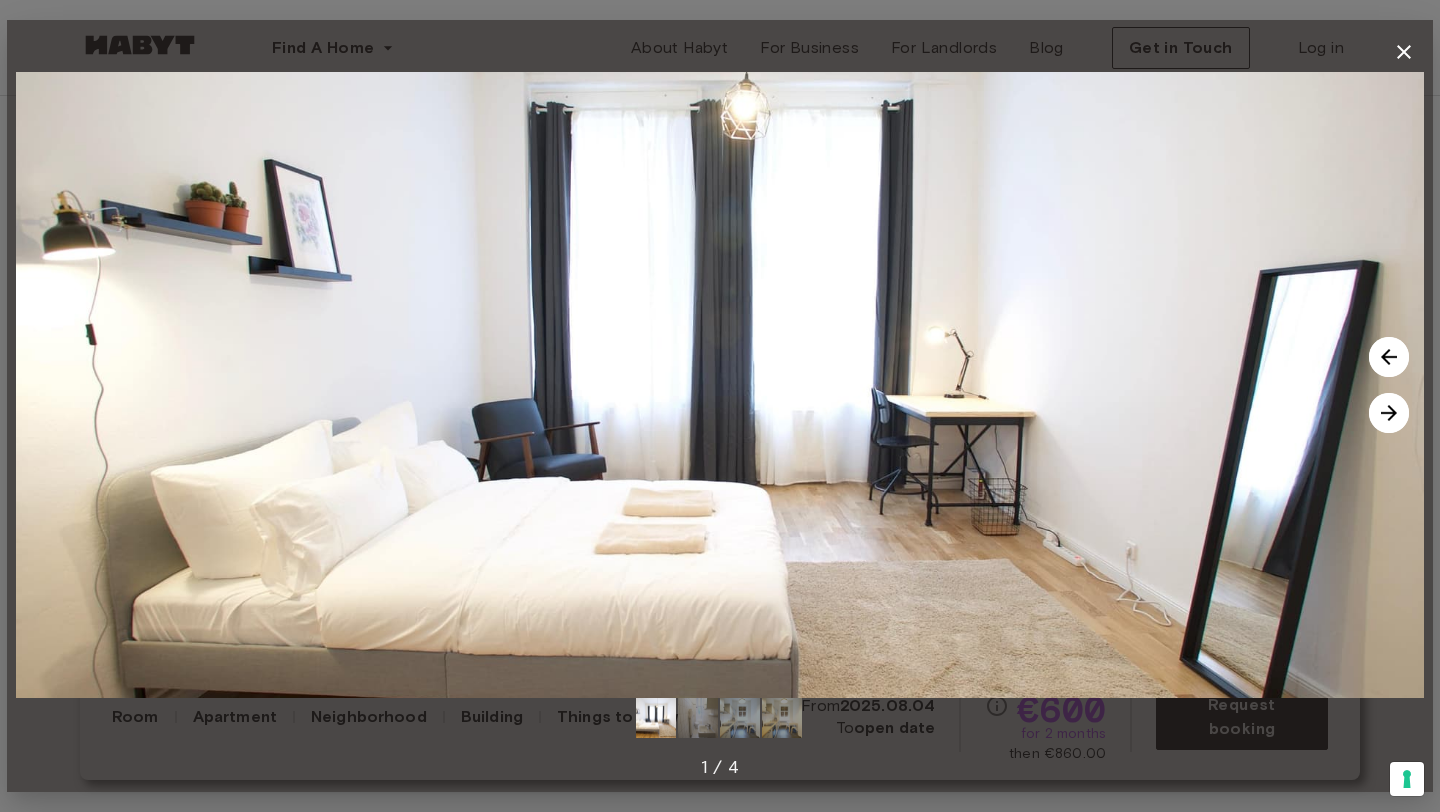 click at bounding box center [1389, 413] 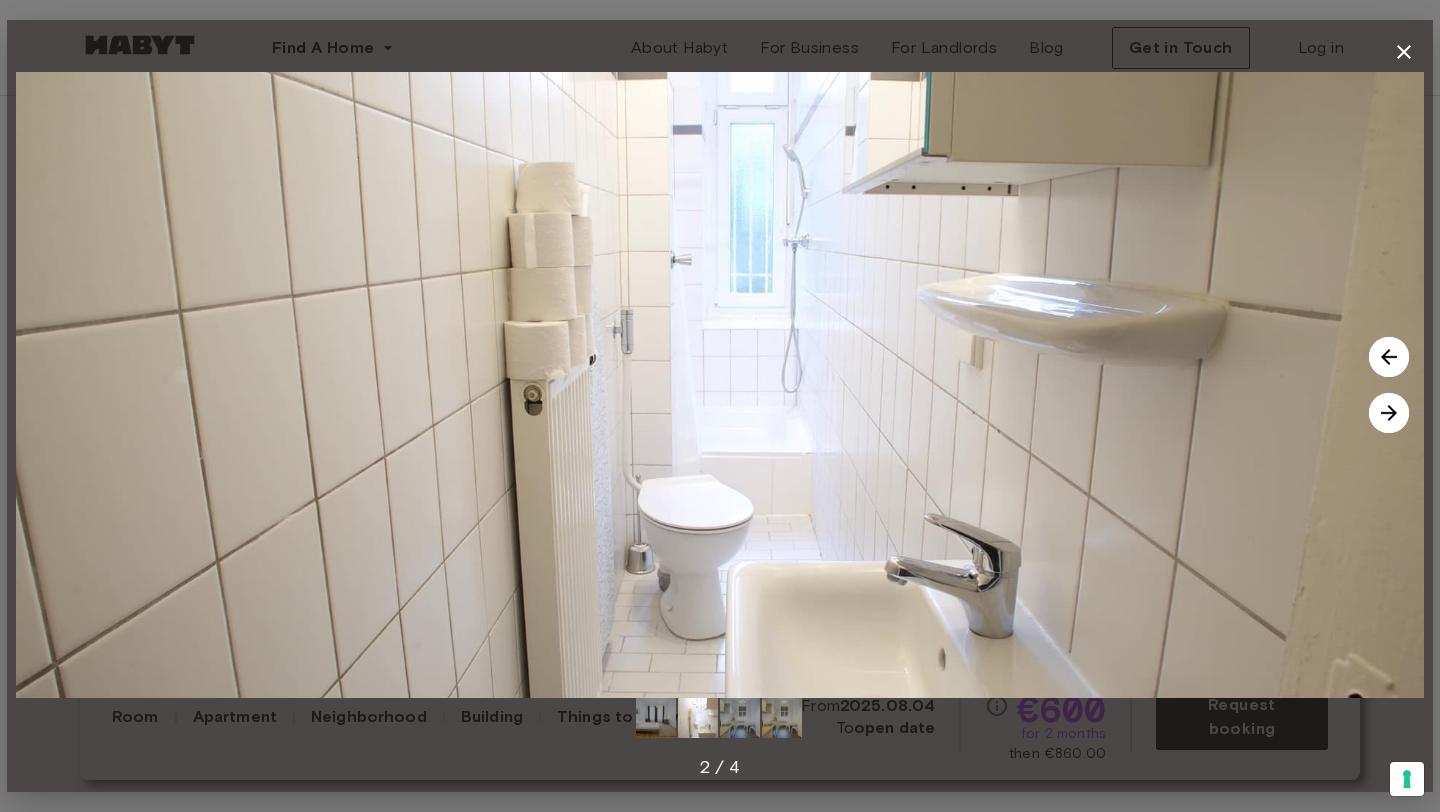 click at bounding box center (1389, 413) 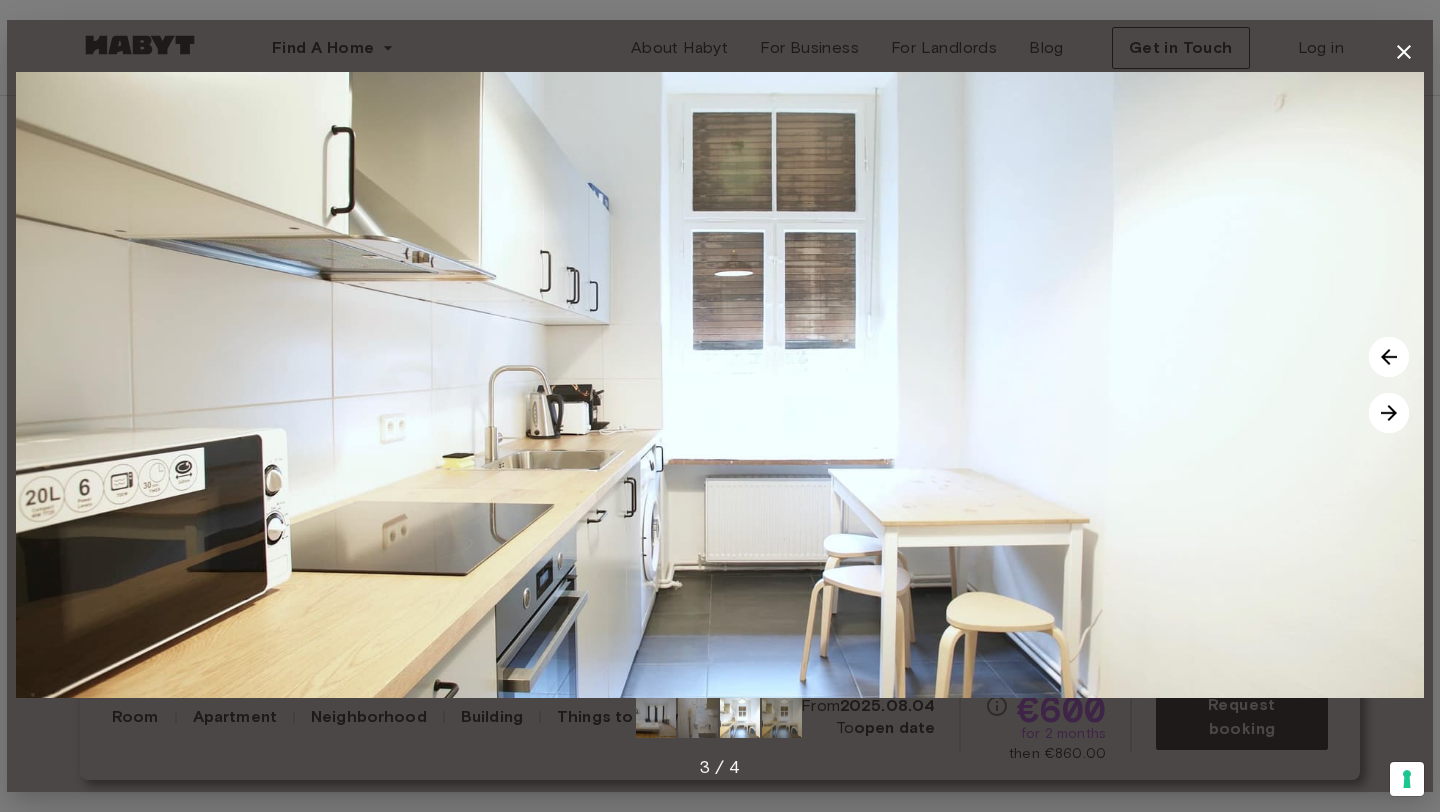 click at bounding box center [1389, 413] 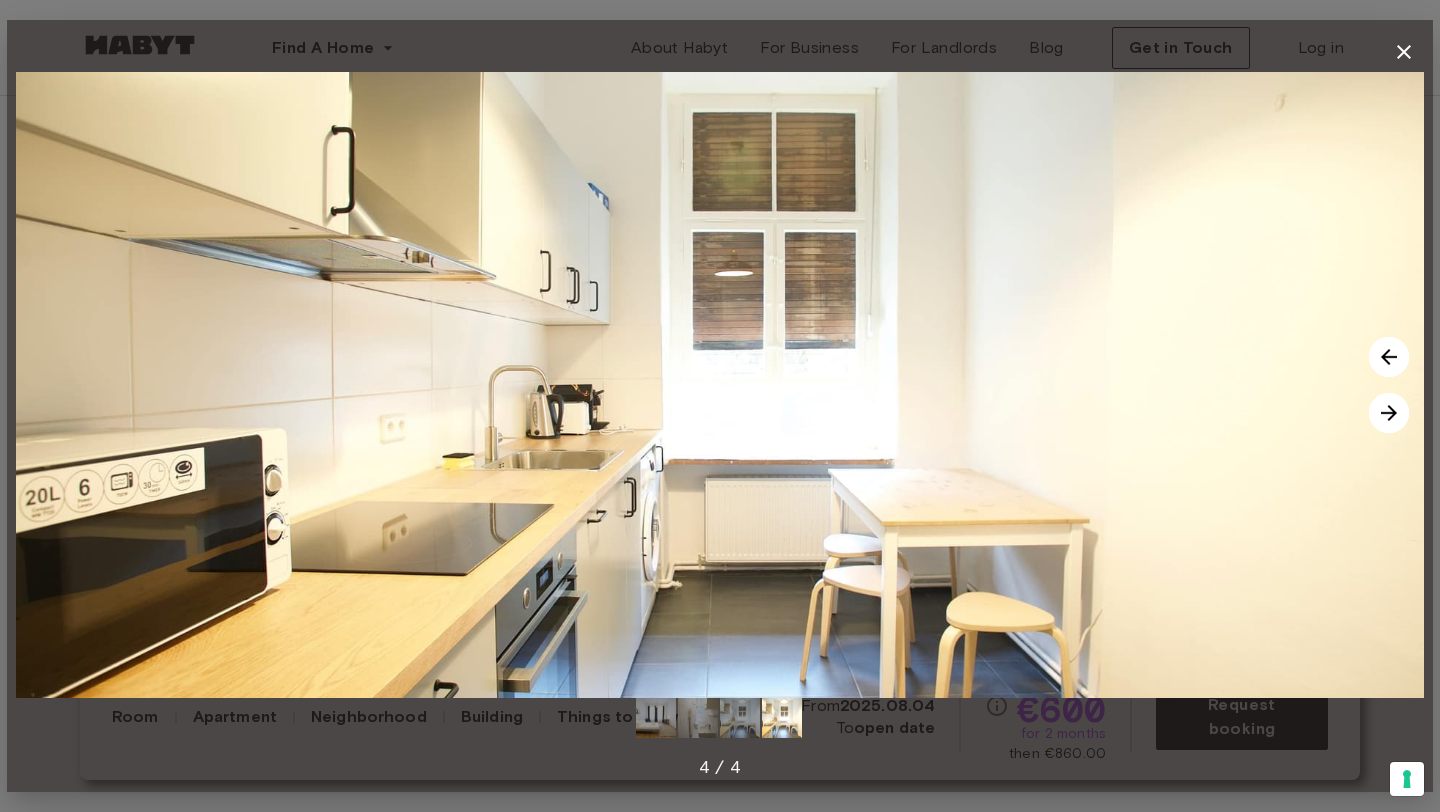 click at bounding box center [1389, 413] 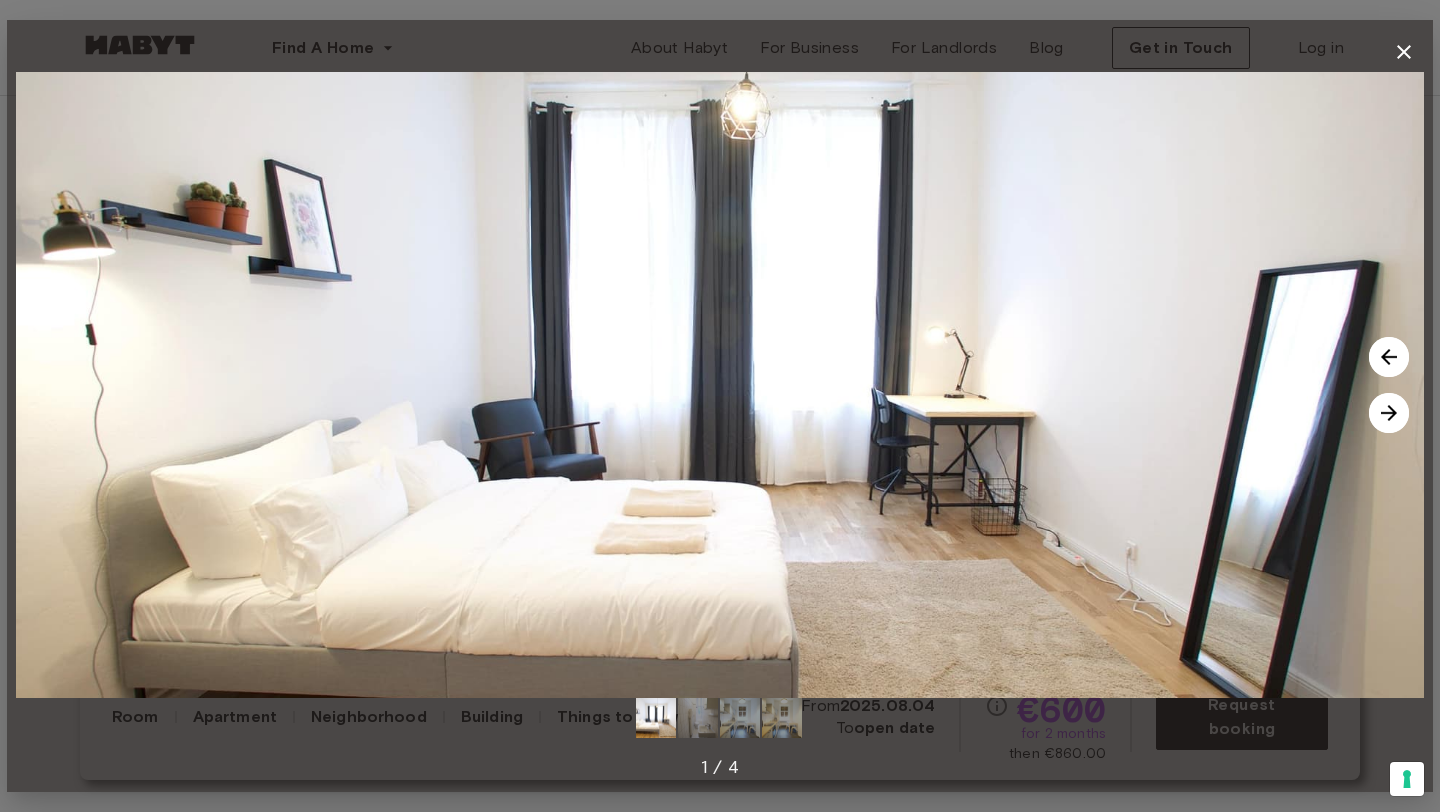 click at bounding box center (1389, 413) 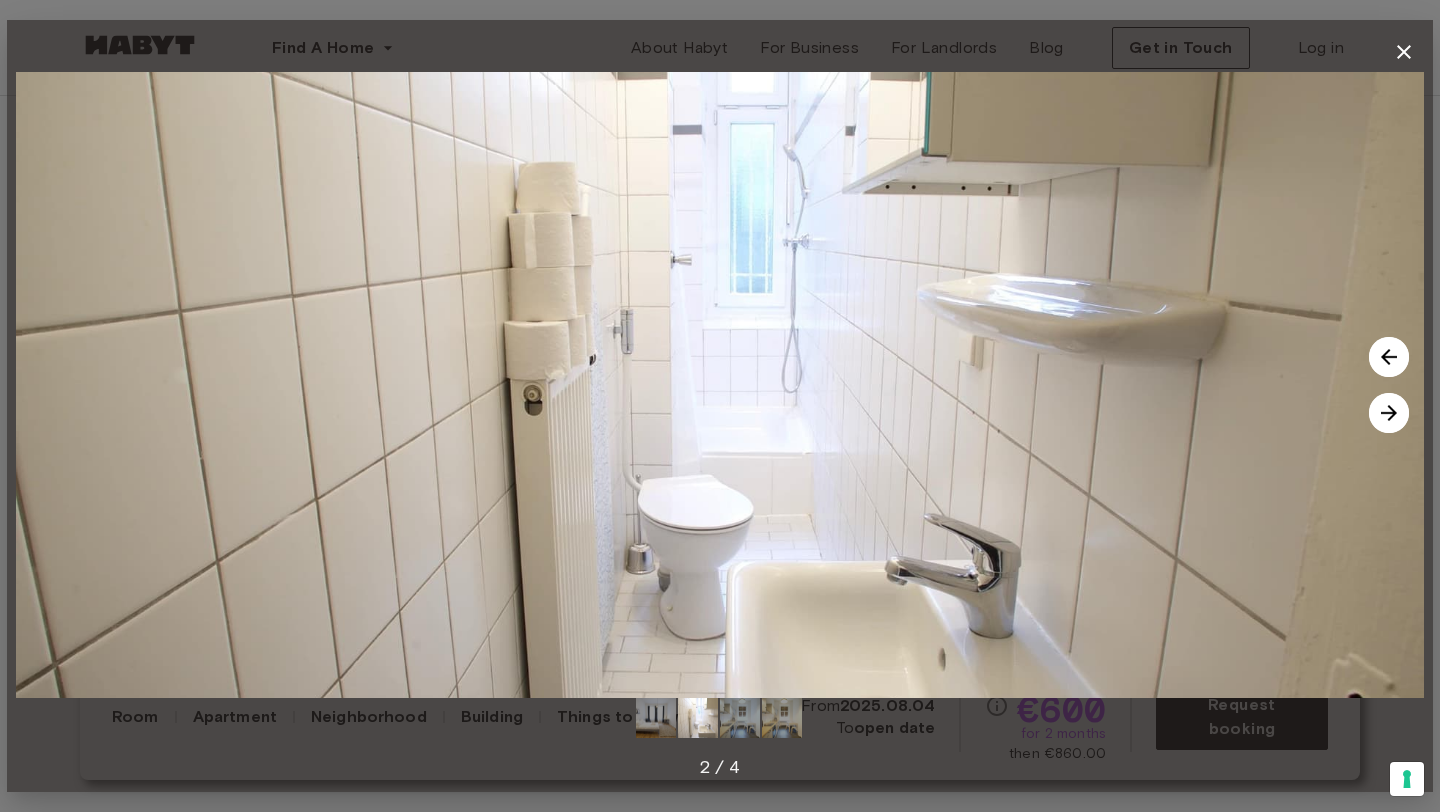 click at bounding box center (1389, 413) 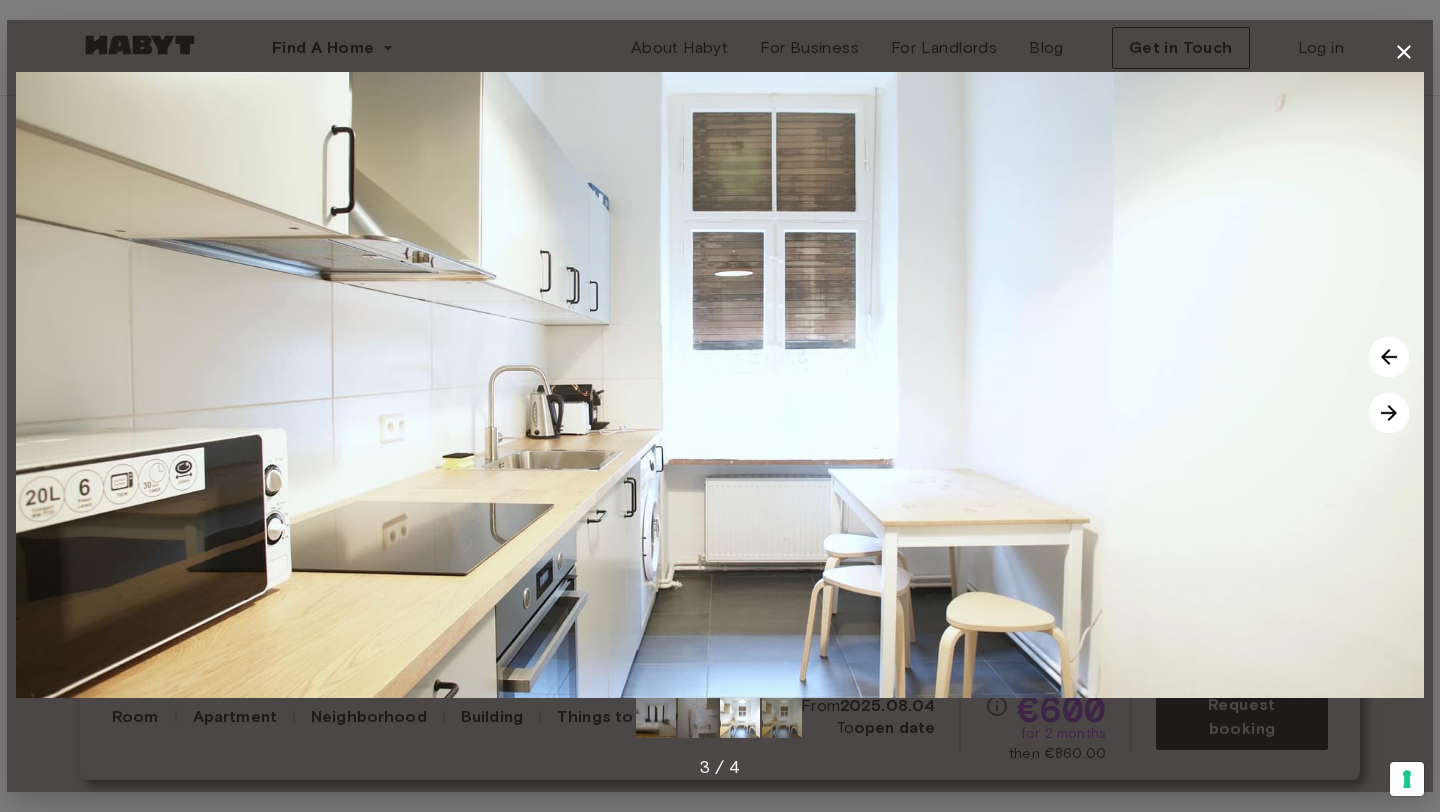 click at bounding box center (1389, 413) 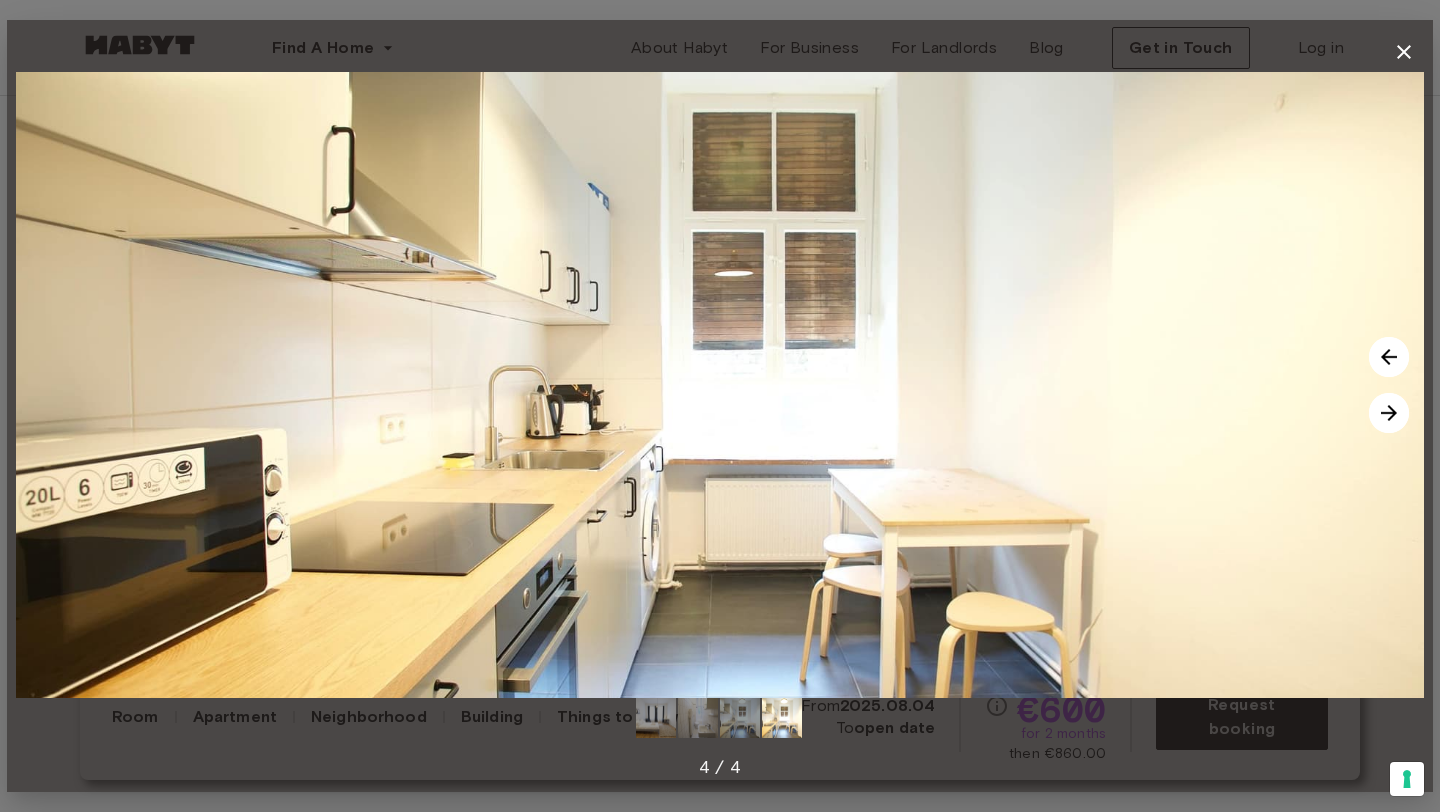 click at bounding box center (1389, 413) 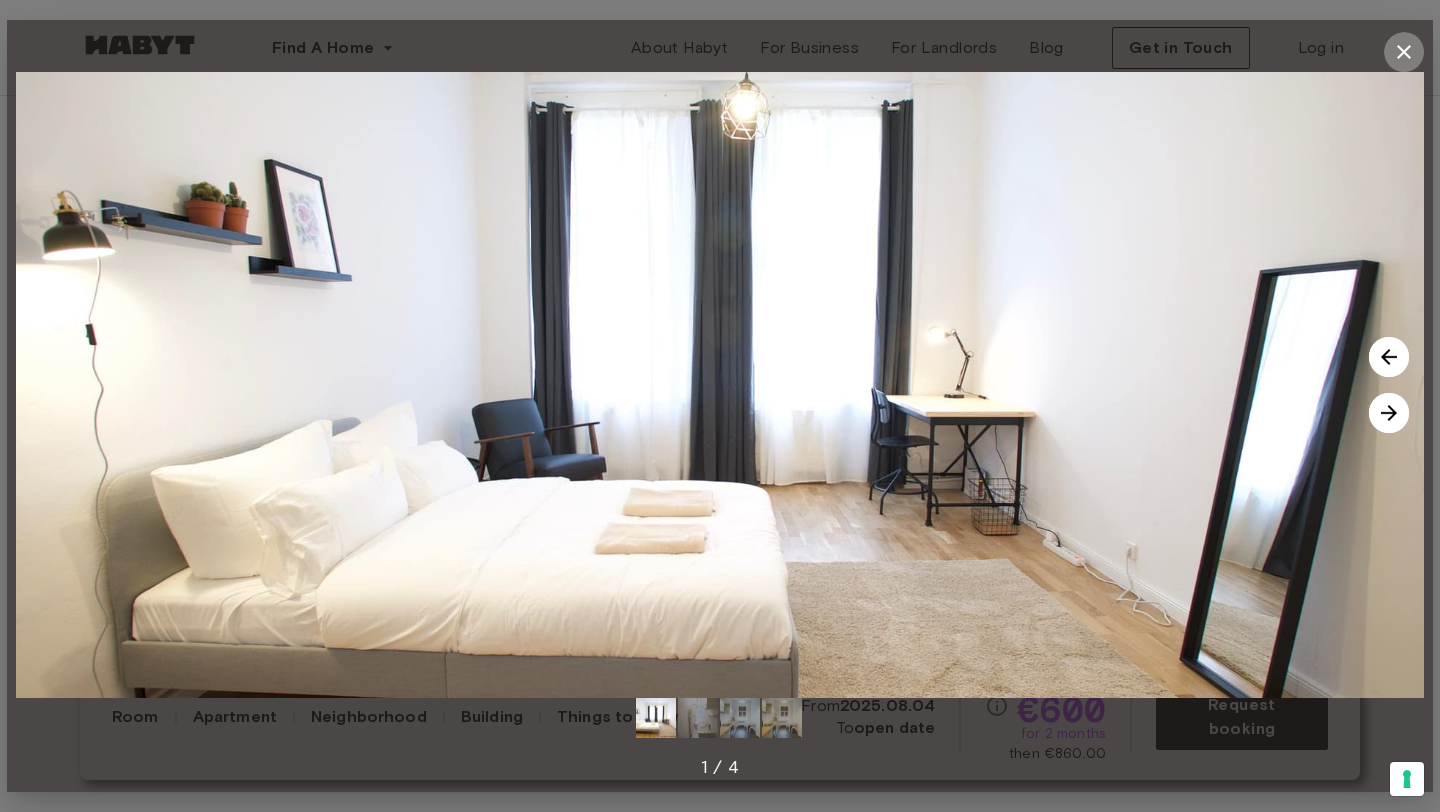click 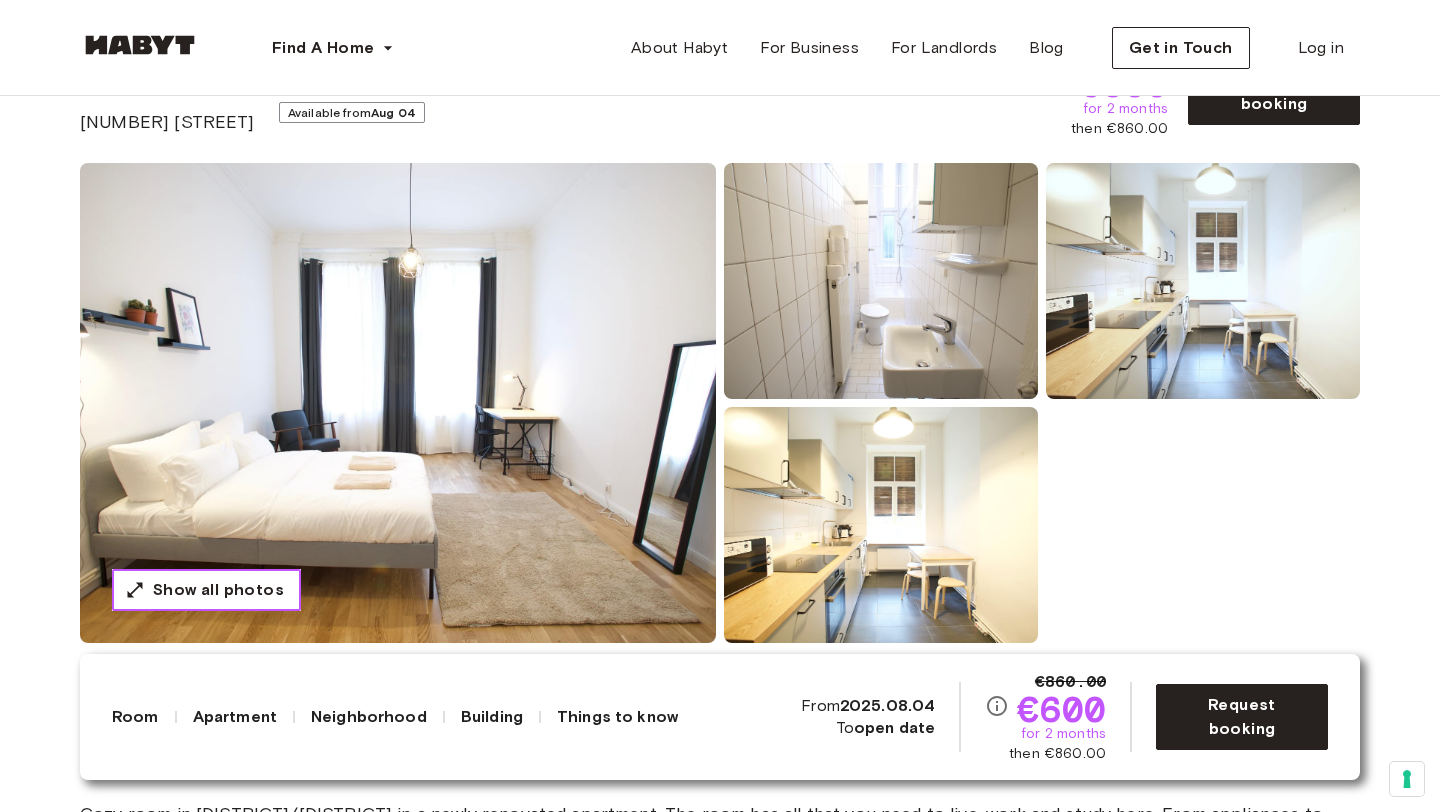 scroll, scrollTop: 0, scrollLeft: 0, axis: both 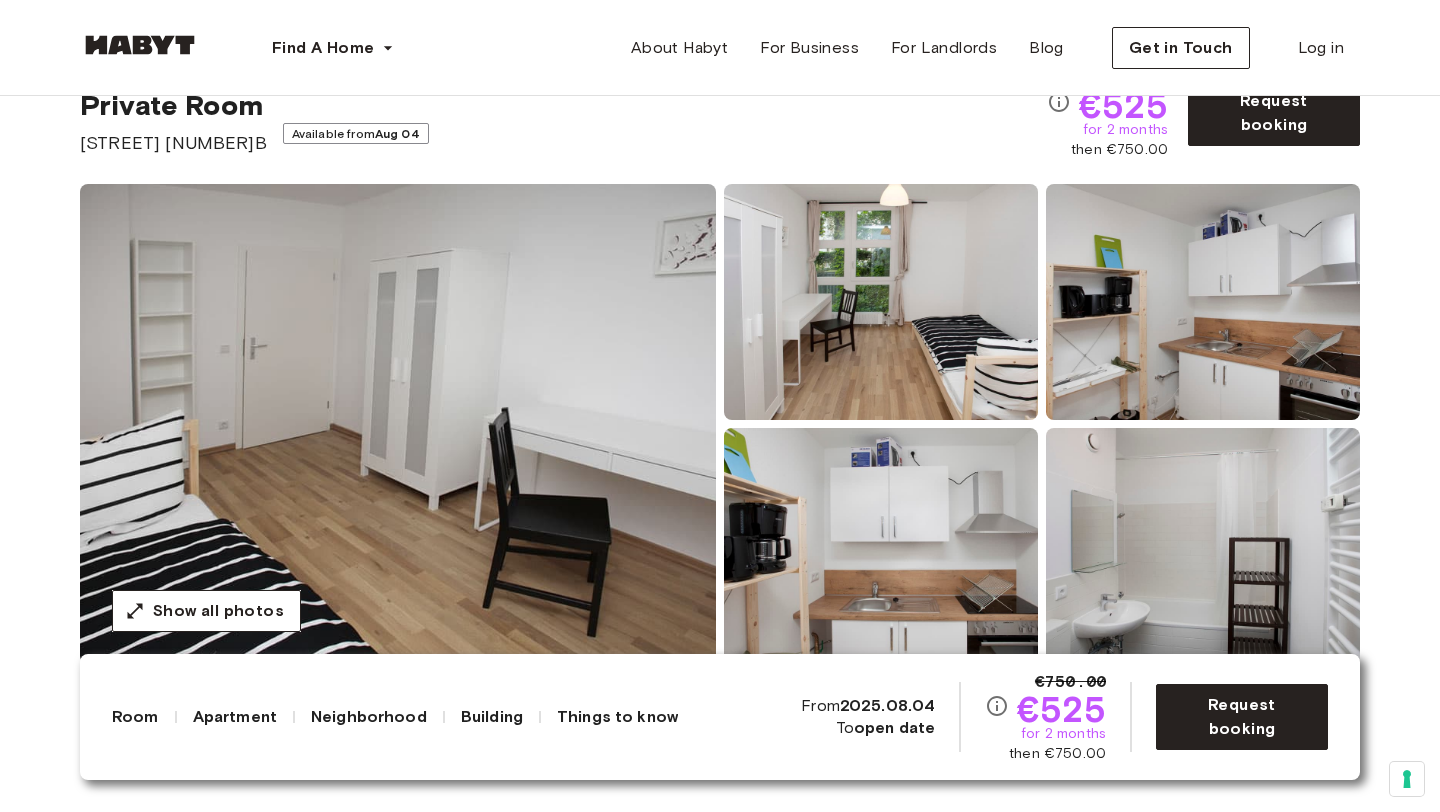 click at bounding box center [398, 424] 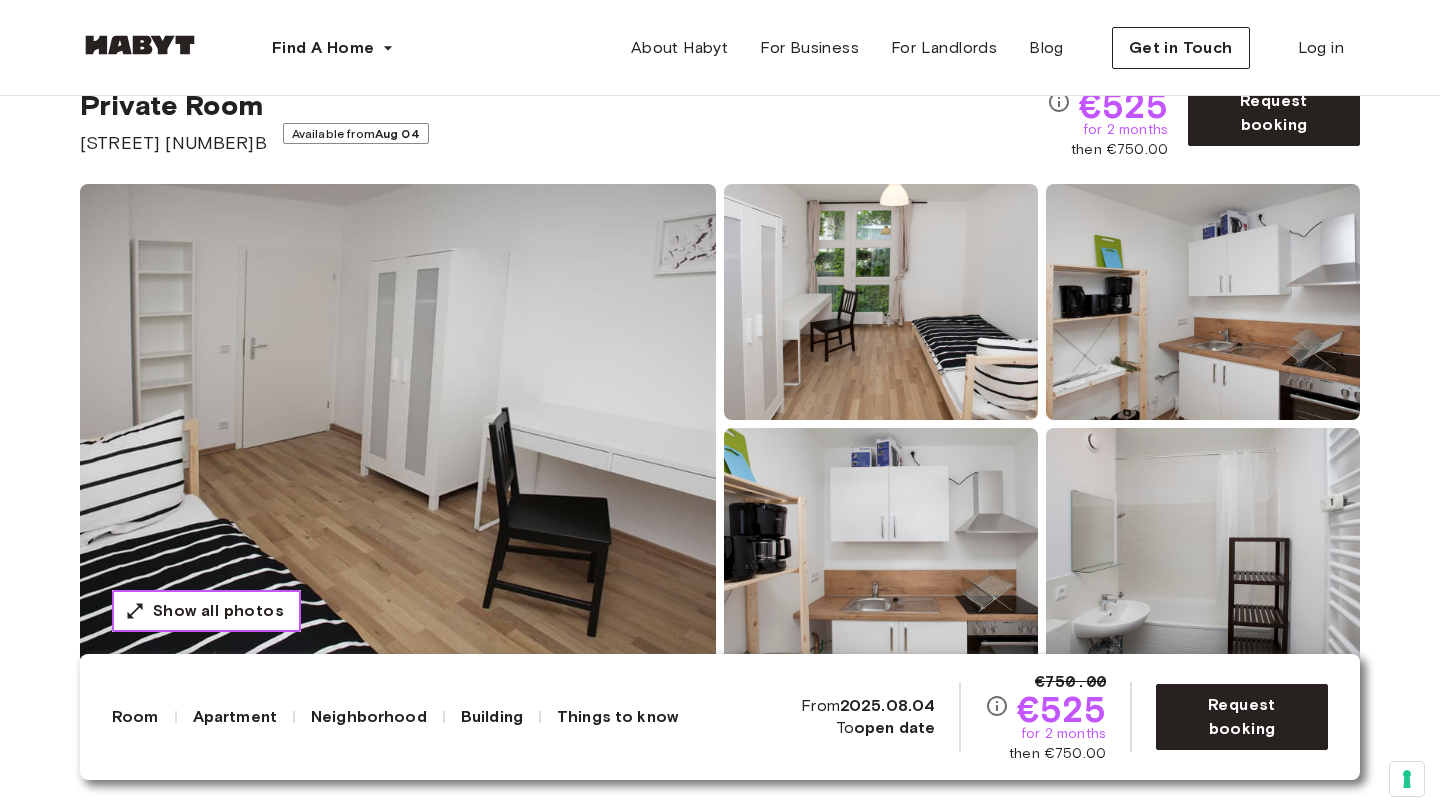 click on "Show all photos" at bounding box center (218, 611) 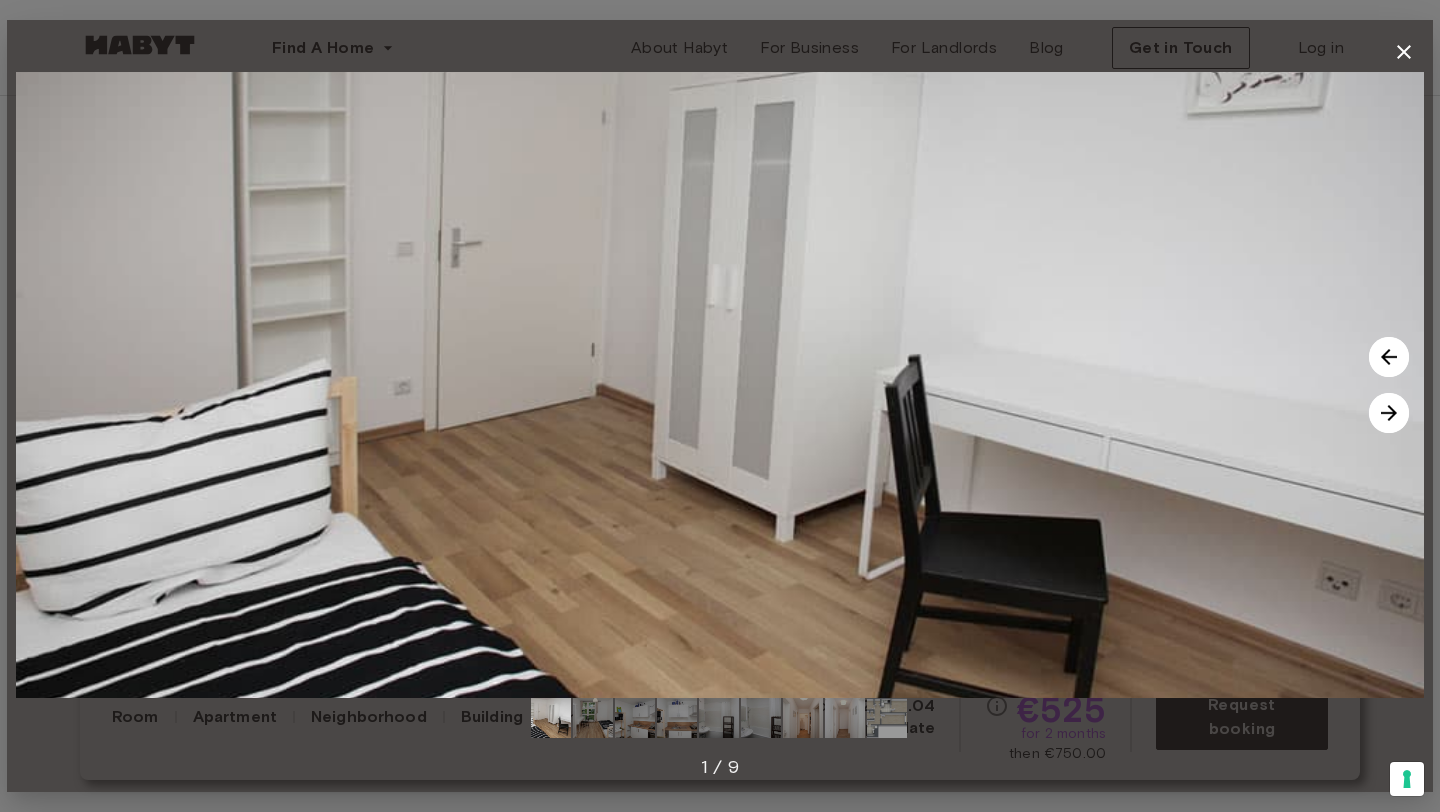 click at bounding box center (1389, 413) 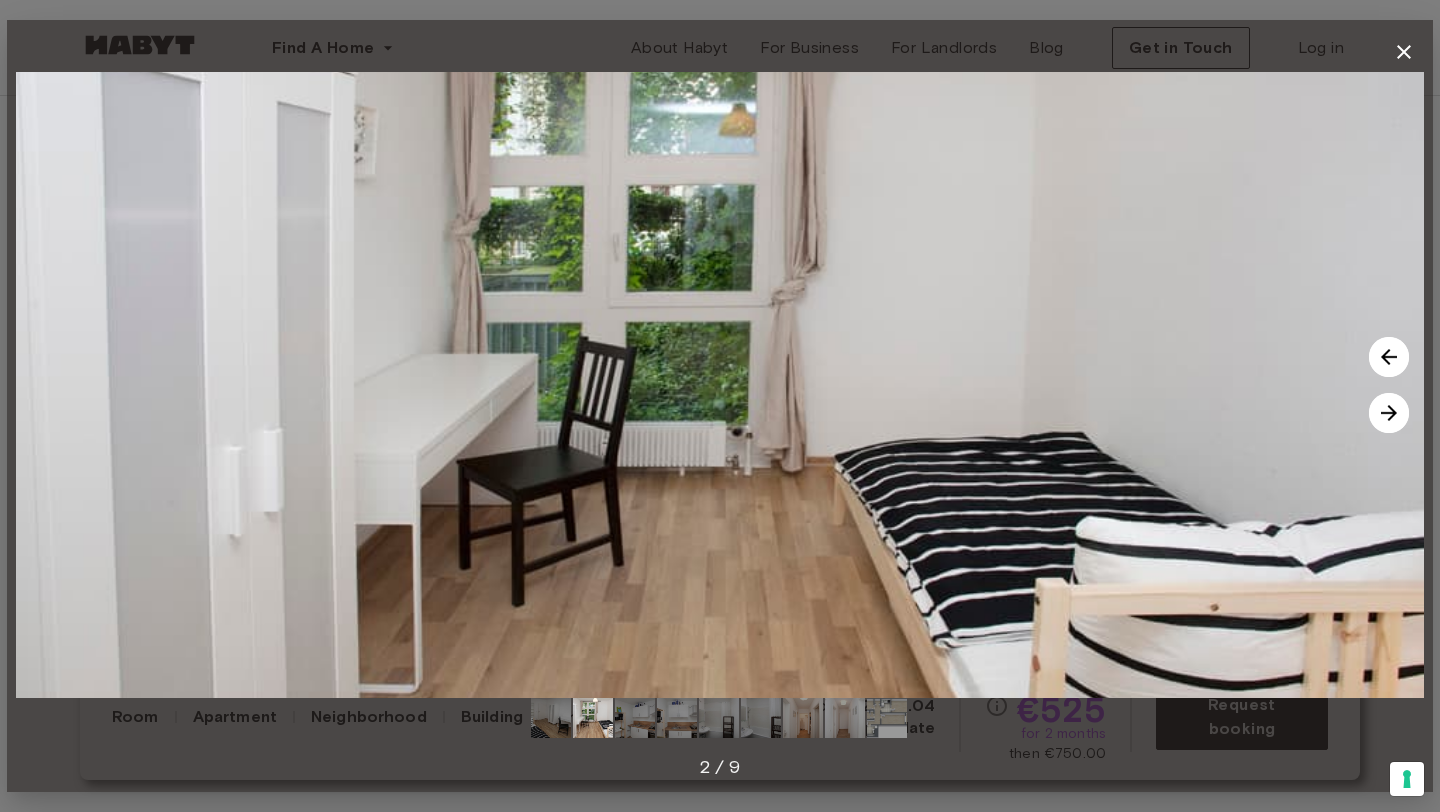 click at bounding box center [1389, 413] 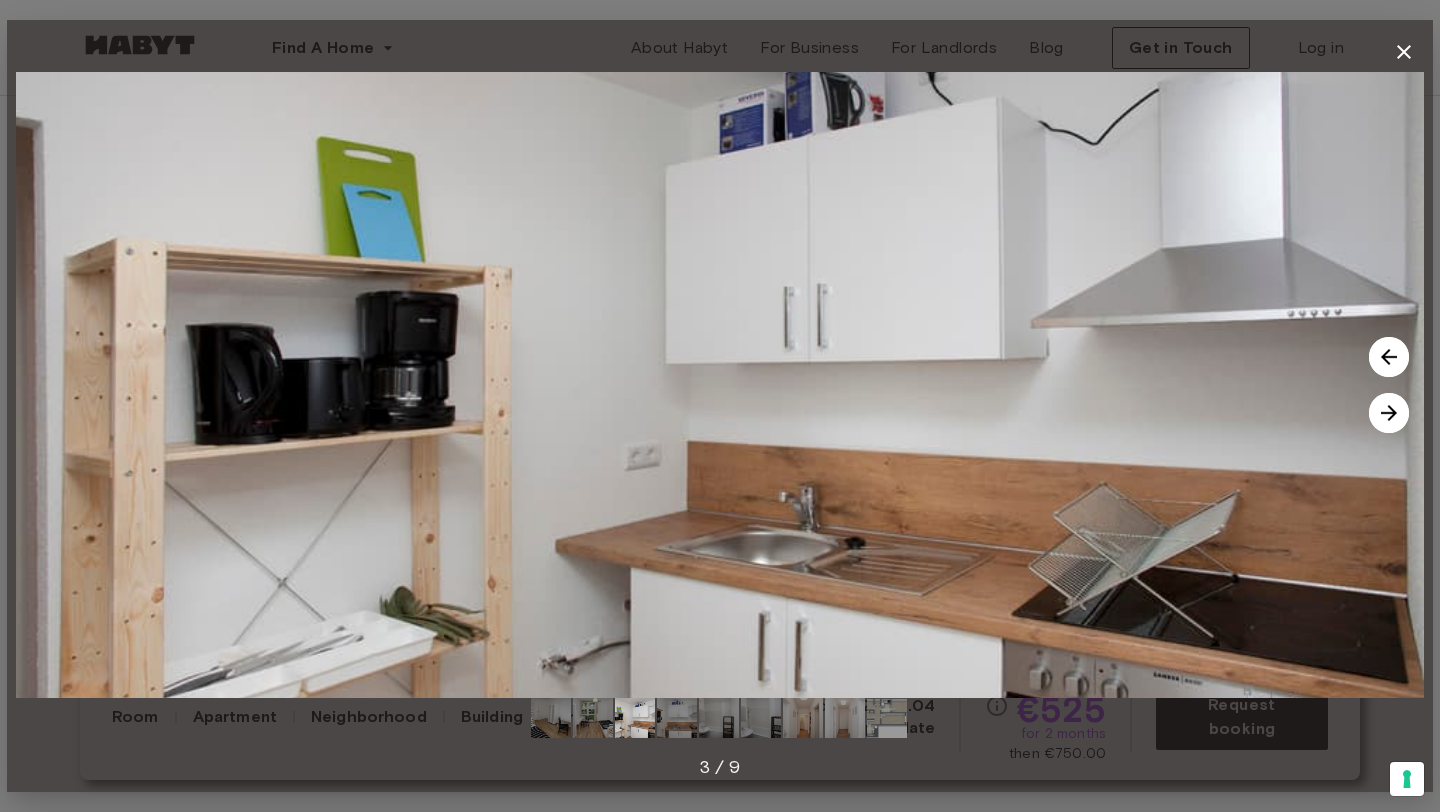 click at bounding box center (1389, 413) 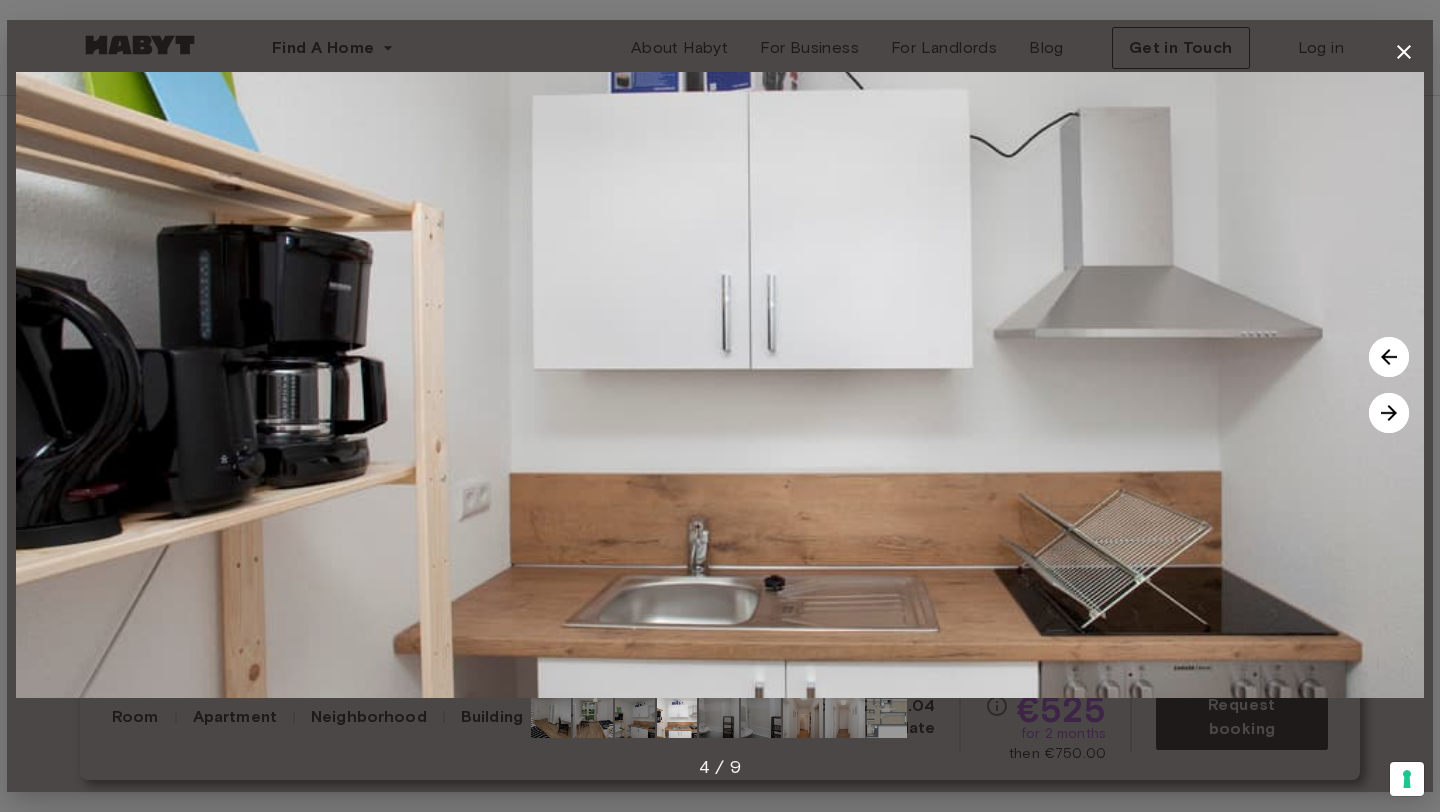 click at bounding box center (1389, 413) 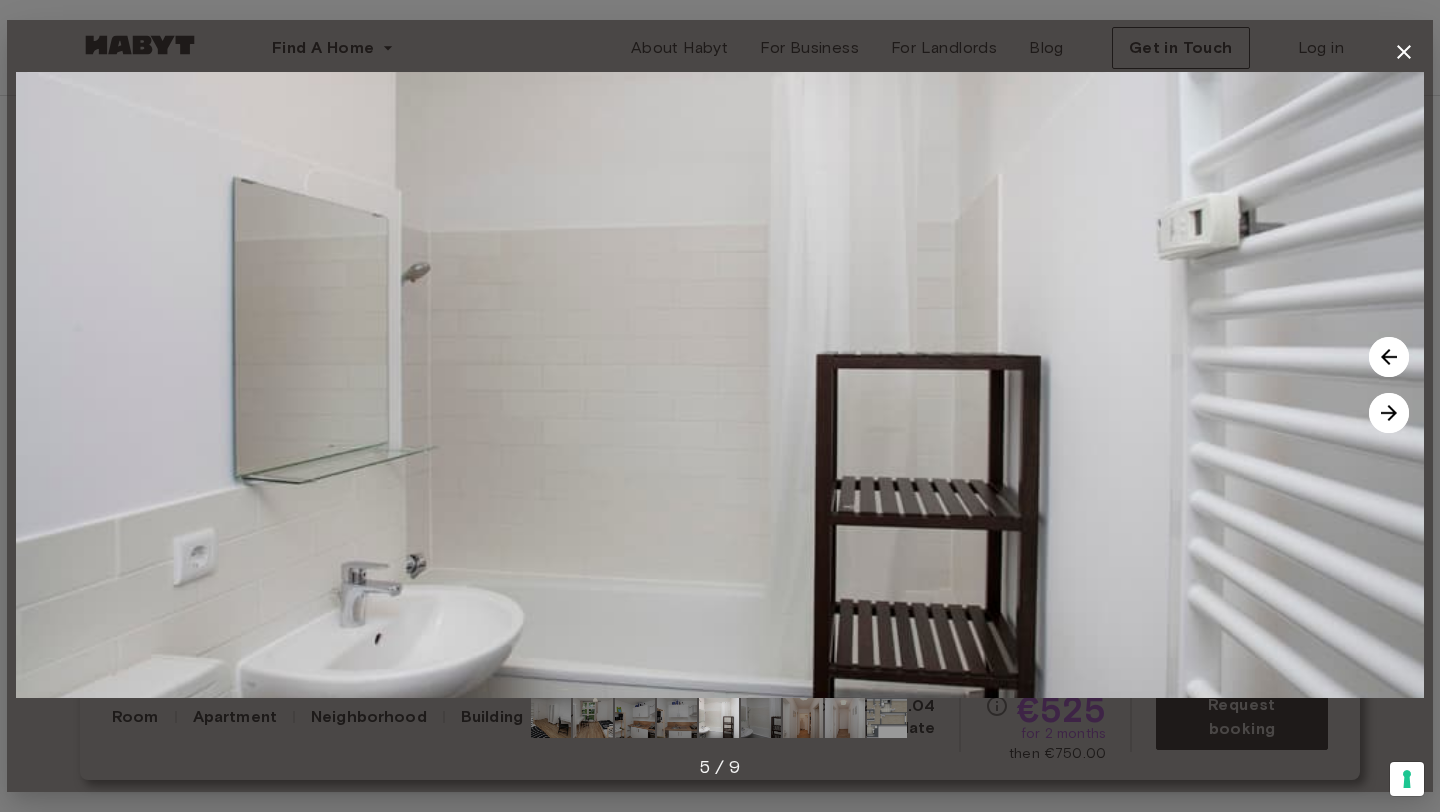click at bounding box center [1389, 413] 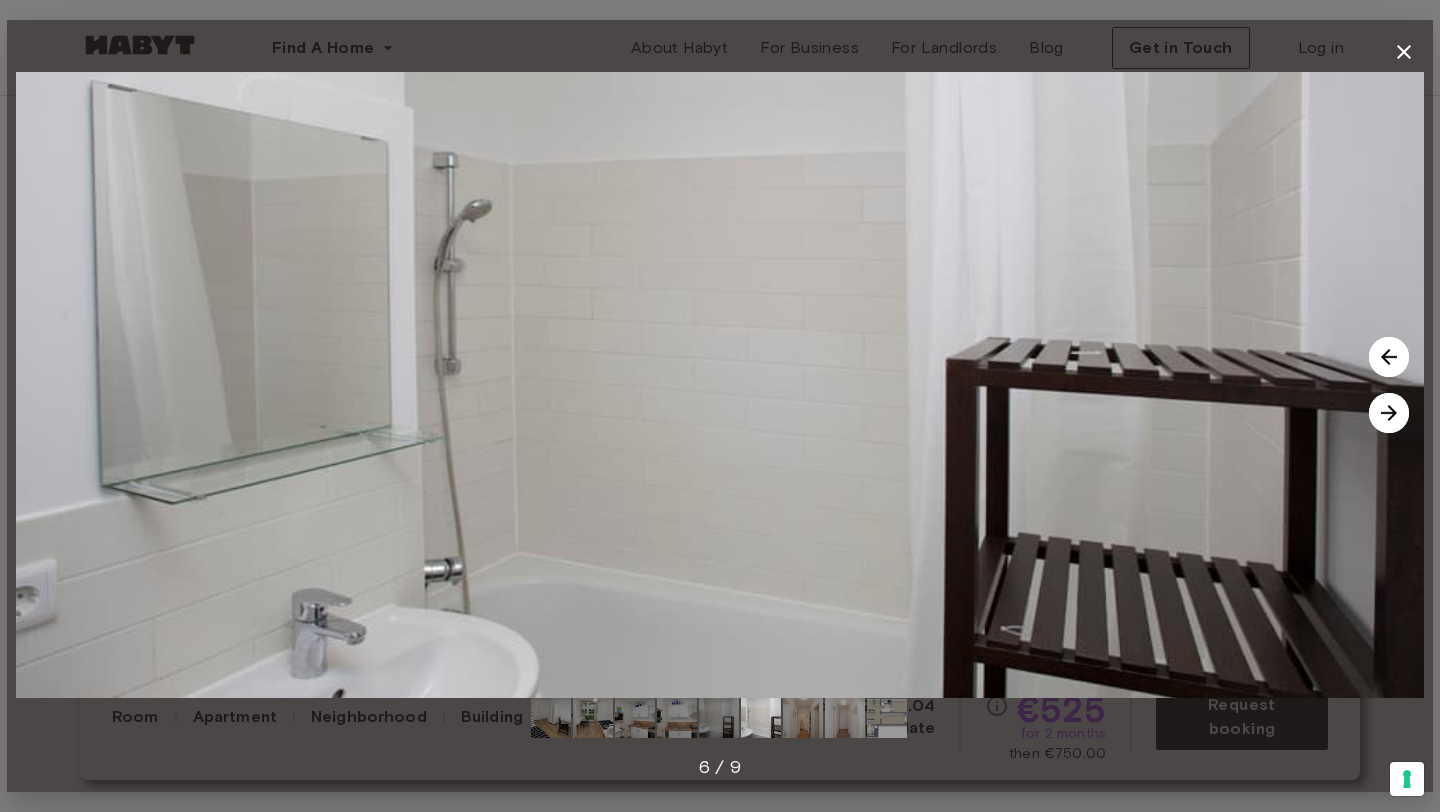 click at bounding box center [1389, 413] 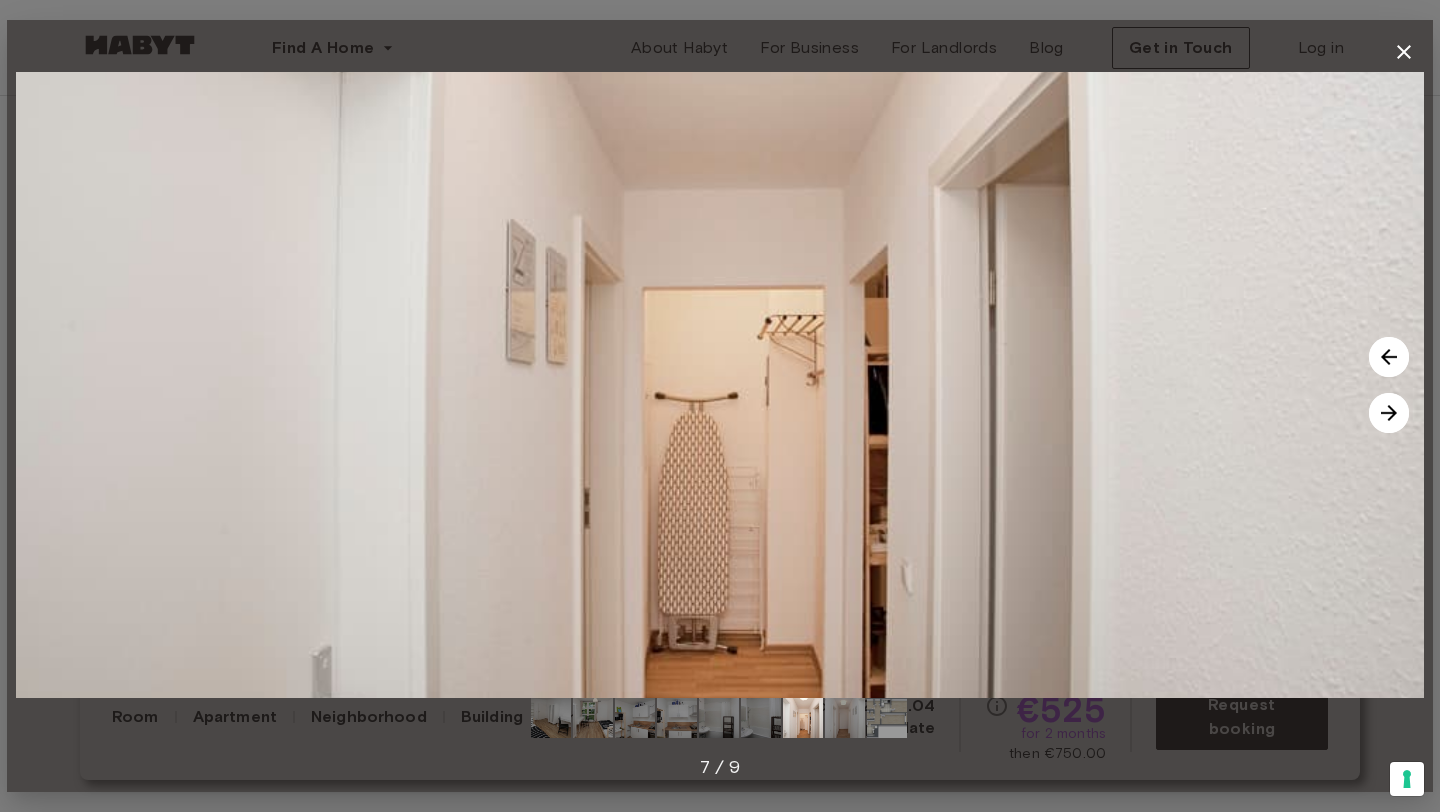 click at bounding box center (1389, 413) 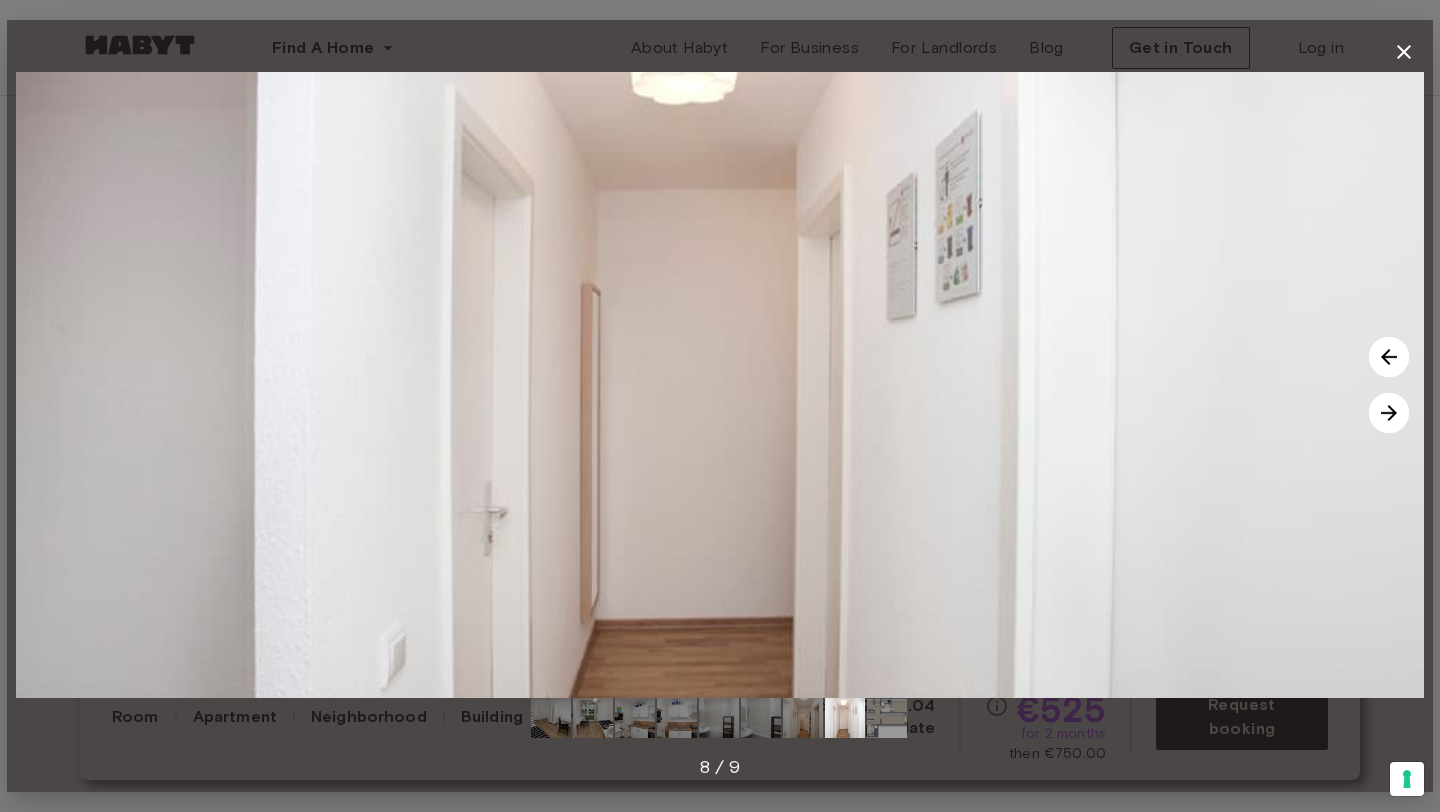 click at bounding box center [1389, 413] 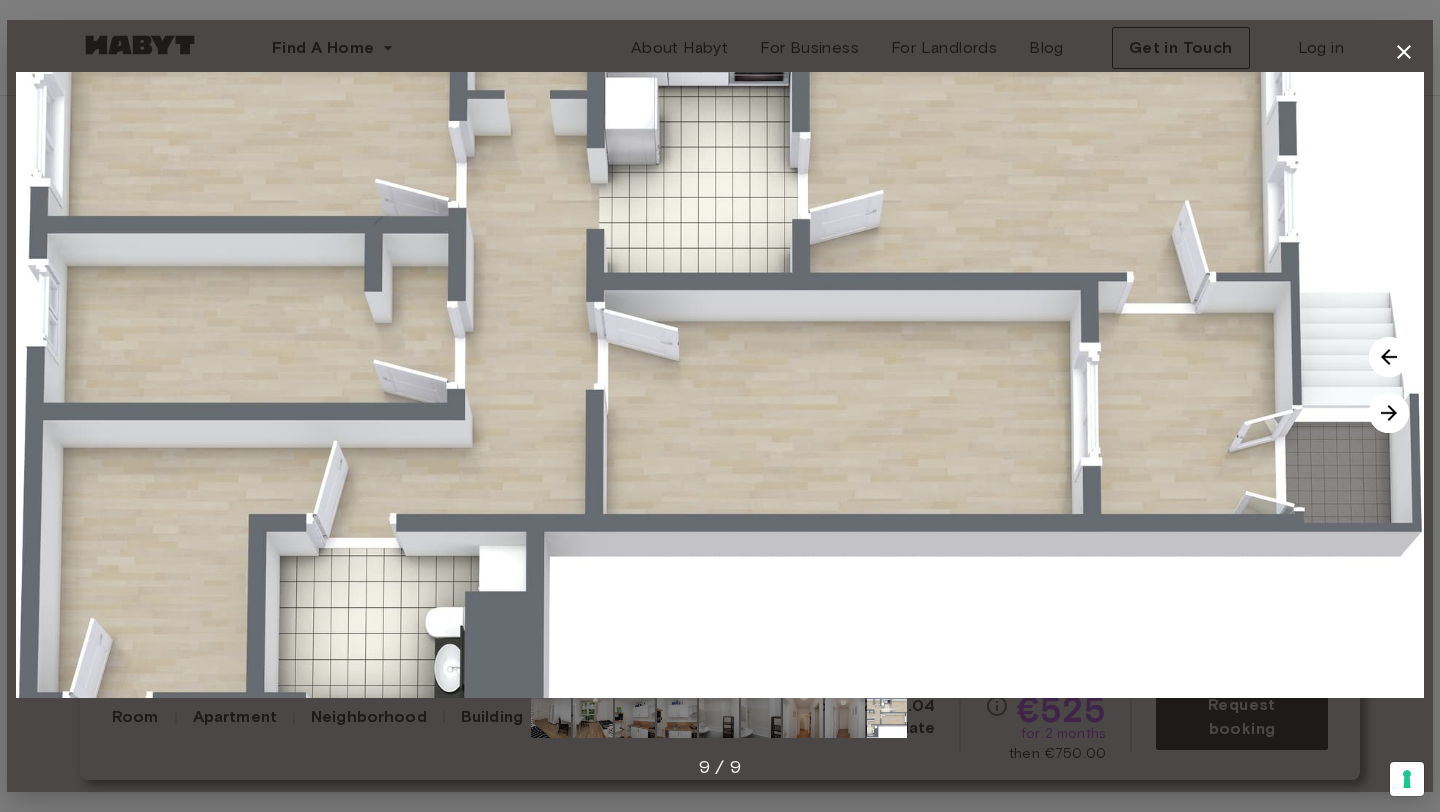 click at bounding box center [1389, 413] 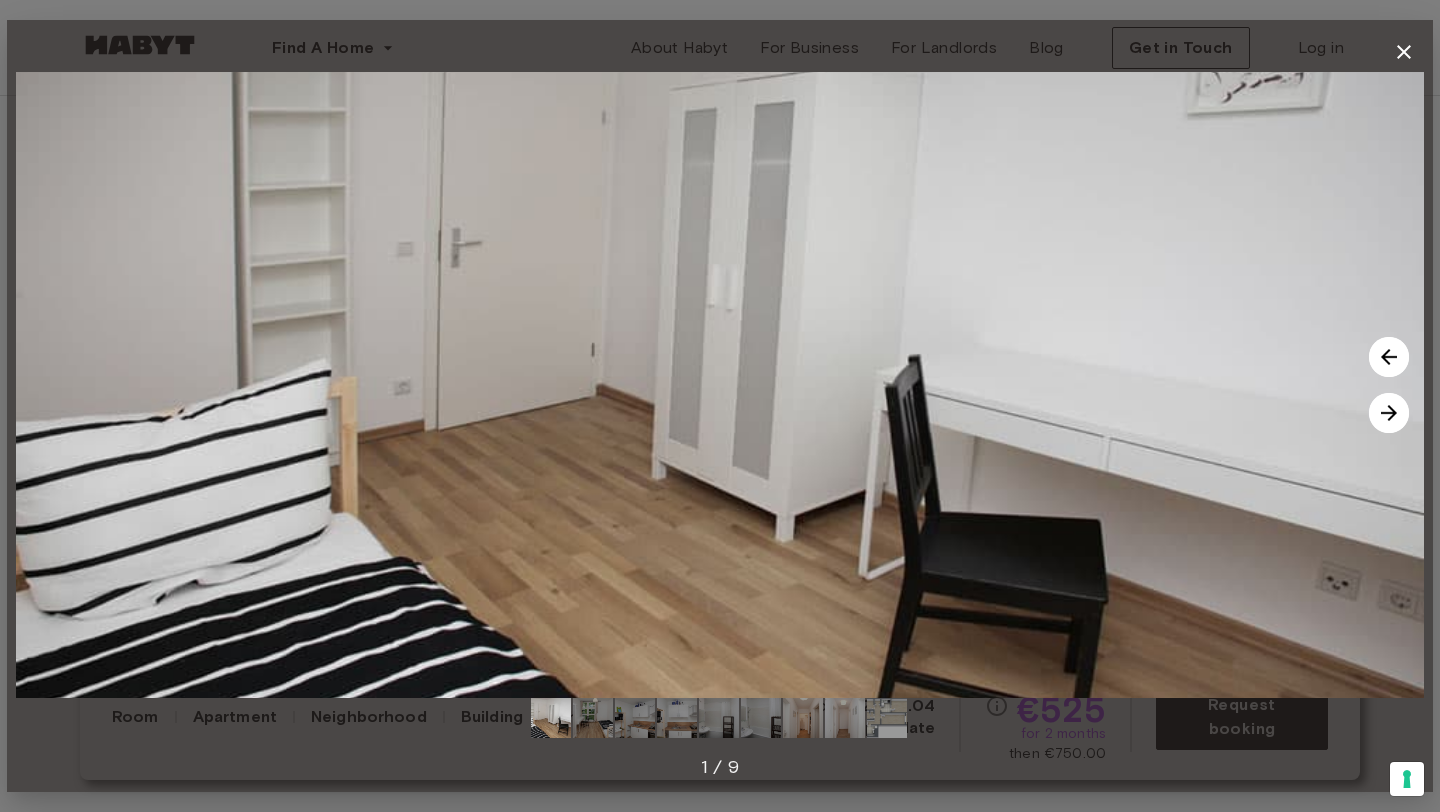 click at bounding box center (1389, 413) 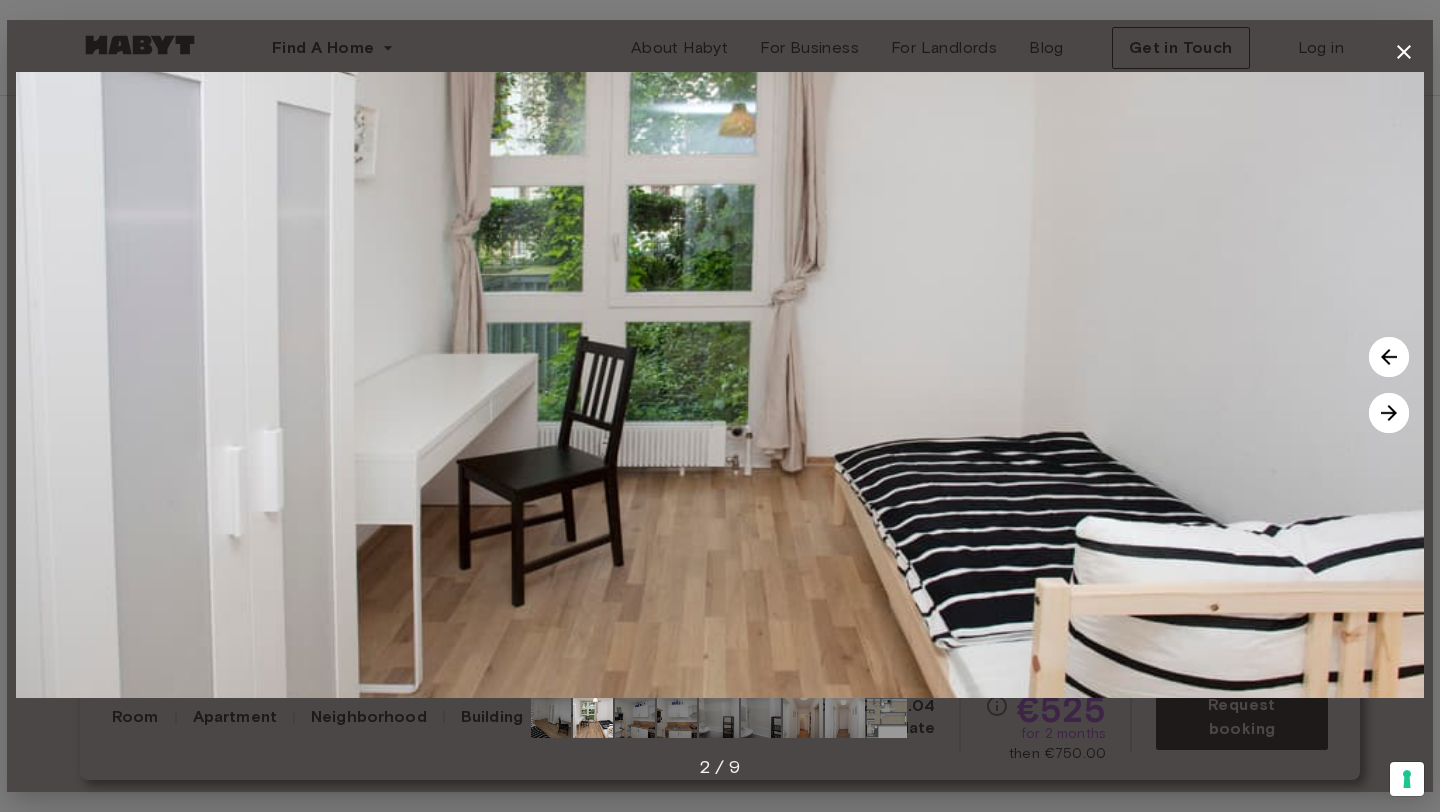 click at bounding box center [1389, 413] 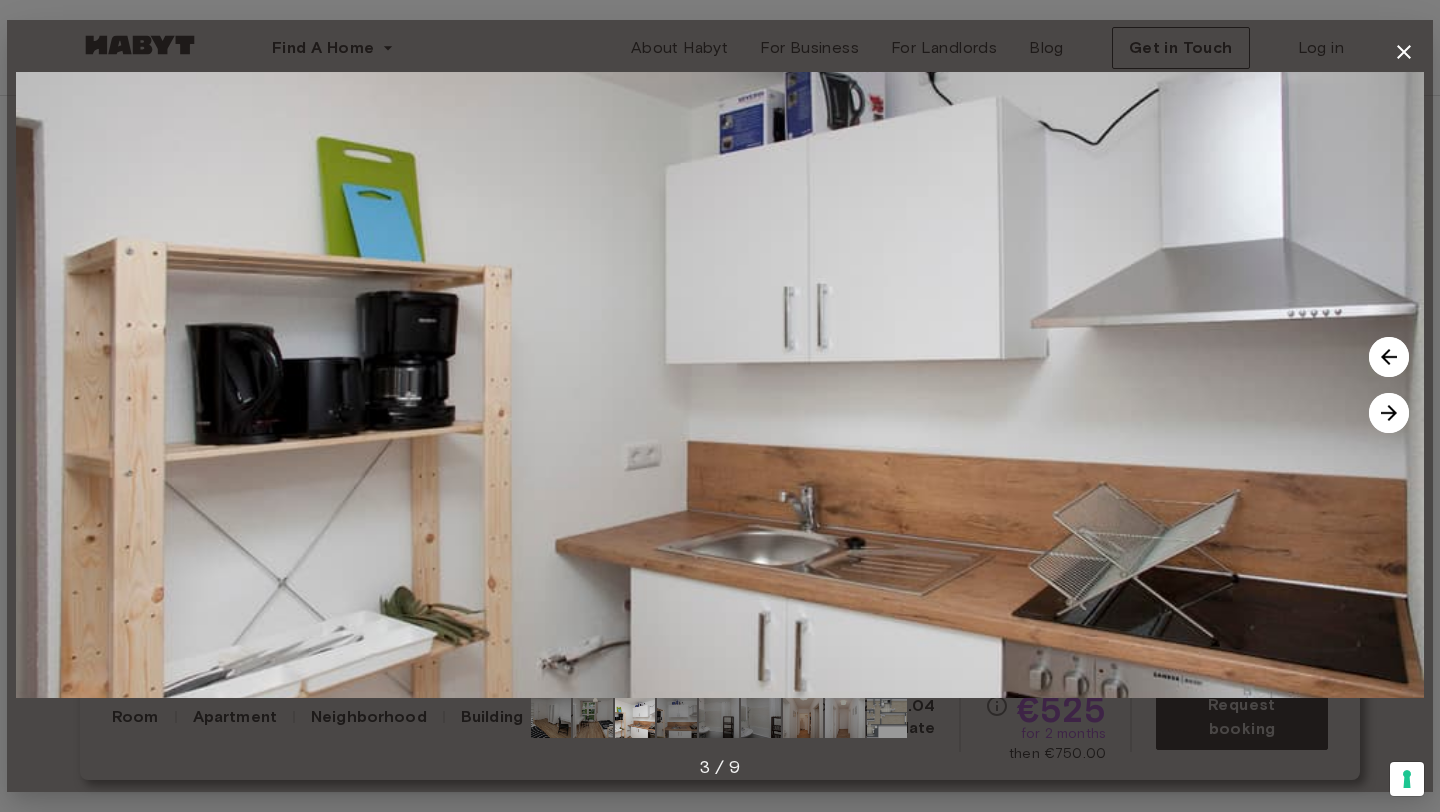 click at bounding box center [1389, 413] 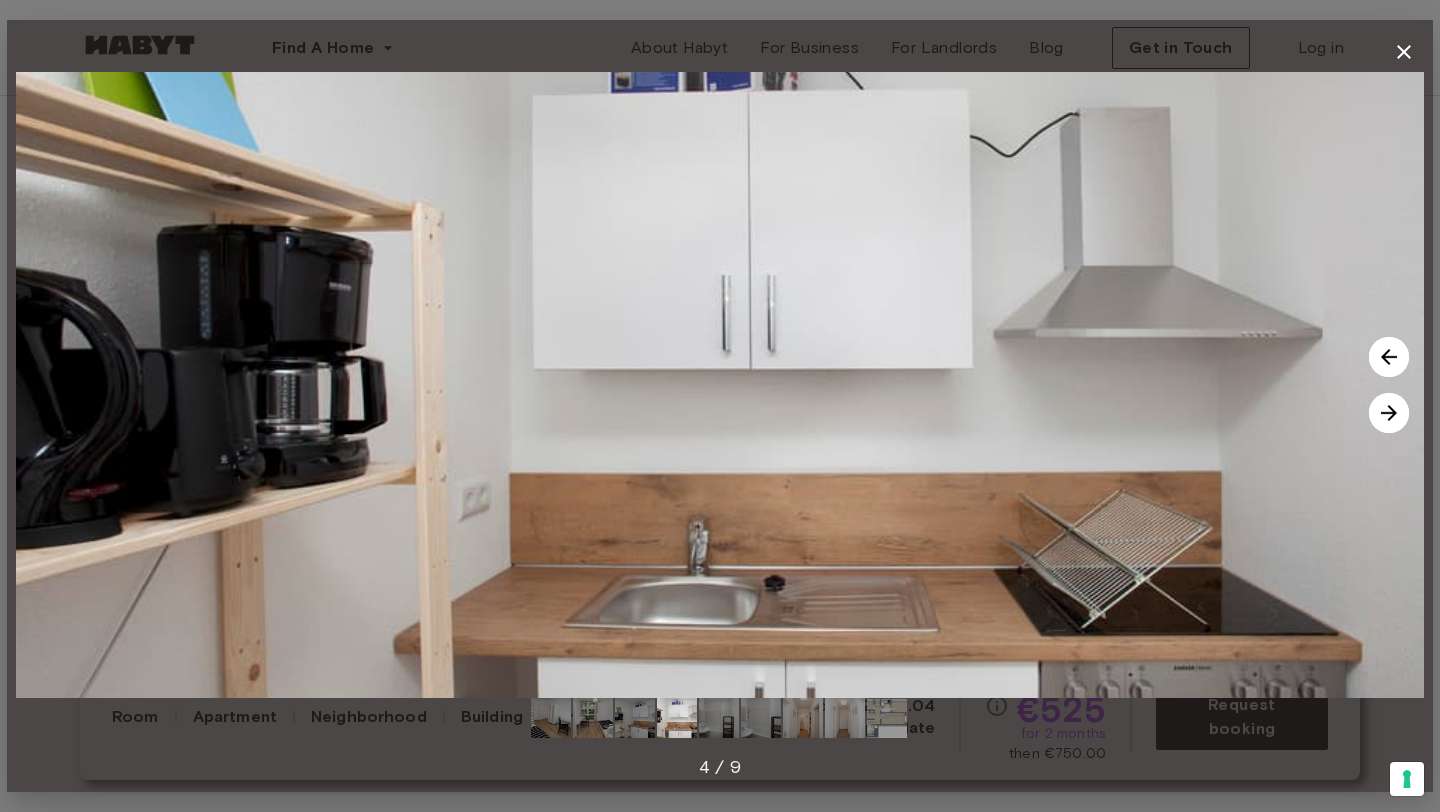click at bounding box center [1389, 413] 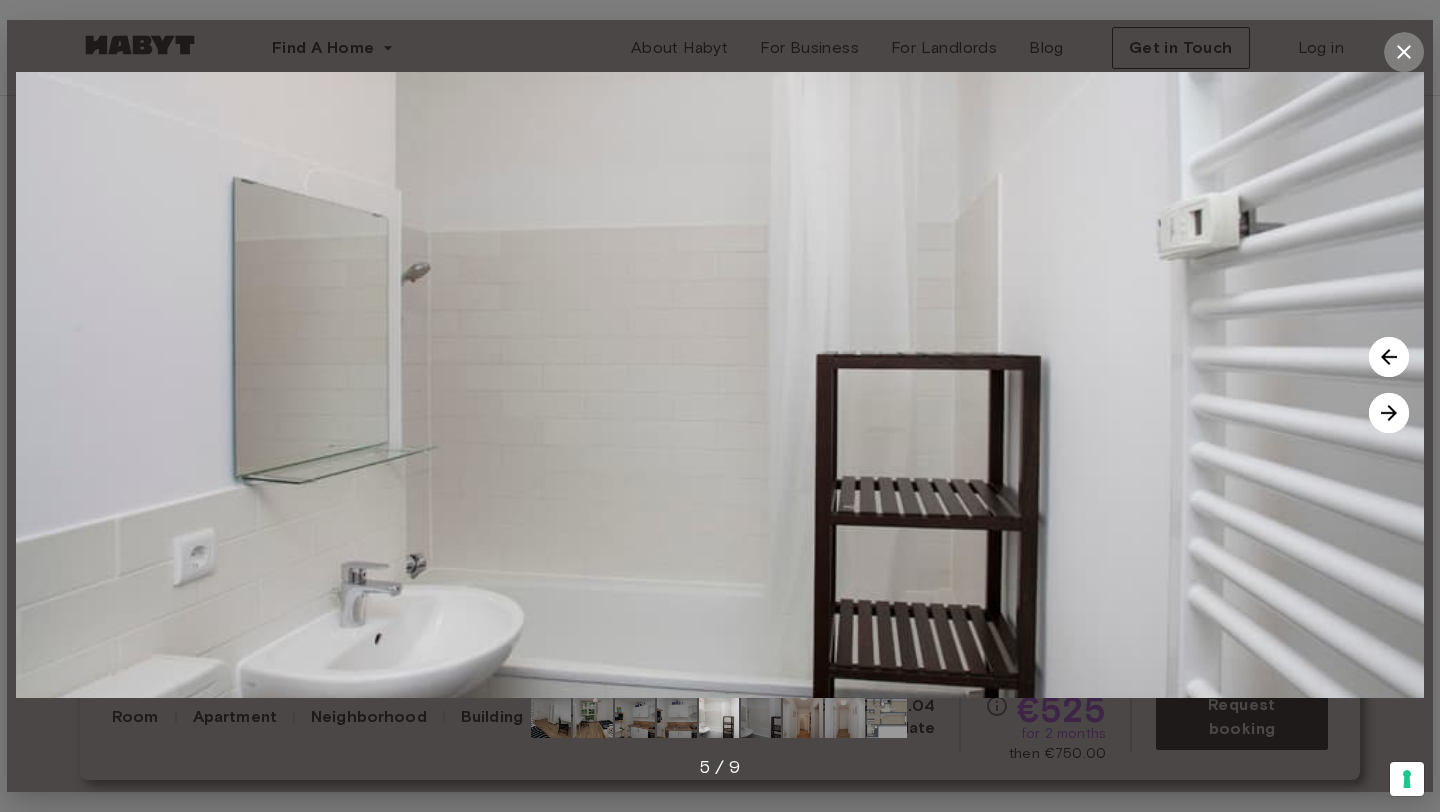 click 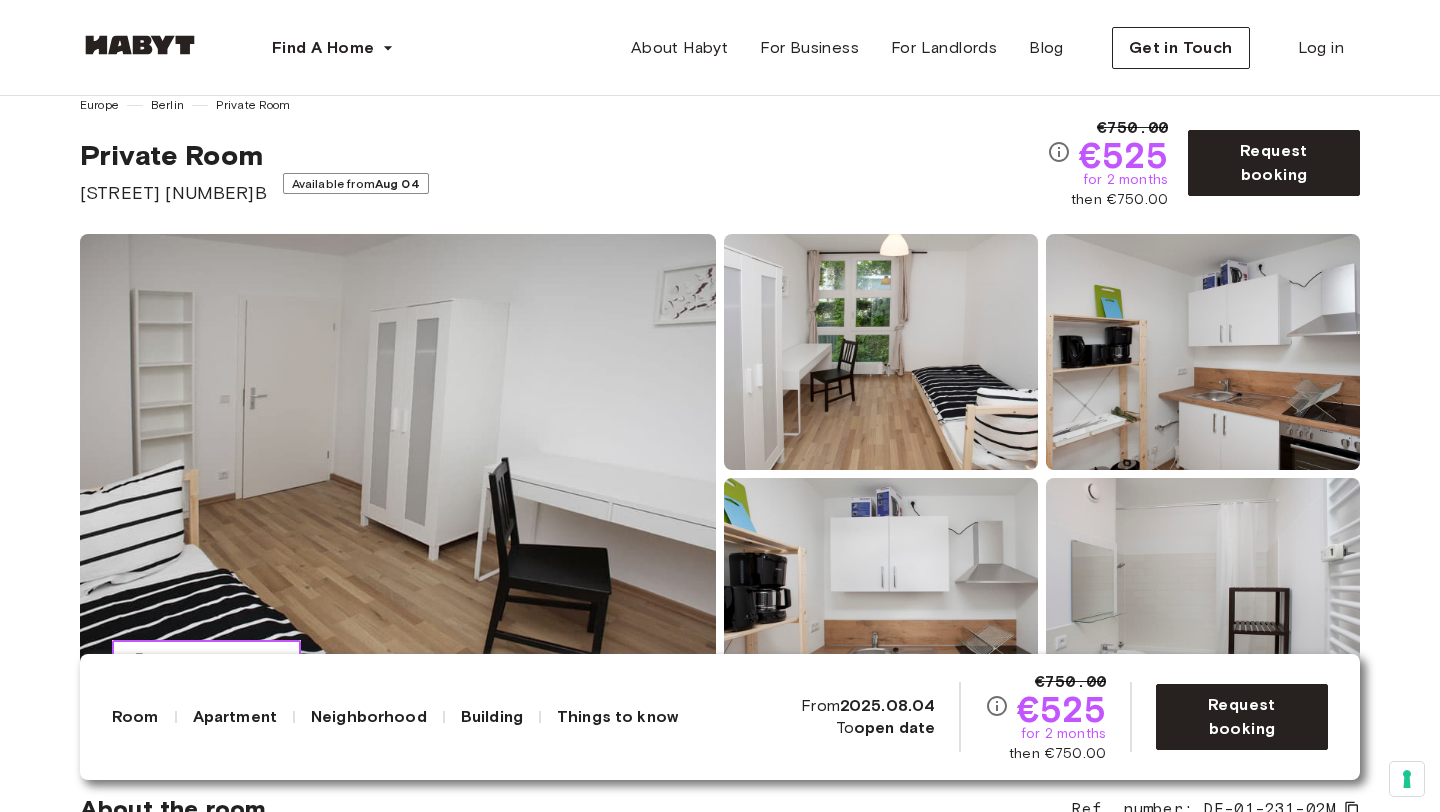 scroll, scrollTop: 31, scrollLeft: 0, axis: vertical 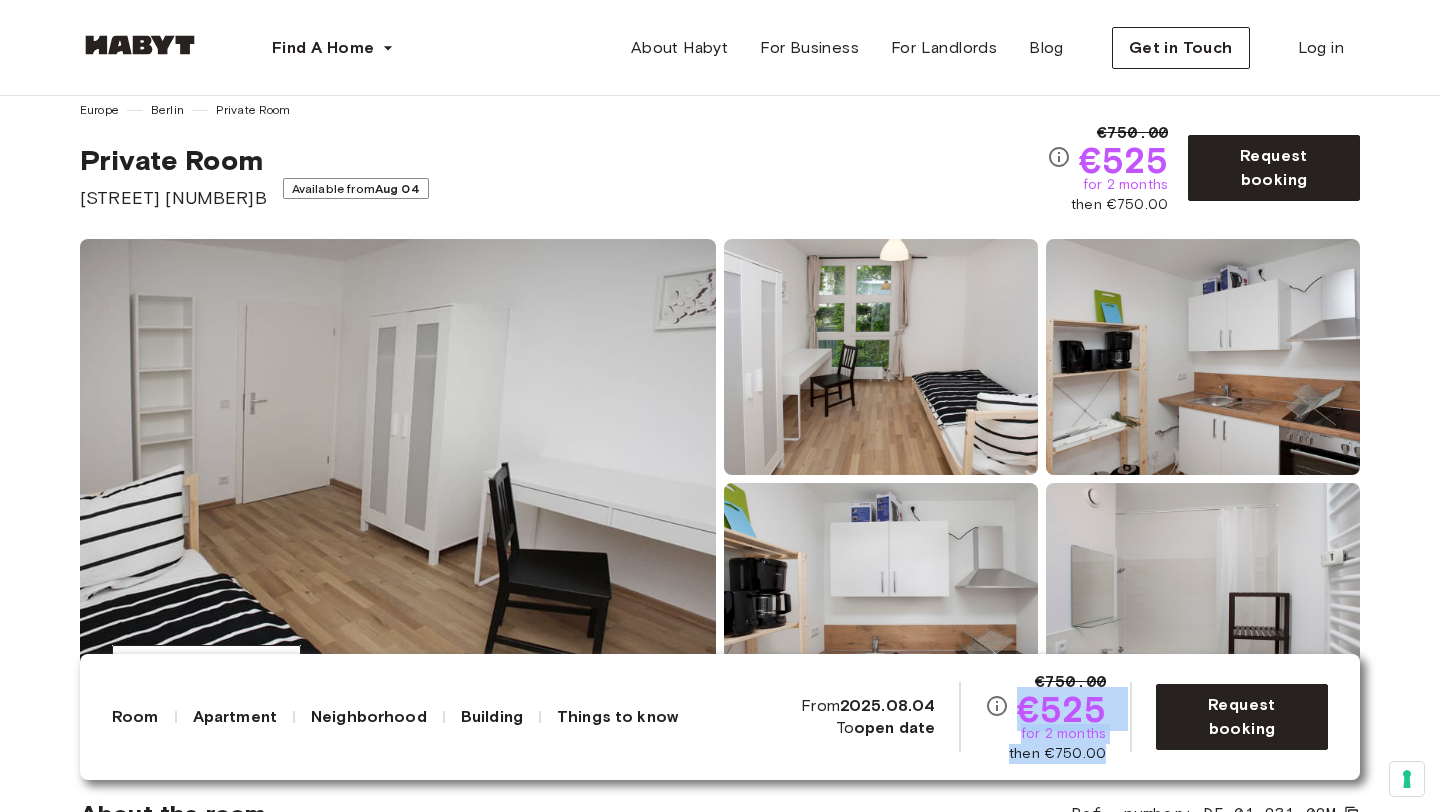 drag, startPoint x: 1106, startPoint y: 753, endPoint x: 1013, endPoint y: 704, distance: 105.11898 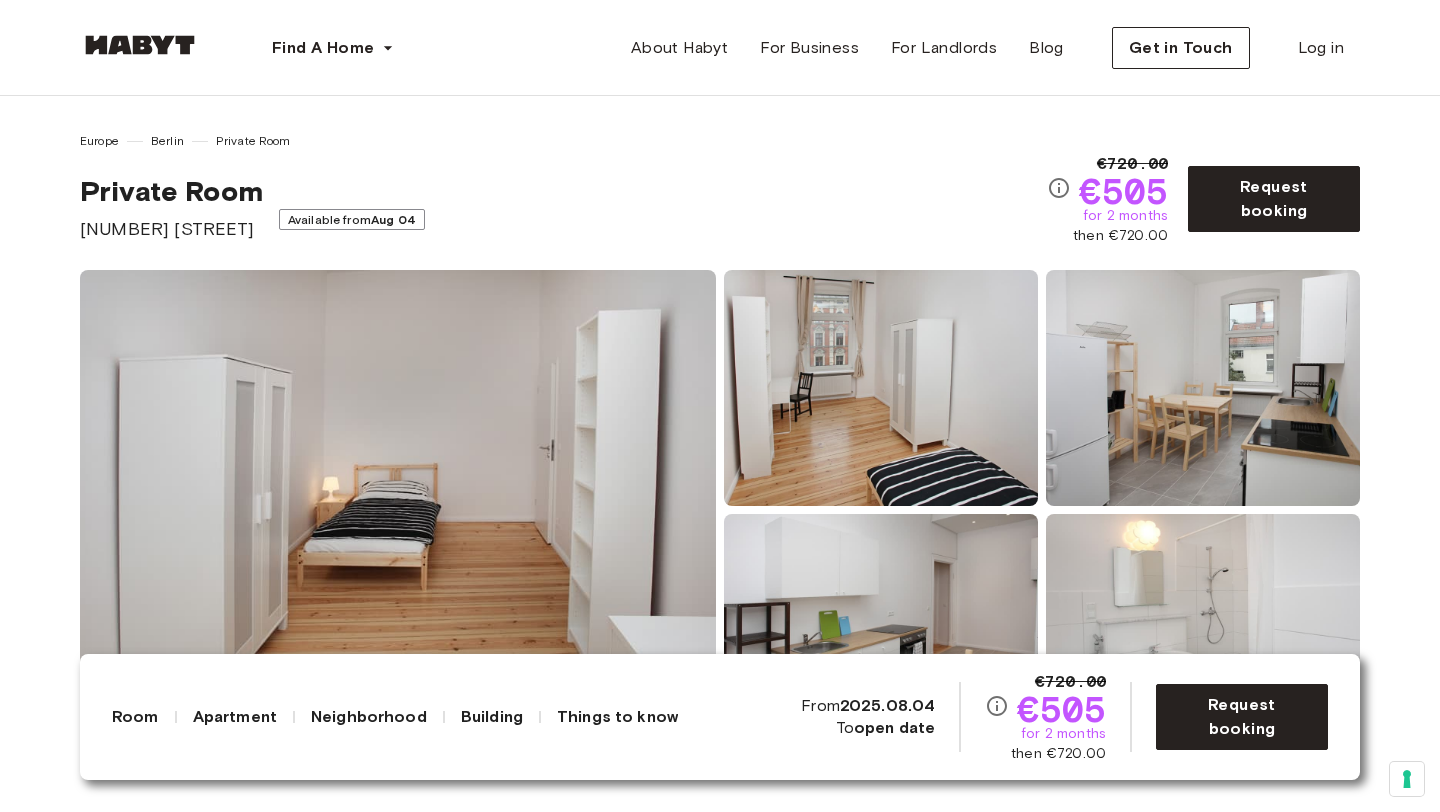 scroll, scrollTop: 0, scrollLeft: 0, axis: both 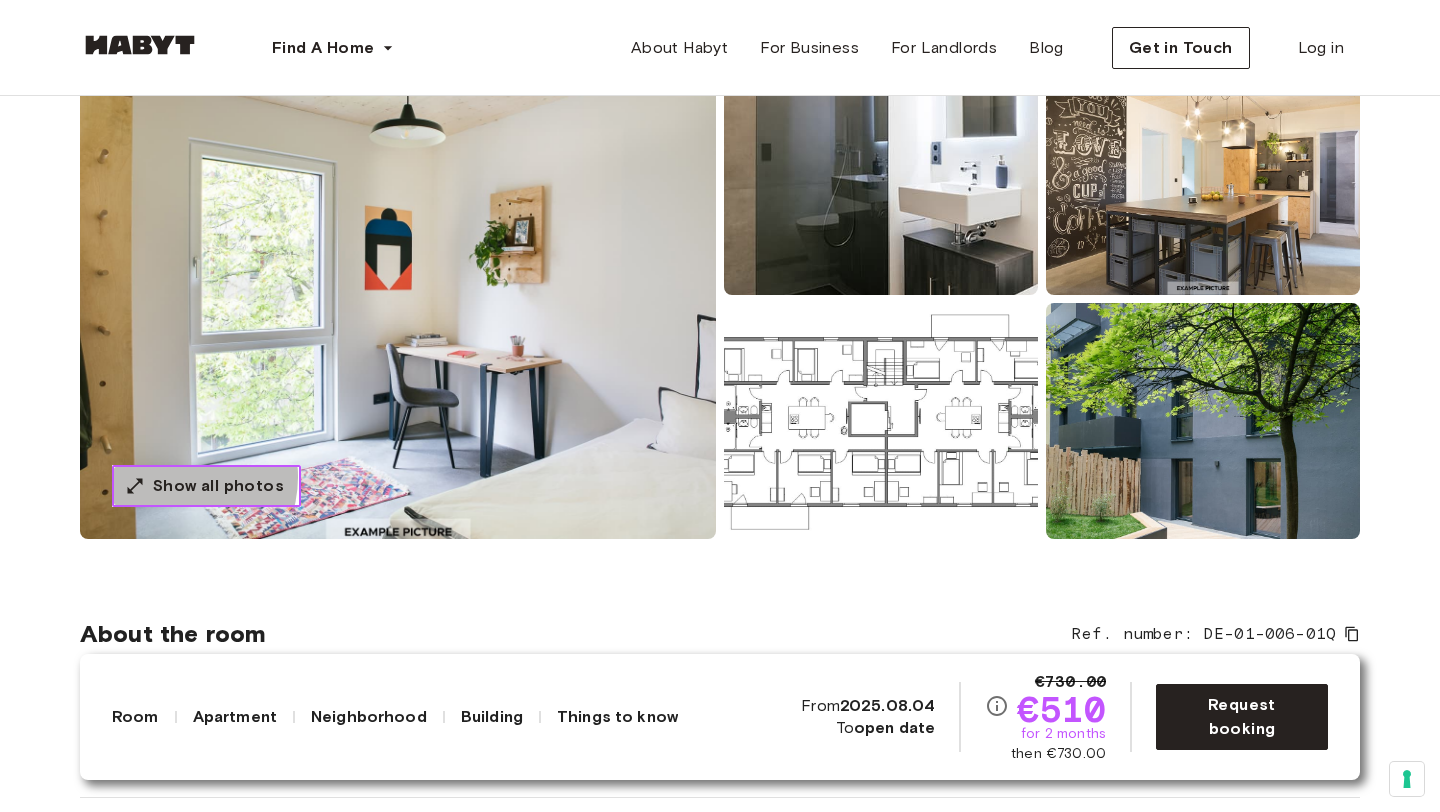 click on "Show all photos" at bounding box center (218, 486) 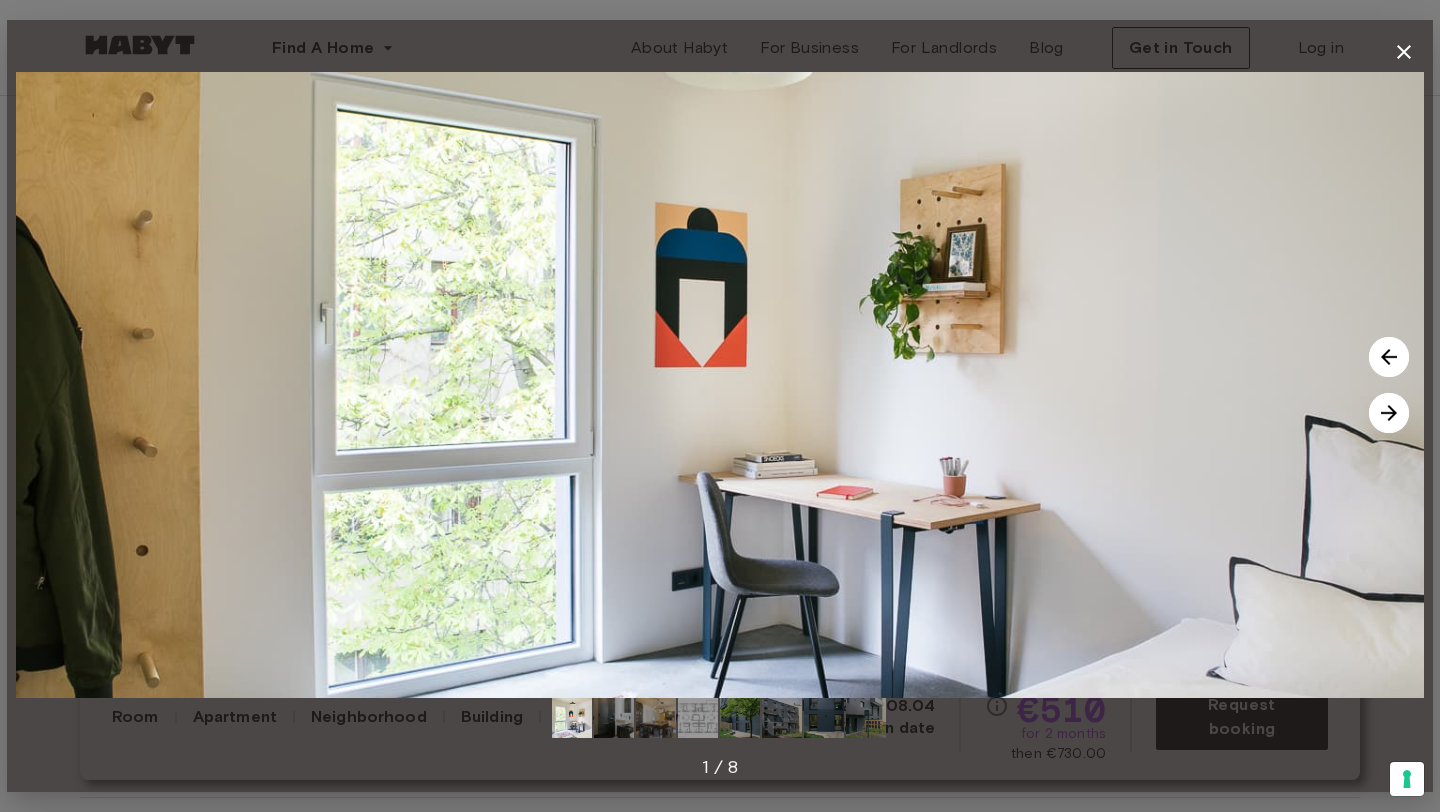 click at bounding box center (1389, 413) 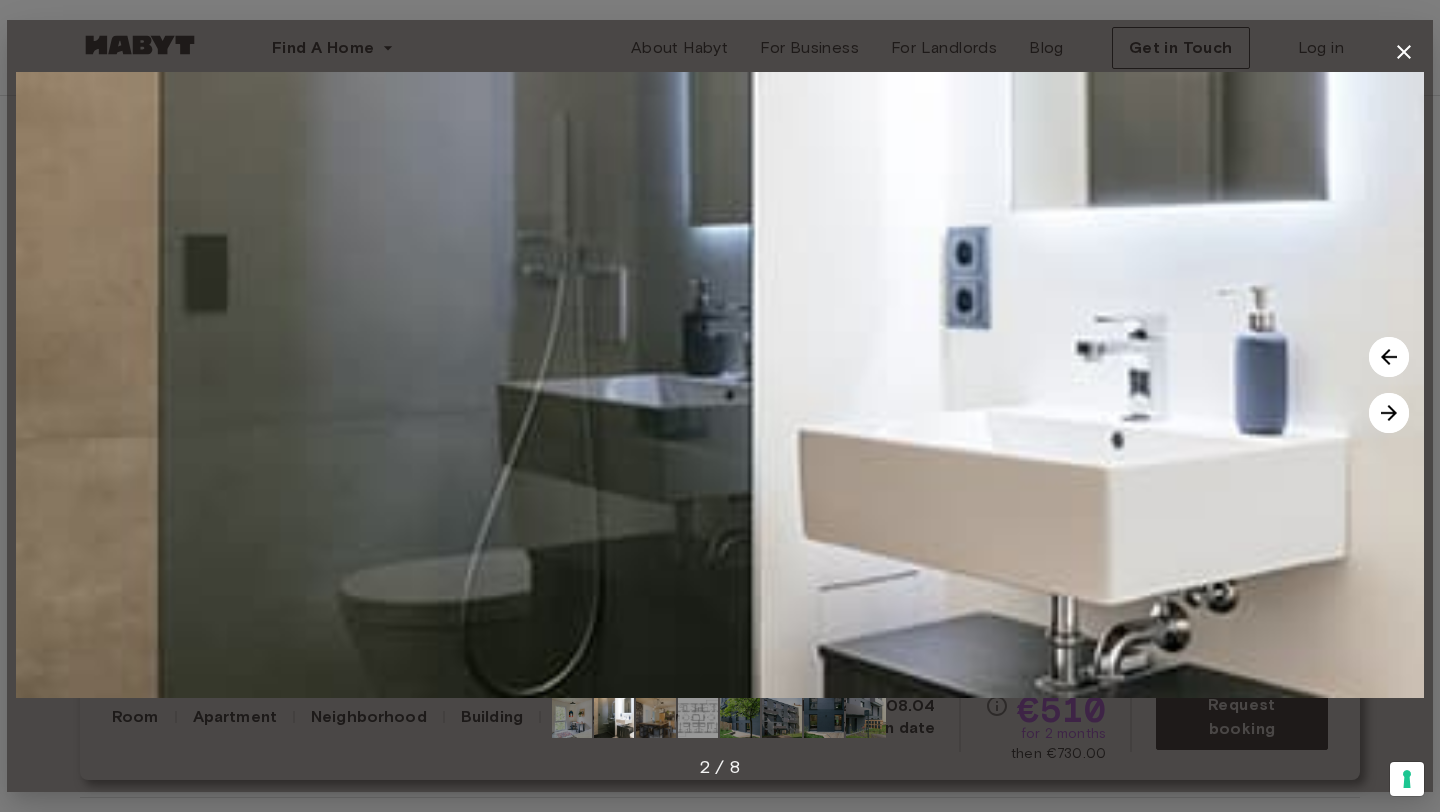 click at bounding box center (1389, 413) 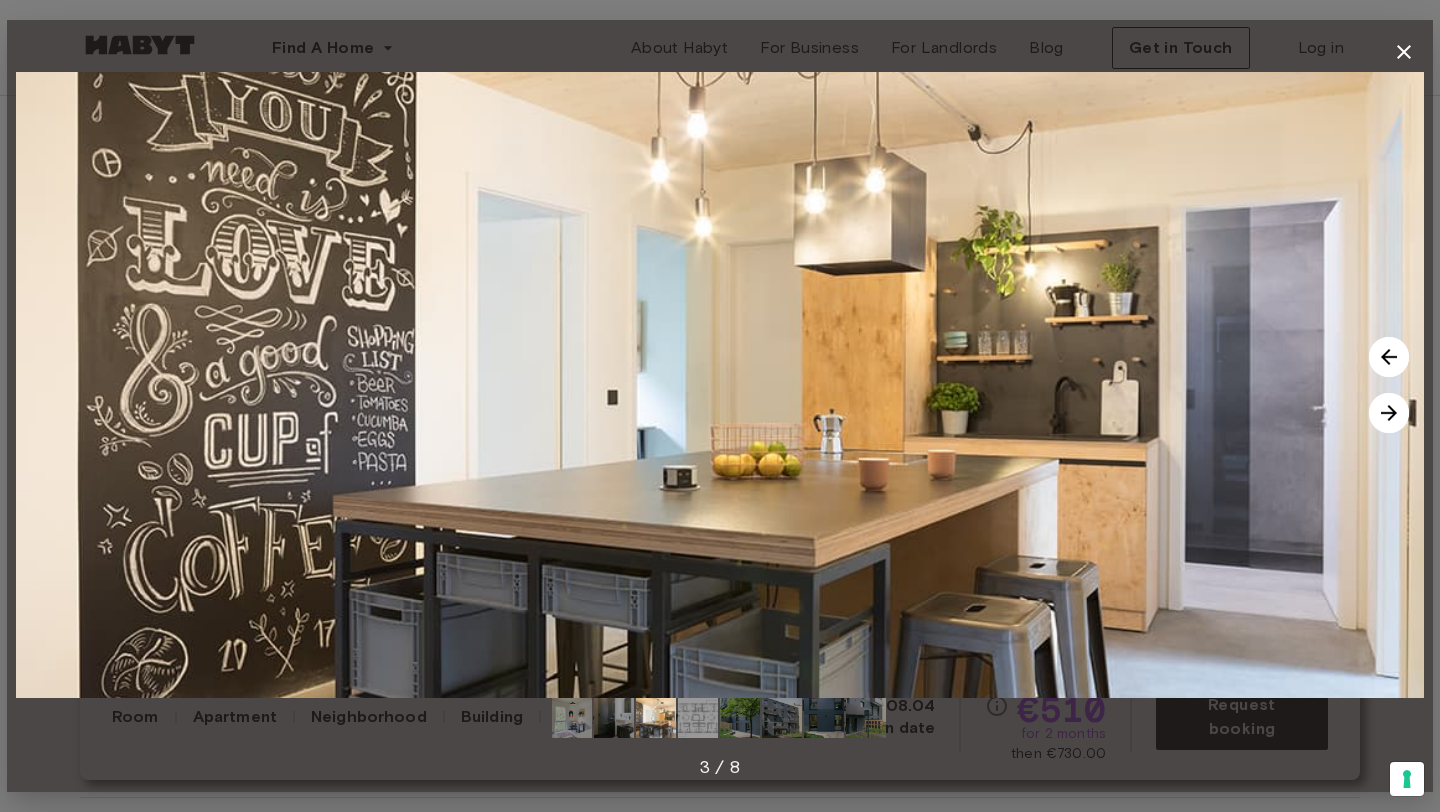 click at bounding box center [1389, 413] 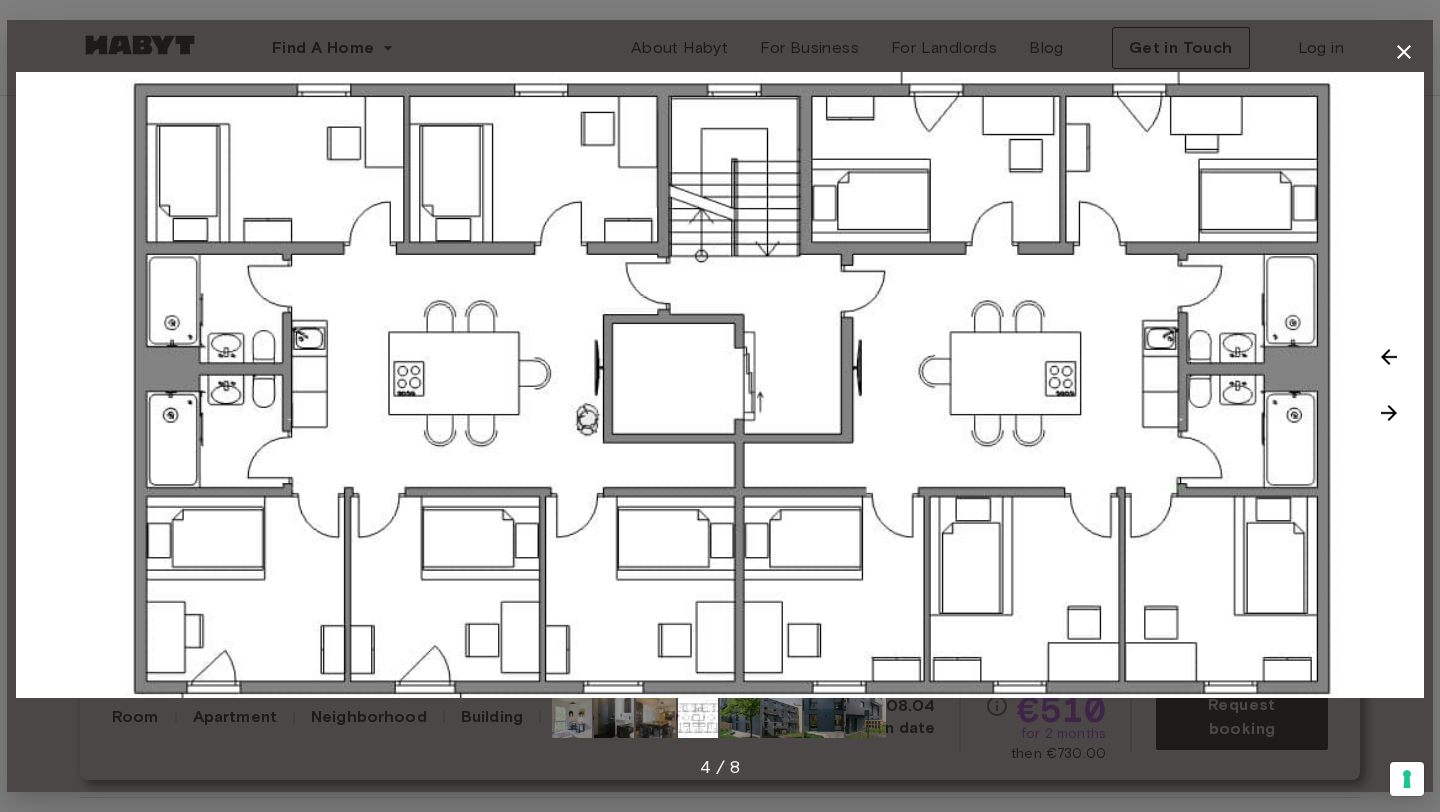 click at bounding box center (1389, 413) 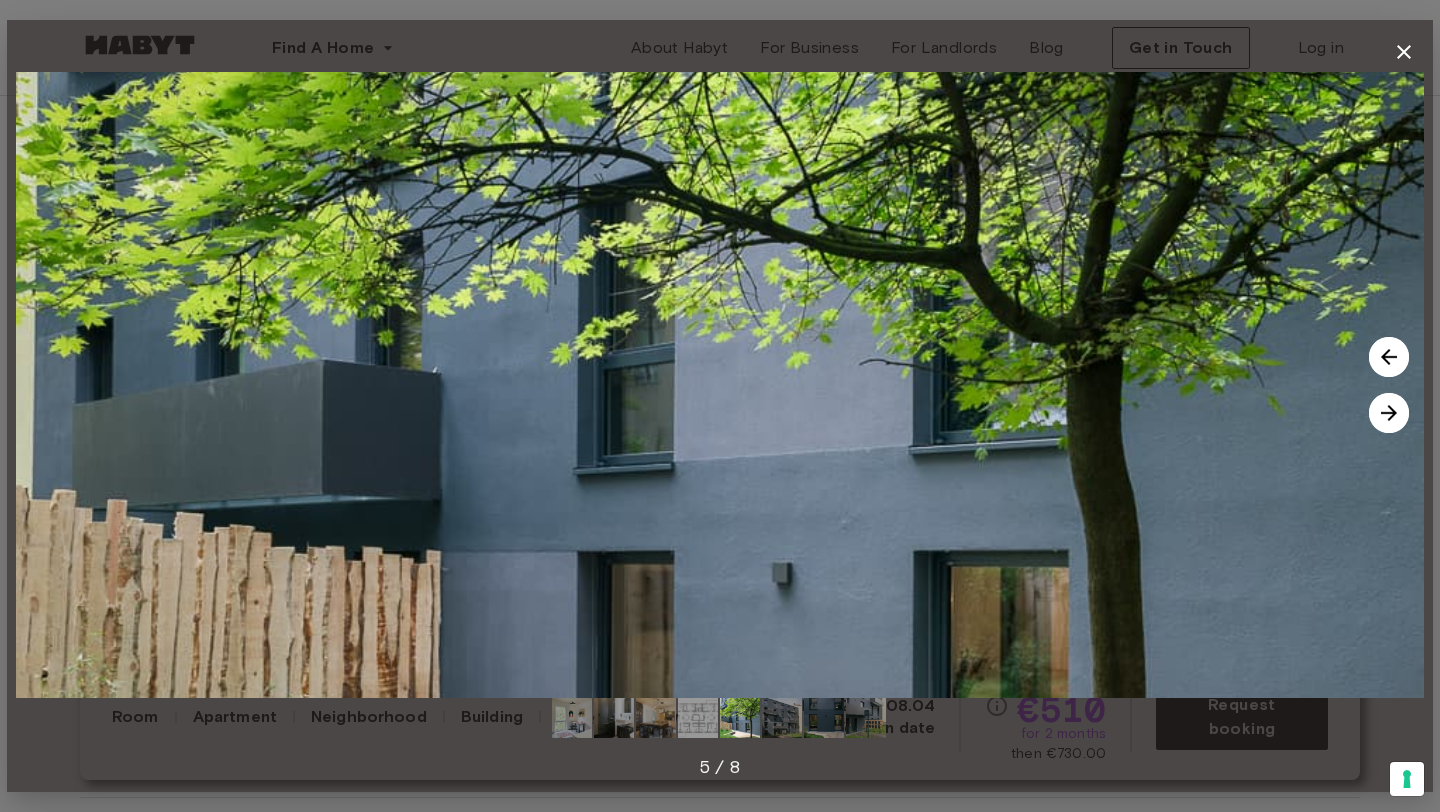 click at bounding box center [1389, 413] 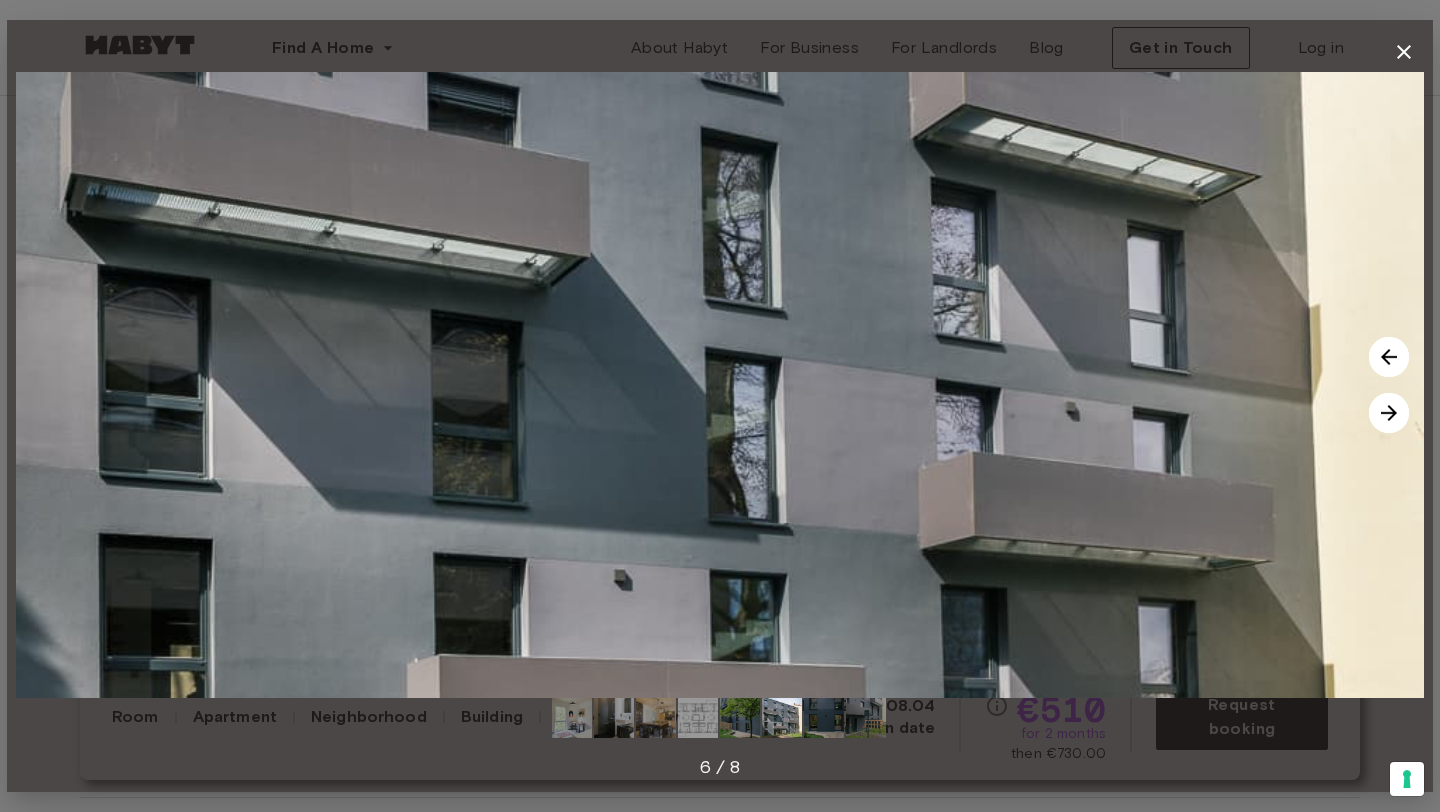 click at bounding box center (1389, 413) 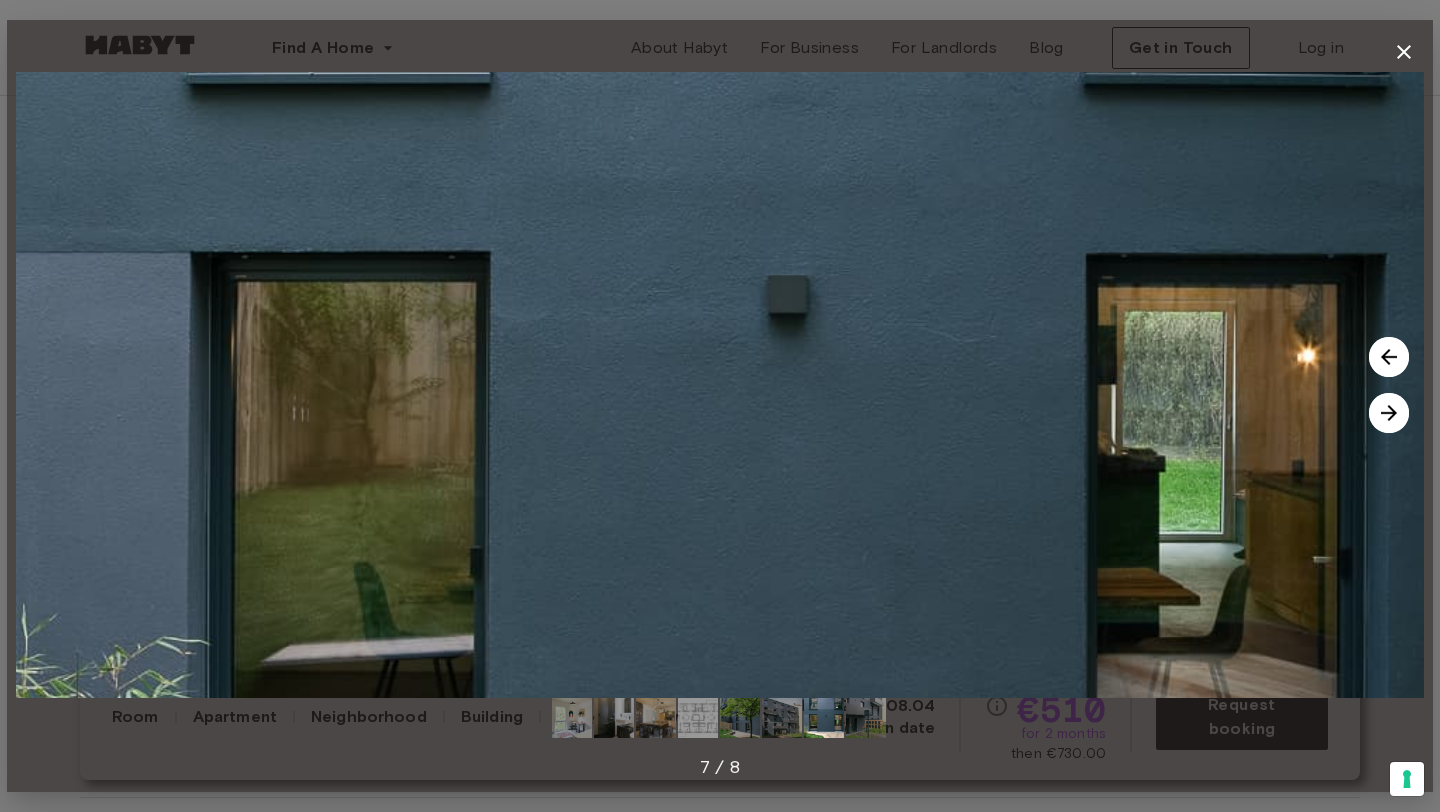 click at bounding box center (1389, 413) 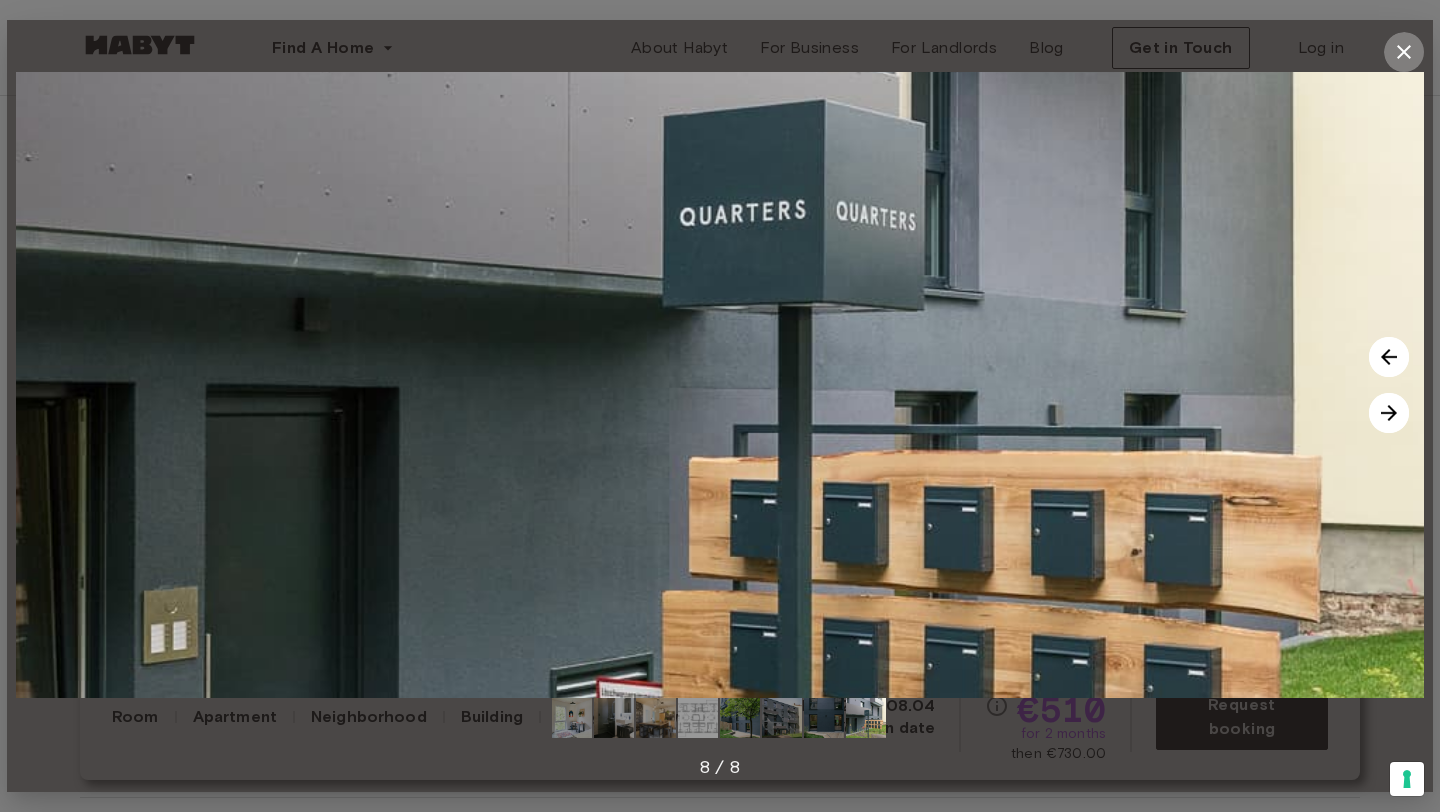 click at bounding box center (1404, 52) 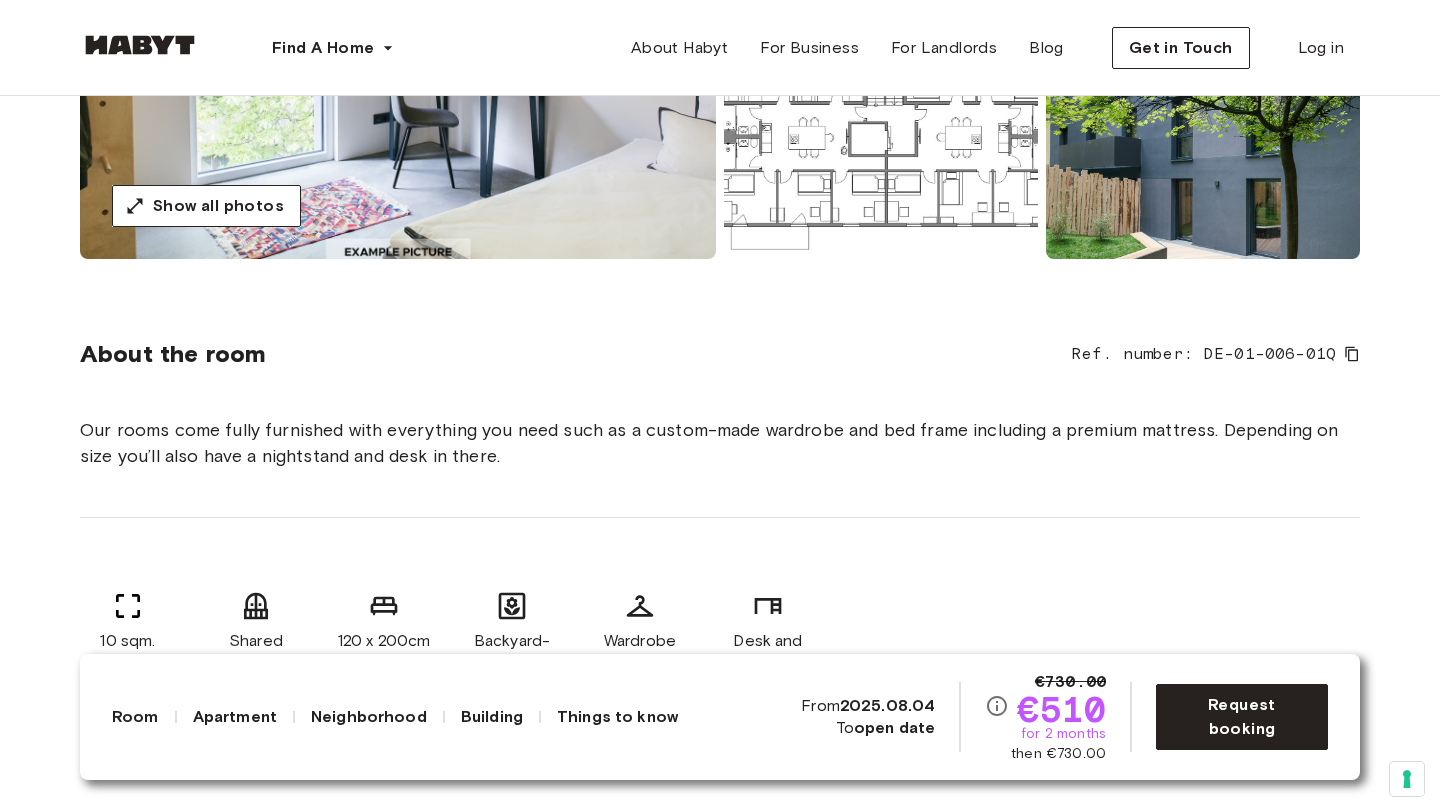 scroll, scrollTop: 516, scrollLeft: 0, axis: vertical 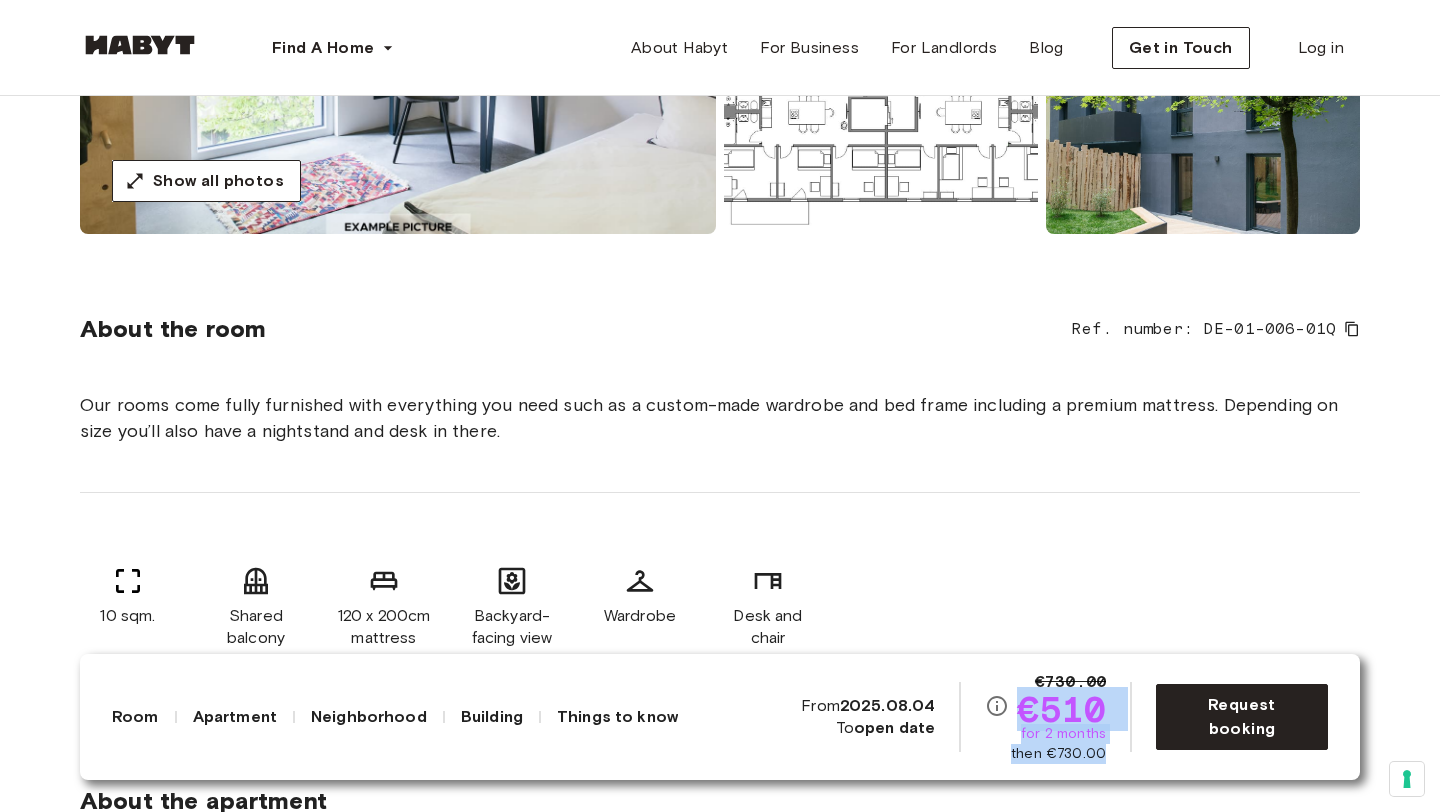 drag, startPoint x: 1116, startPoint y: 757, endPoint x: 1018, endPoint y: 704, distance: 111.41364 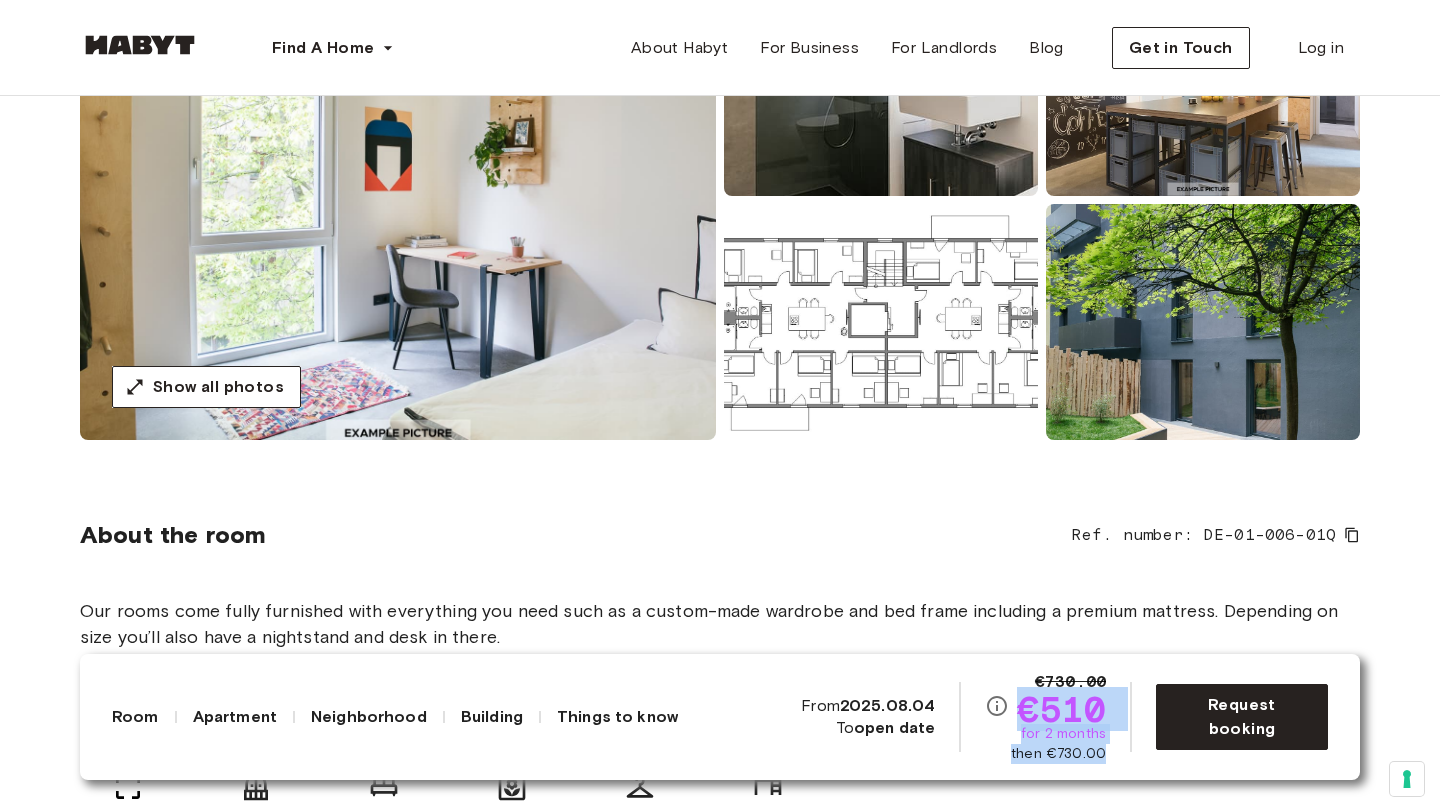 scroll, scrollTop: 0, scrollLeft: 0, axis: both 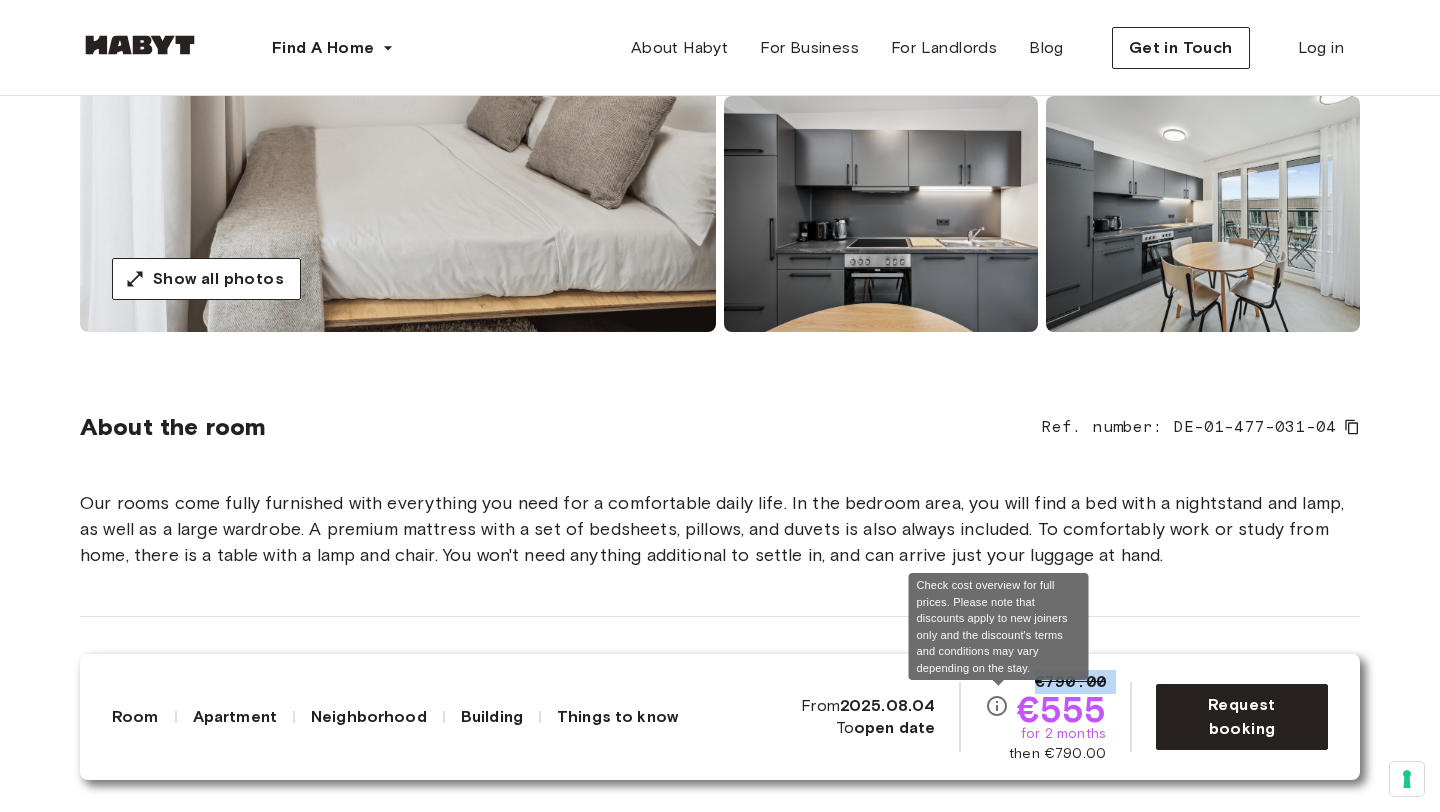 drag, startPoint x: 1123, startPoint y: 753, endPoint x: 993, endPoint y: 704, distance: 138.92804 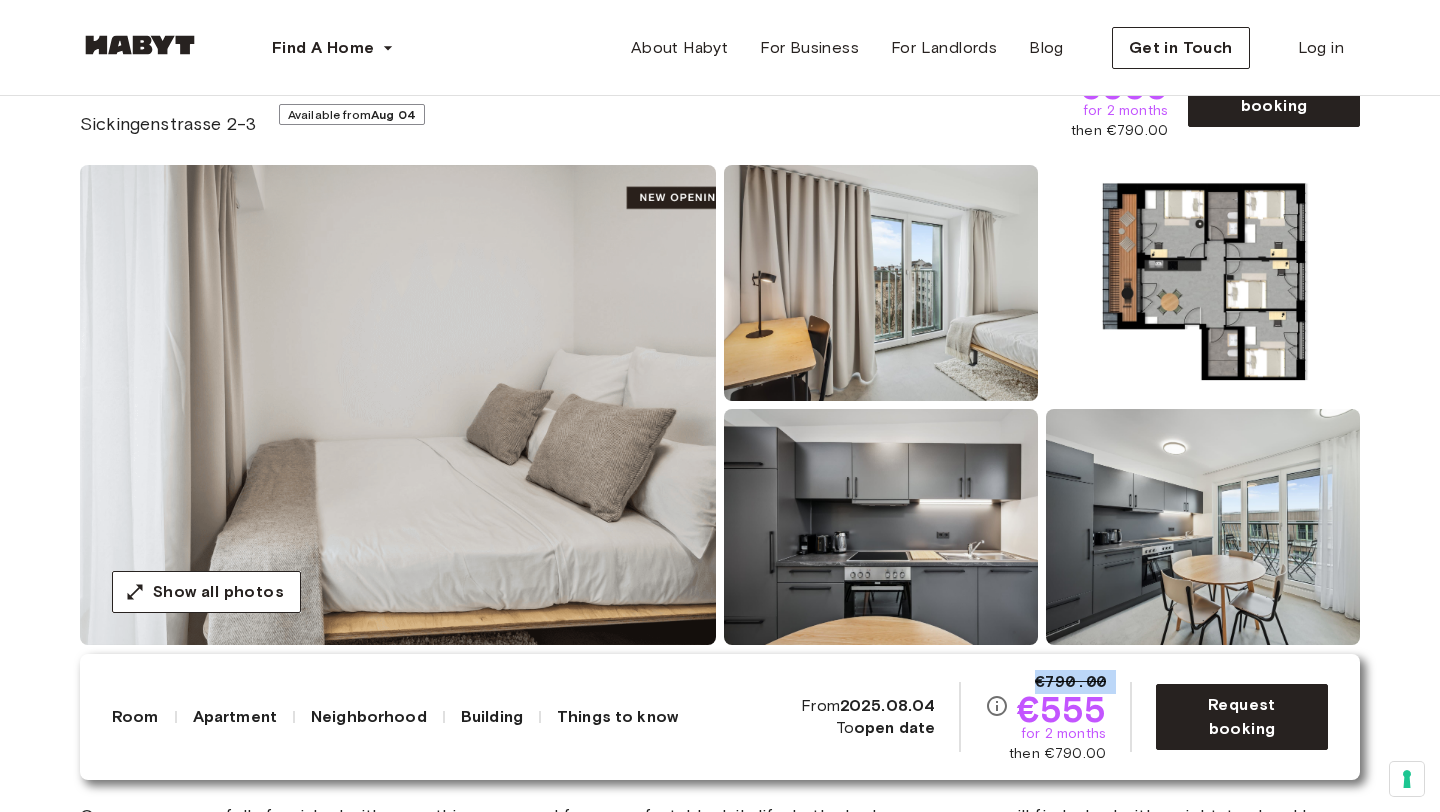 scroll, scrollTop: 104, scrollLeft: 0, axis: vertical 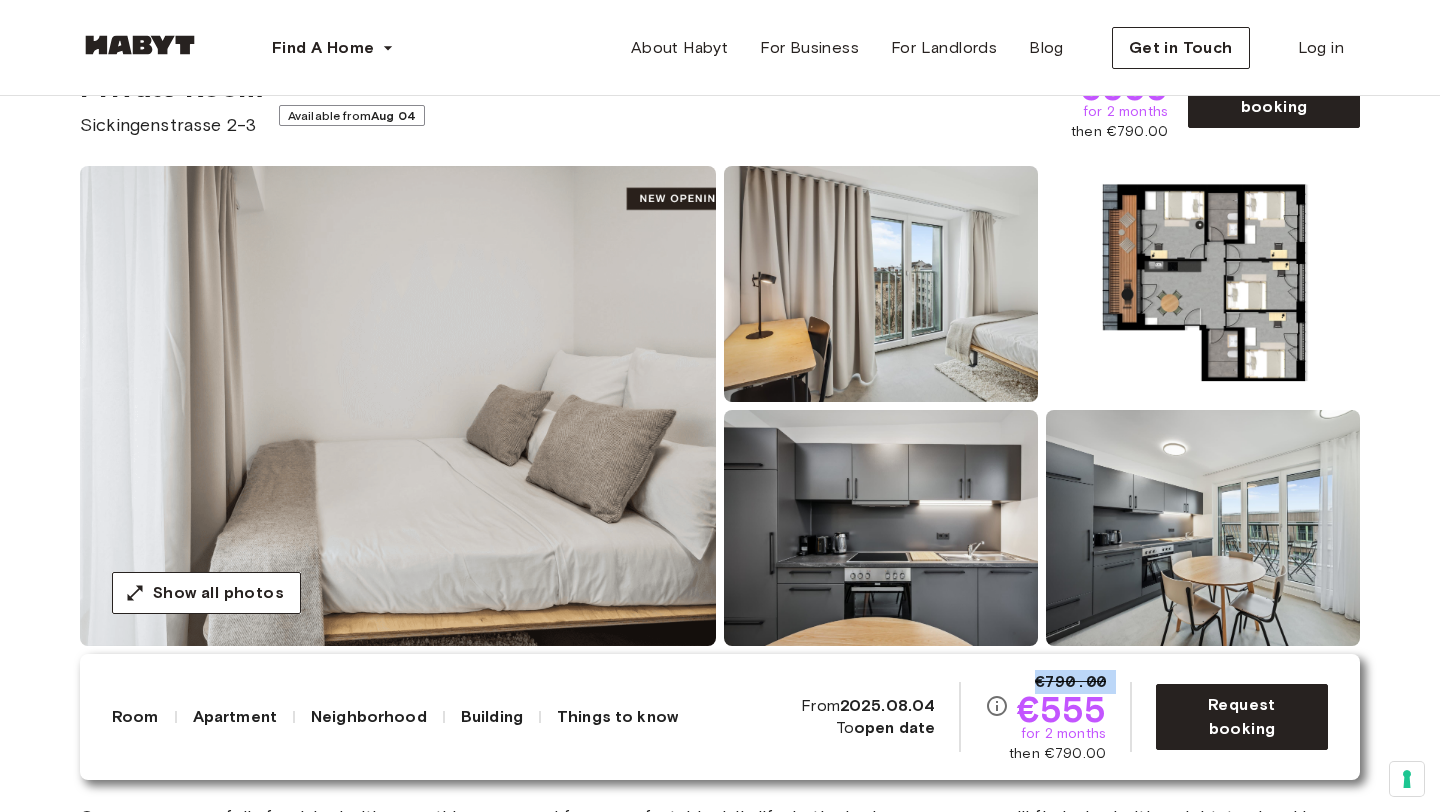 click at bounding box center (398, 406) 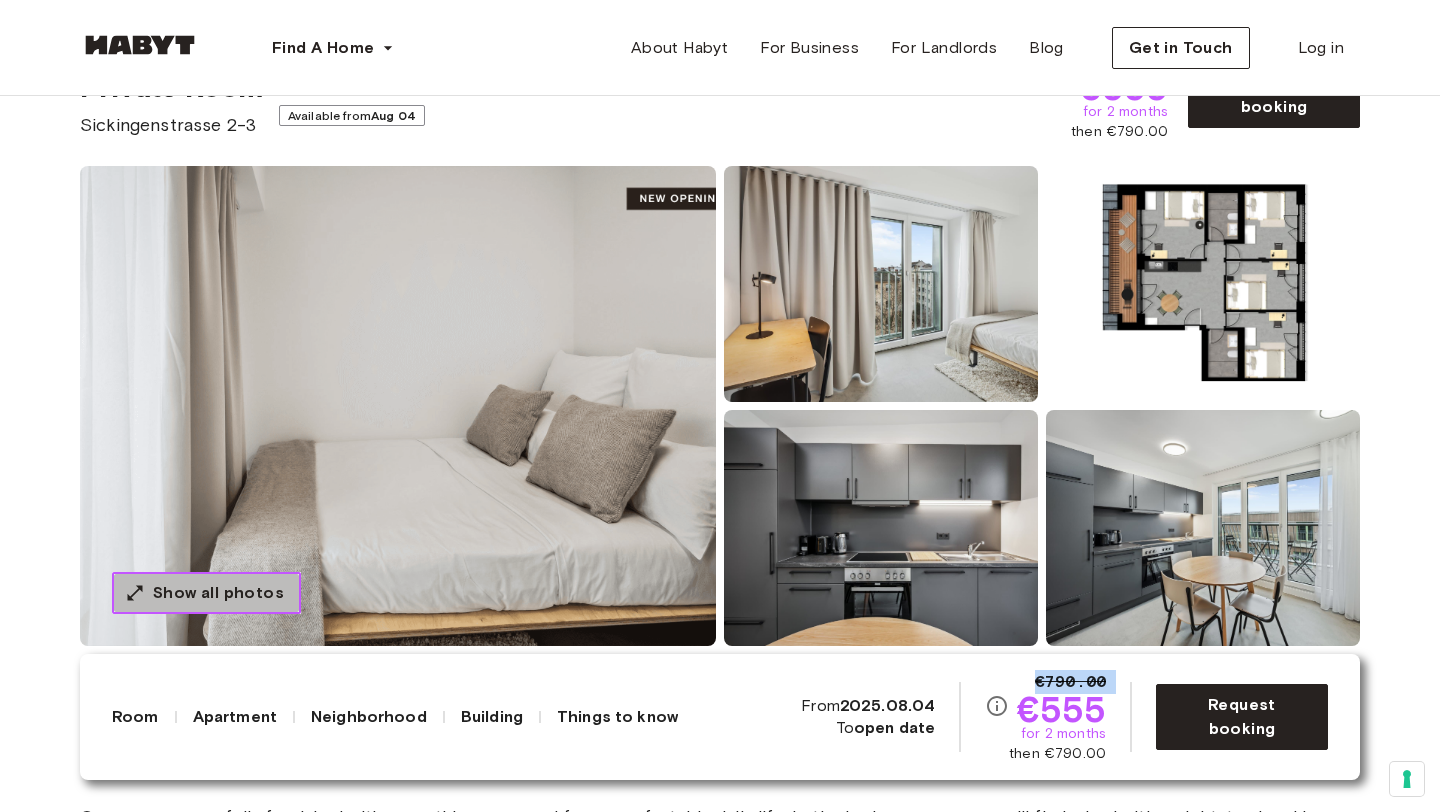 click on "Show all photos" at bounding box center [218, 593] 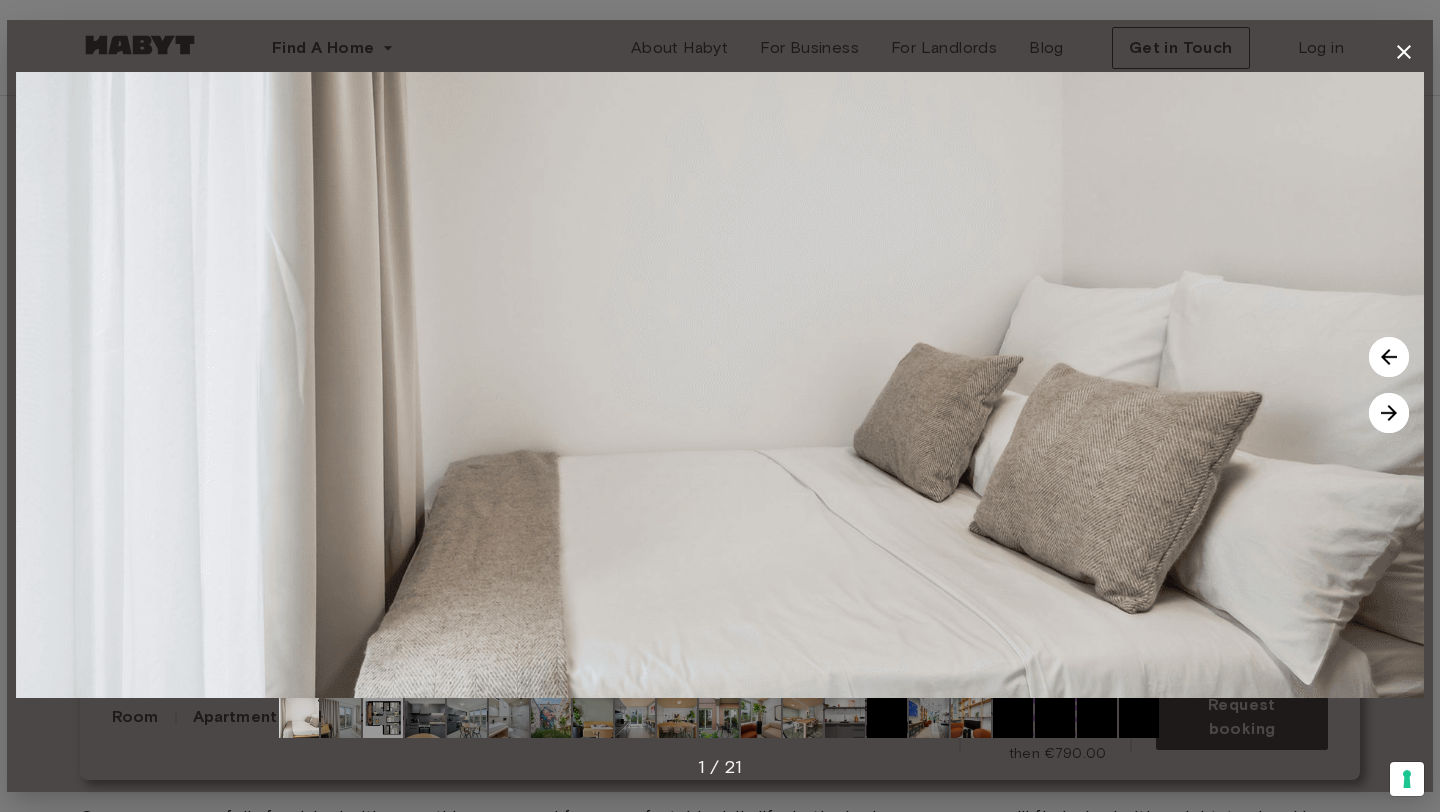click at bounding box center (1389, 413) 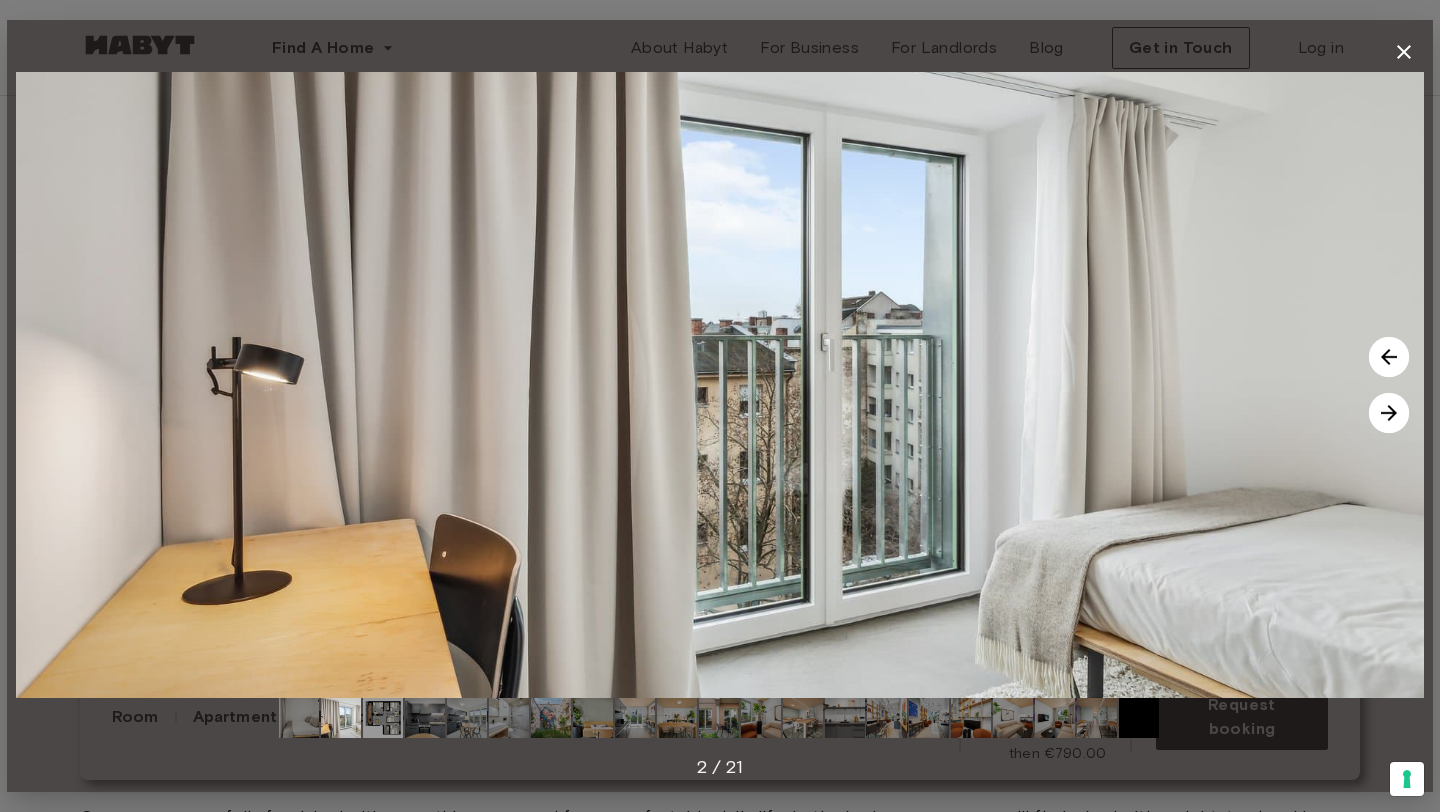 click at bounding box center [1389, 413] 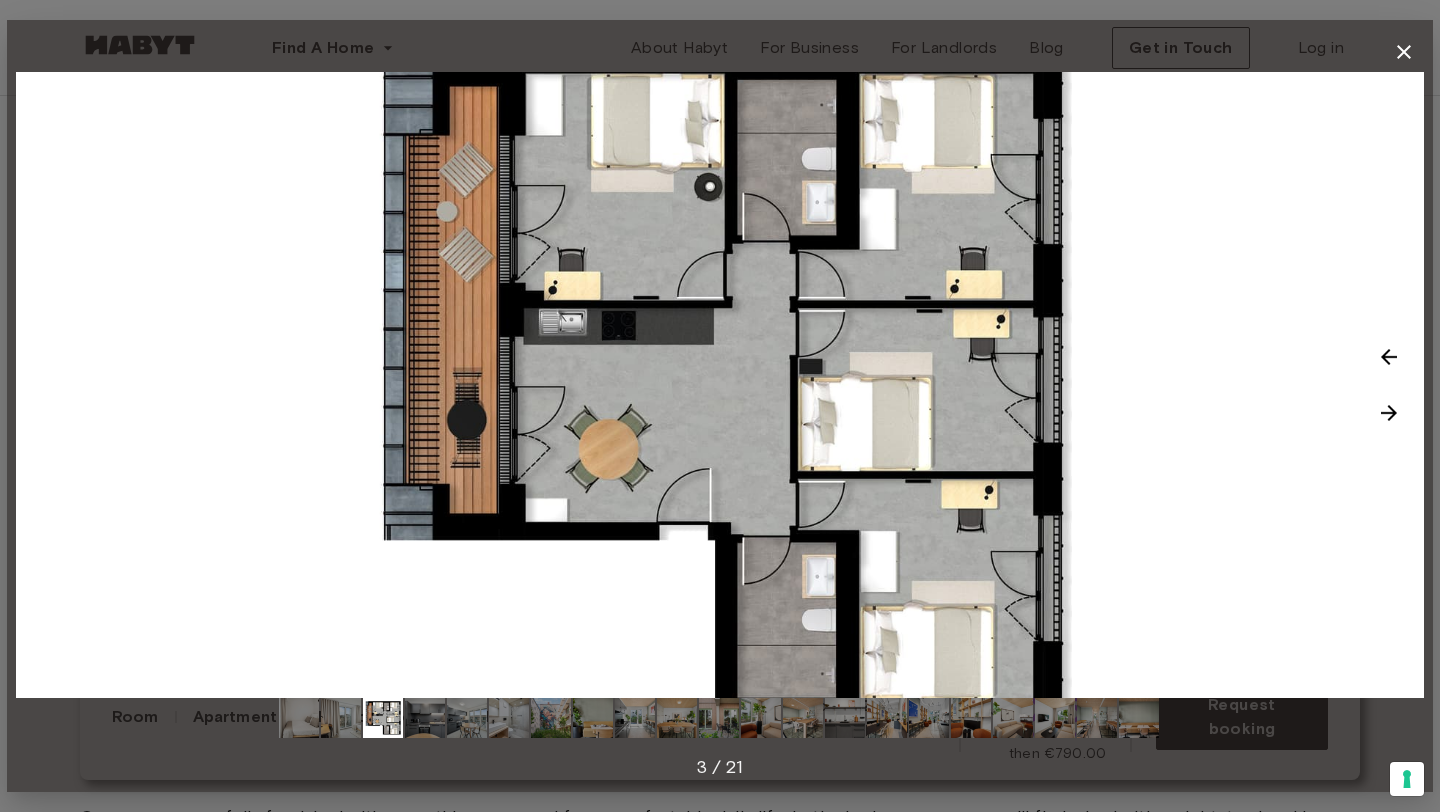 click at bounding box center (1389, 413) 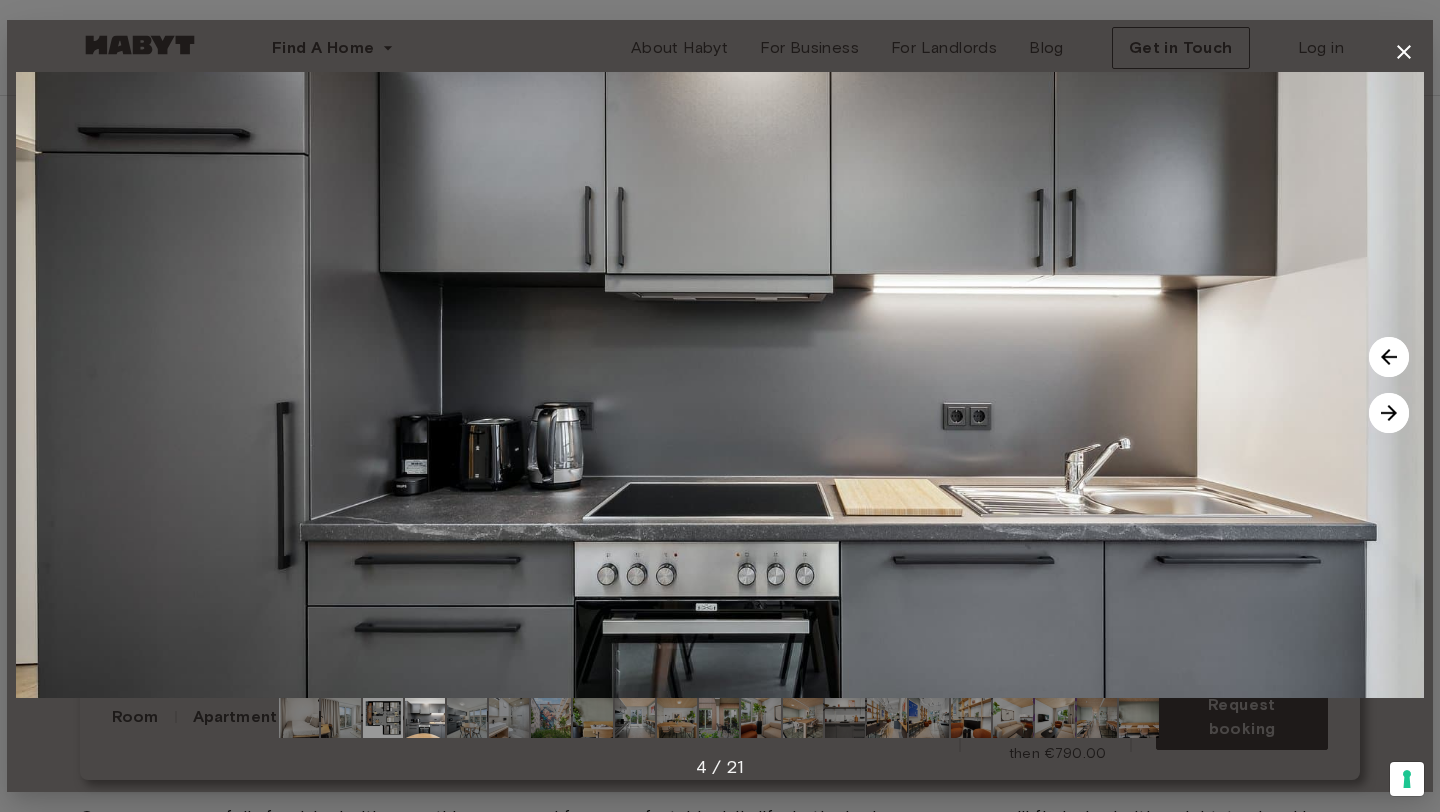 click at bounding box center [1389, 413] 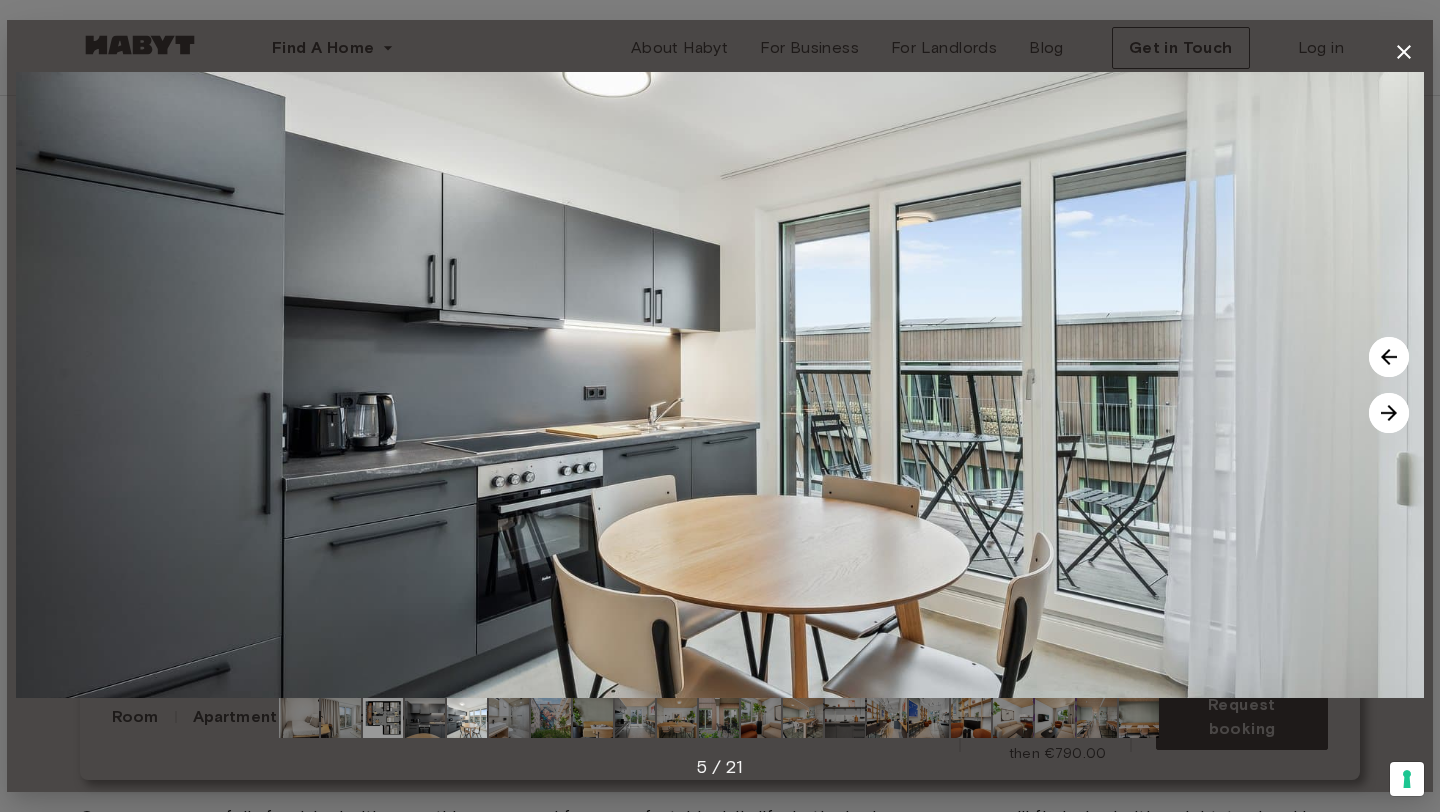 click at bounding box center [1389, 413] 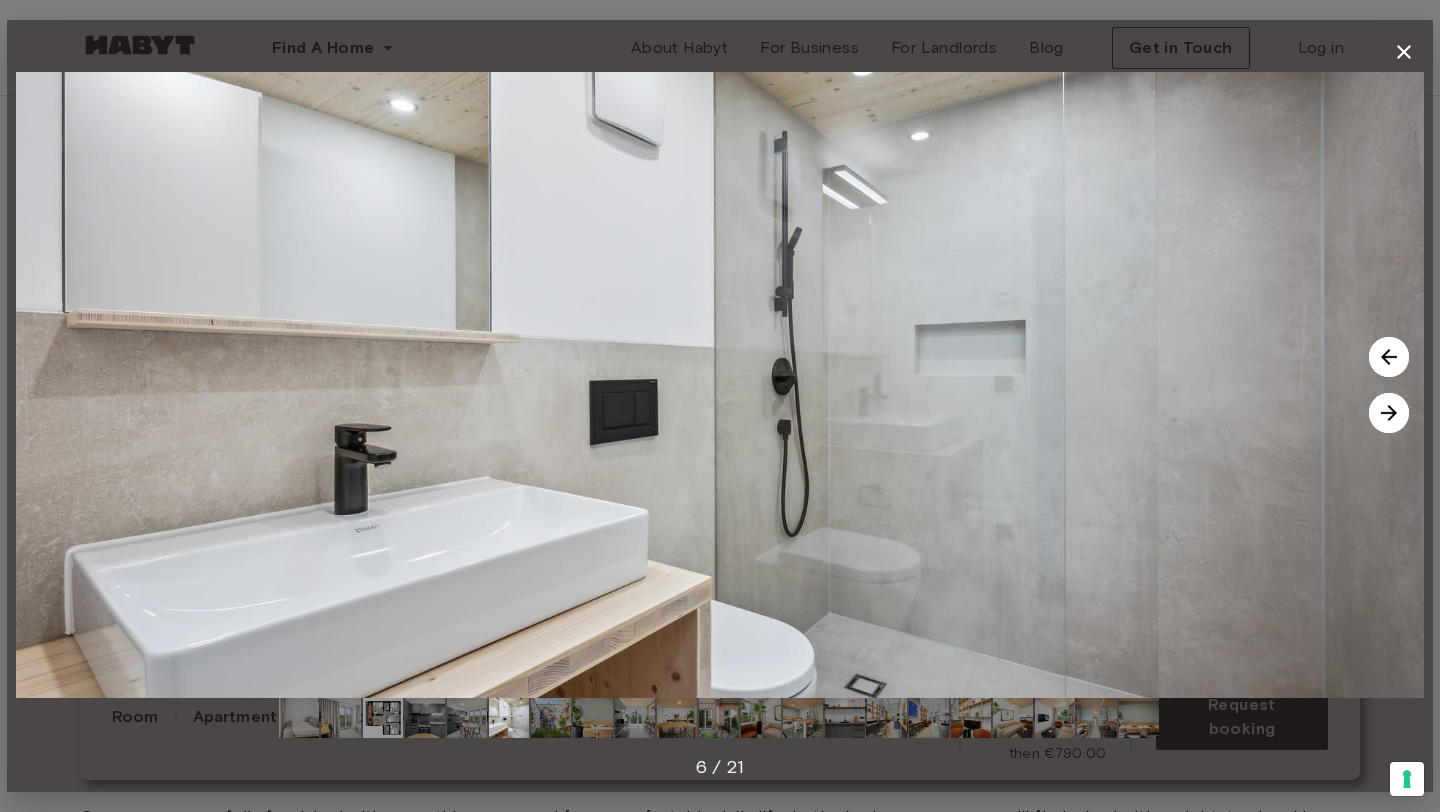 click at bounding box center (1389, 413) 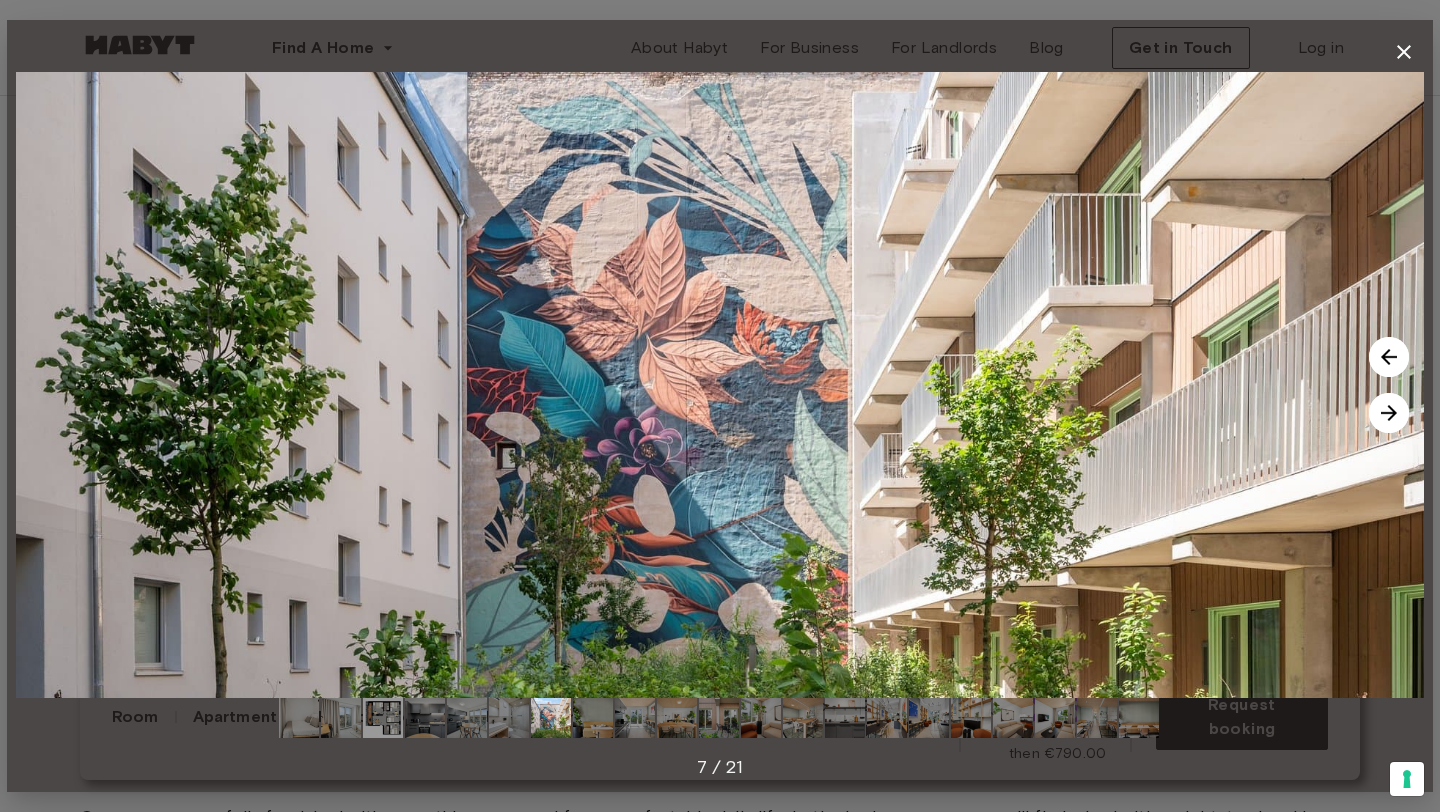 click at bounding box center (1389, 413) 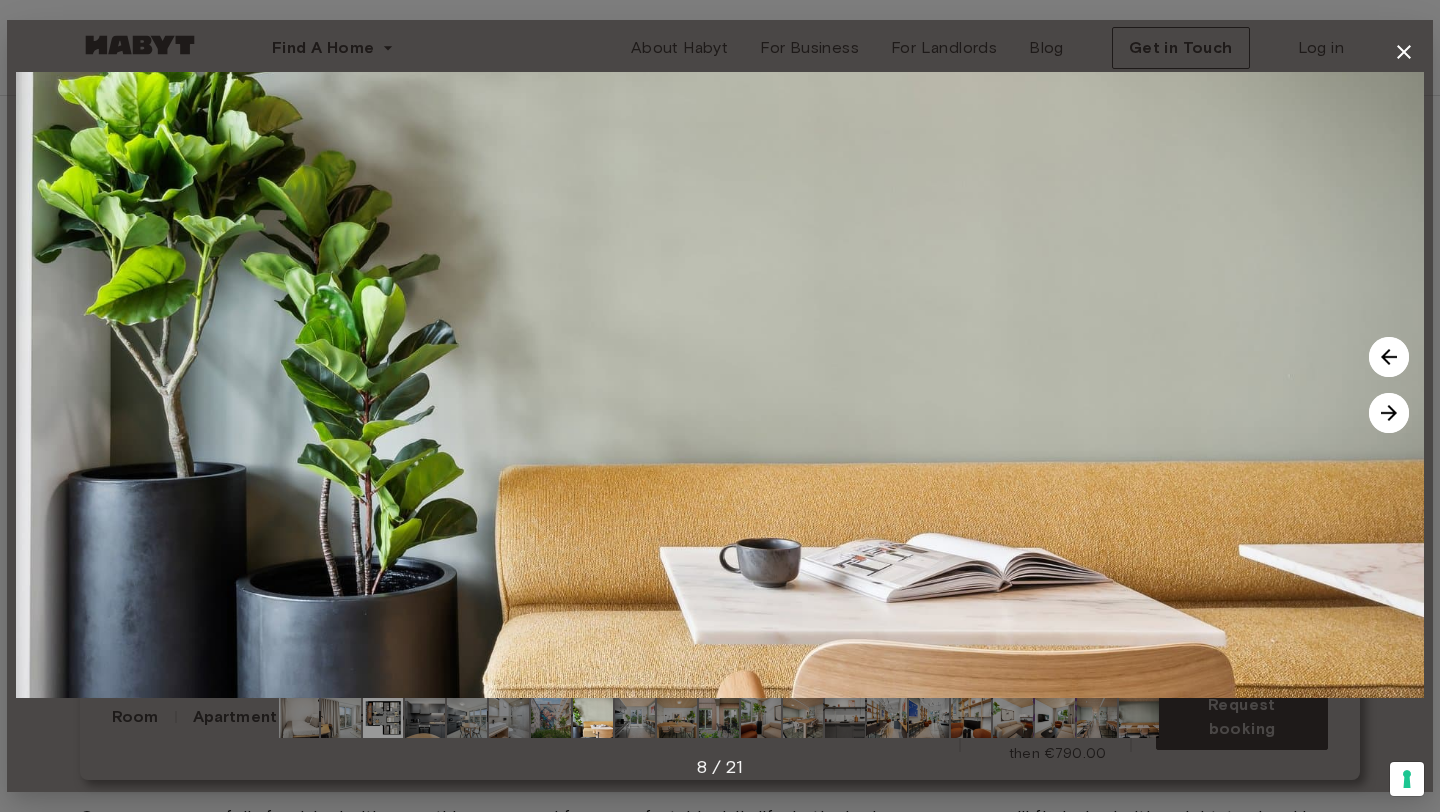 click at bounding box center (1389, 413) 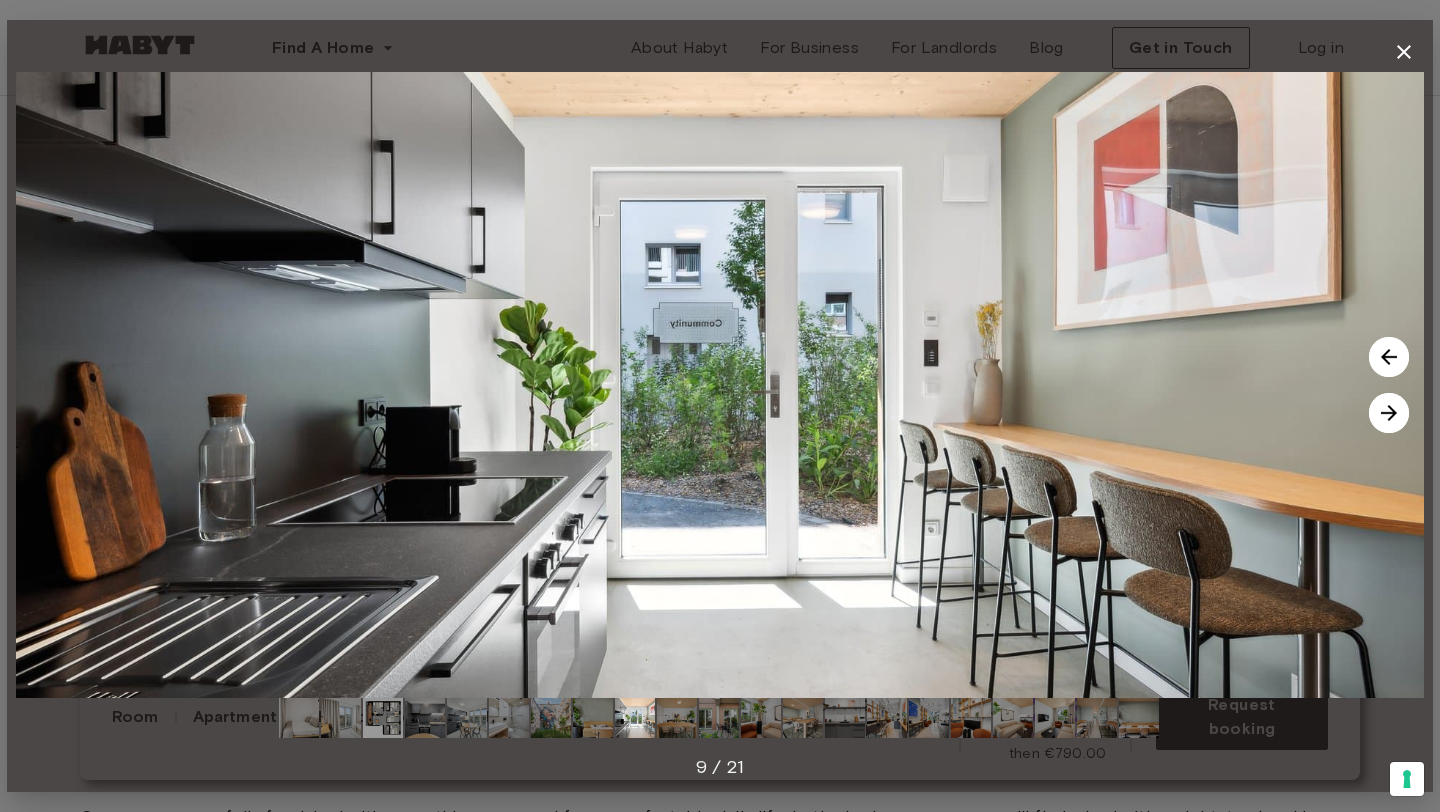 click at bounding box center [1389, 413] 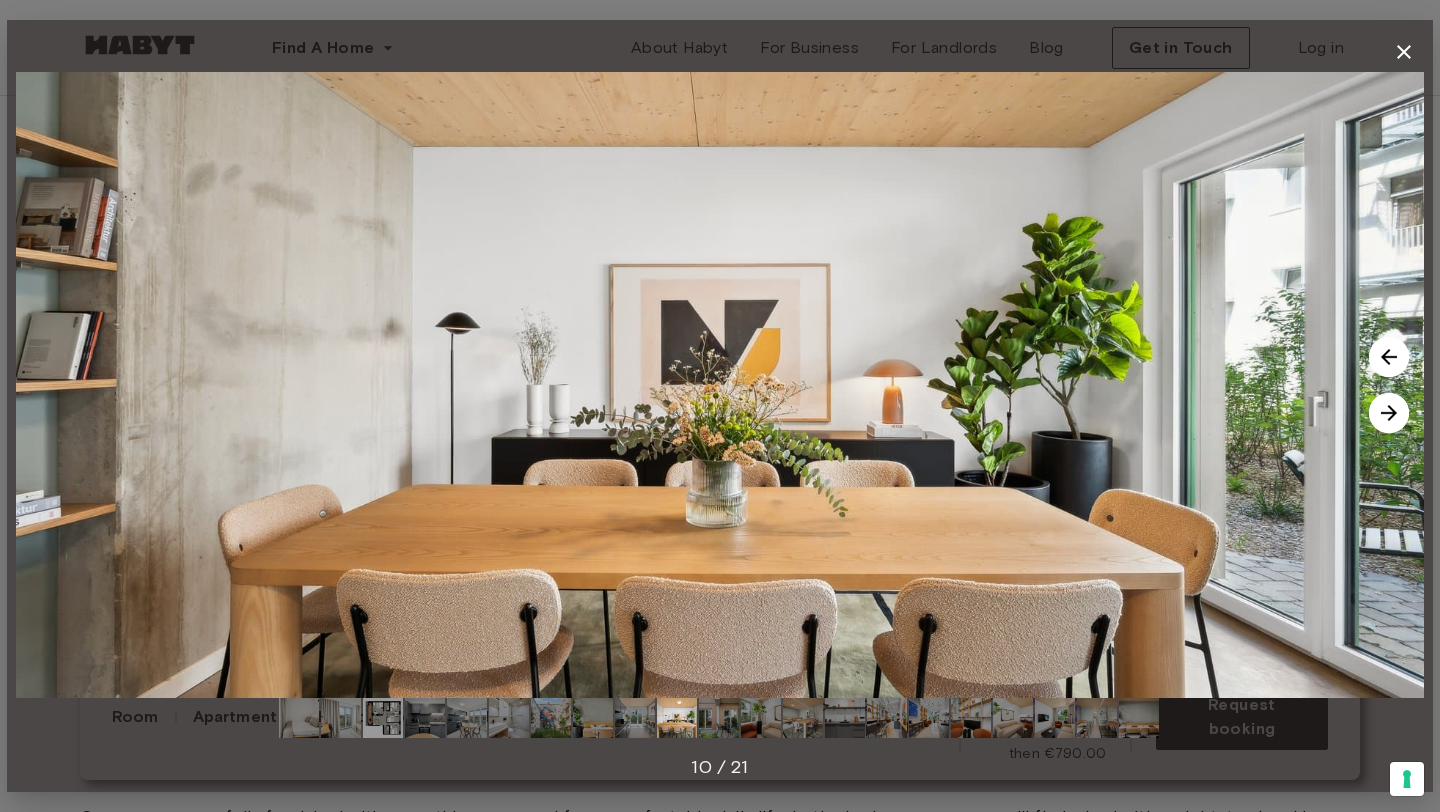 click at bounding box center [1389, 413] 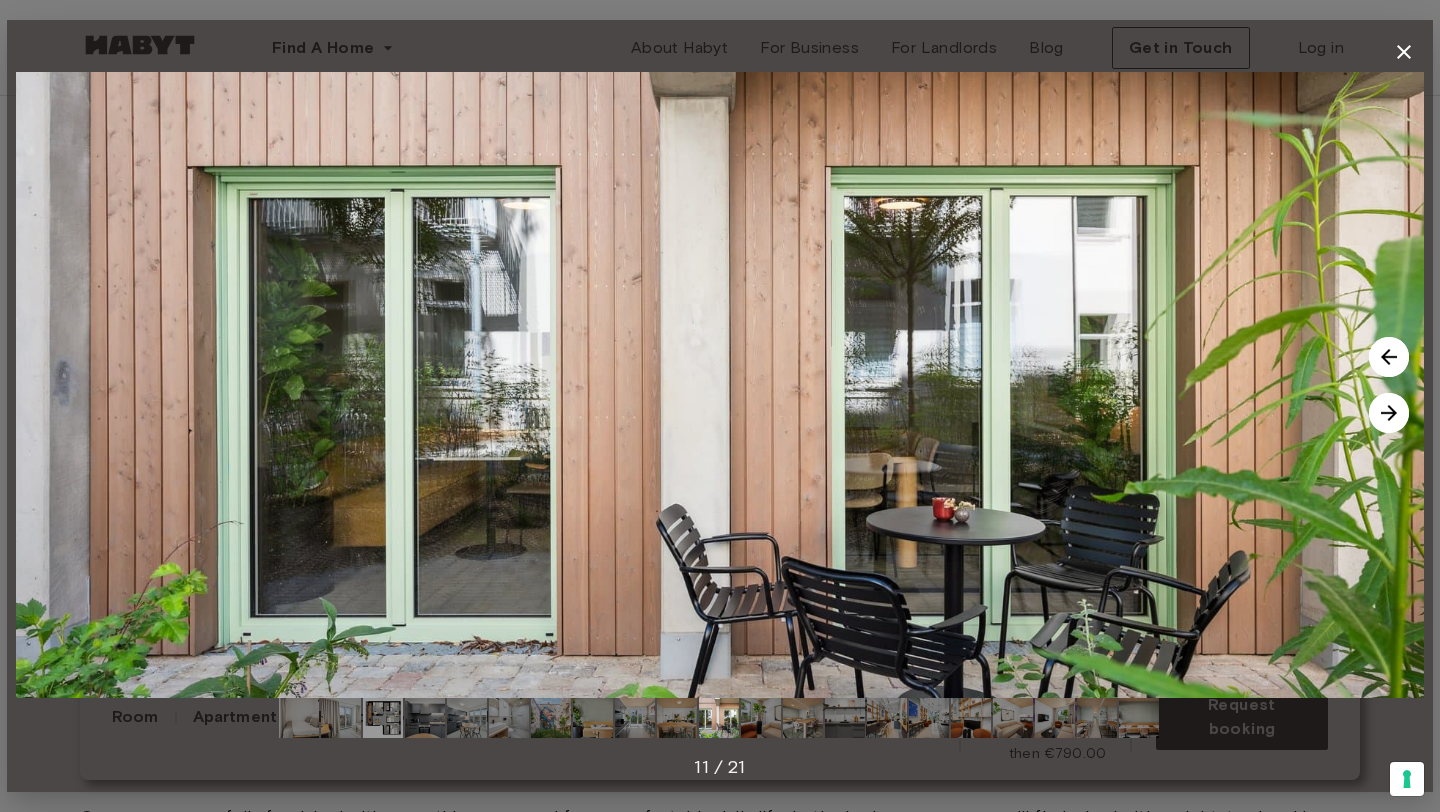 click at bounding box center [1389, 413] 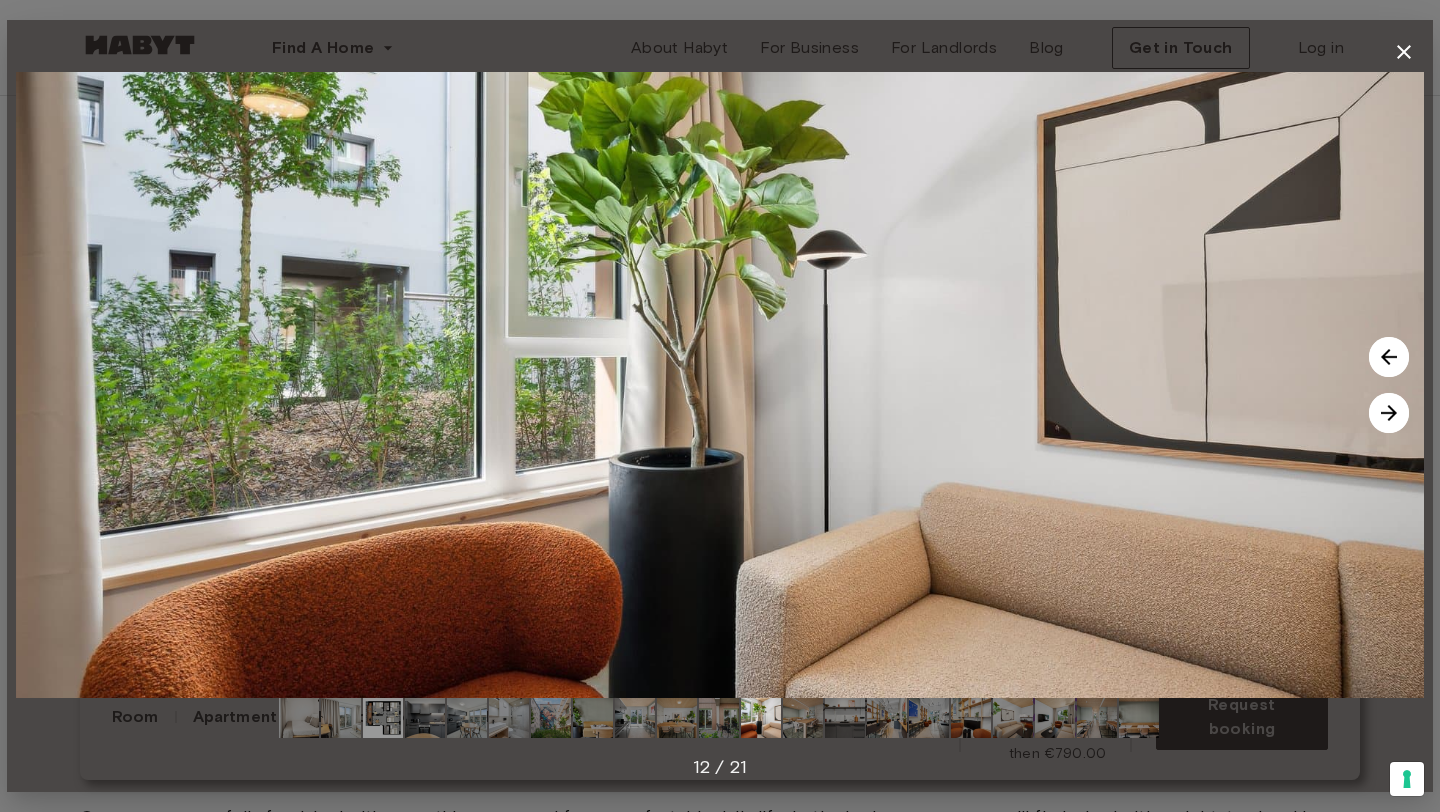 click at bounding box center [1389, 413] 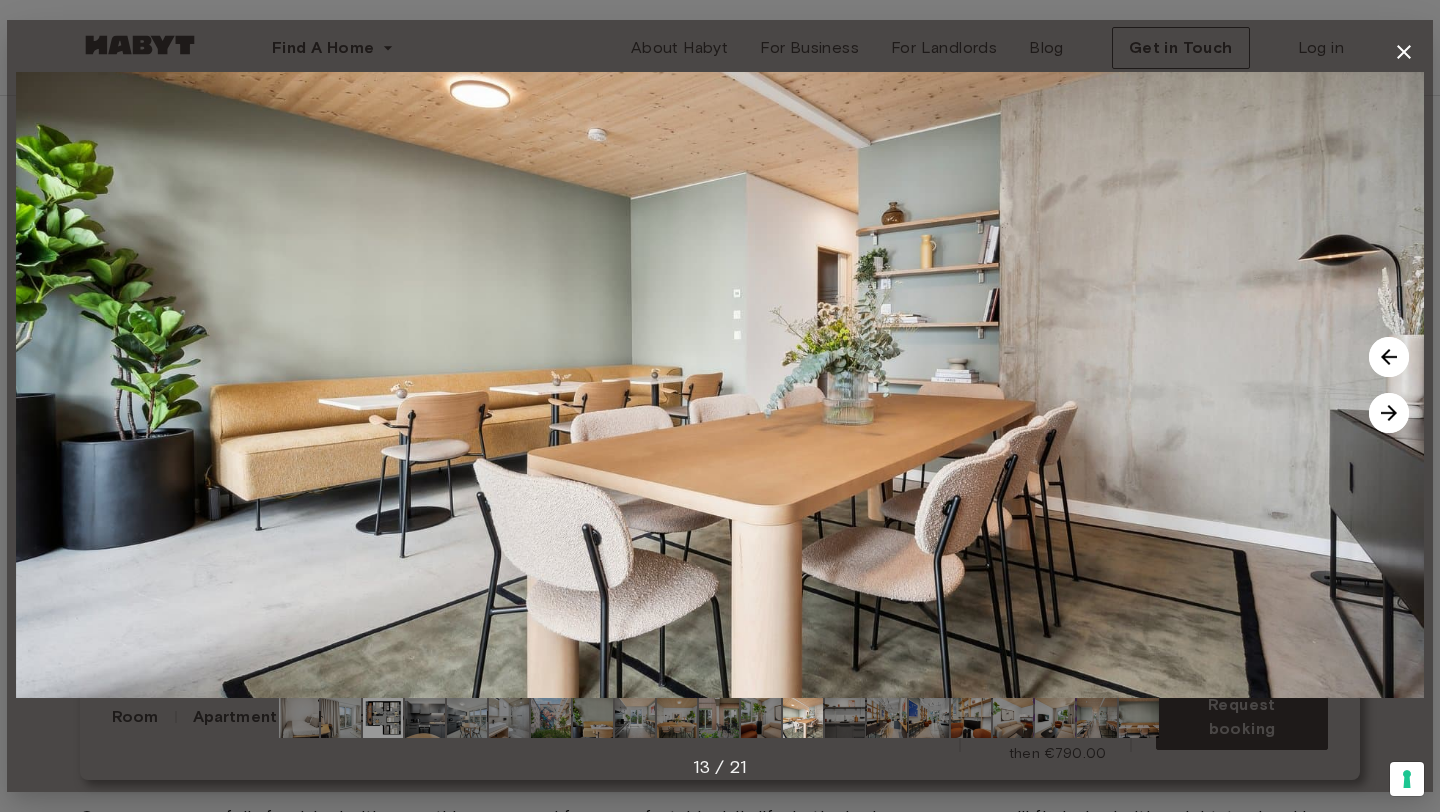 click at bounding box center [1389, 413] 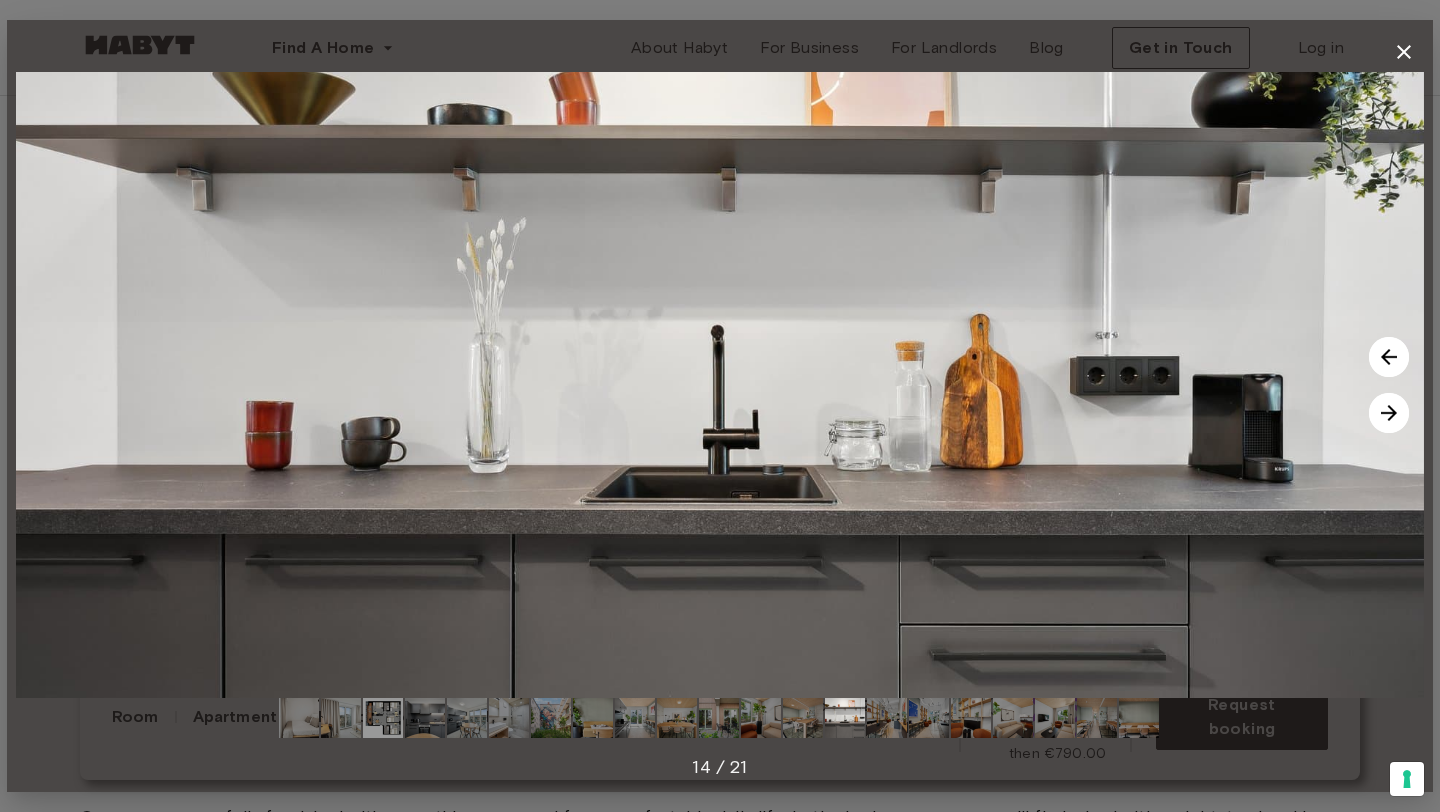 click at bounding box center (1389, 413) 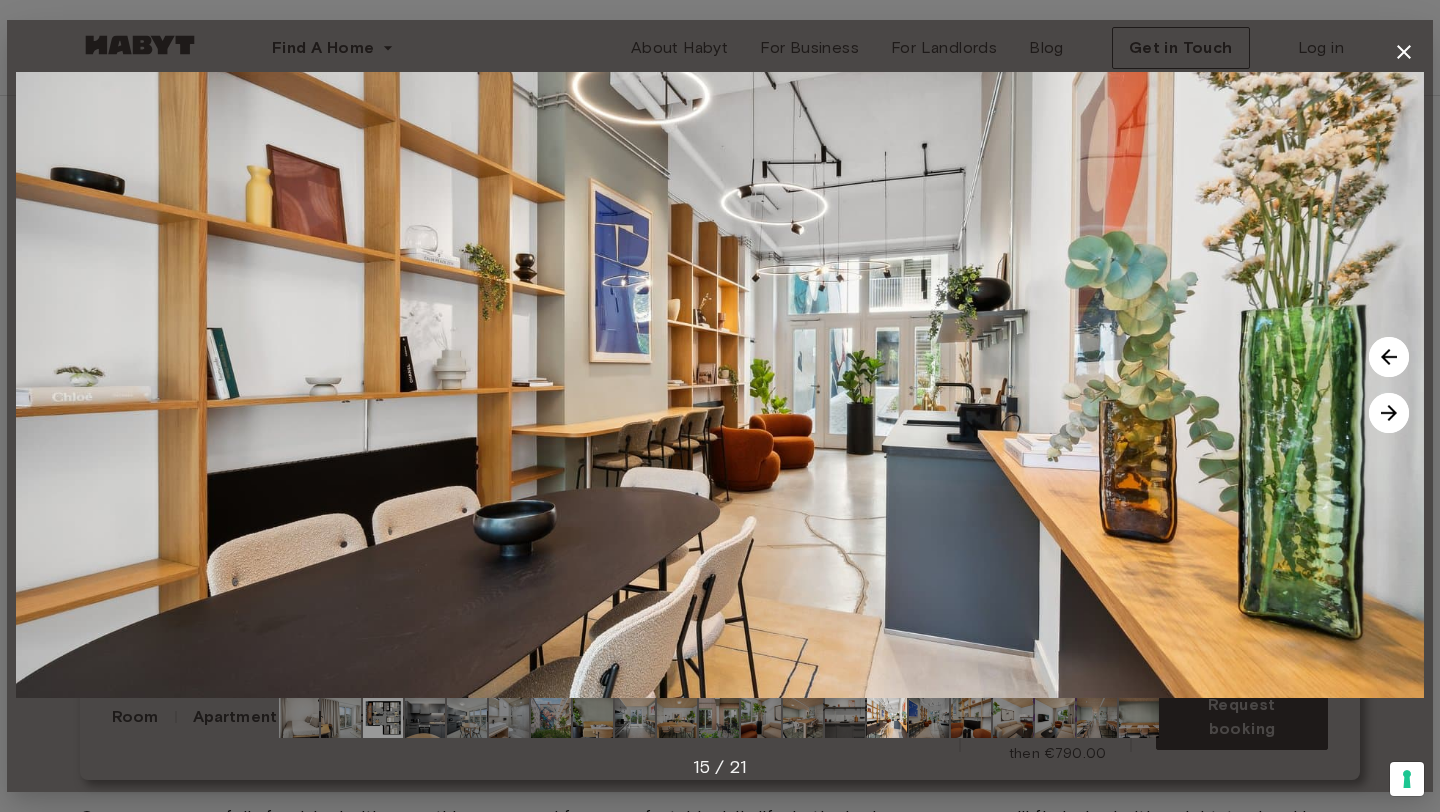 click at bounding box center [1389, 413] 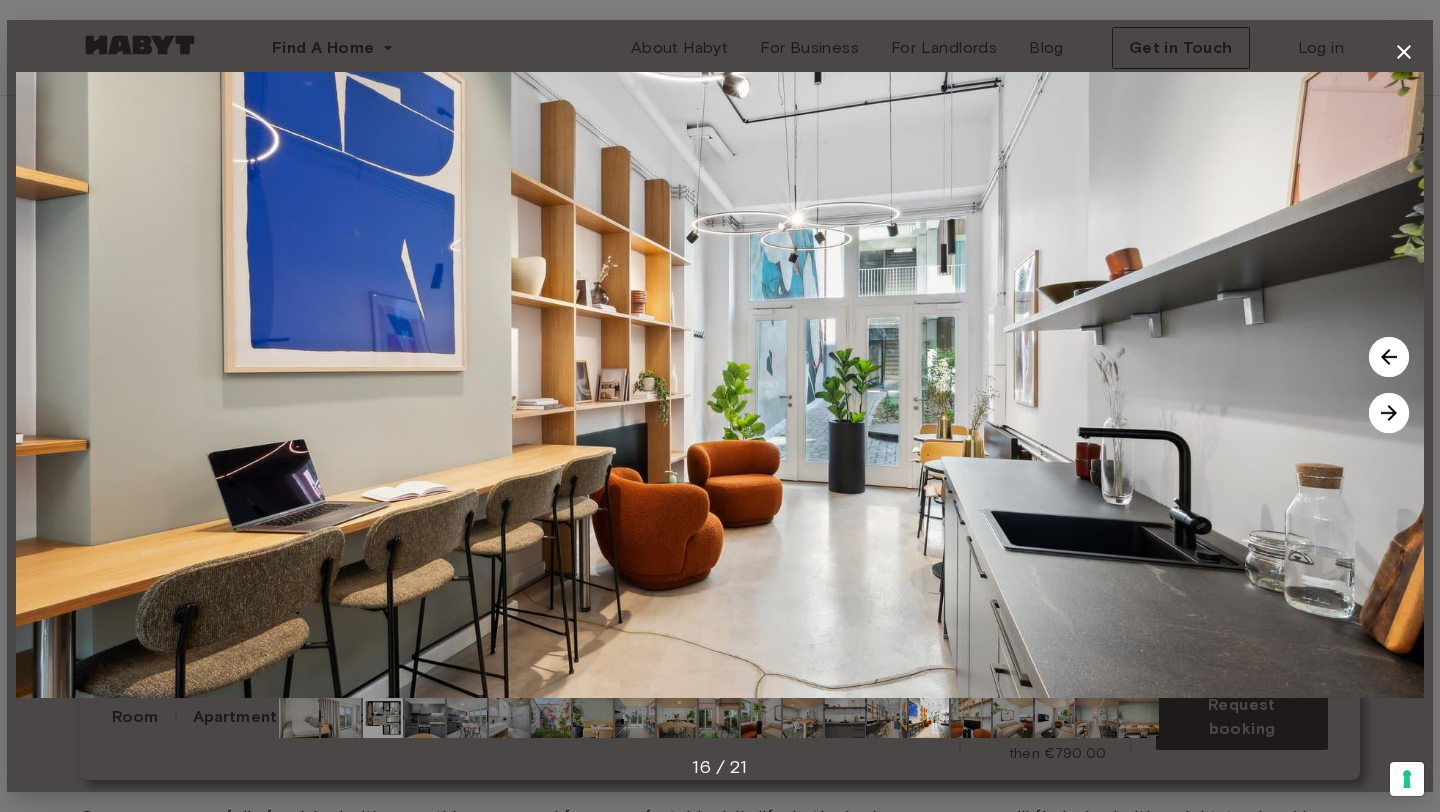 click at bounding box center [1389, 413] 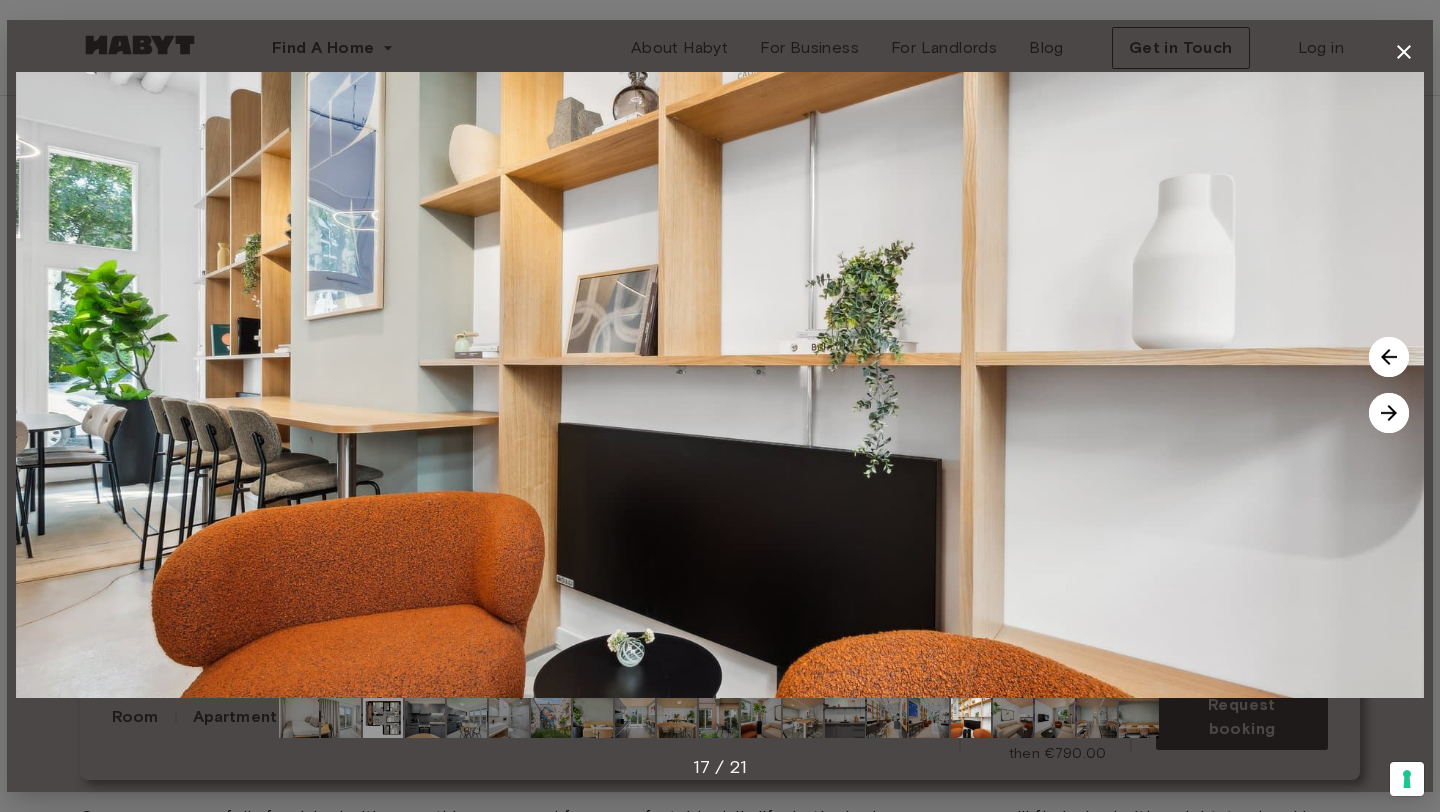 click at bounding box center (1389, 413) 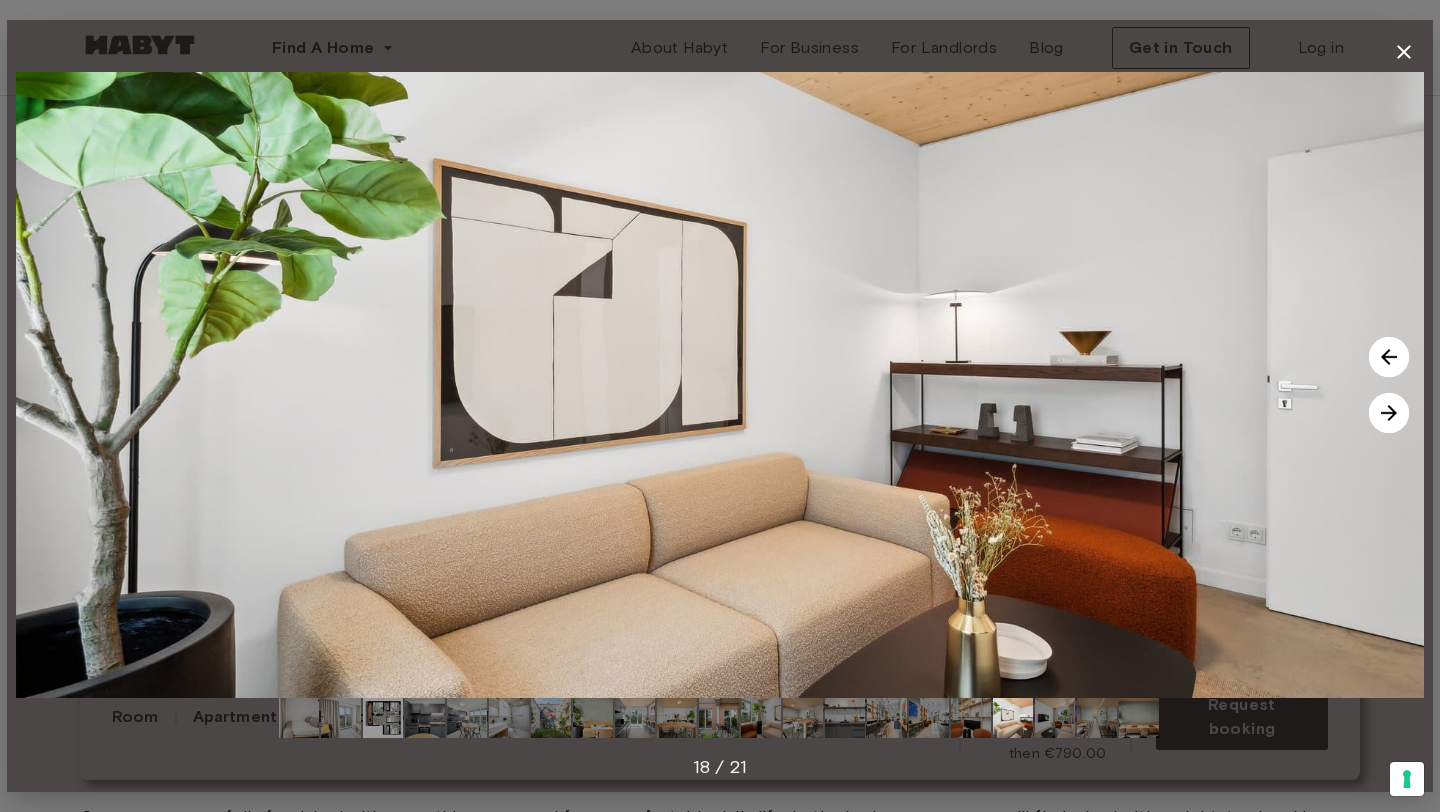 click at bounding box center (1389, 413) 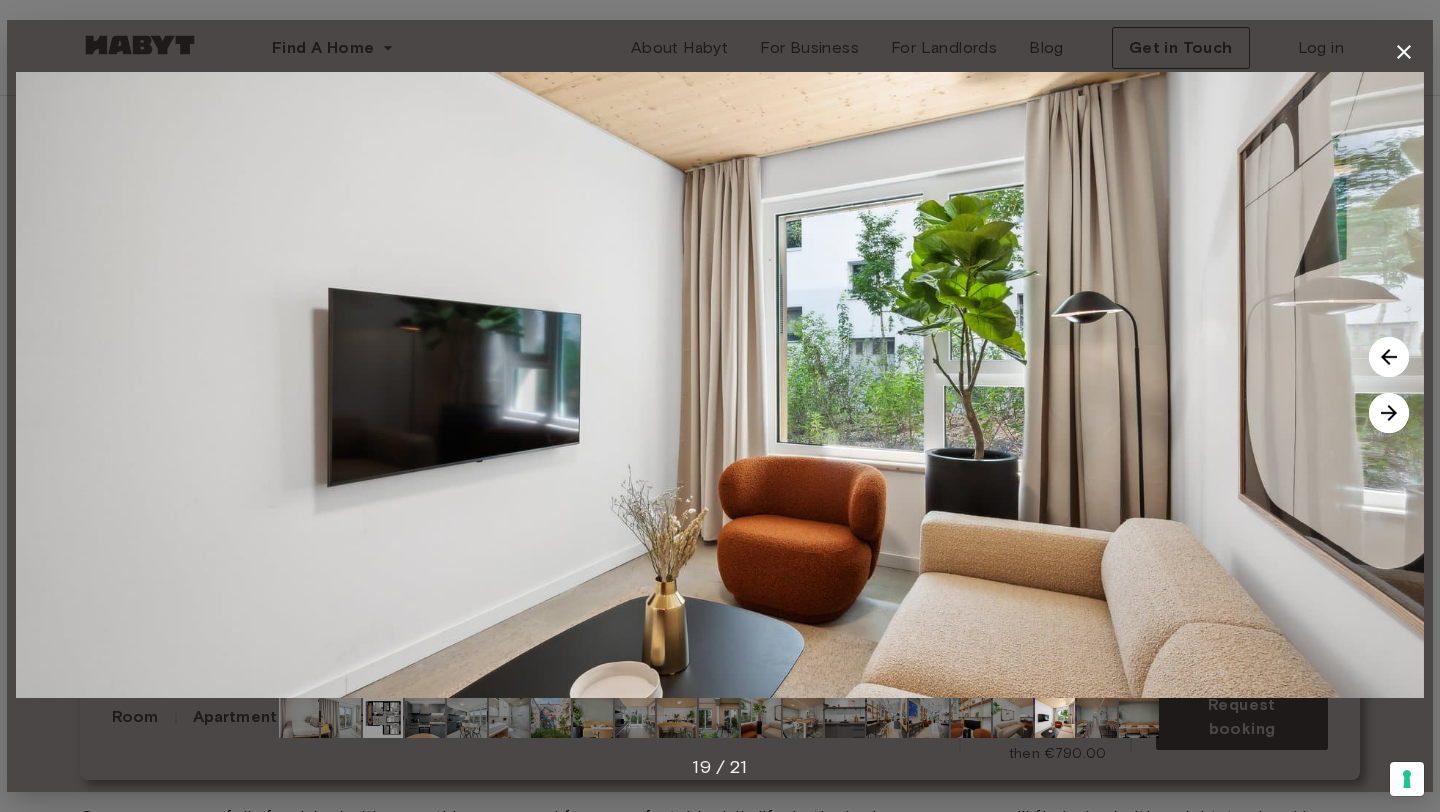 click at bounding box center [1389, 413] 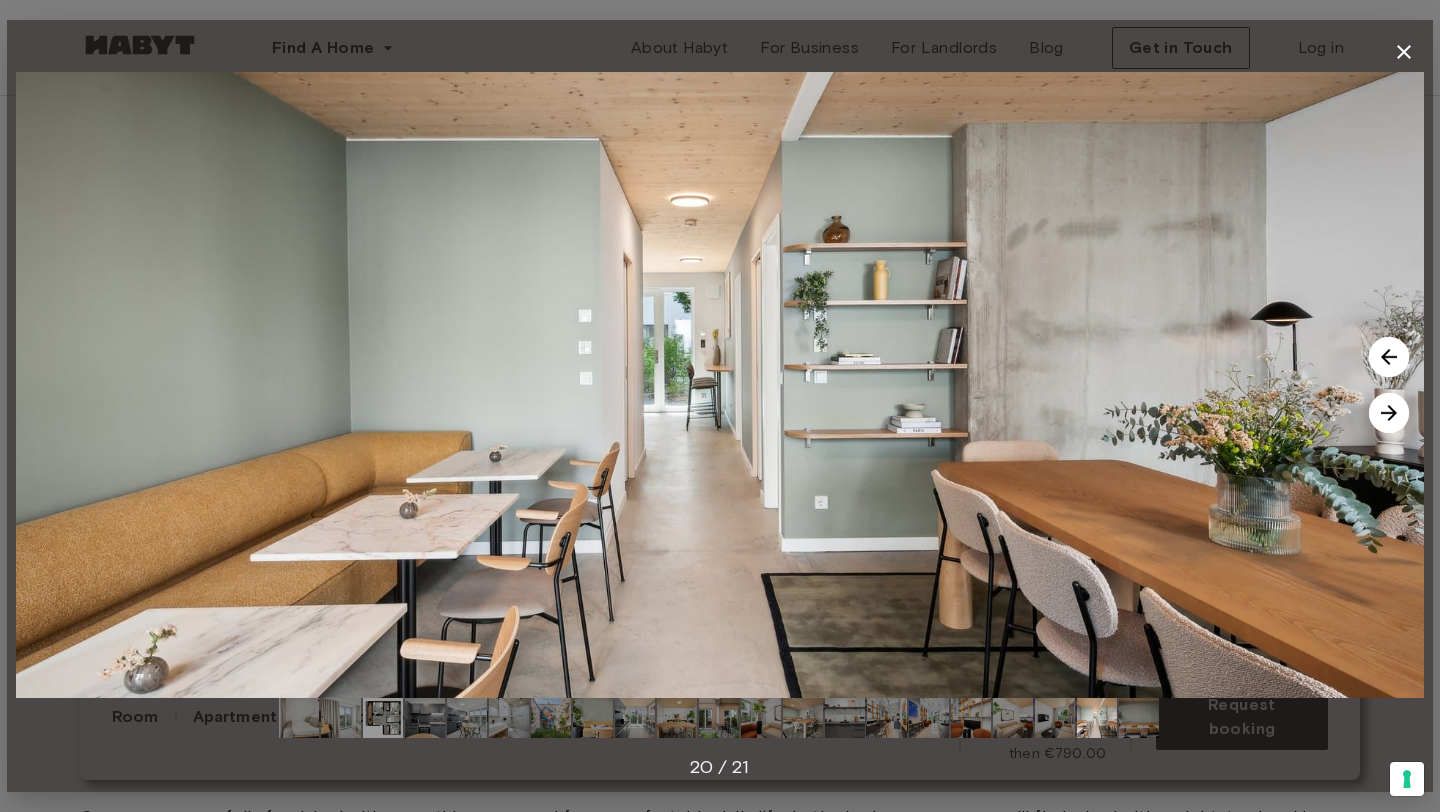 click at bounding box center [1389, 413] 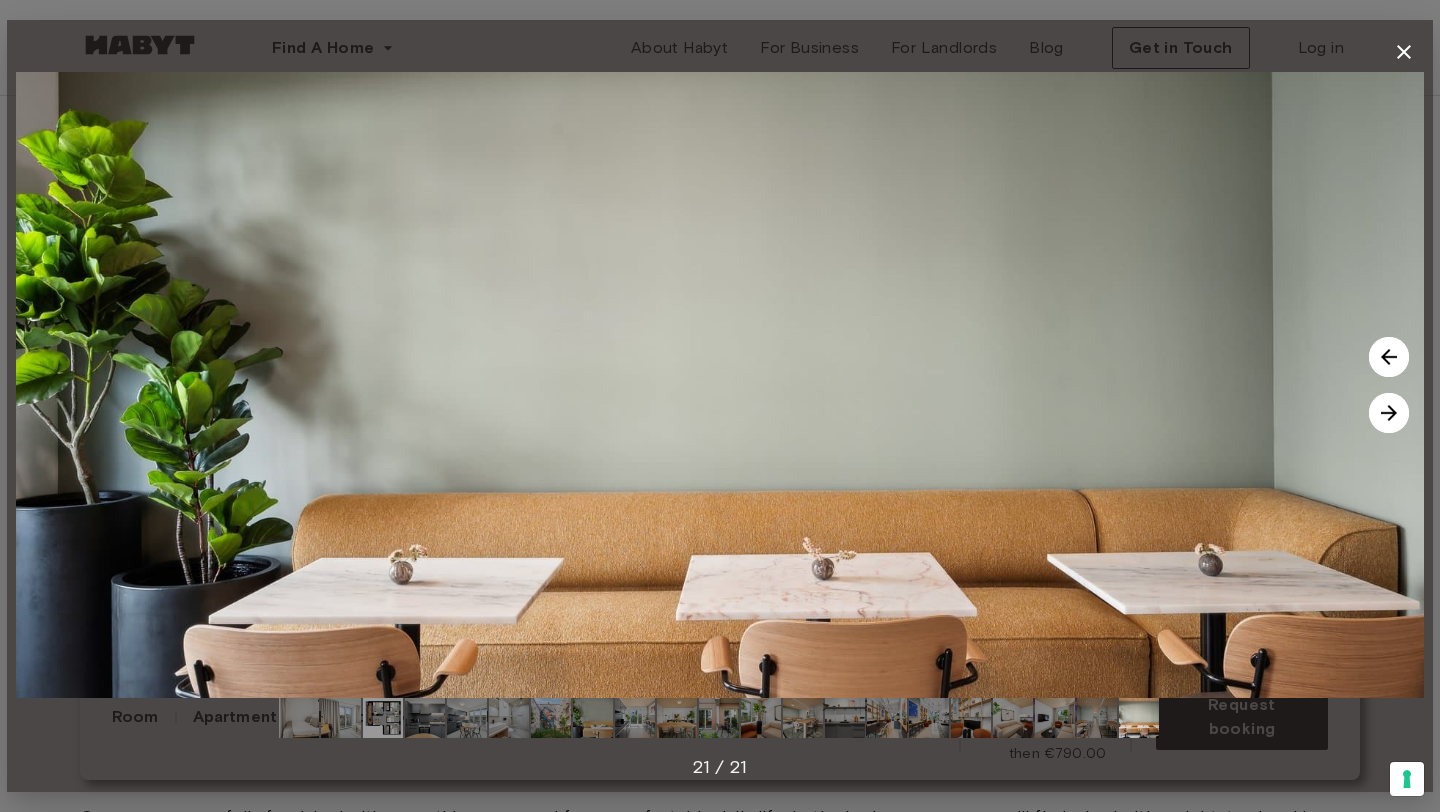 click at bounding box center (1389, 413) 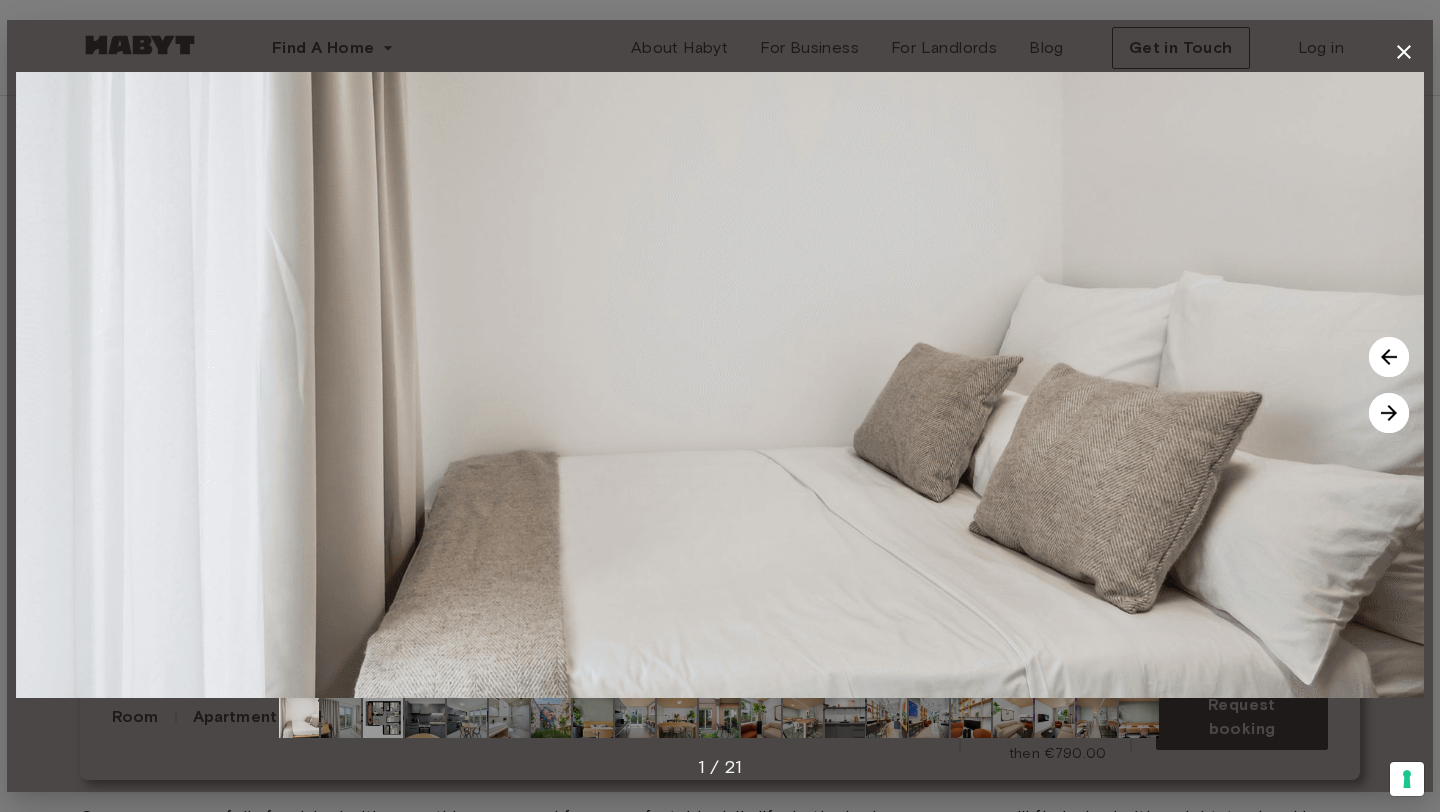 click at bounding box center (1389, 413) 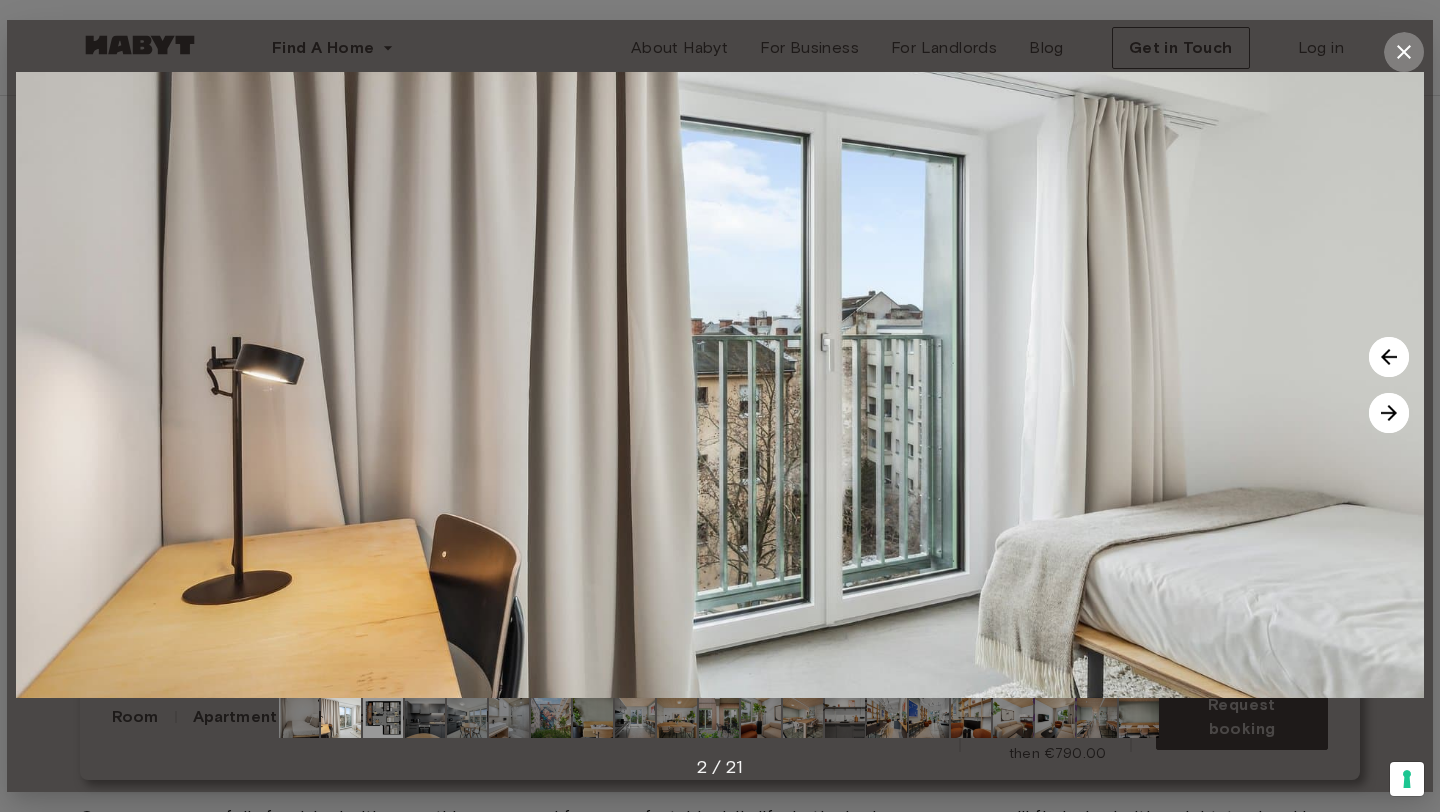 click 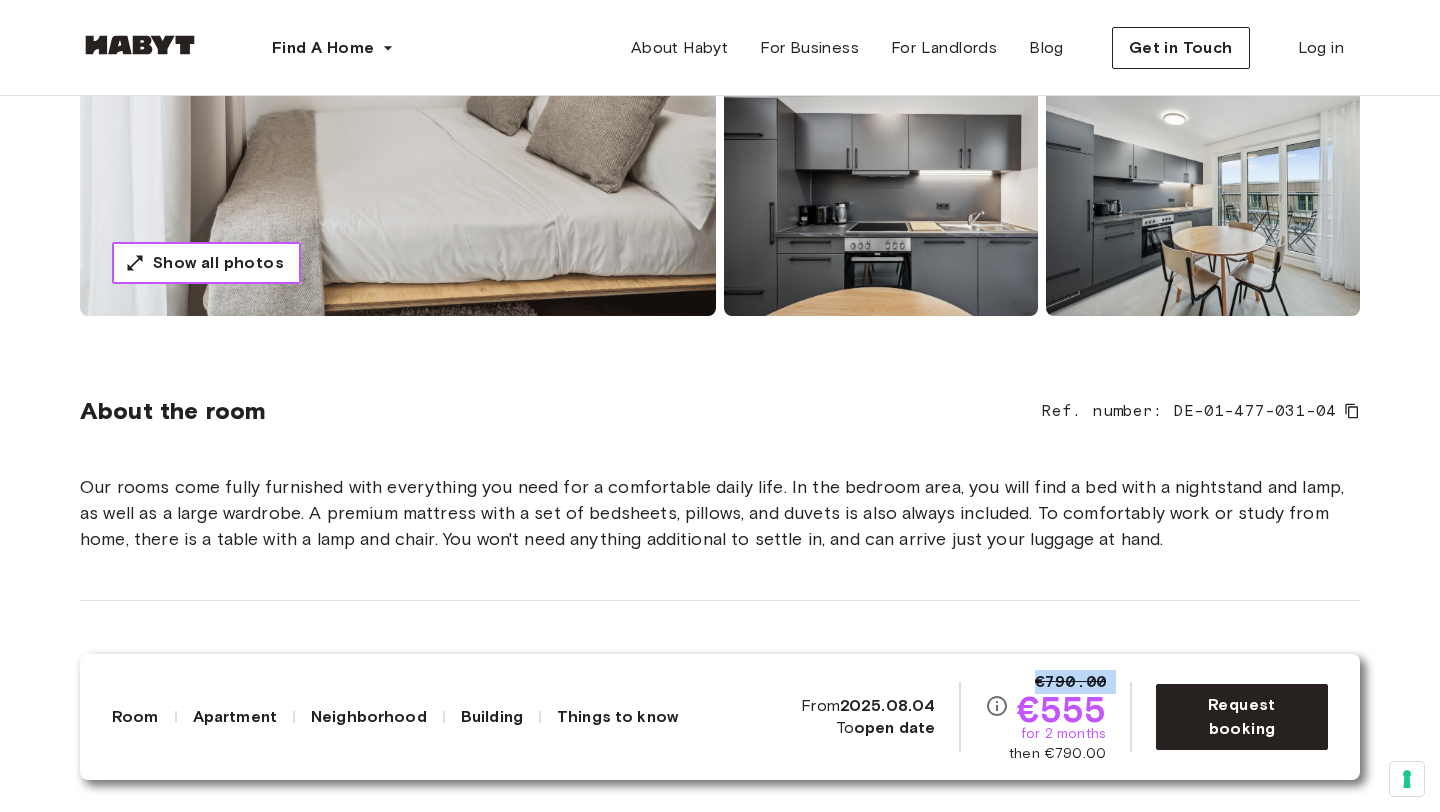 scroll, scrollTop: 436, scrollLeft: 0, axis: vertical 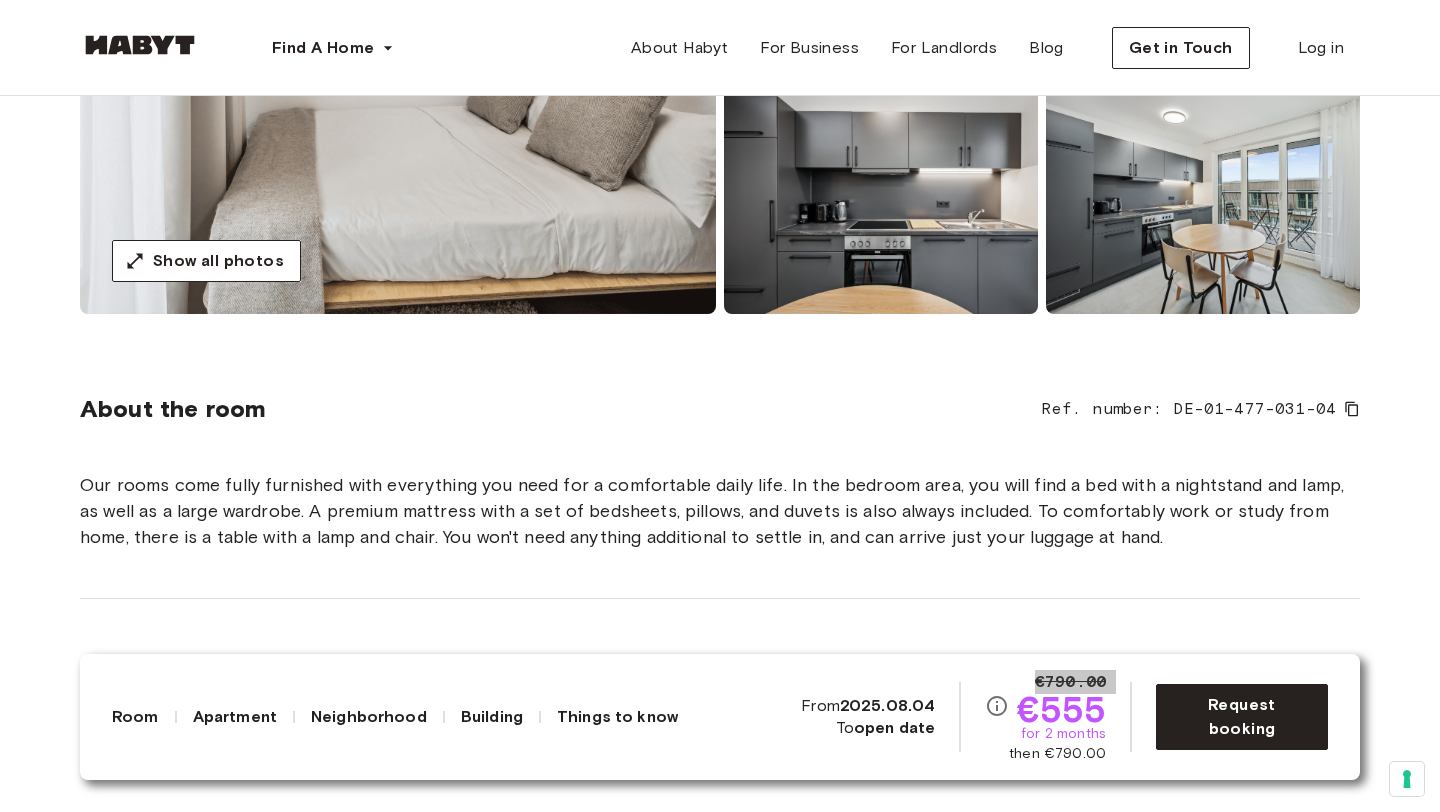 copy on "€790.00" 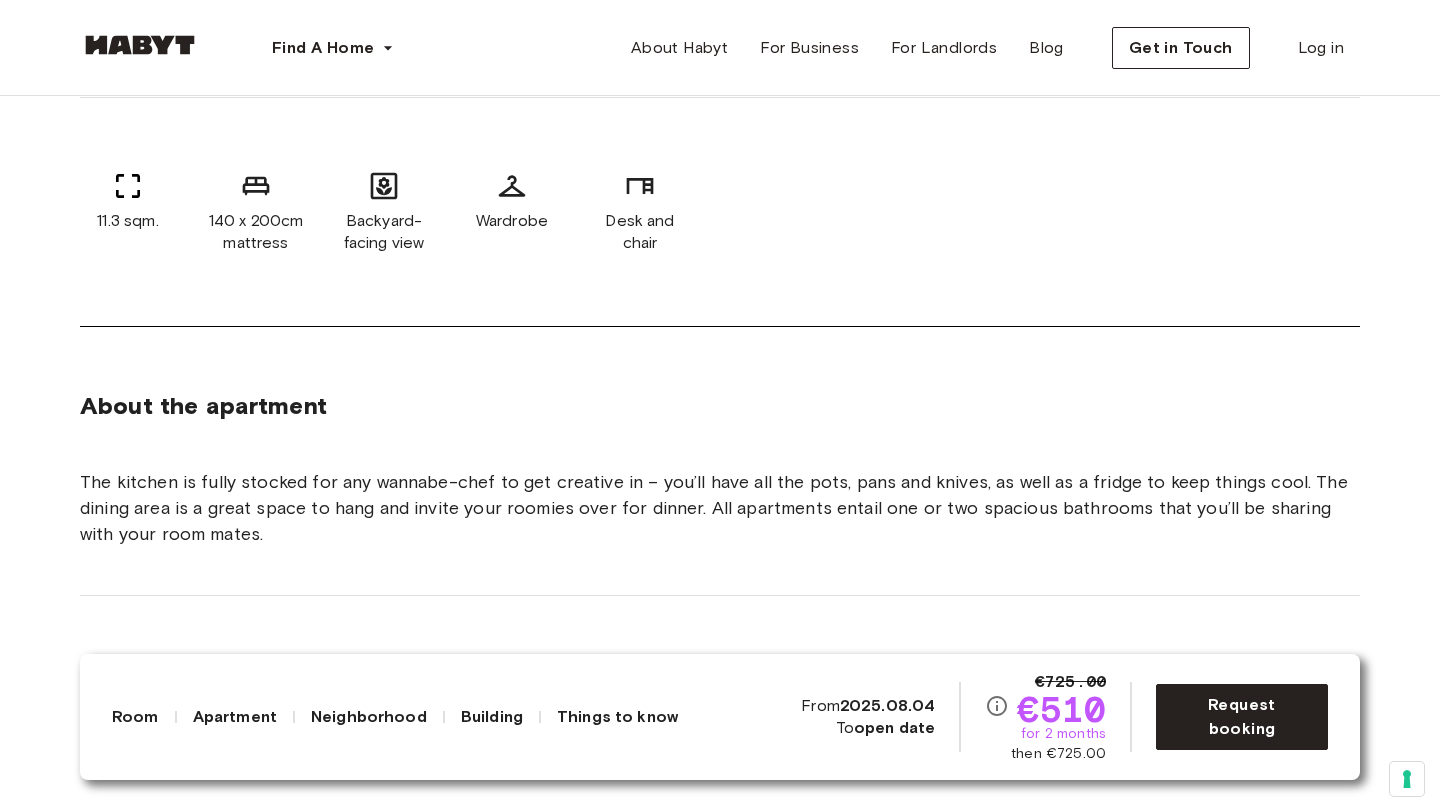 scroll, scrollTop: 1211, scrollLeft: 0, axis: vertical 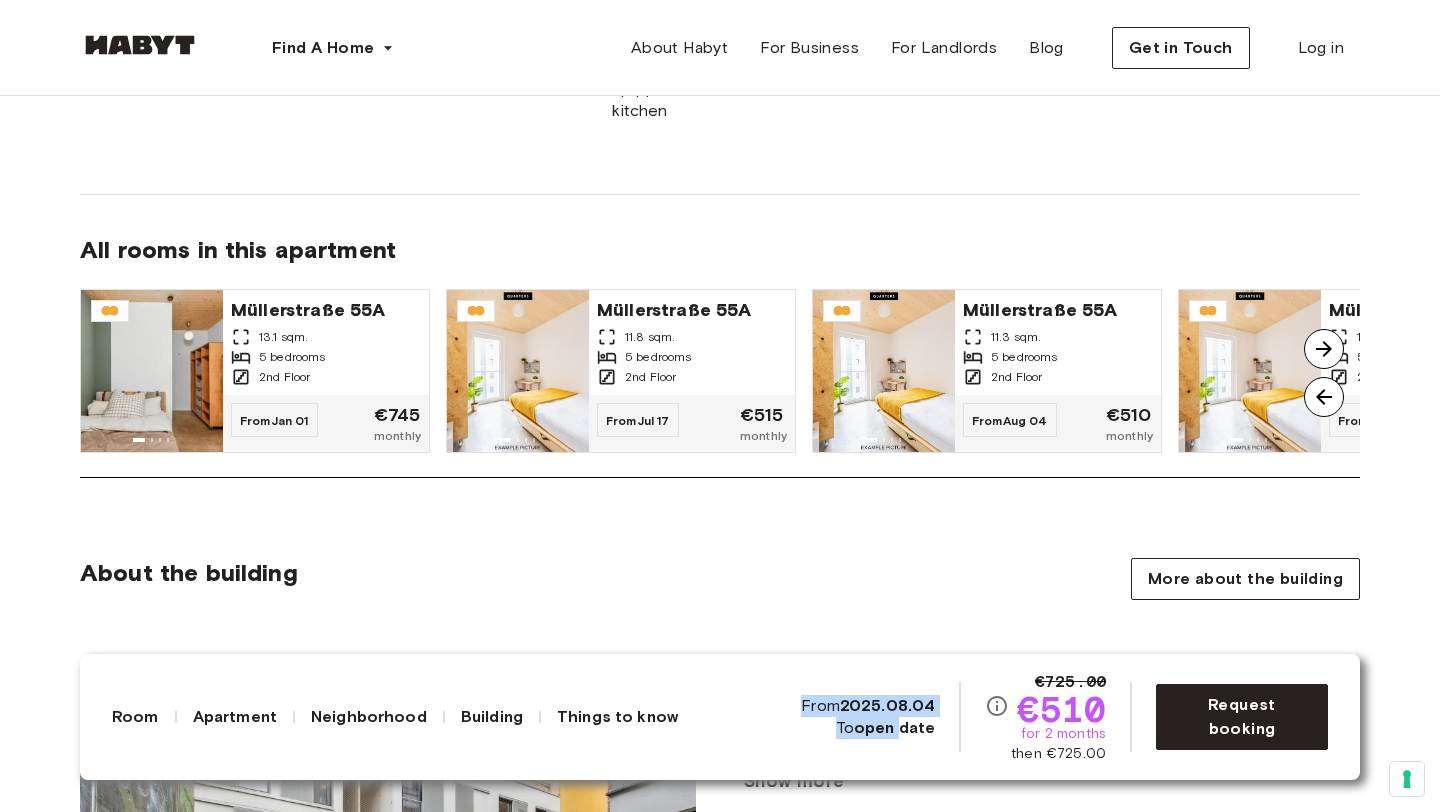 drag, startPoint x: 1118, startPoint y: 757, endPoint x: 906, endPoint y: 718, distance: 215.55742 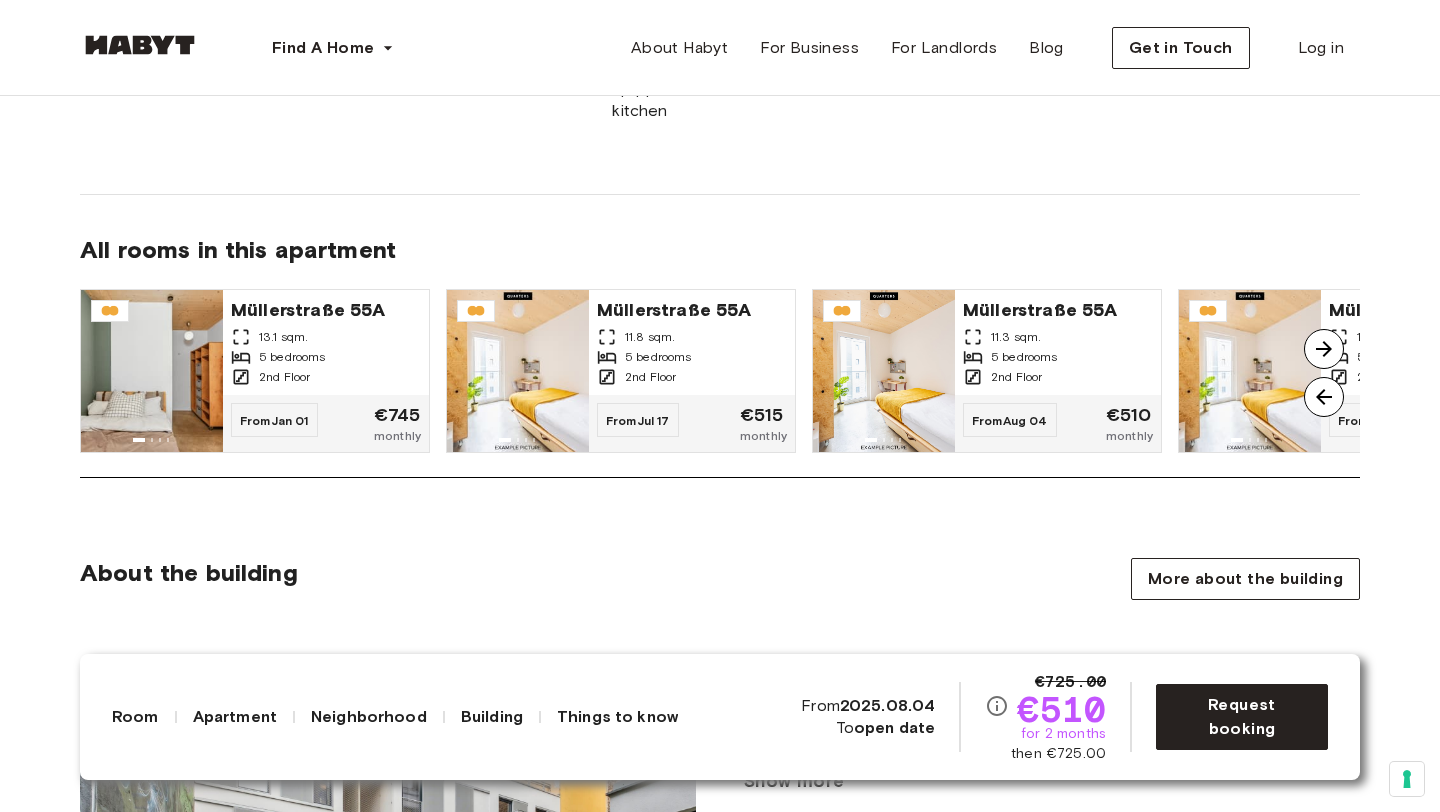 click on "€725.00 €510 for 2 months then €725.00 From  2025.08.04 To  open date Request booking" at bounding box center (1064, 717) 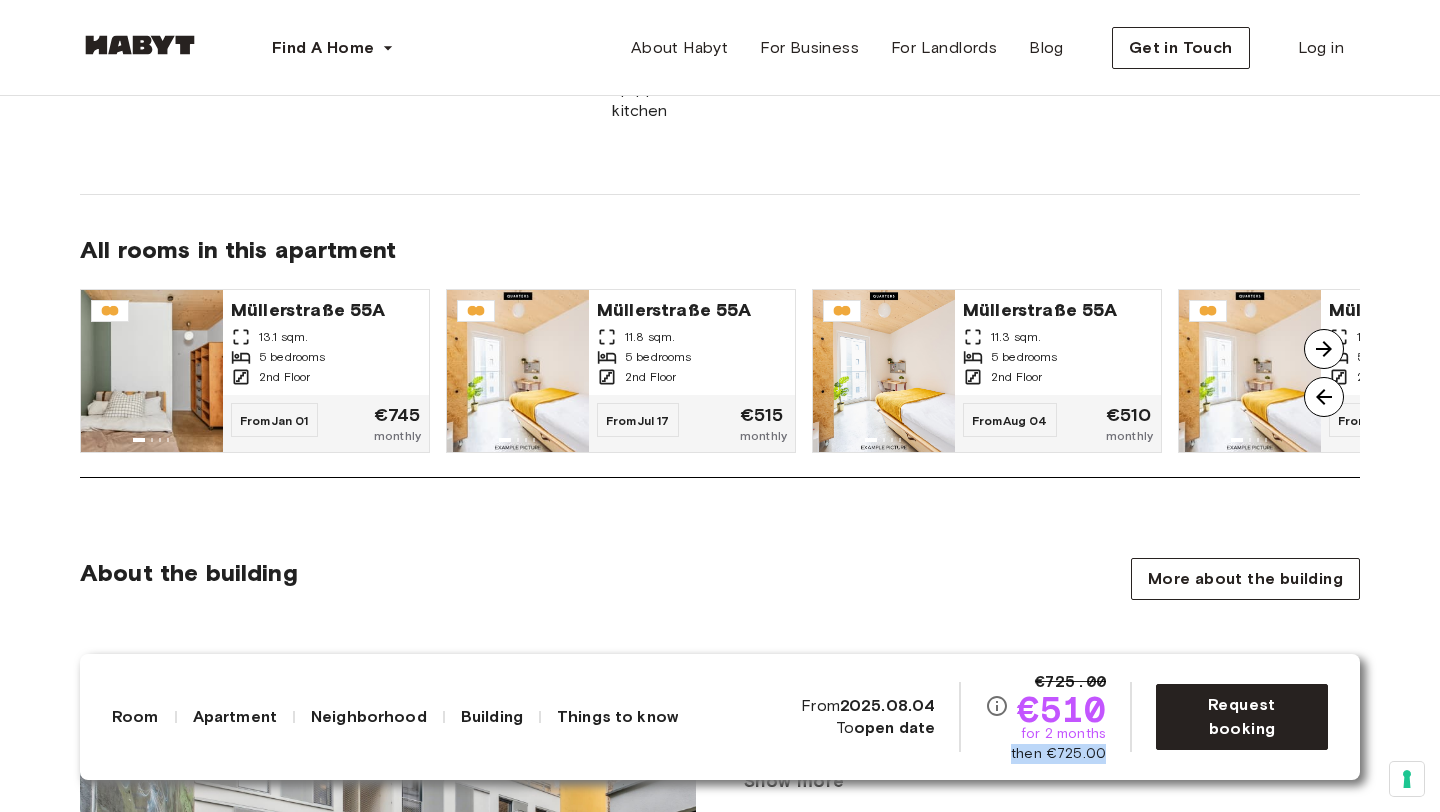 drag, startPoint x: 1112, startPoint y: 759, endPoint x: 1004, endPoint y: 737, distance: 110.217964 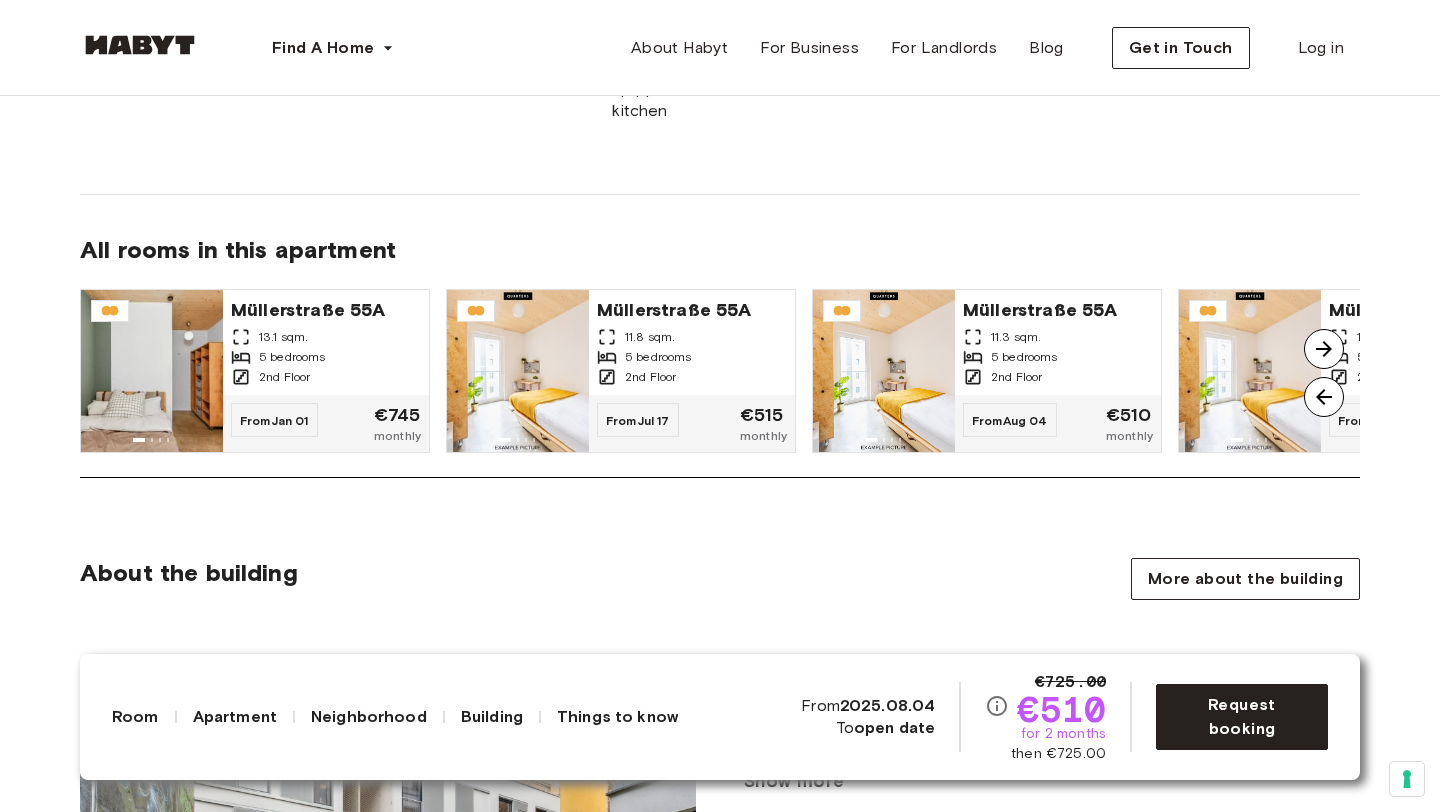 click on "€725.00 €510 for 2 months then €725.00 From  2025.08.04 To  open date" at bounding box center (953, 717) 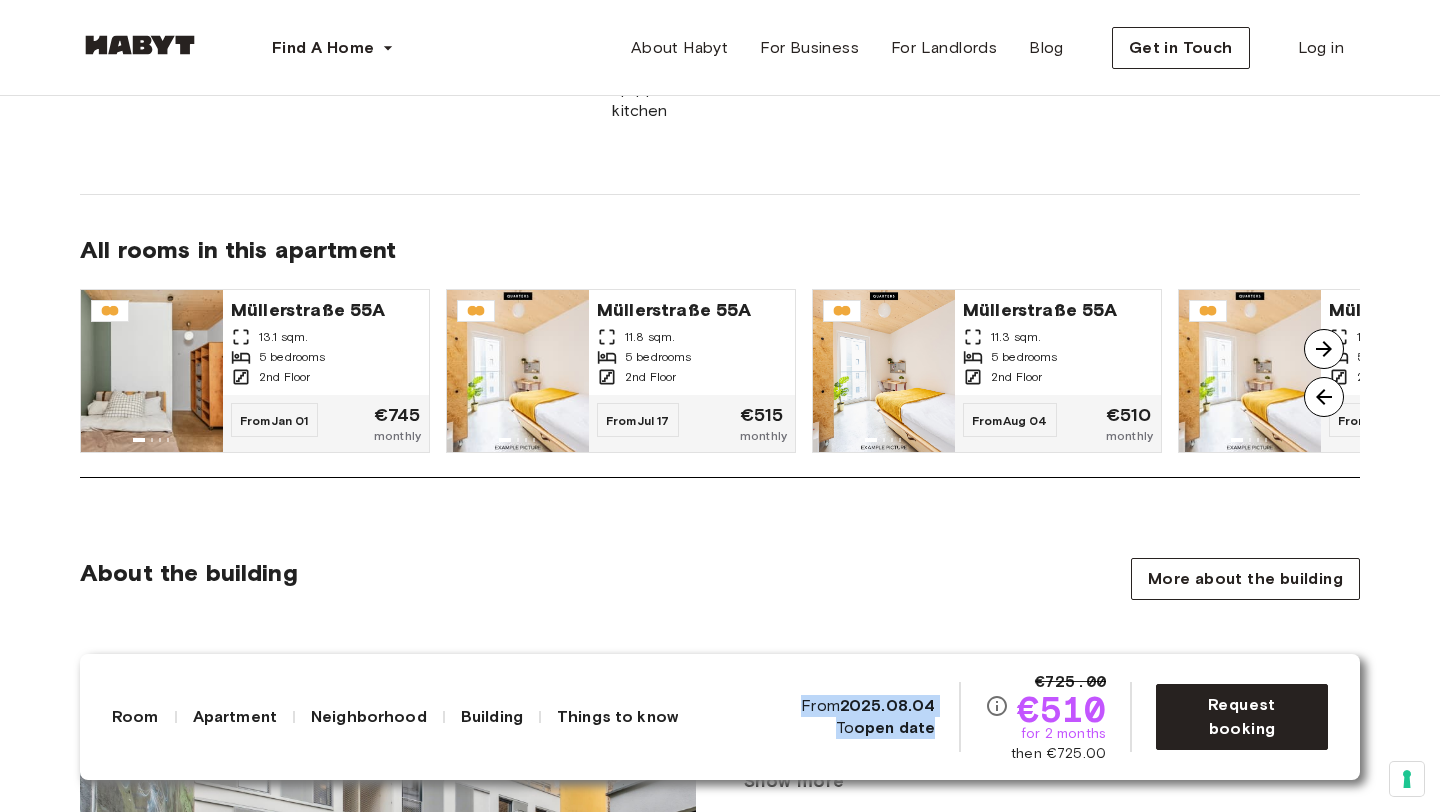 drag, startPoint x: 798, startPoint y: 692, endPoint x: 939, endPoint y: 741, distance: 149.27156 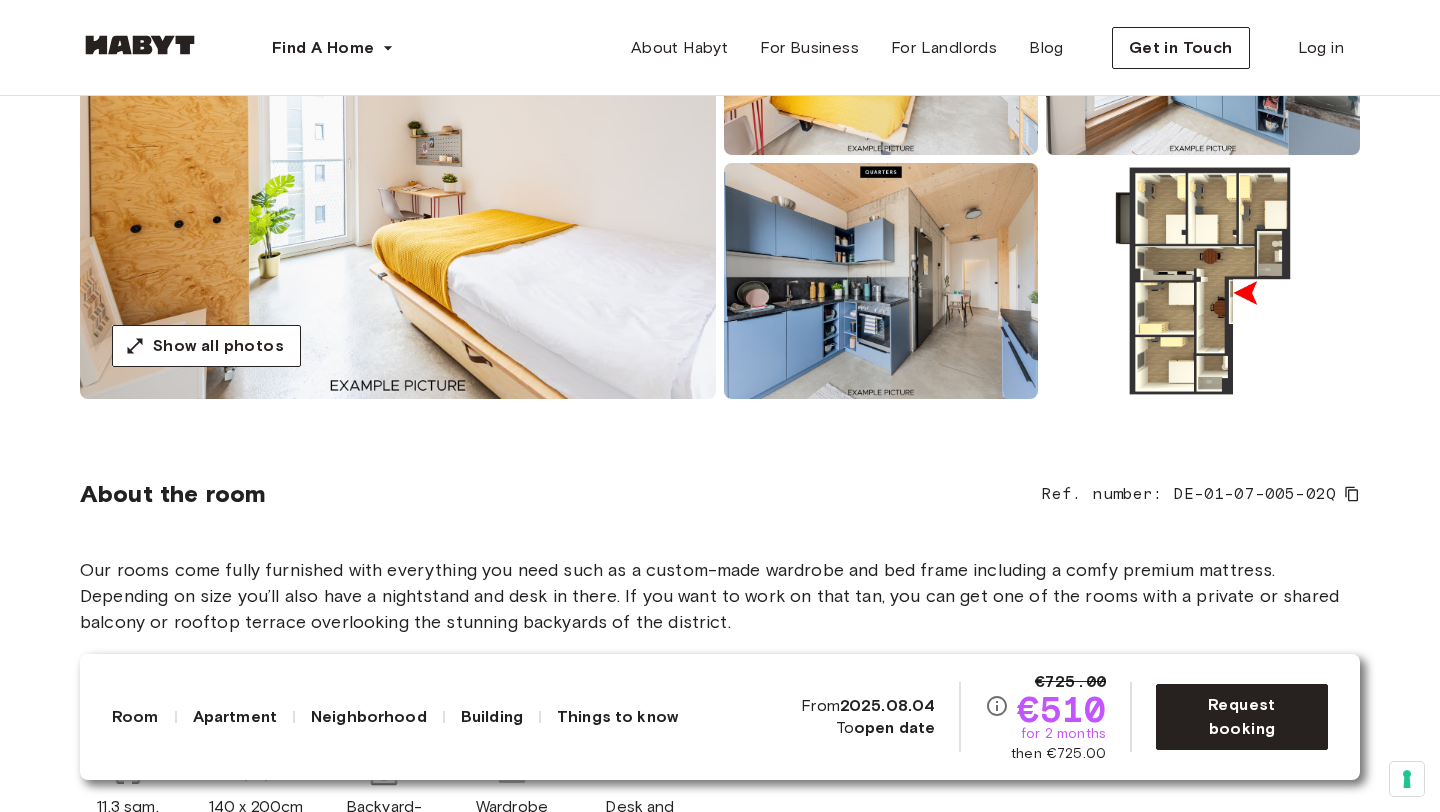 scroll, scrollTop: 351, scrollLeft: 0, axis: vertical 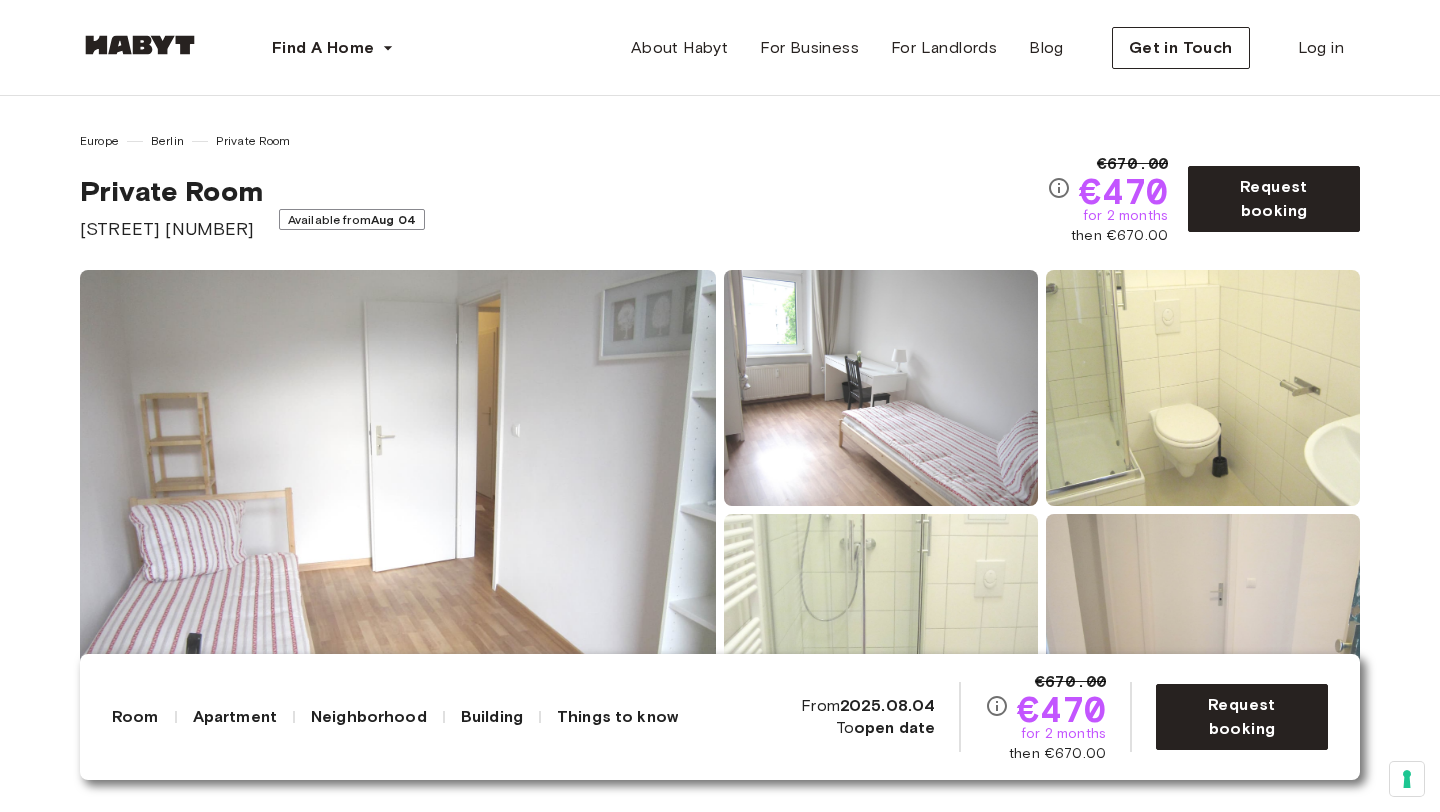 click on "€670.00 €470 for 2 months then €670.00" at bounding box center (1115, 199) 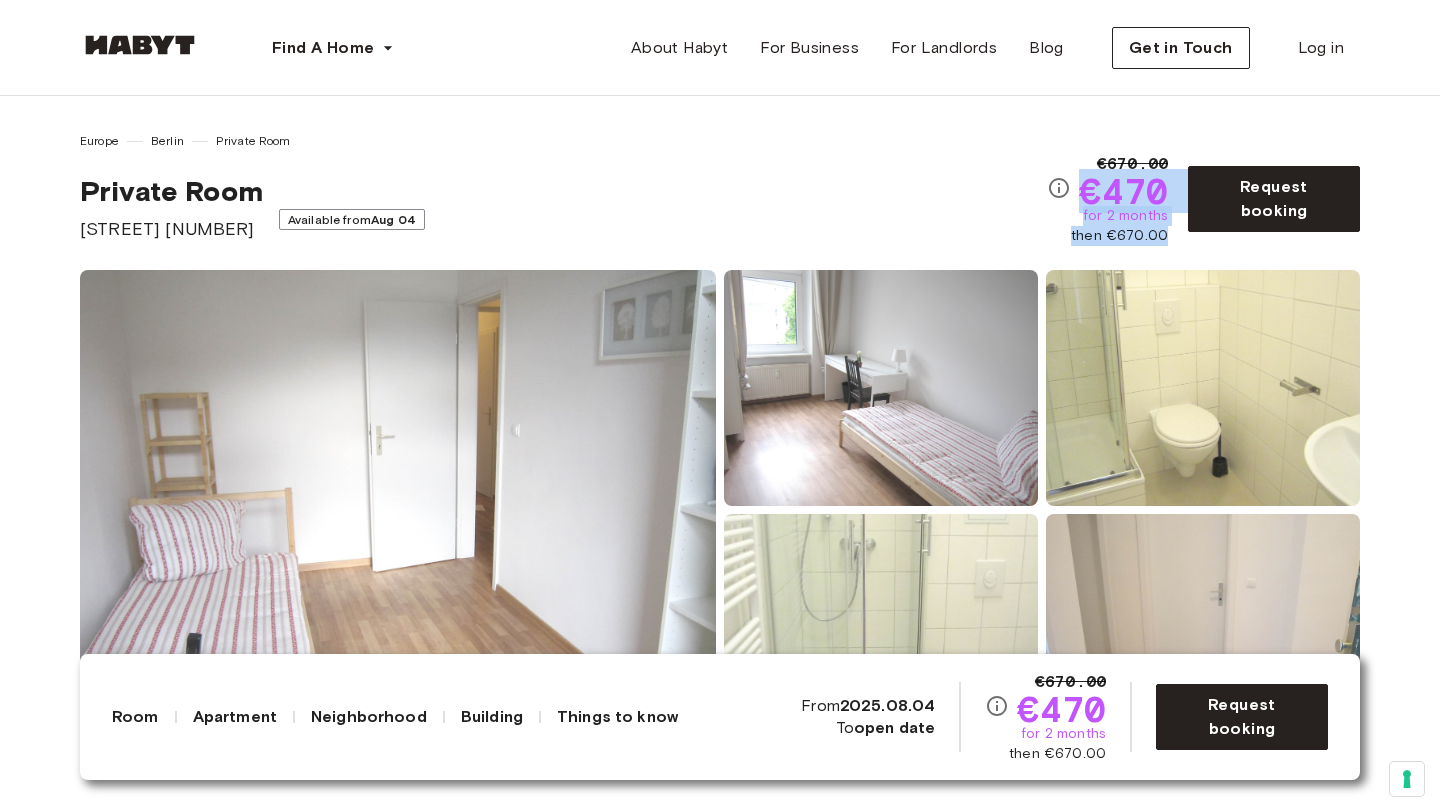 drag, startPoint x: 1174, startPoint y: 239, endPoint x: 1073, endPoint y: 187, distance: 113.600174 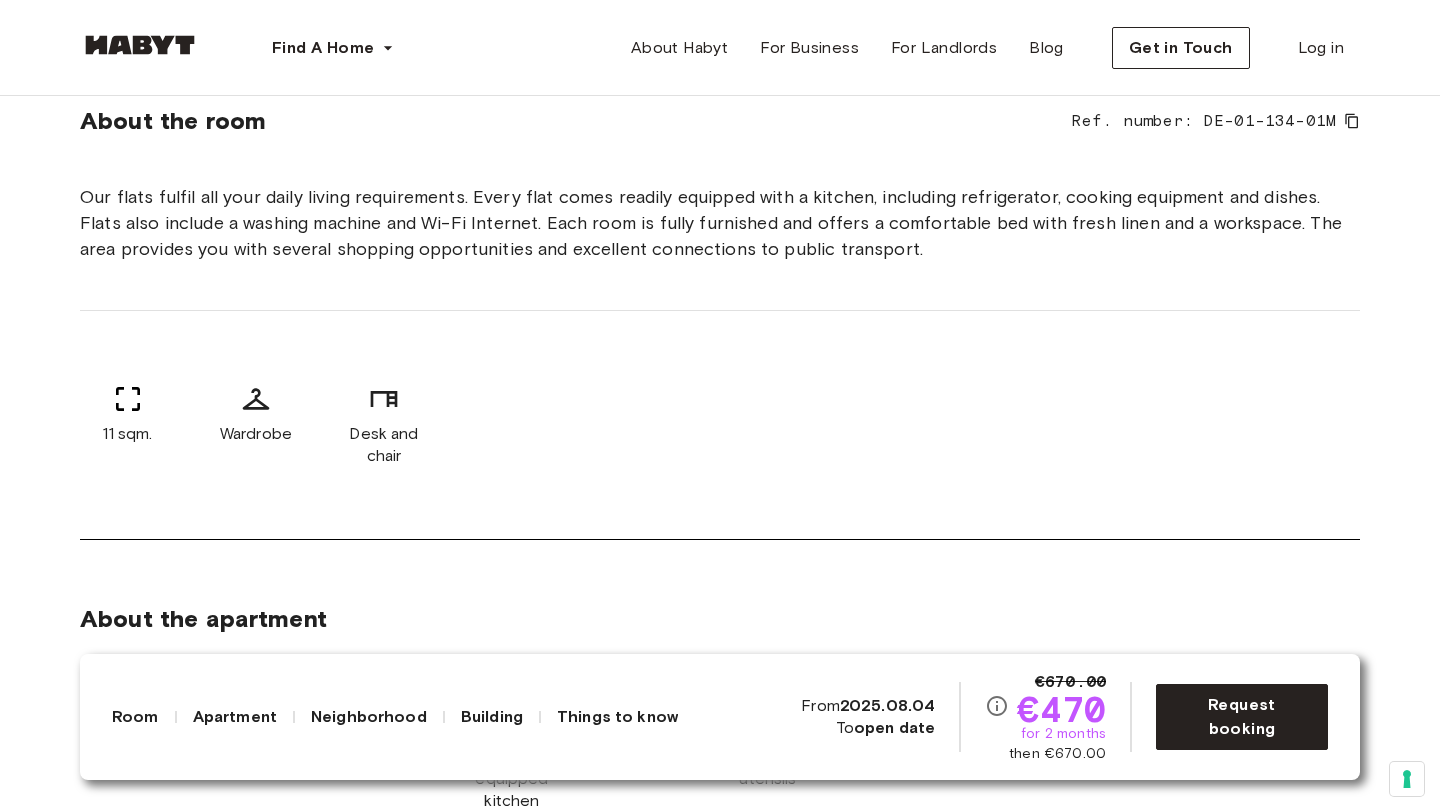 scroll, scrollTop: 751, scrollLeft: 0, axis: vertical 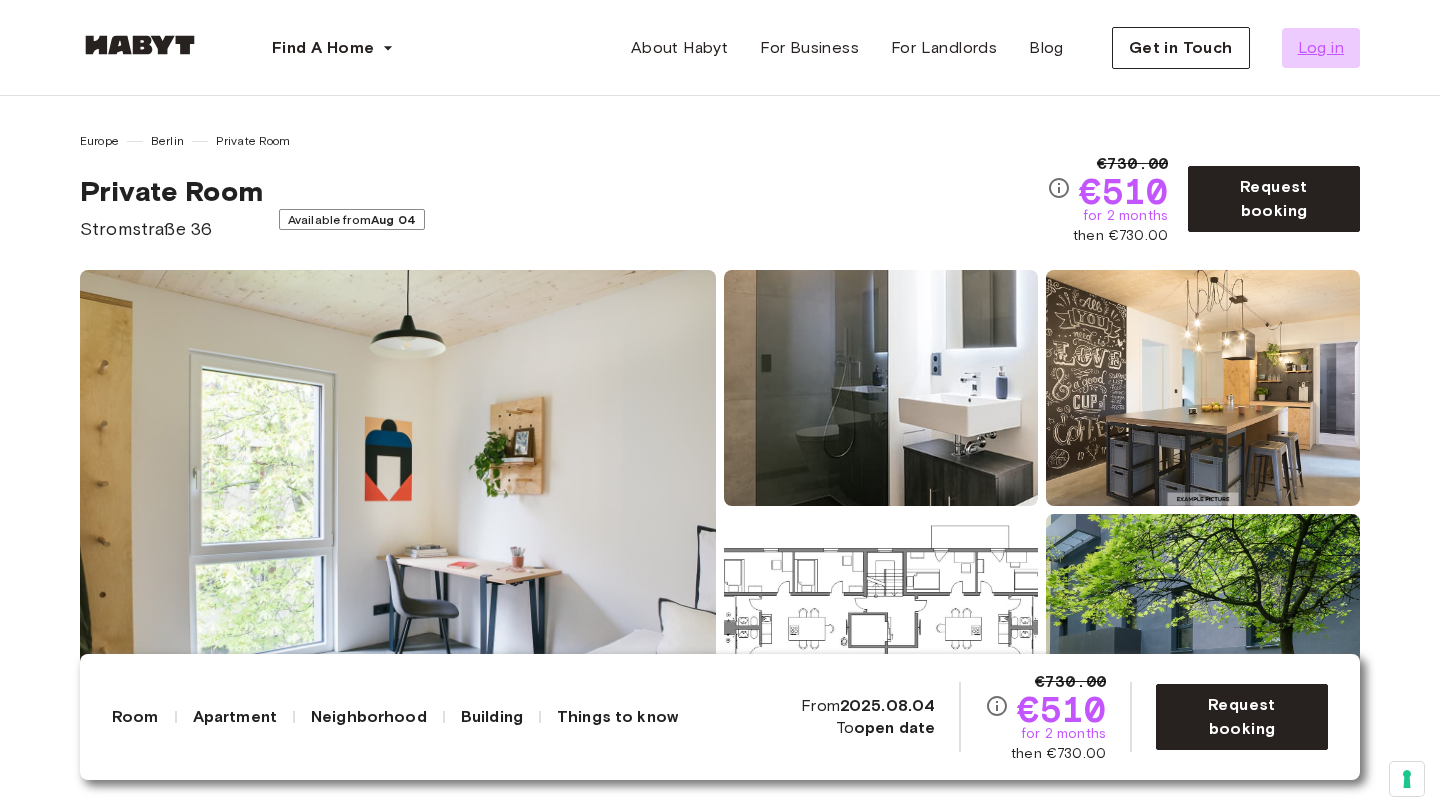 click on "Log in" at bounding box center (1321, 48) 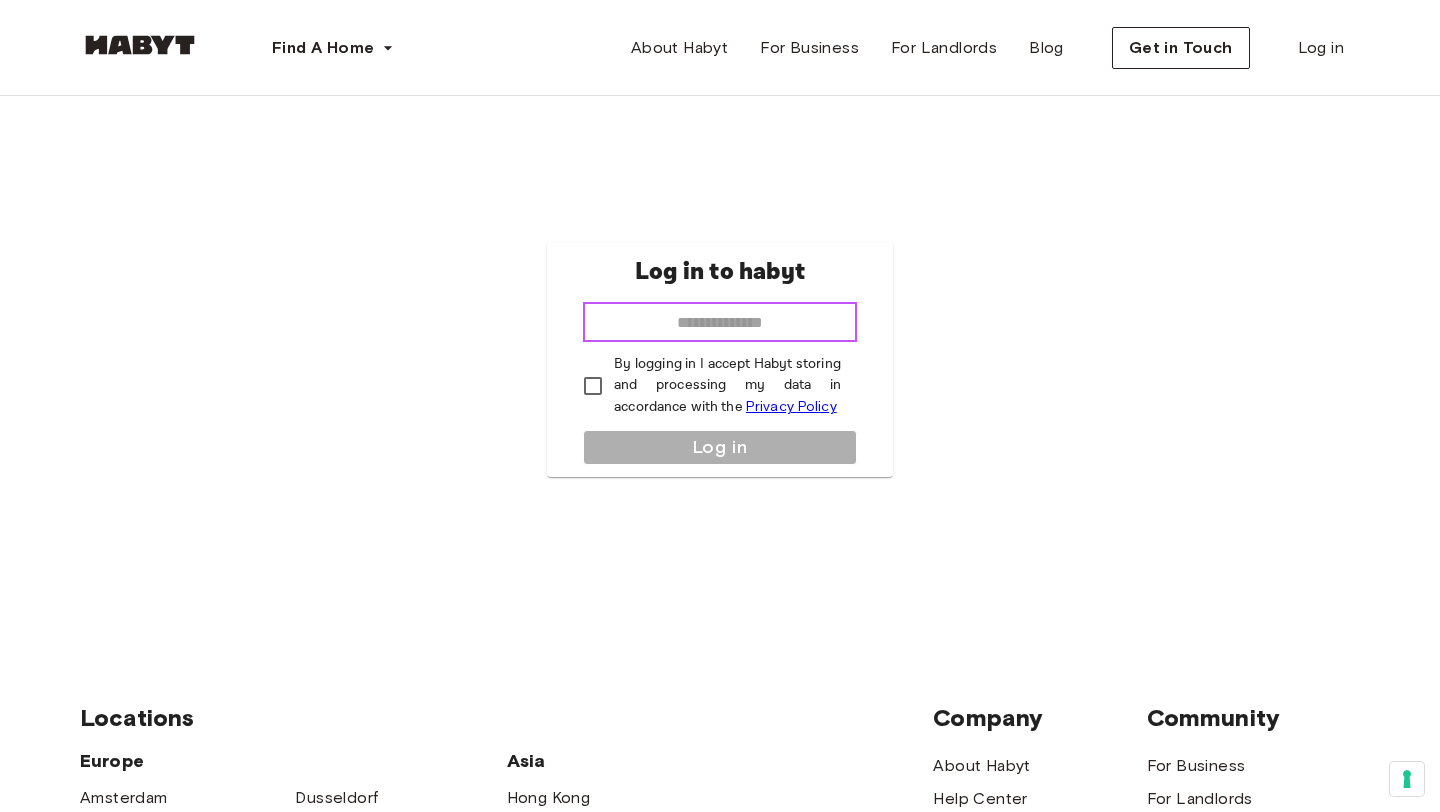 click at bounding box center (720, 322) 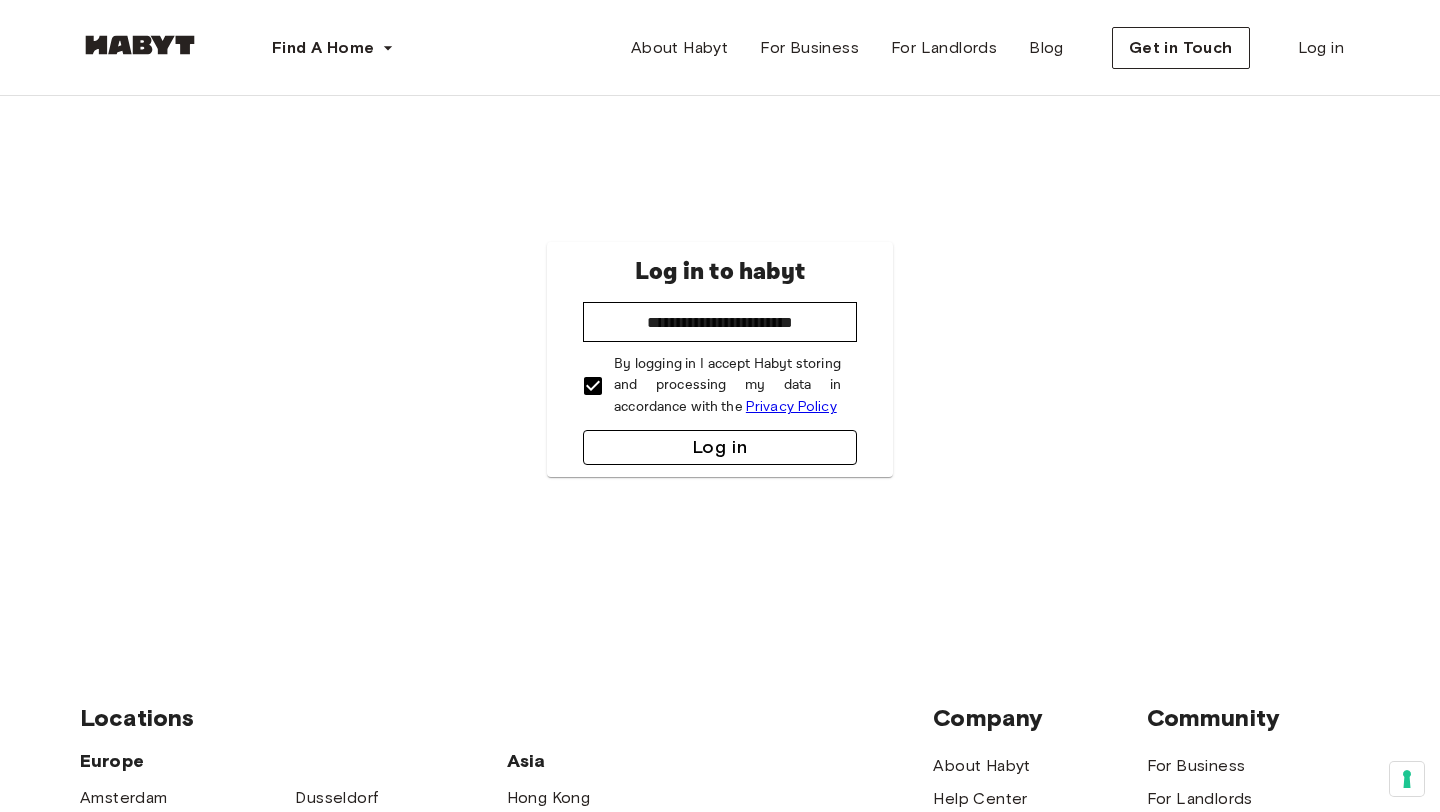 click on "Log in" at bounding box center (720, 447) 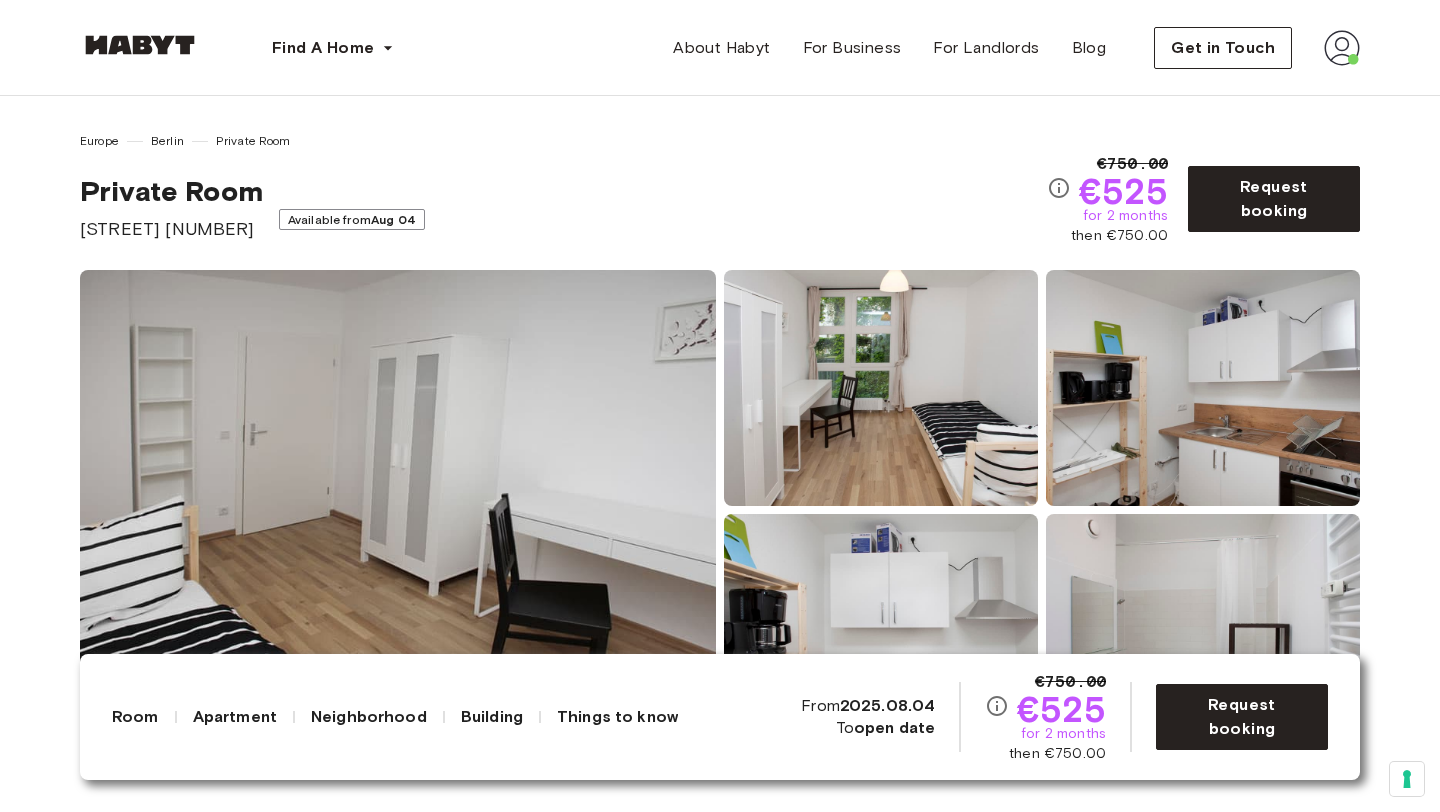 scroll, scrollTop: 0, scrollLeft: 0, axis: both 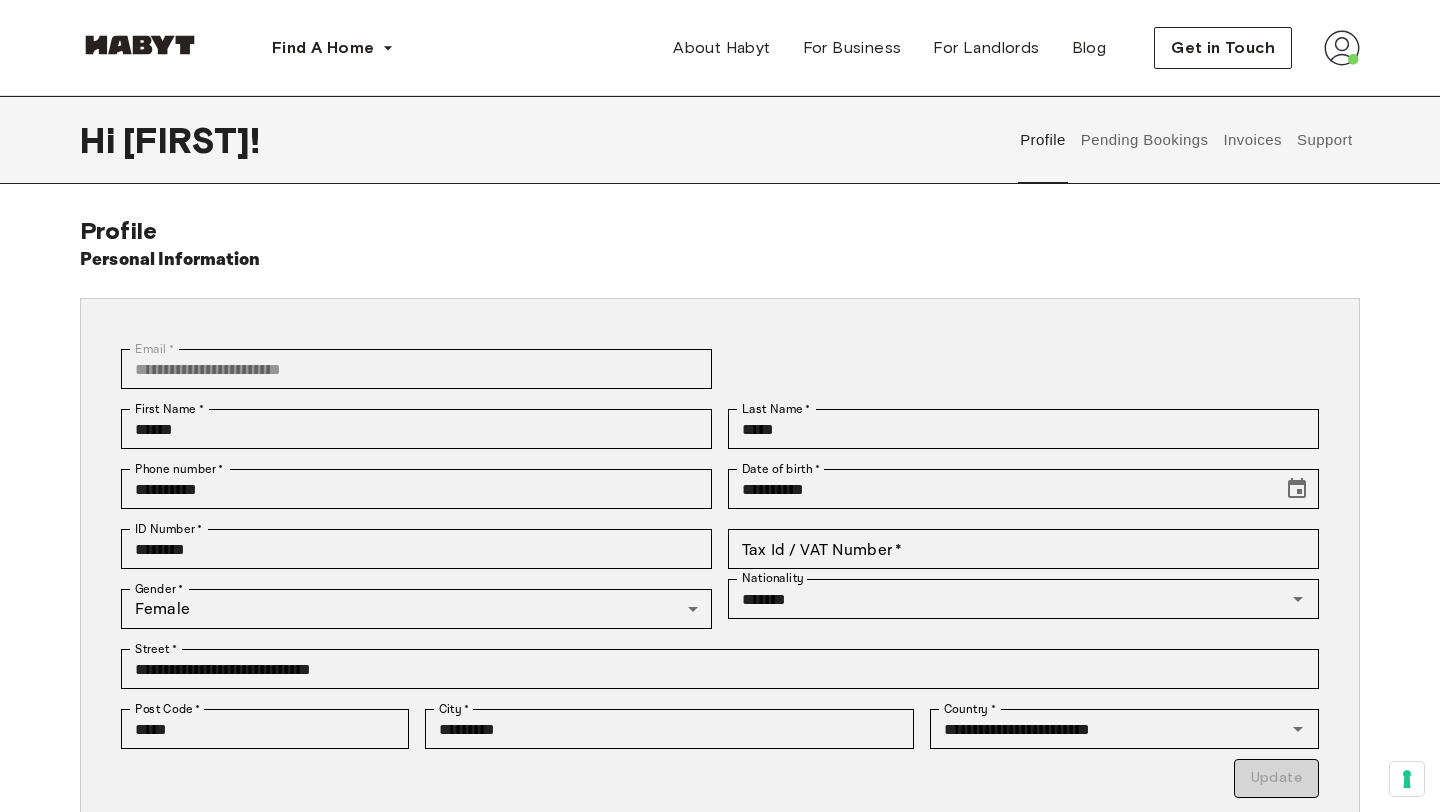click on "Pending Bookings" at bounding box center [1144, 140] 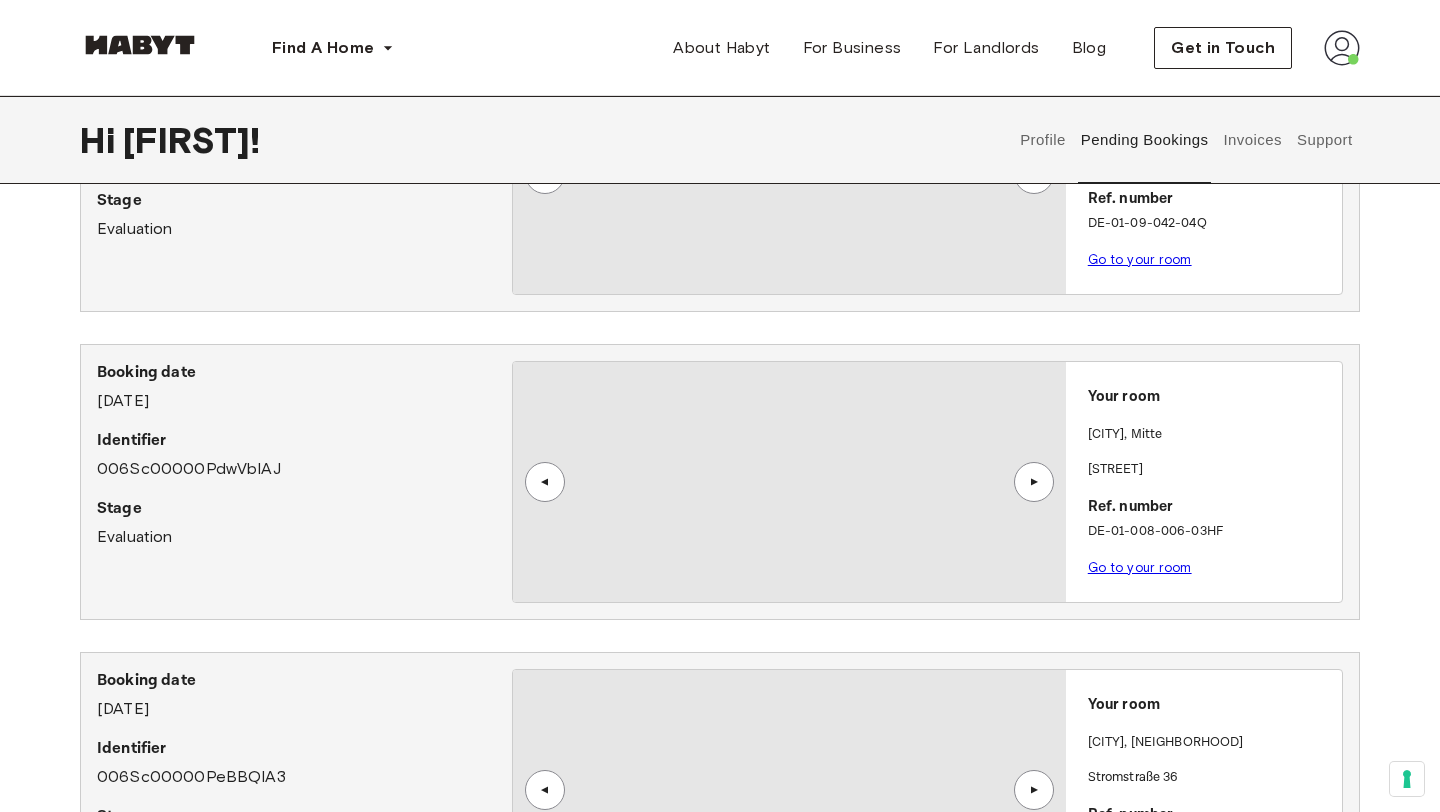 scroll, scrollTop: 13, scrollLeft: 0, axis: vertical 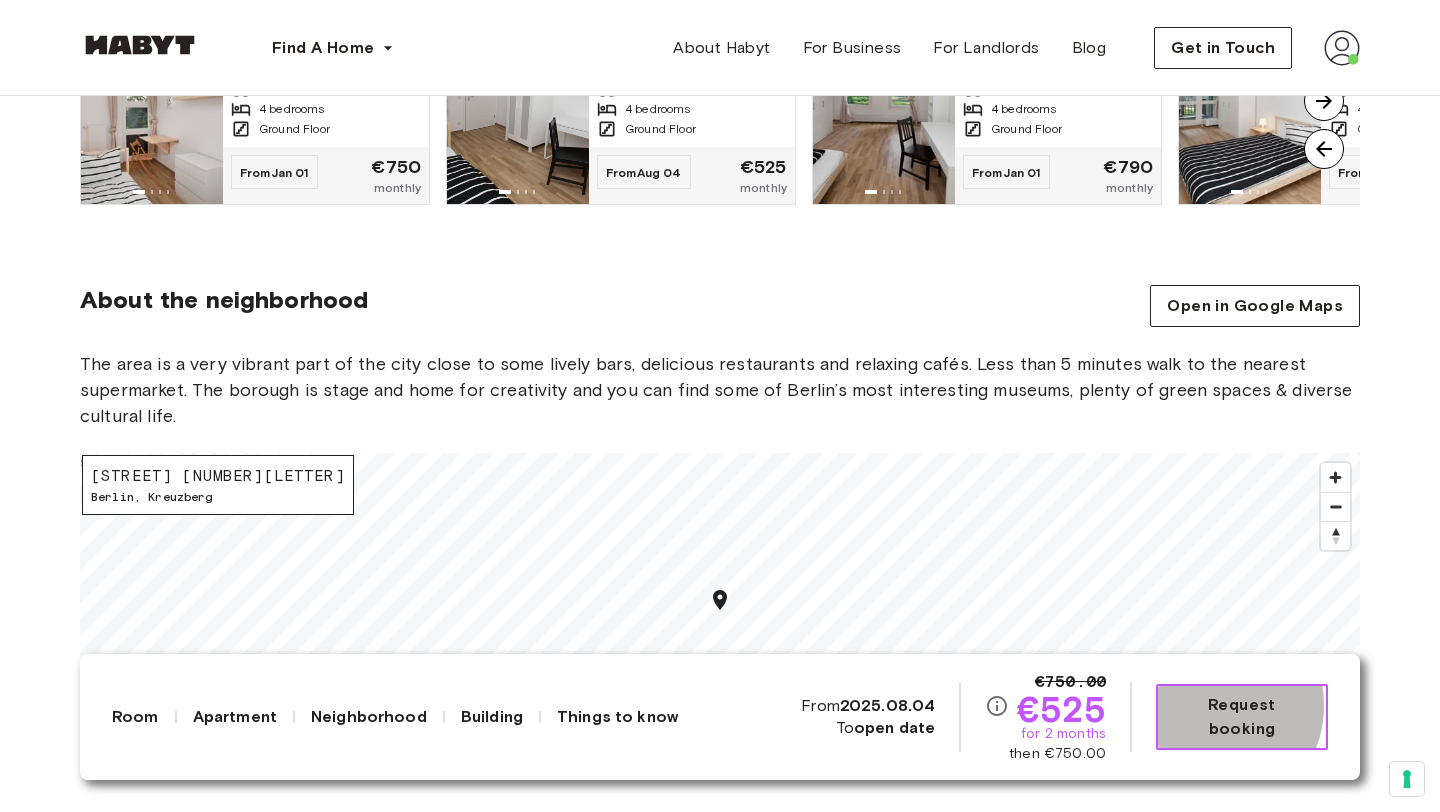click on "Request booking" at bounding box center (1242, 717) 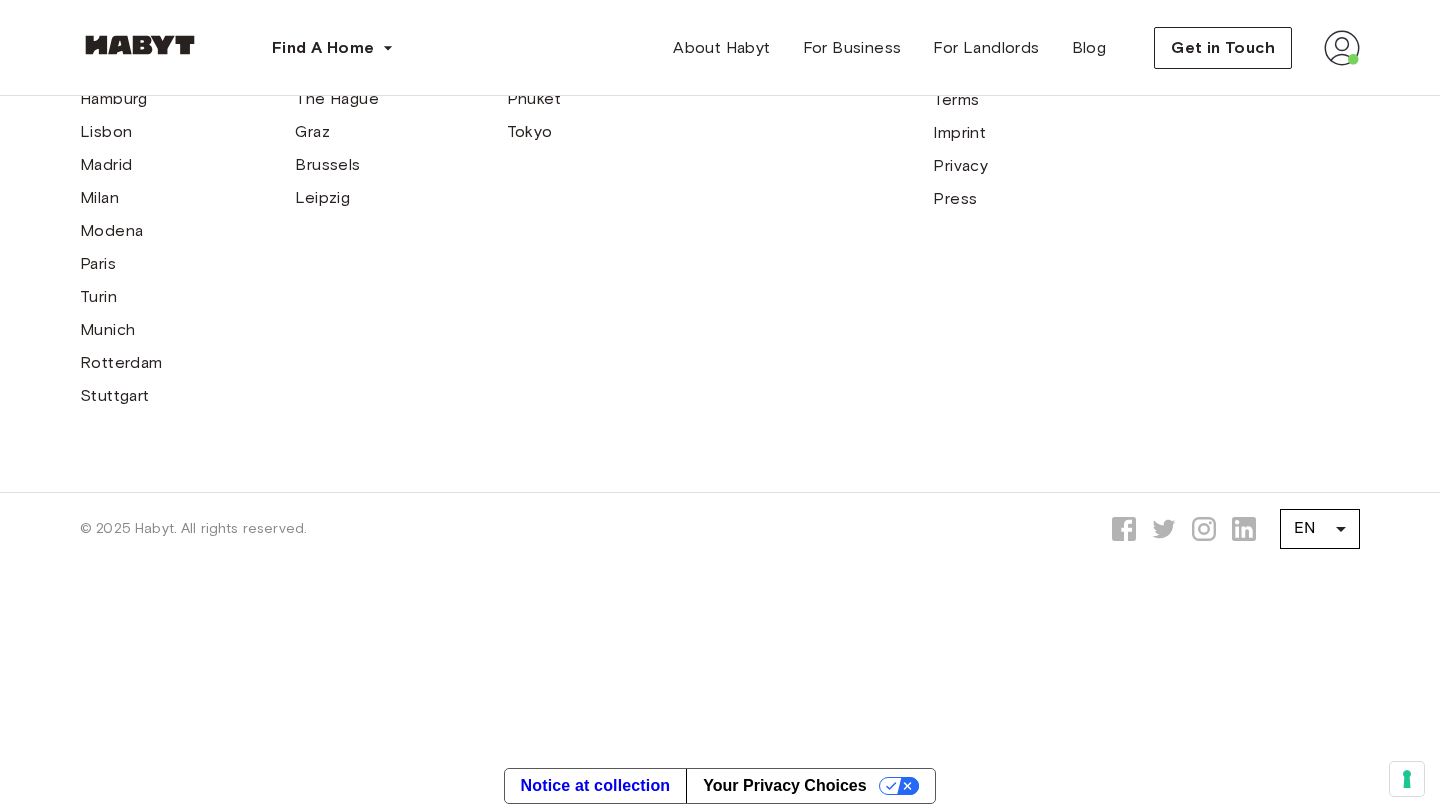 scroll, scrollTop: 0, scrollLeft: 0, axis: both 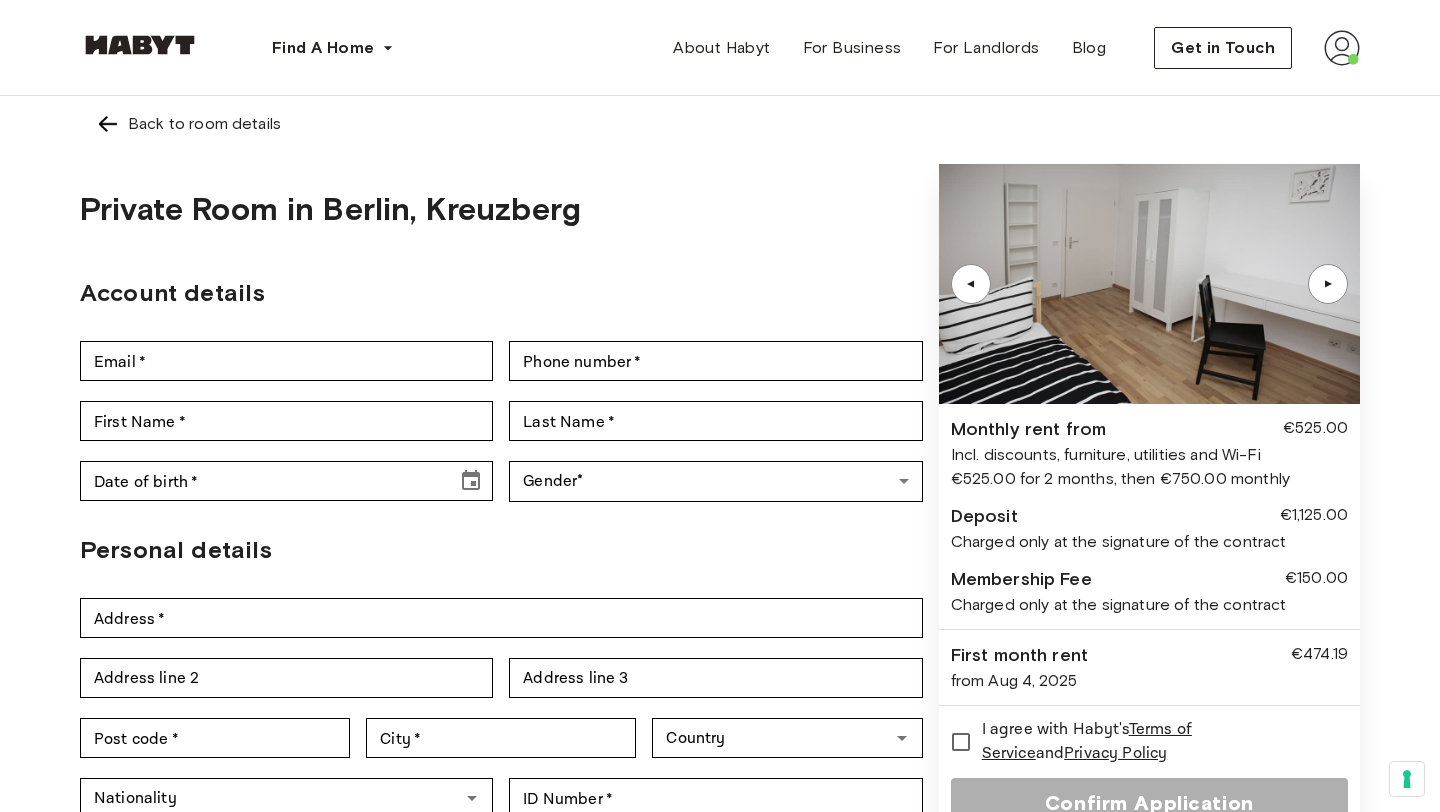 type on "**********" 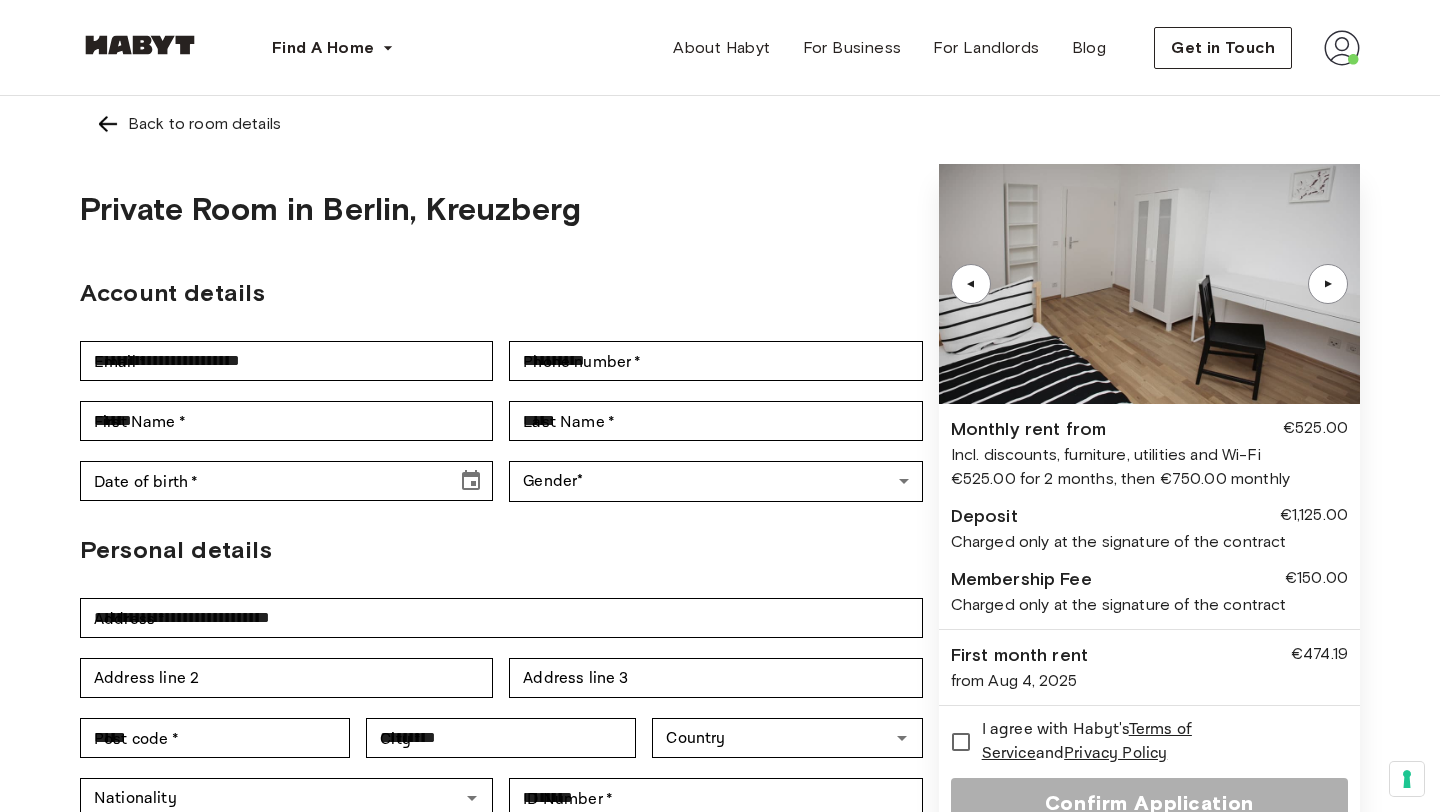 type on "**********" 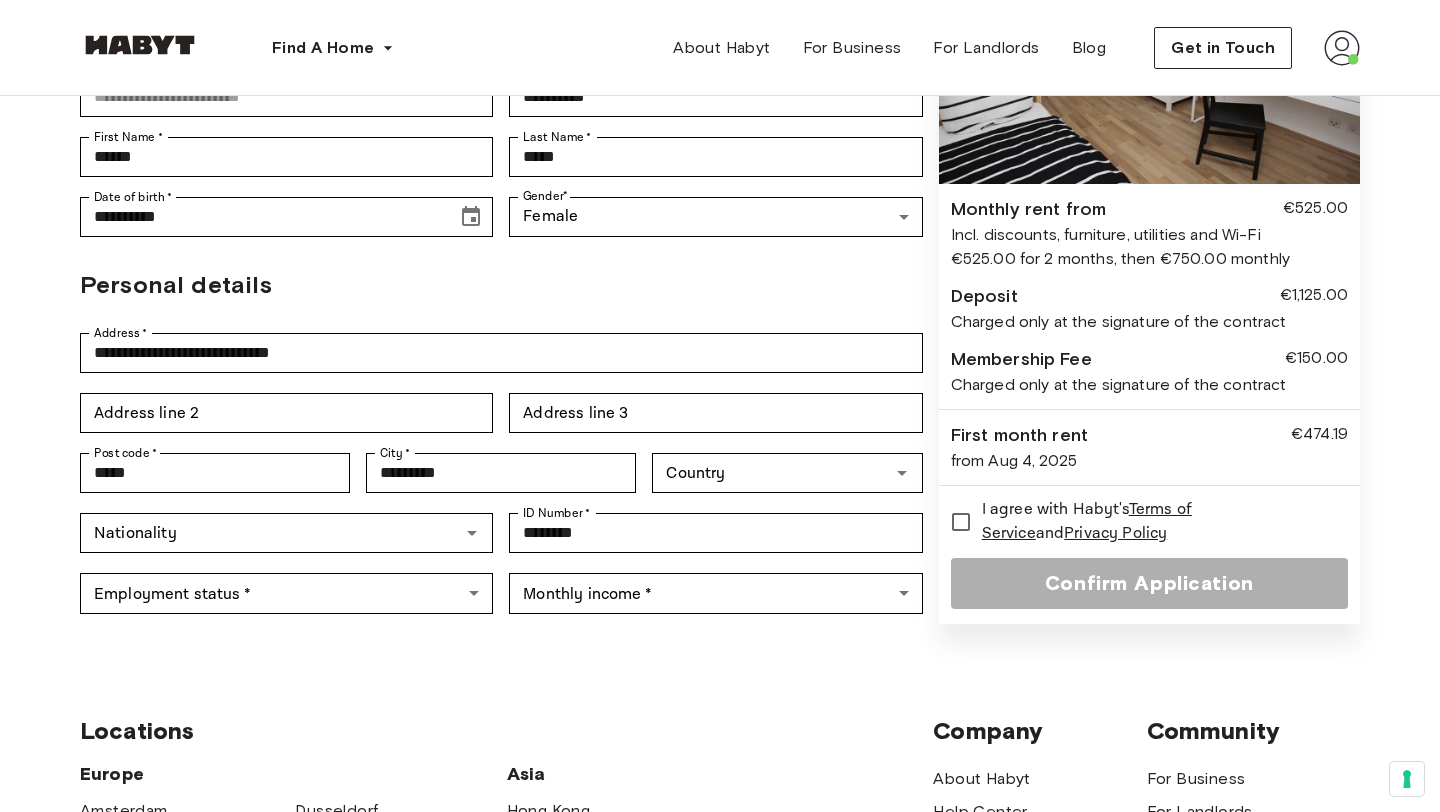 scroll, scrollTop: 356, scrollLeft: 0, axis: vertical 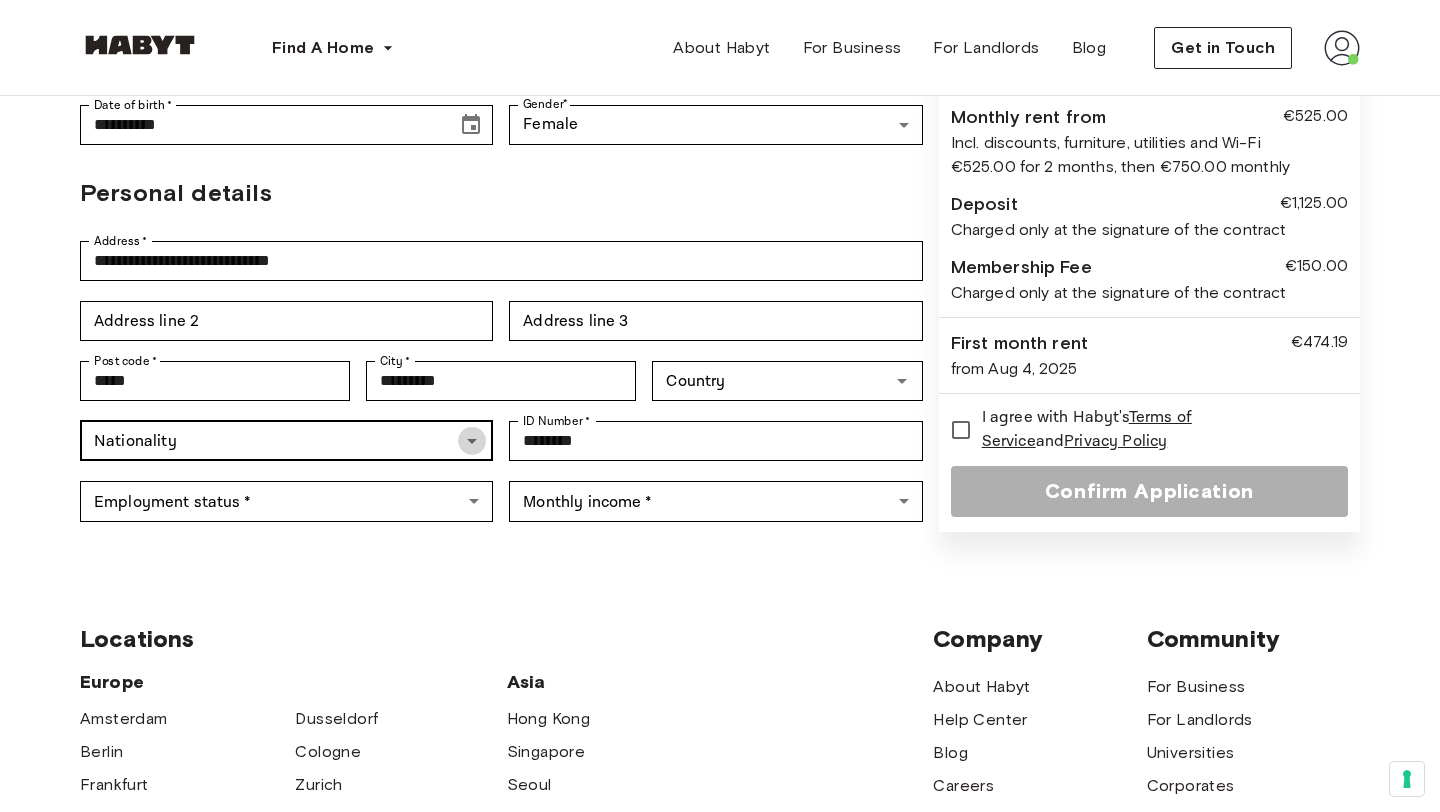 click 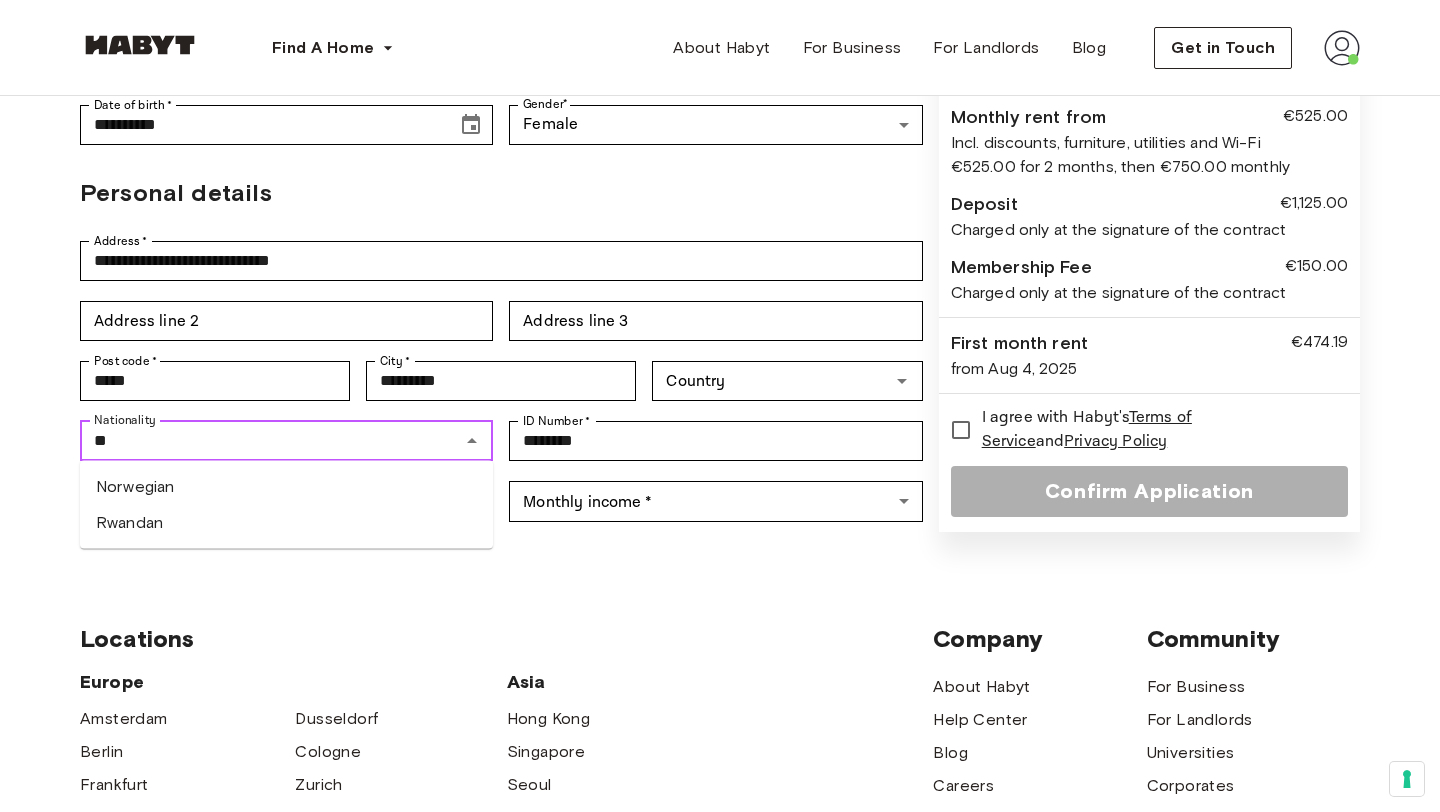 click on "Rwandan" at bounding box center [286, 523] 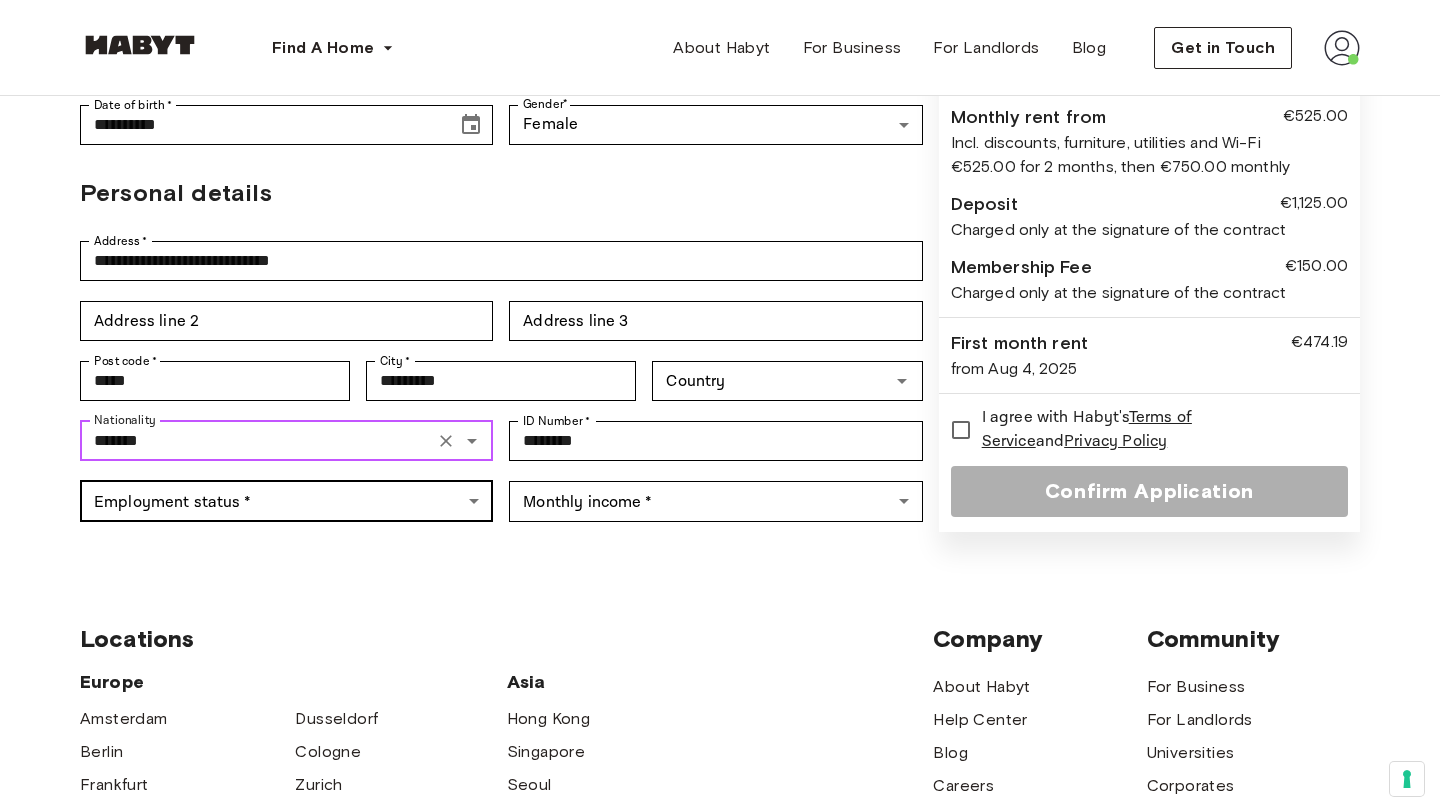 type on "*******" 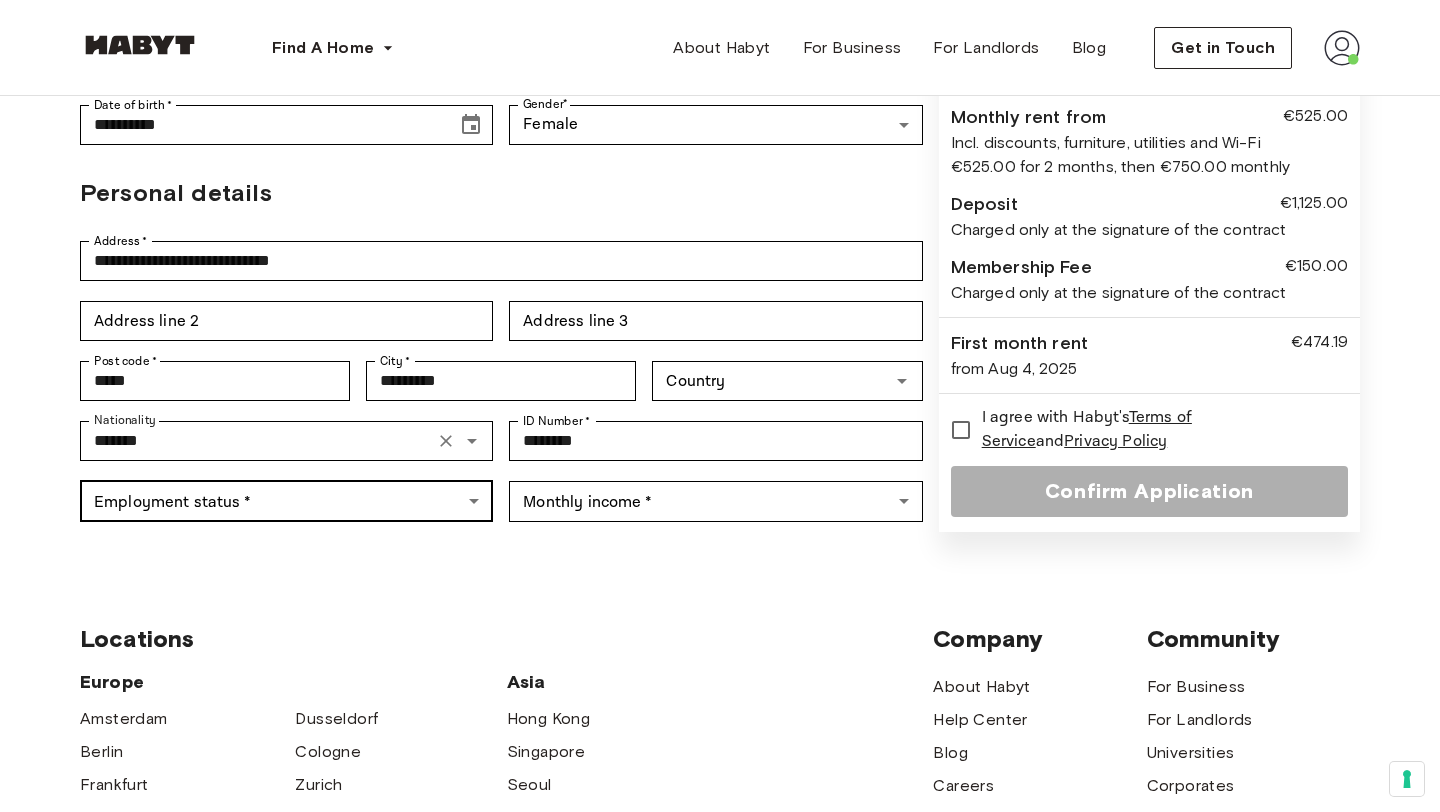 click on "Find A Home Europe Amsterdam Berlin Frankfurt Hamburg Lisbon Madrid Milan Modena Paris Turin Munich Rotterdam Stuttgart Dusseldorf Cologne Zurich The Hague Graz Brussels Leipzig Asia Hong Kong Singapore Seoul Phuket Tokyo About Habyt For Business For Landlords Blog Get in Touch Back to room details Private Room in [CITY], [CITY] Account details Email   * [EMAIL] Email   * Phone number   * [PHONE] Phone number   * First Name   * [NAME] First Name   * Last Name   * [NAME] Last Name   * Date of birth   * [DATE] Date of birth   * Gender  * Female ****** Gender Personal details Address   * [ADDRESS] Address   * Address line 2 Address line 2 Address line 3 Address line 3 Post code   * [POSTAL_CODE] Post code   * City   * [CITY] City   * Country Country Nationality ******* Nationality ID Number   * [ID_NUMBER] ID Number   * Employment status   * ​ Employment status   * Monthly income   * ​ Monthly income   * ▲ ▲ €525.00  and" at bounding box center [720, 587] 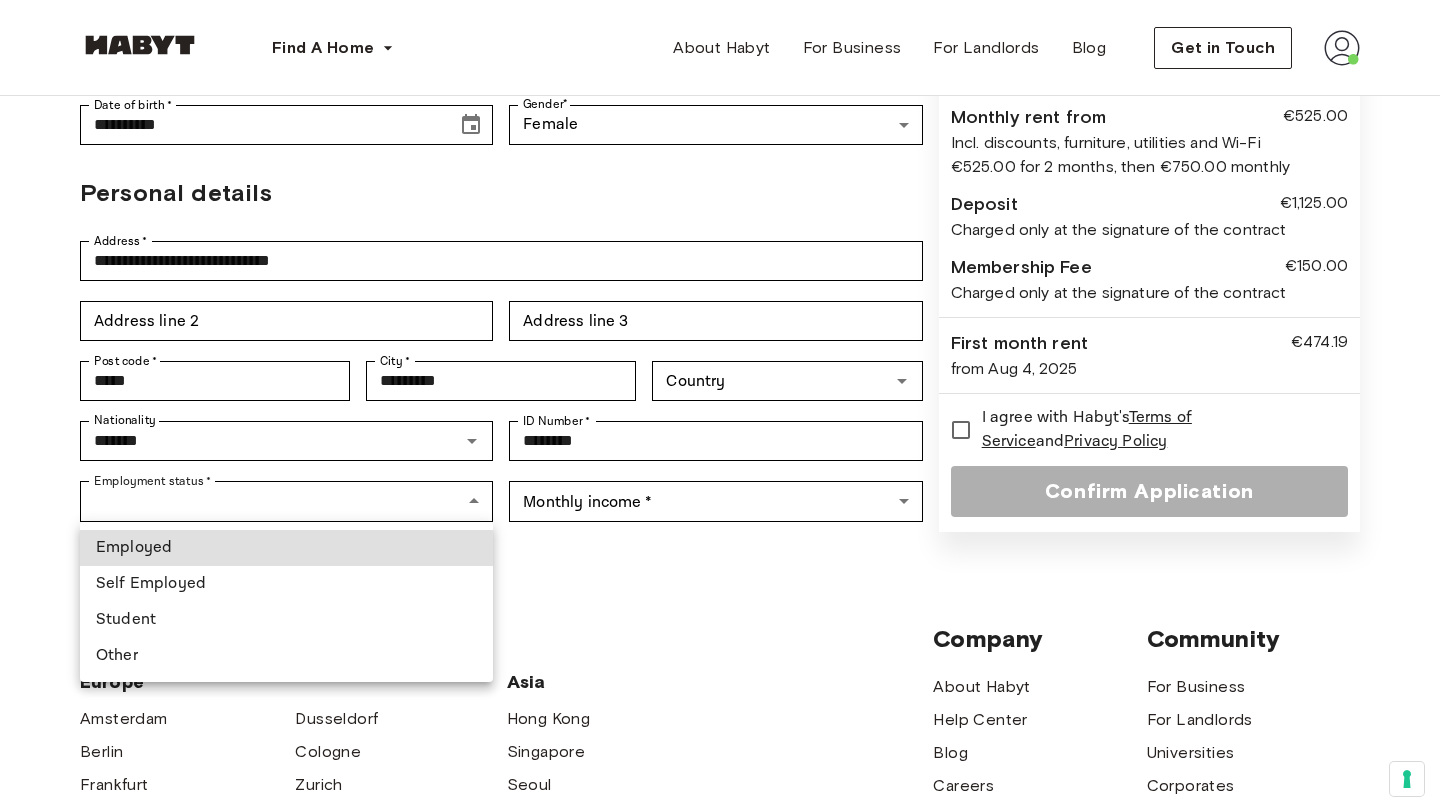 click on "Student" at bounding box center (286, 620) 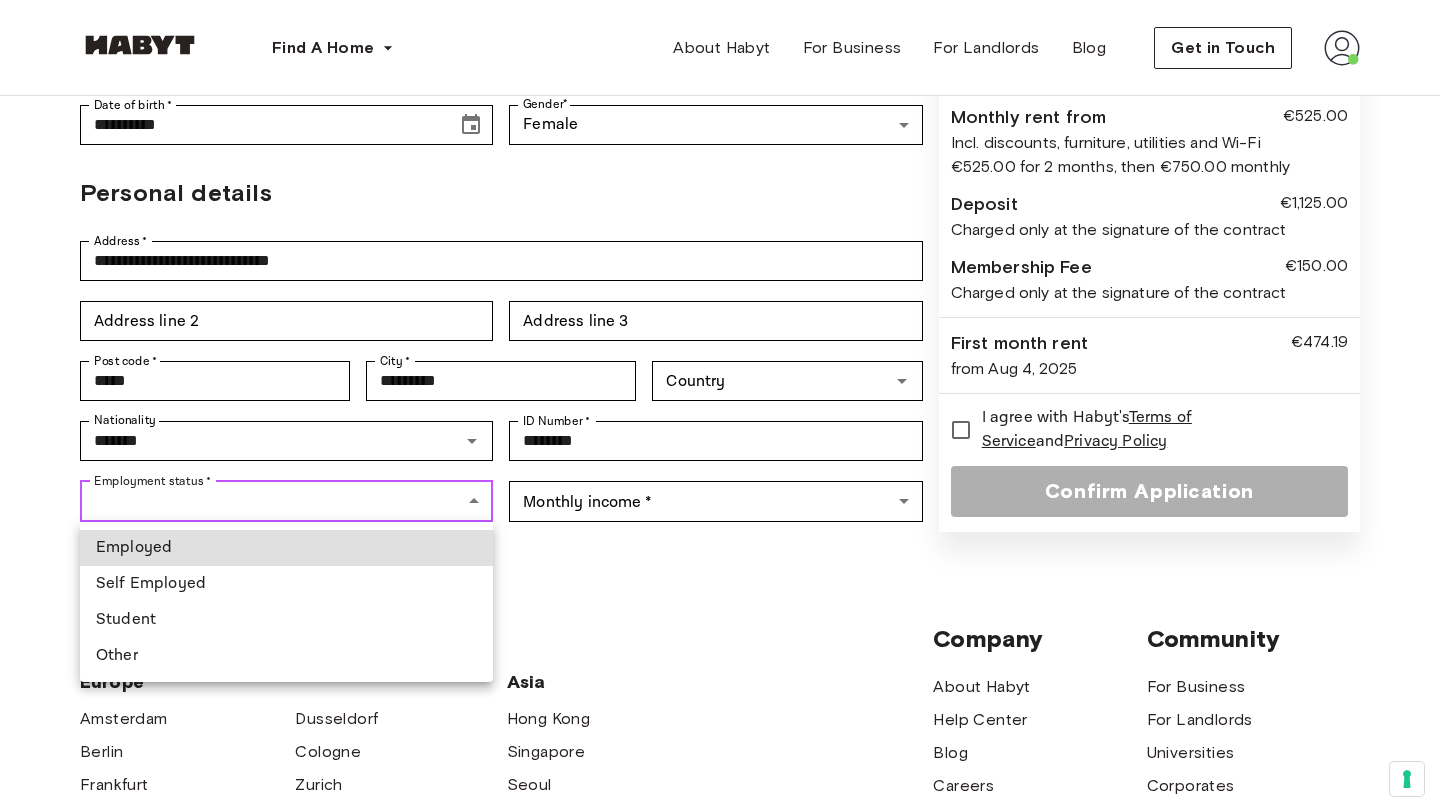 type on "*******" 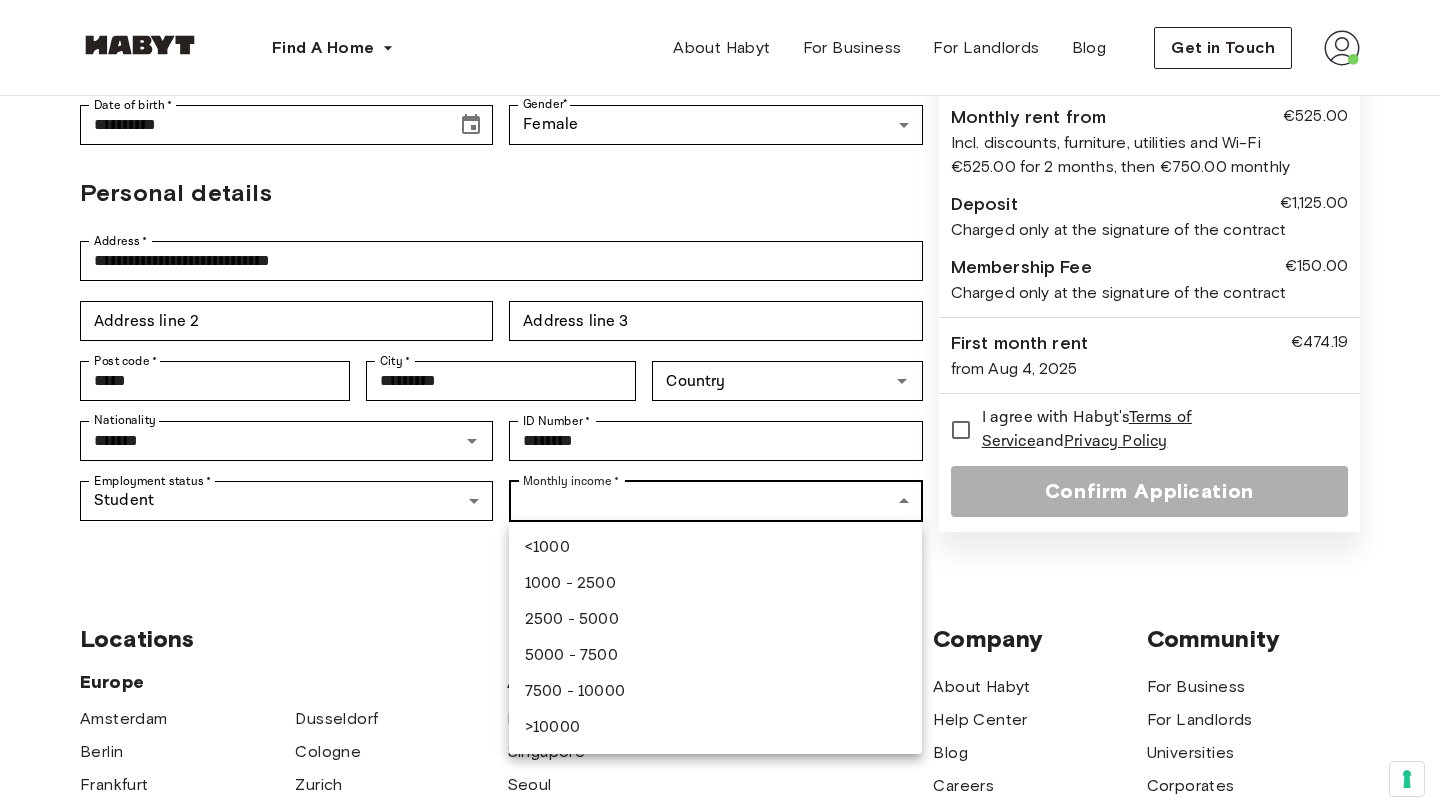 click on "Find A Home Europe Amsterdam Berlin Frankfurt Hamburg Lisbon Madrid Milan Modena Paris Turin Munich Rotterdam Stuttgart Dusseldorf Cologne Zurich The Hague Graz Brussels Leipzig Asia Hong Kong Singapore Seoul Phuket Tokyo About Habyt For Business For Landlords Blog Get in Touch Back to room details Private Room in [CITY], [CITY] Account details Email   * [EMAIL] Email   * Phone number   * [PHONE] Phone number   * First Name   * [NAME] First Name   * Last Name   * [NAME] Last Name   * Date of birth   * [DATE] Date of birth   * Gender  * Female ****** Gender Personal details Address   * [ADDRESS] Address   * Address line 2 Address line 2 Address line 3 Address line 3 Post code   * [POSTAL_CODE] Post code   * City   * [CITY] City   * Country Country Nationality ******* Nationality ID Number   * [ID_NUMBER] ID Number   * Employment status   * Student ******* Employment status   * Monthly income   * ​ Monthly income   * ▲ ▲ EN" at bounding box center [720, 587] 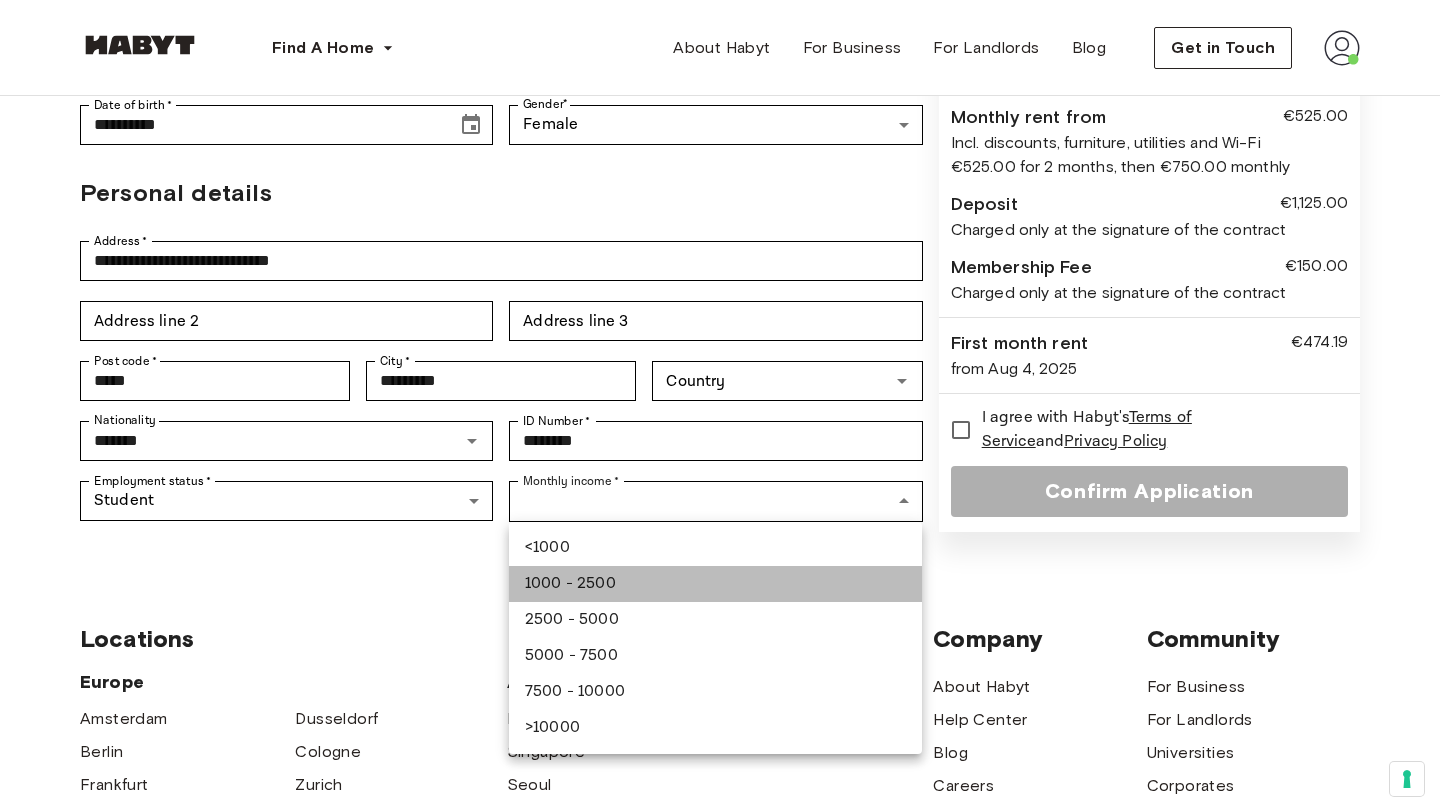 click on "1000 - 2500" at bounding box center [715, 584] 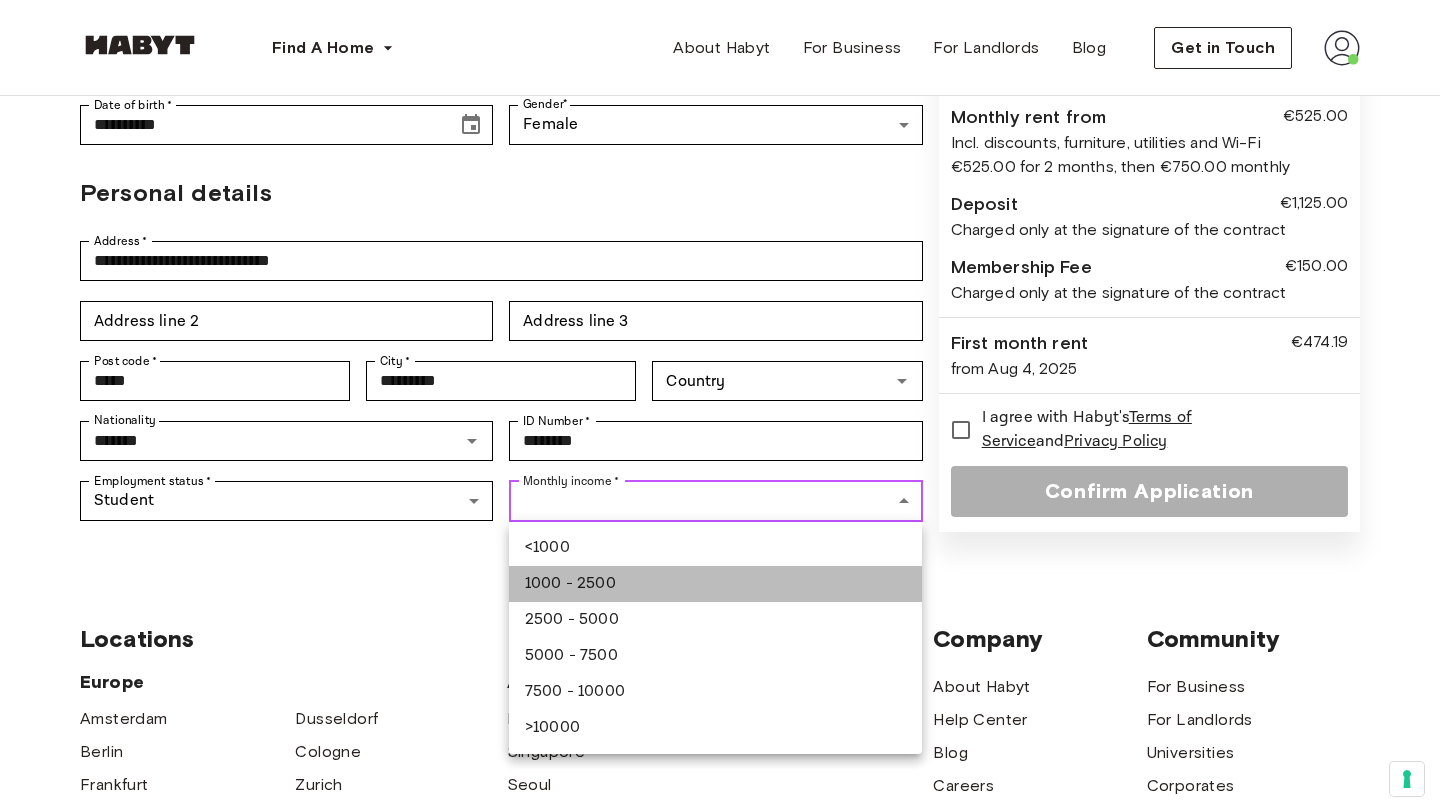 type on "**********" 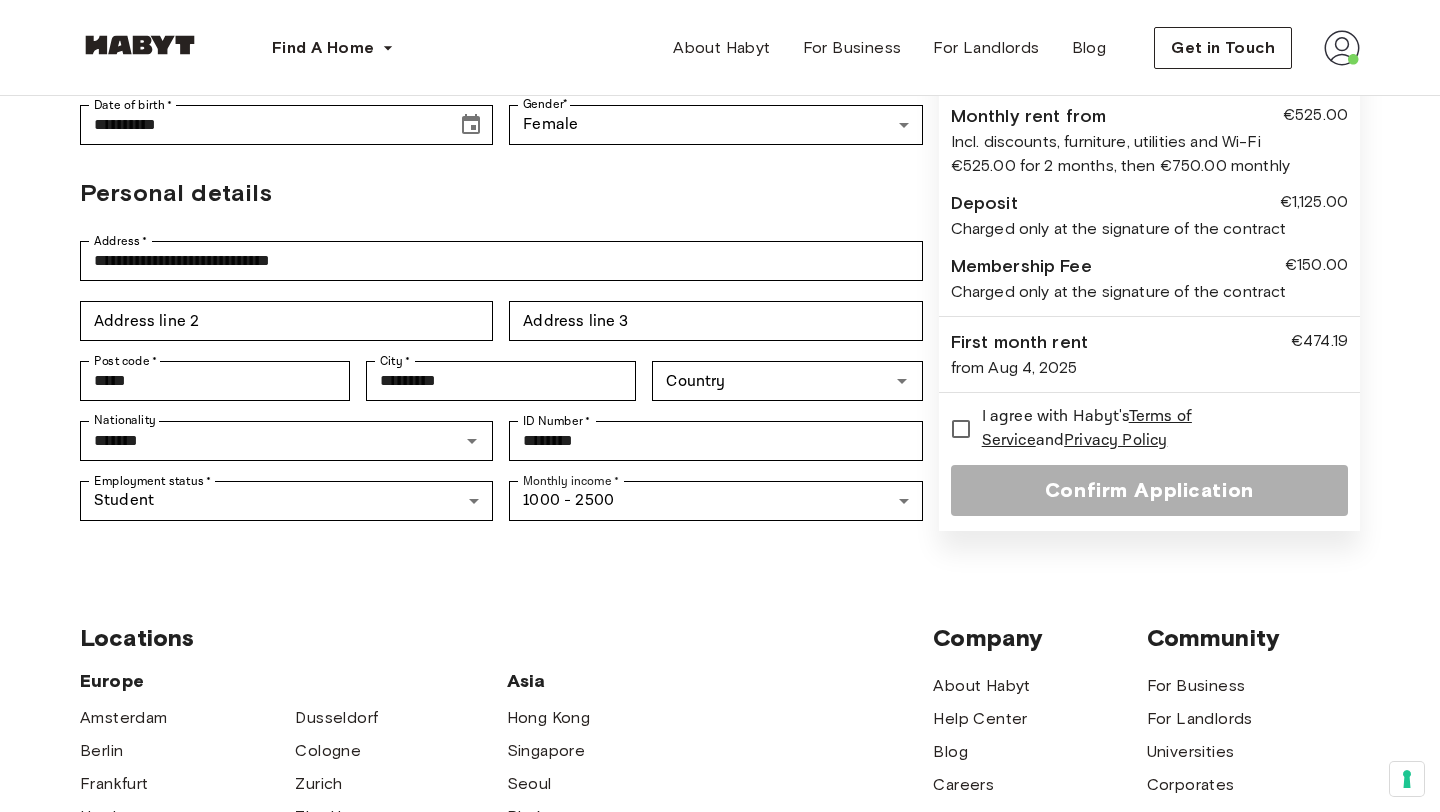 click on "Locations Europe Amsterdam Berlin Frankfurt Hamburg Lisbon Madrid Milan Modena Paris Turin Munich Rotterdam Stuttgart Dusseldorf Cologne Zurich The Hague Graz Brussels Leipzig Asia Hong Kong Singapore Seoul Phuket Tokyo Company About Habyt Help Center Blog Careers Terms Imprint Privacy Press Community For Business For Landlords Universities Corporates" at bounding box center [720, 876] 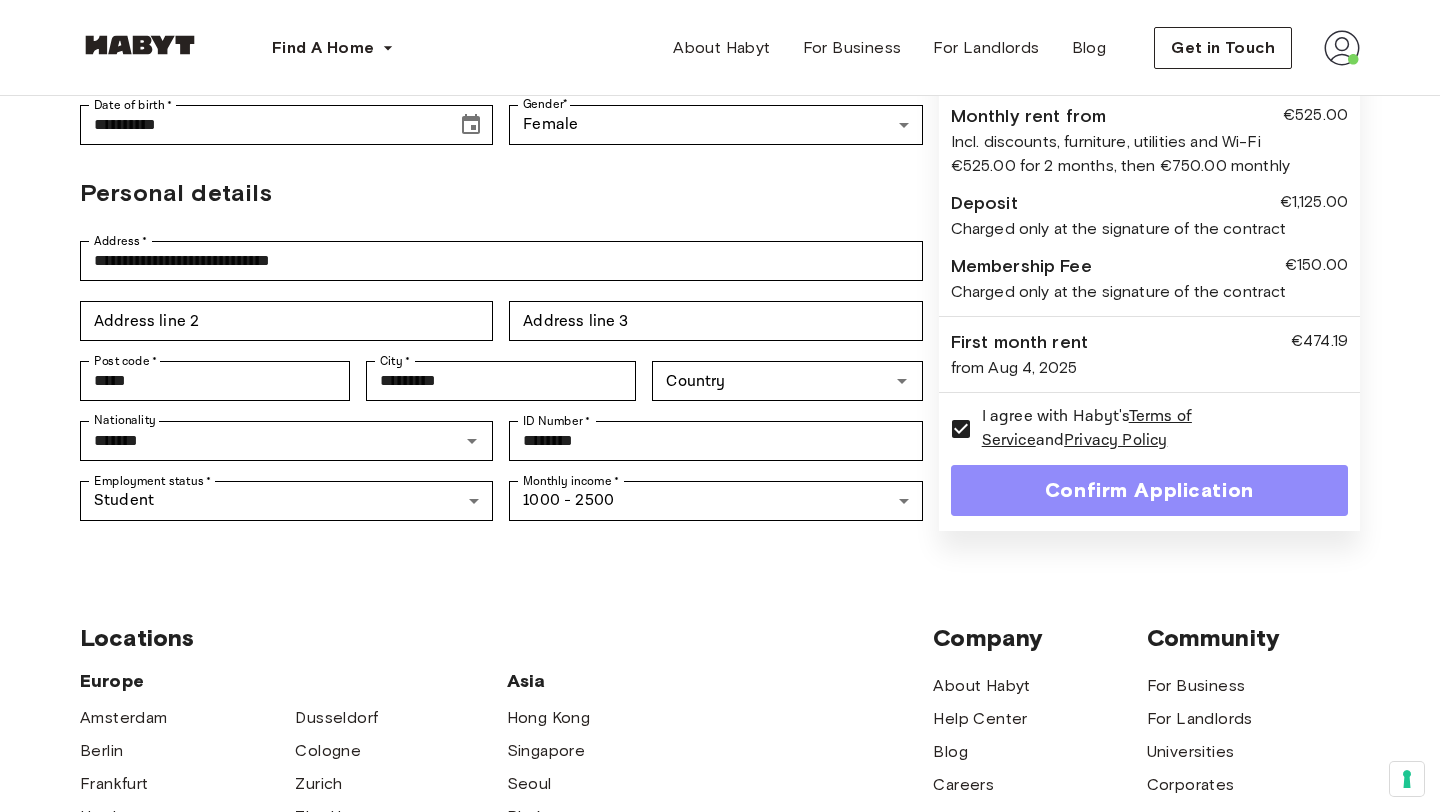 click on "Confirm Application" at bounding box center (1149, 490) 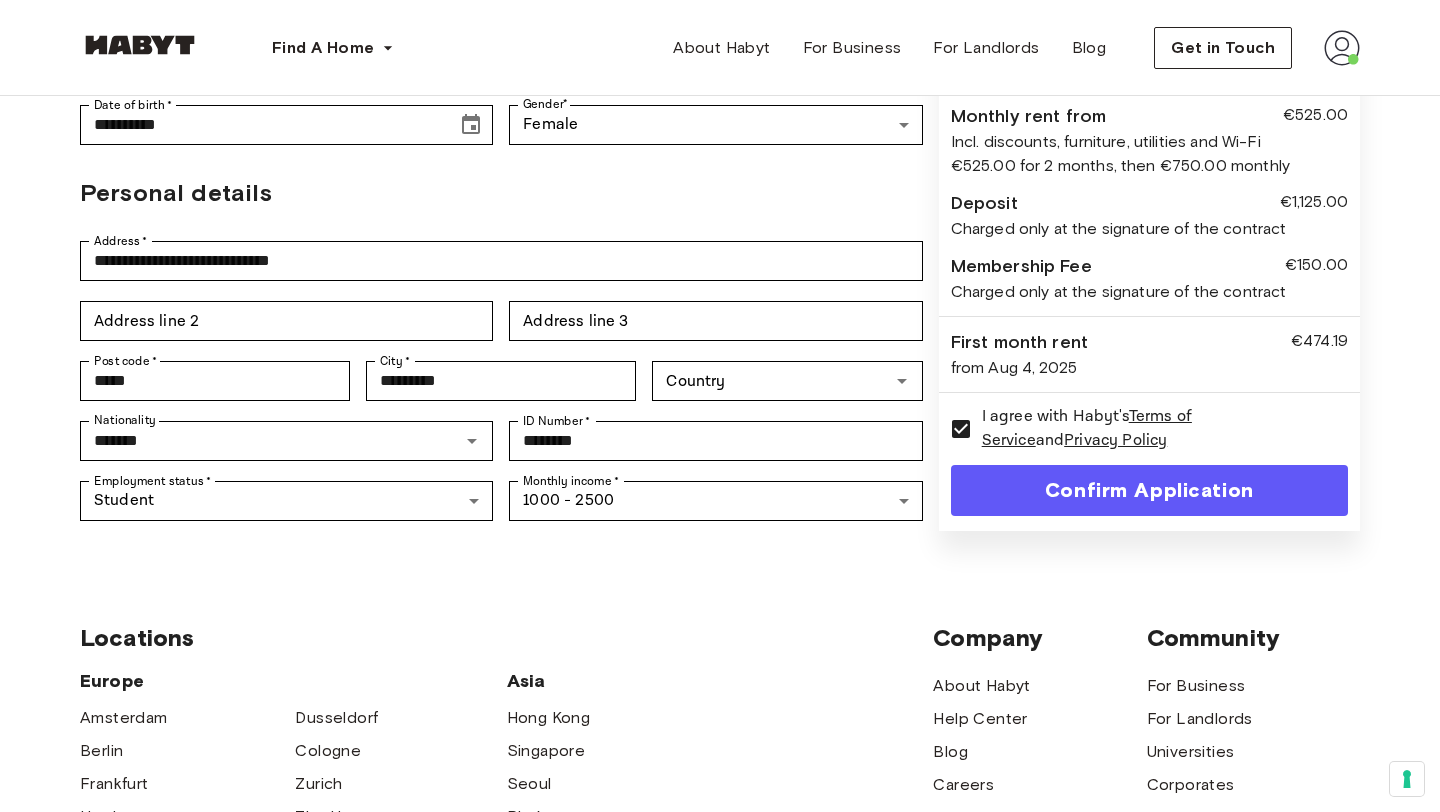 scroll, scrollTop: 330, scrollLeft: 0, axis: vertical 